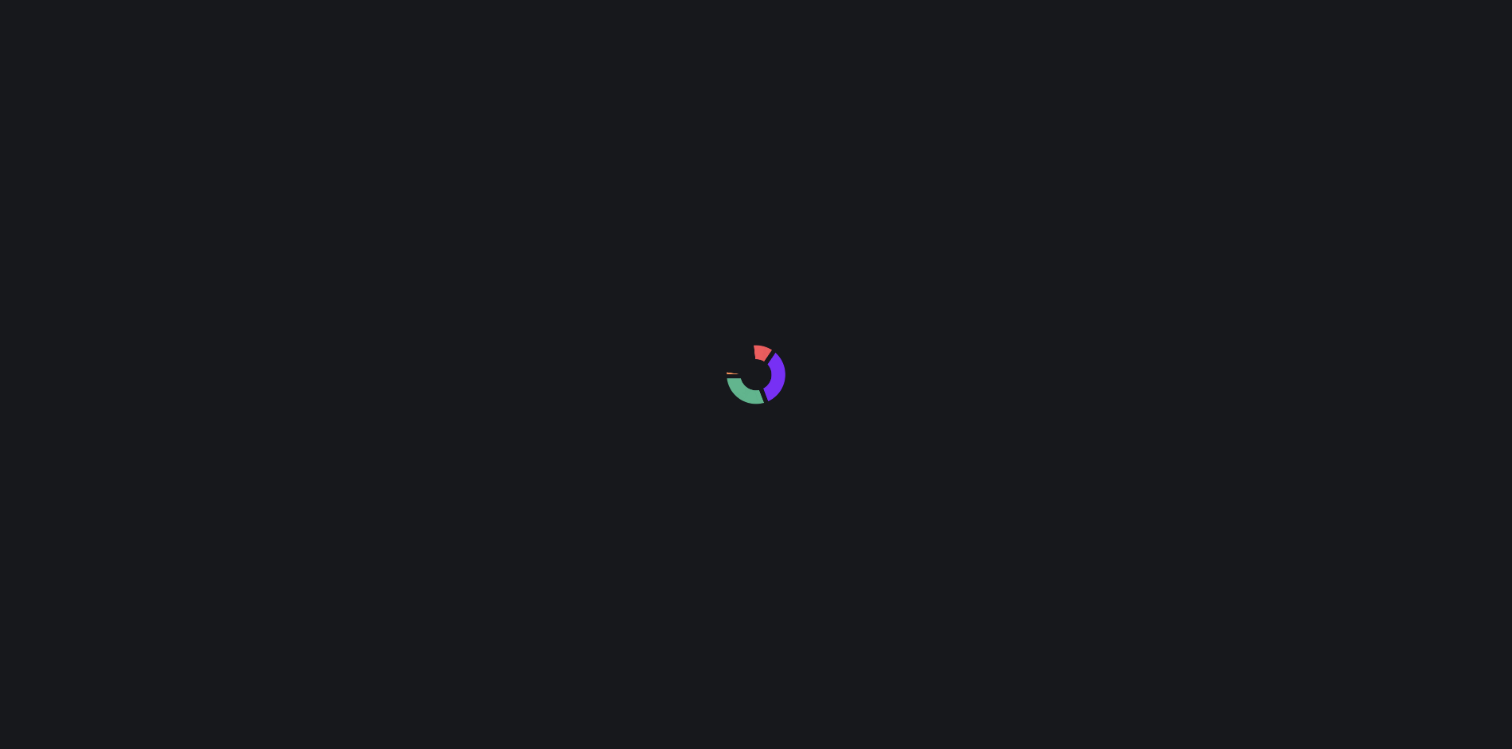 scroll, scrollTop: 0, scrollLeft: 0, axis: both 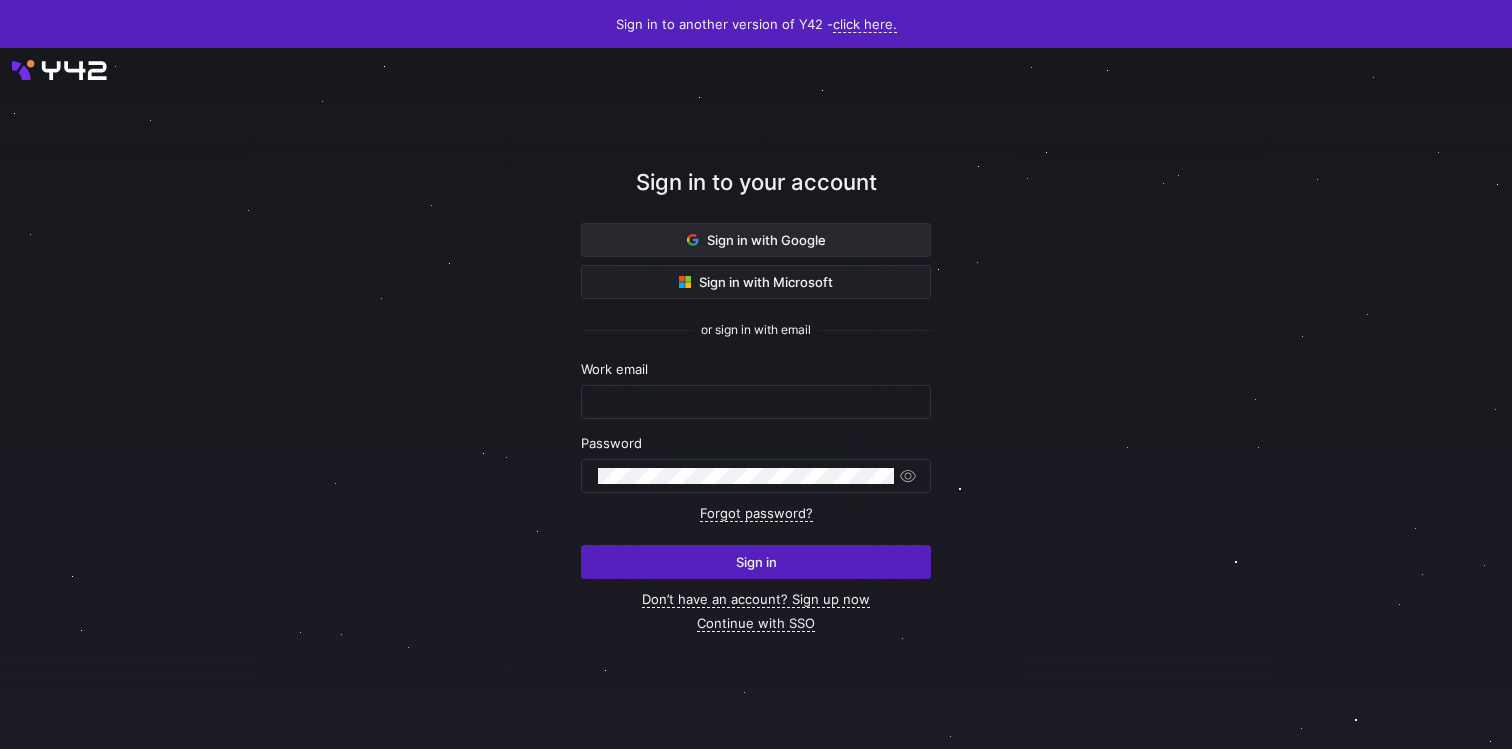 click on "Sign in with Google" 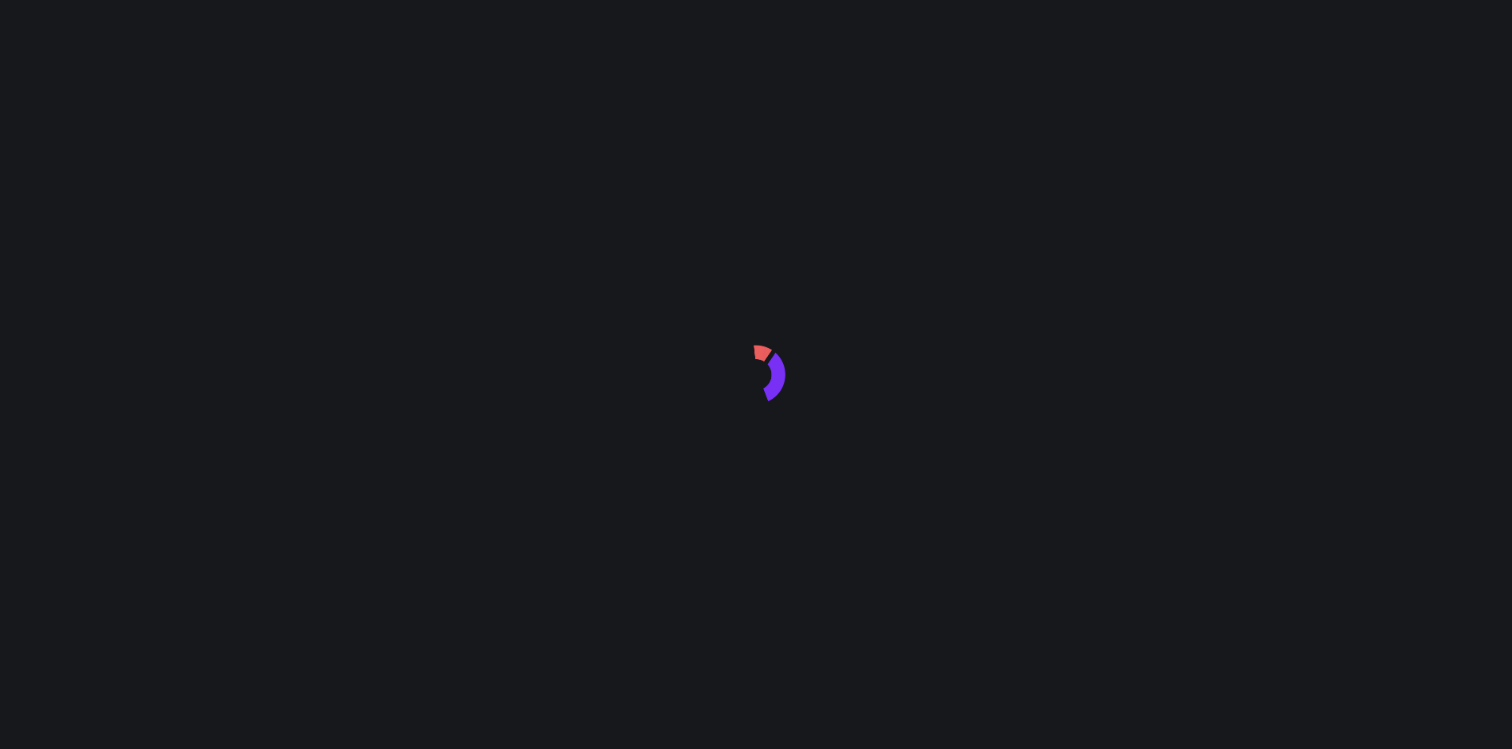 scroll, scrollTop: 0, scrollLeft: 0, axis: both 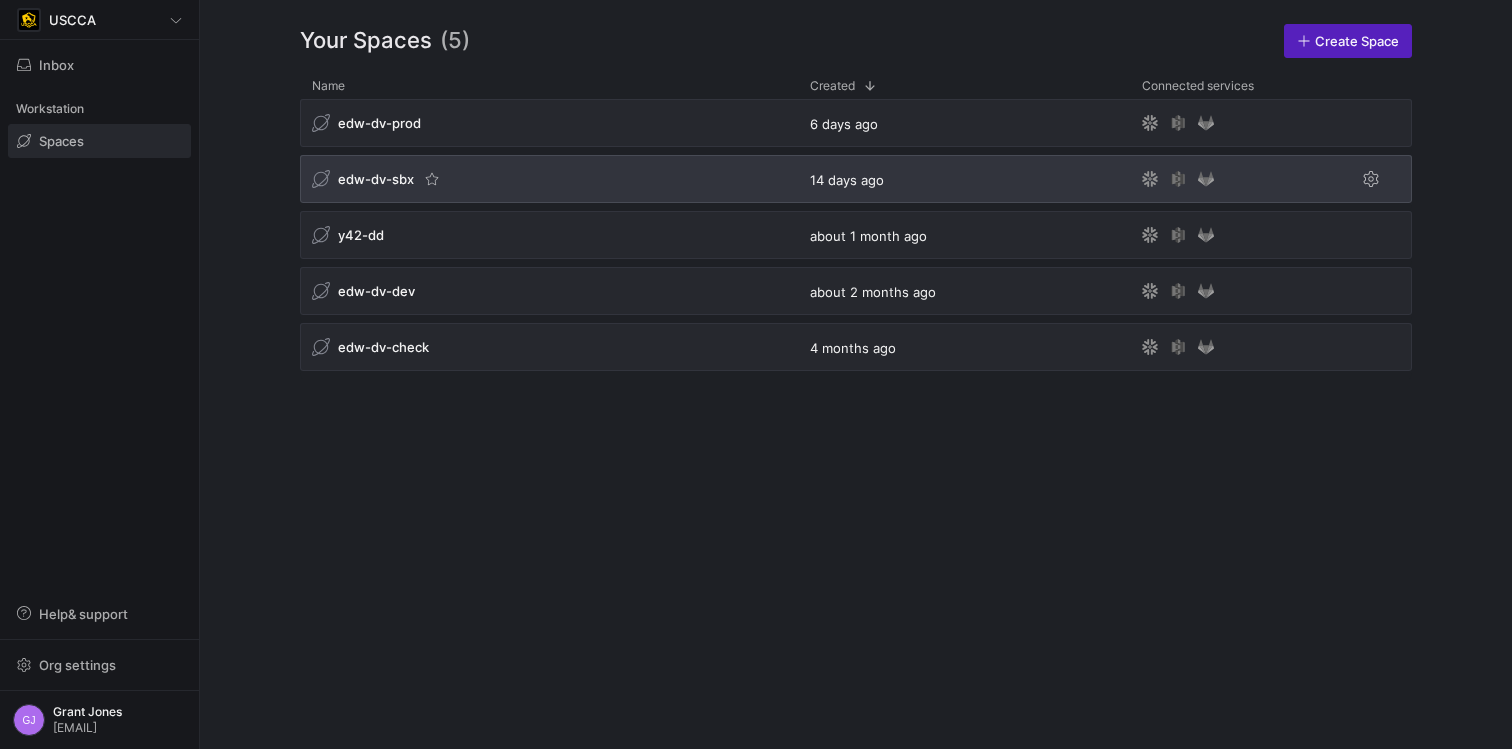 click on "edw-dv-sbx" 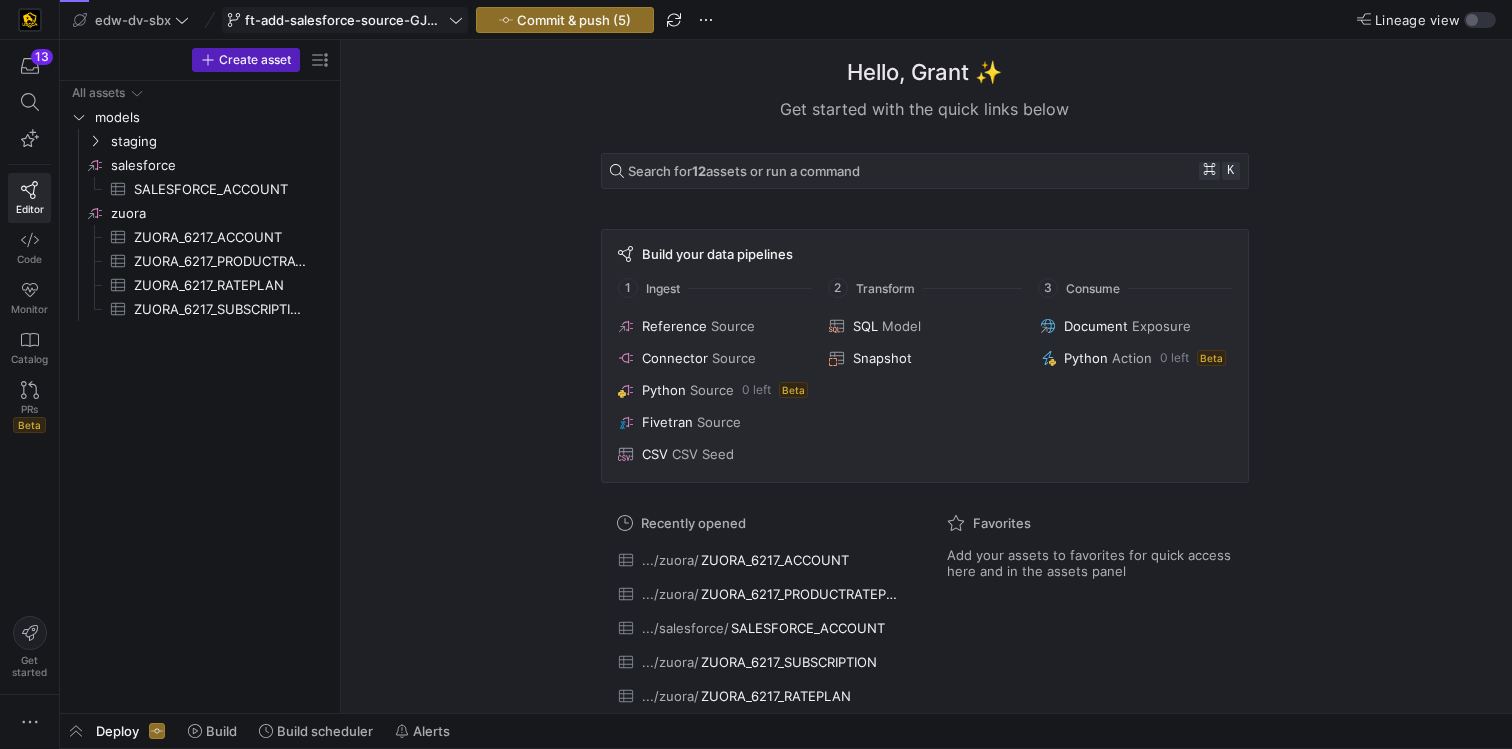 click on "ft-add-salesforce-source-GJ07232025" 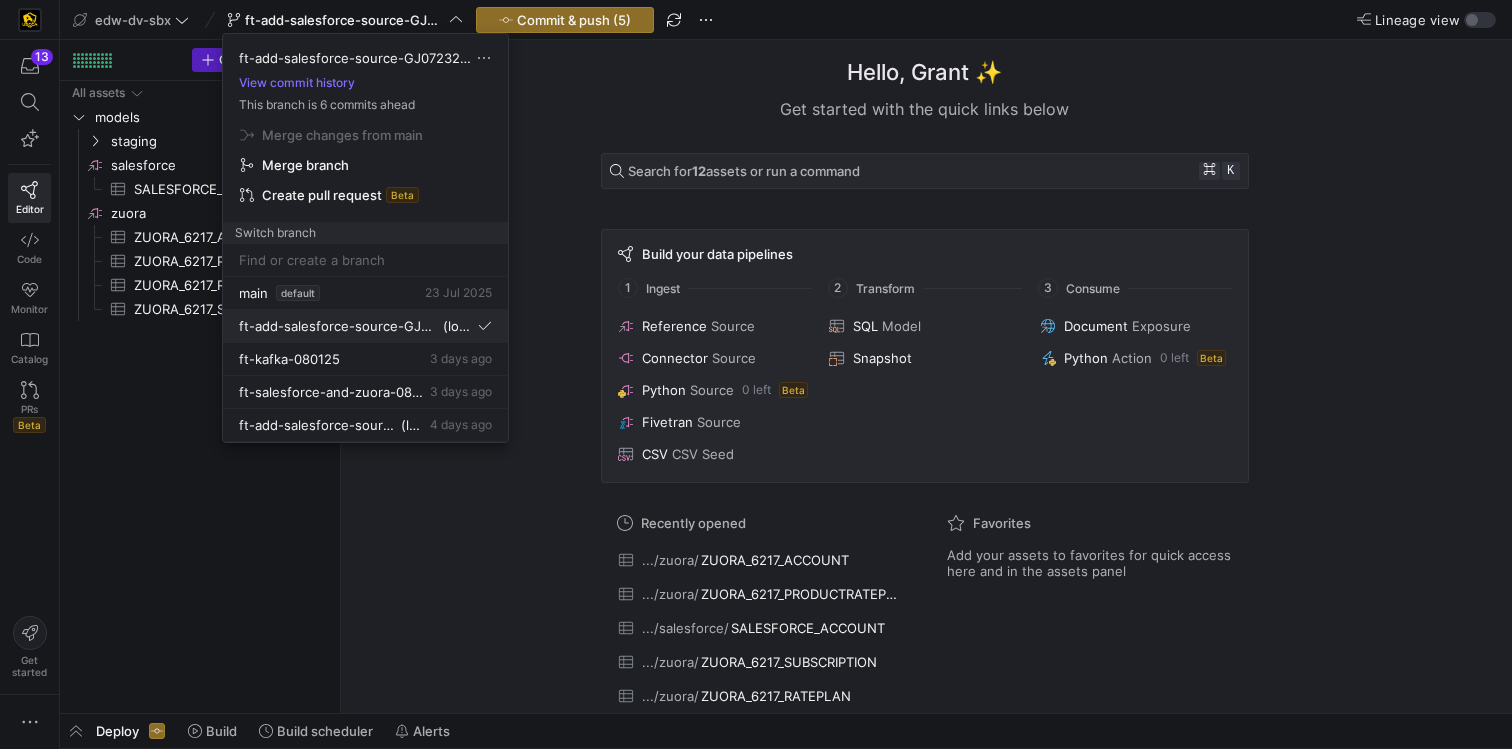 click on "ft-add-salesforce-source-GJ07232025" at bounding box center (339, 326) 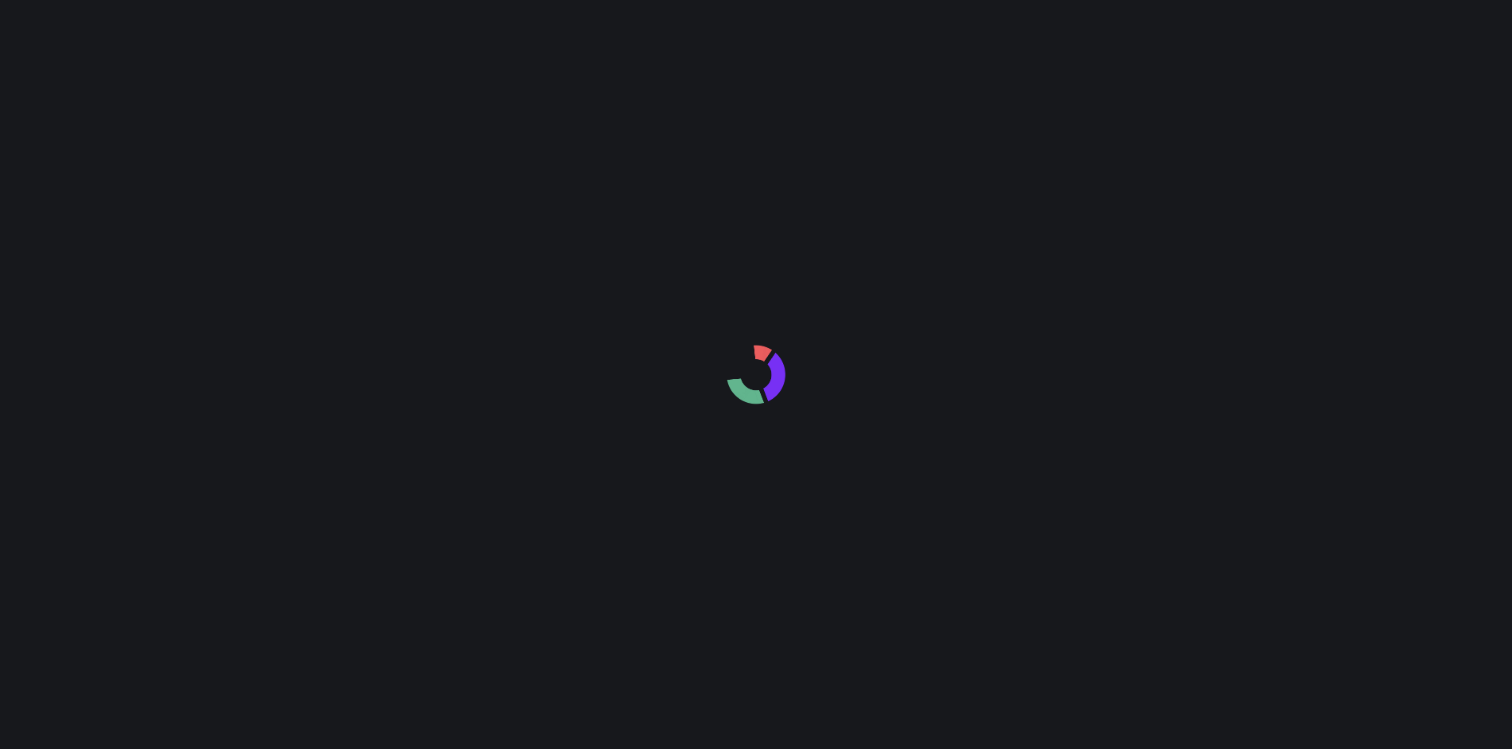 scroll, scrollTop: 0, scrollLeft: 0, axis: both 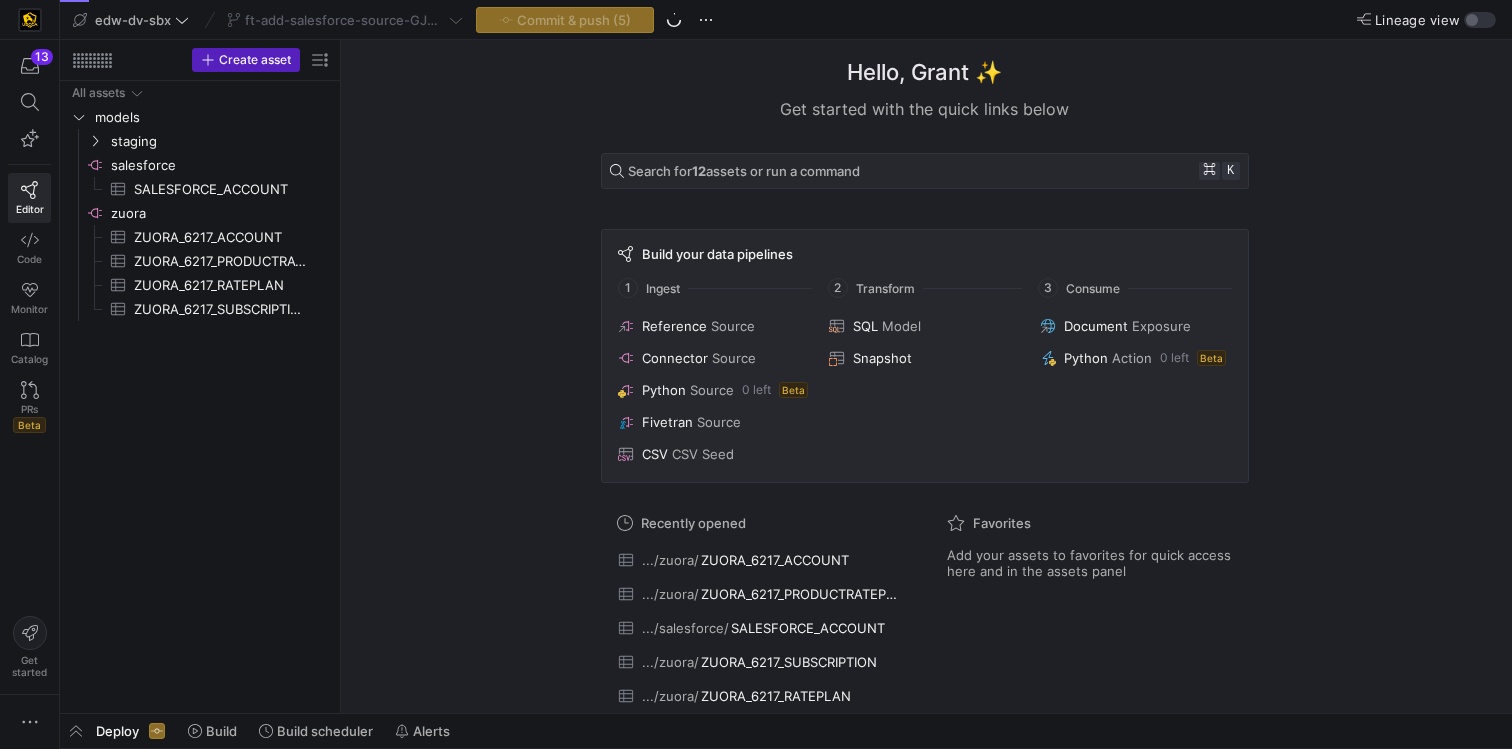click on "ft-add-salesforce-source-GJ07232025" 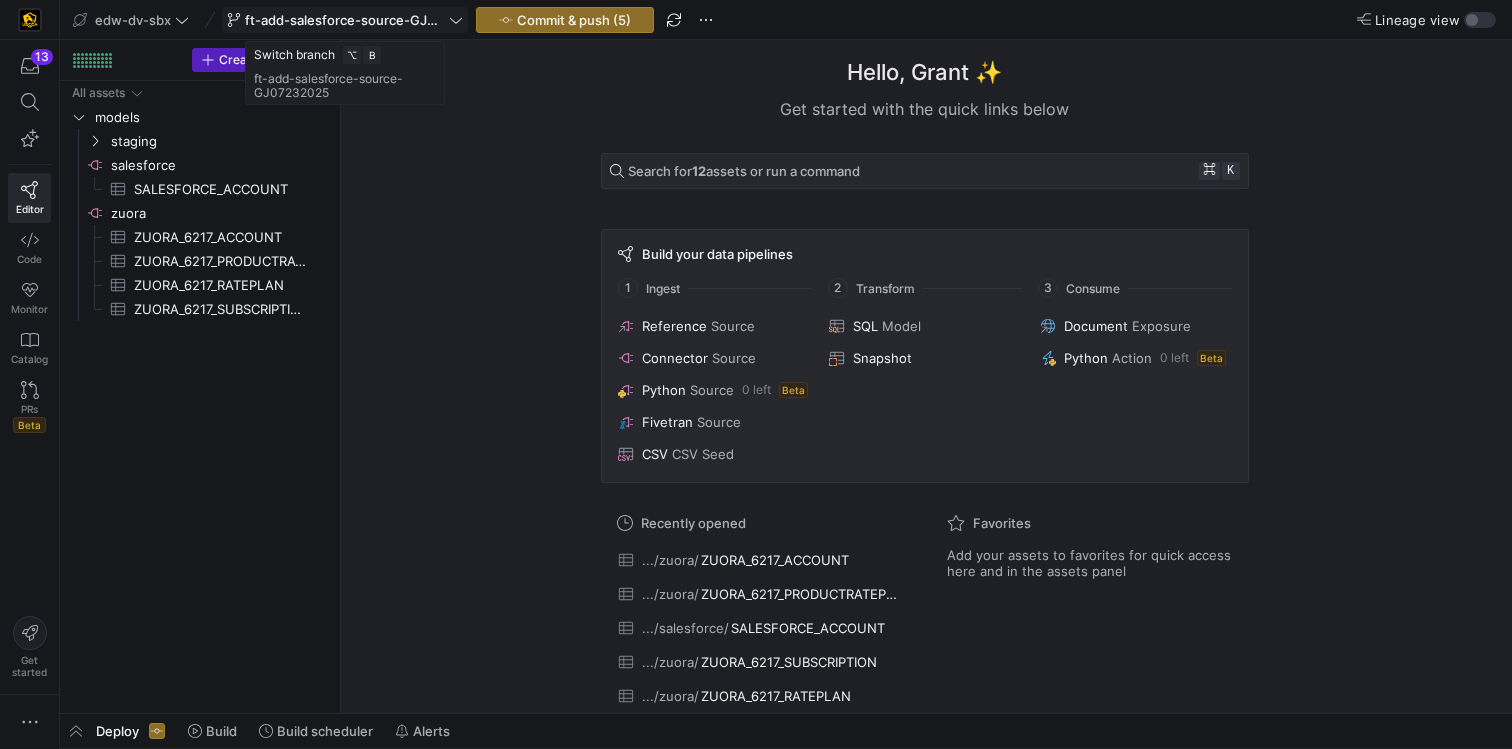 click on "ft-add-salesforce-source-GJ07232025" 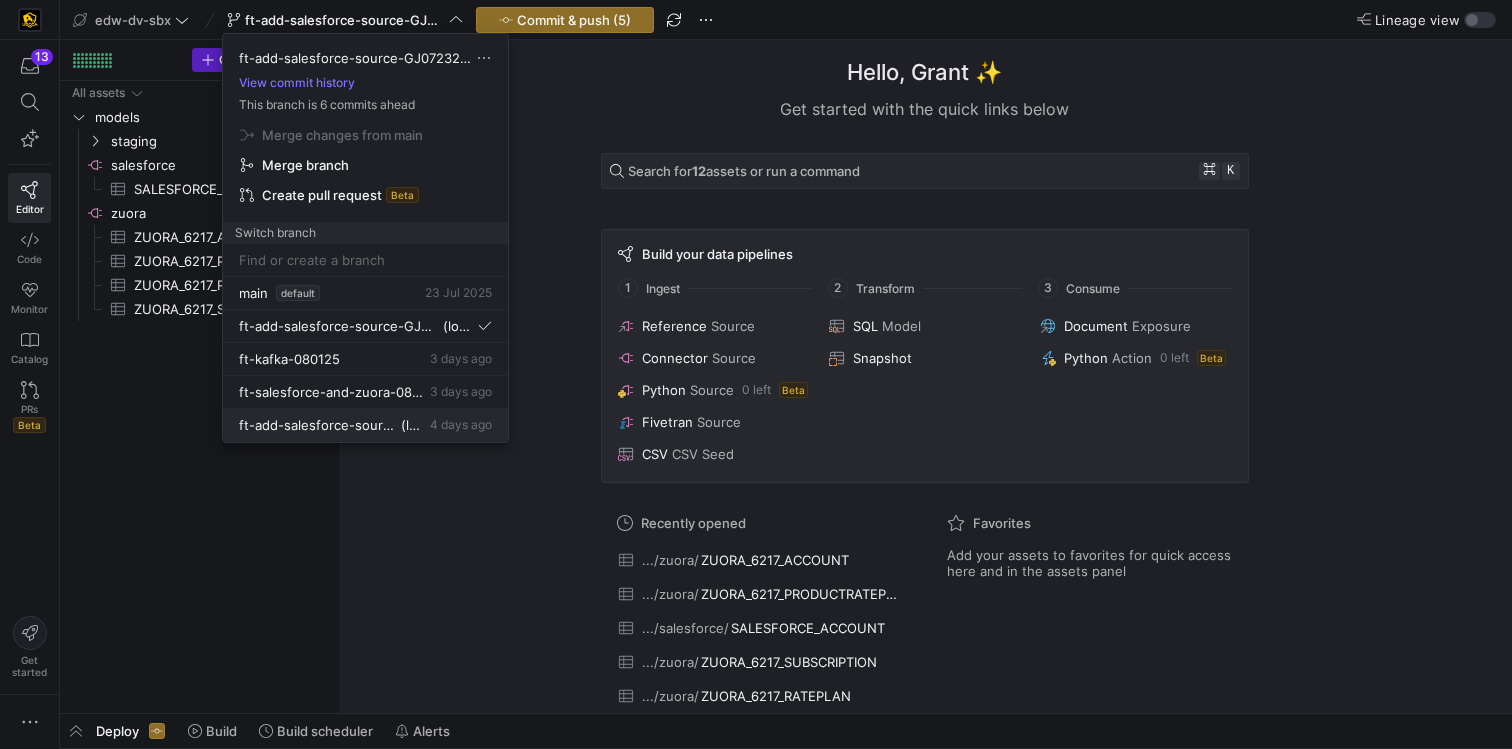 click on "ft-add-salesforce-source-07242025AB" at bounding box center (318, 425) 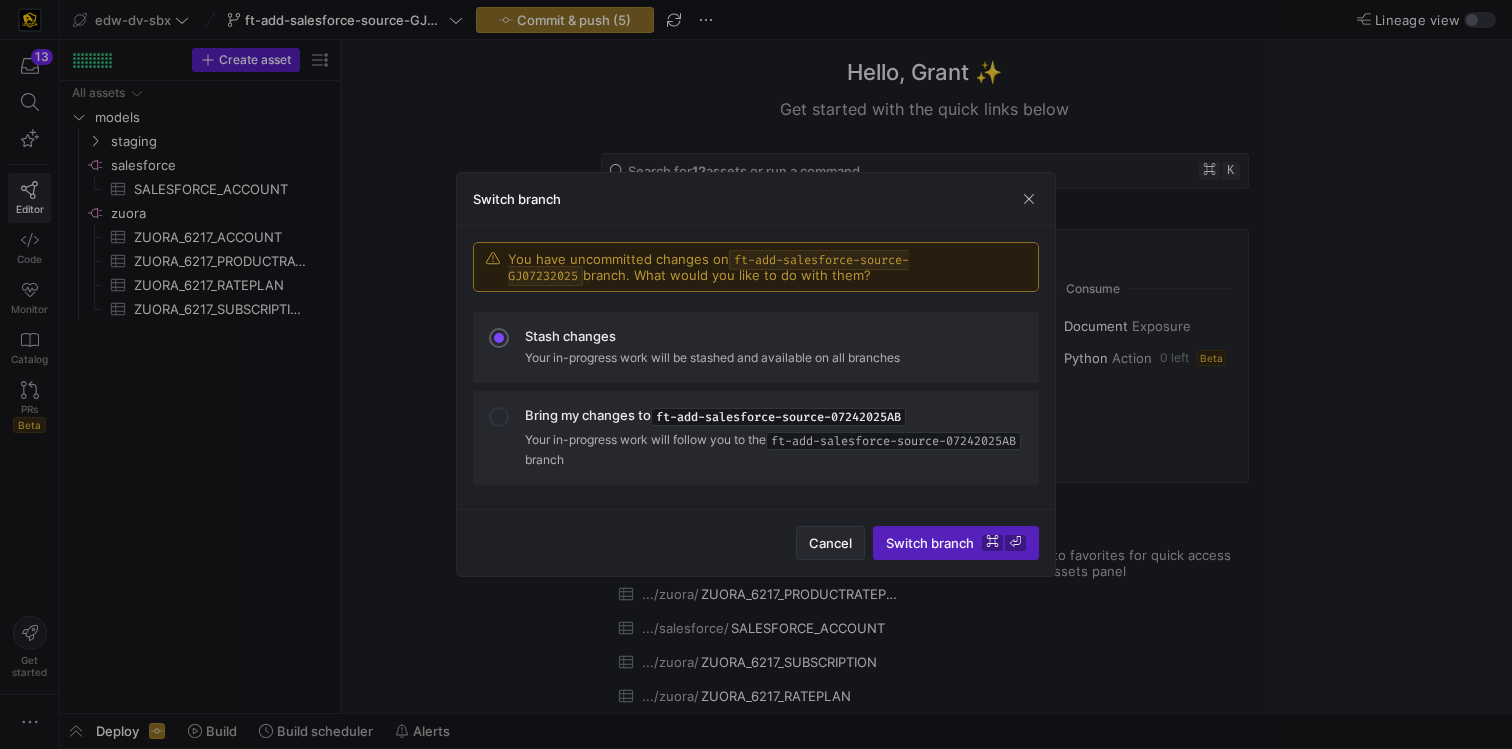 click on "Cancel" at bounding box center [830, 543] 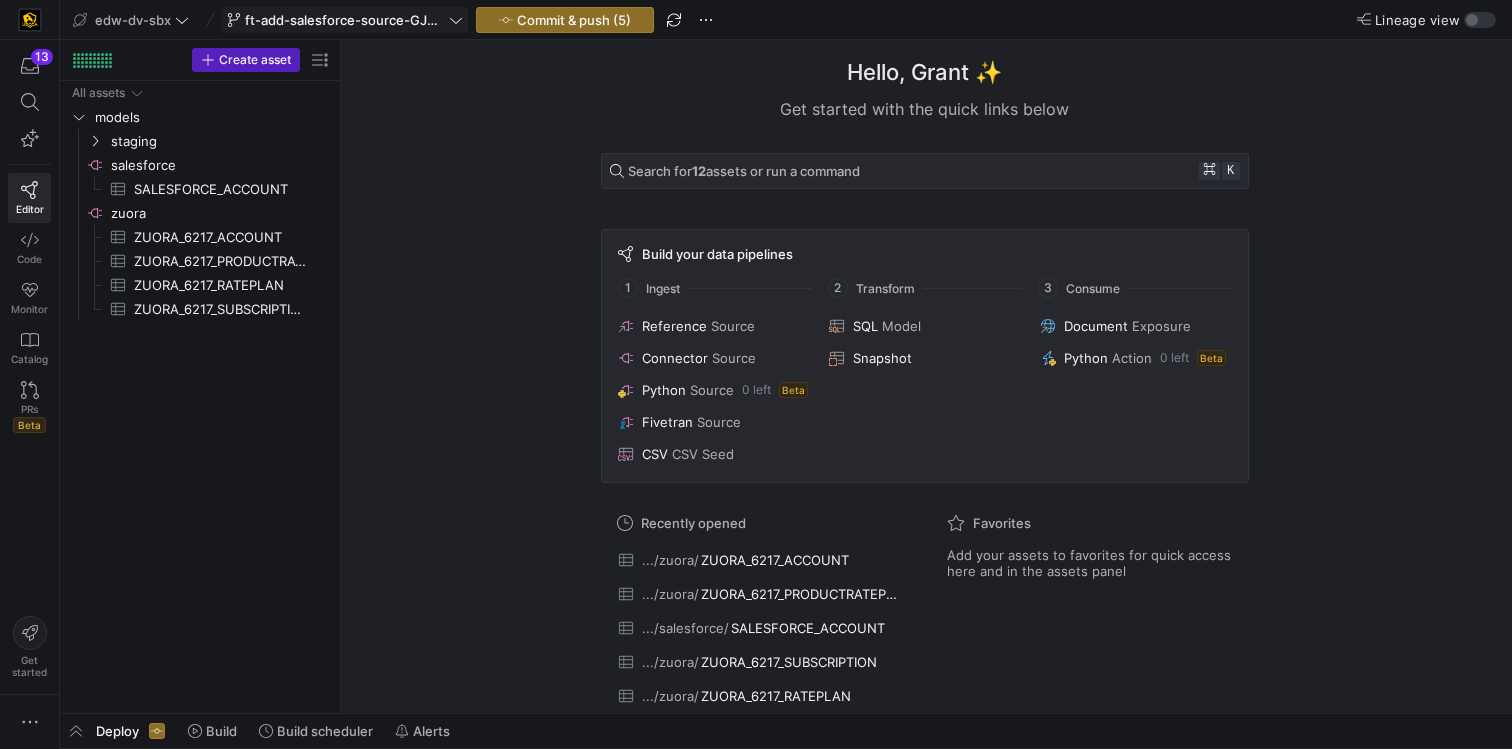 click on "ft-add-salesforce-source-GJ07232025" 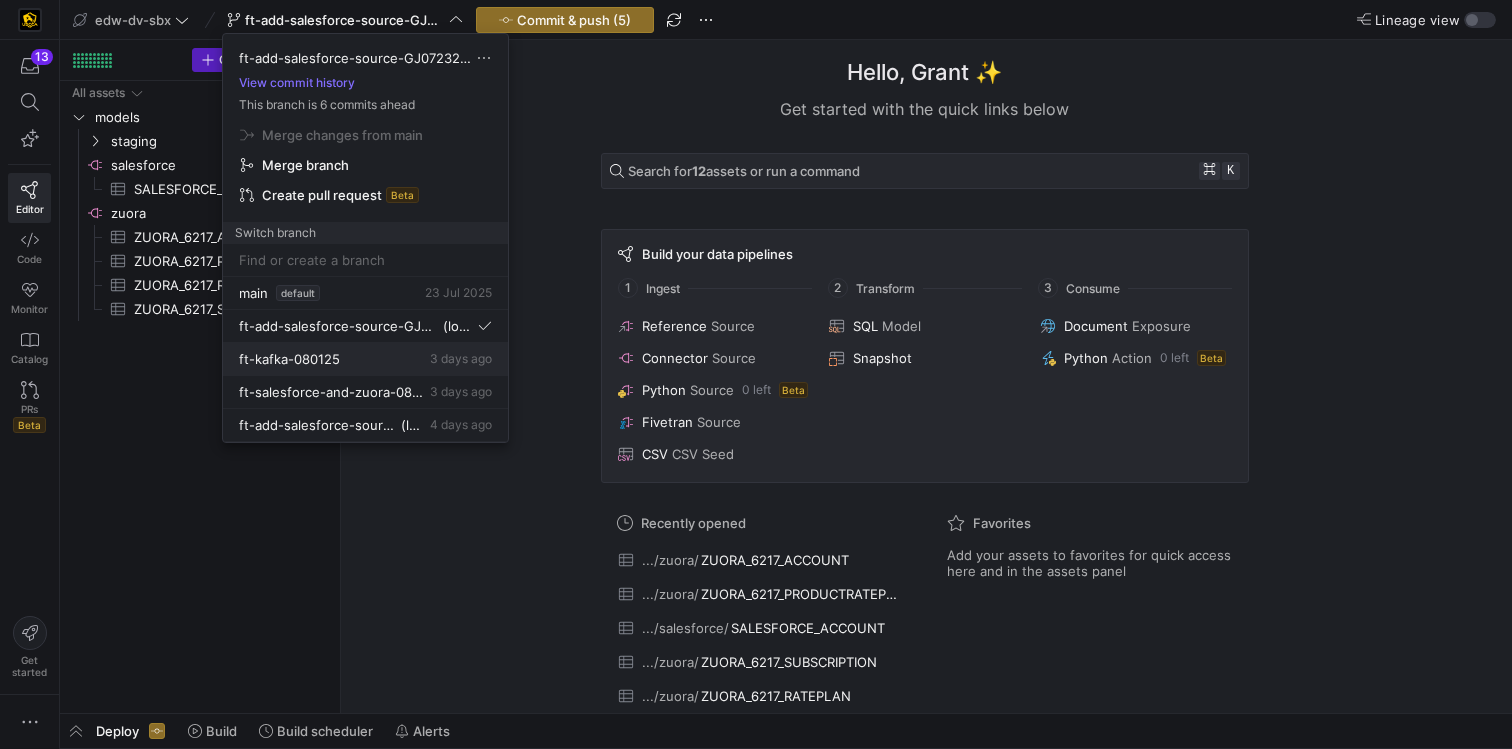 click on "ft-kafka-080125 3 days ago" at bounding box center (365, 359) 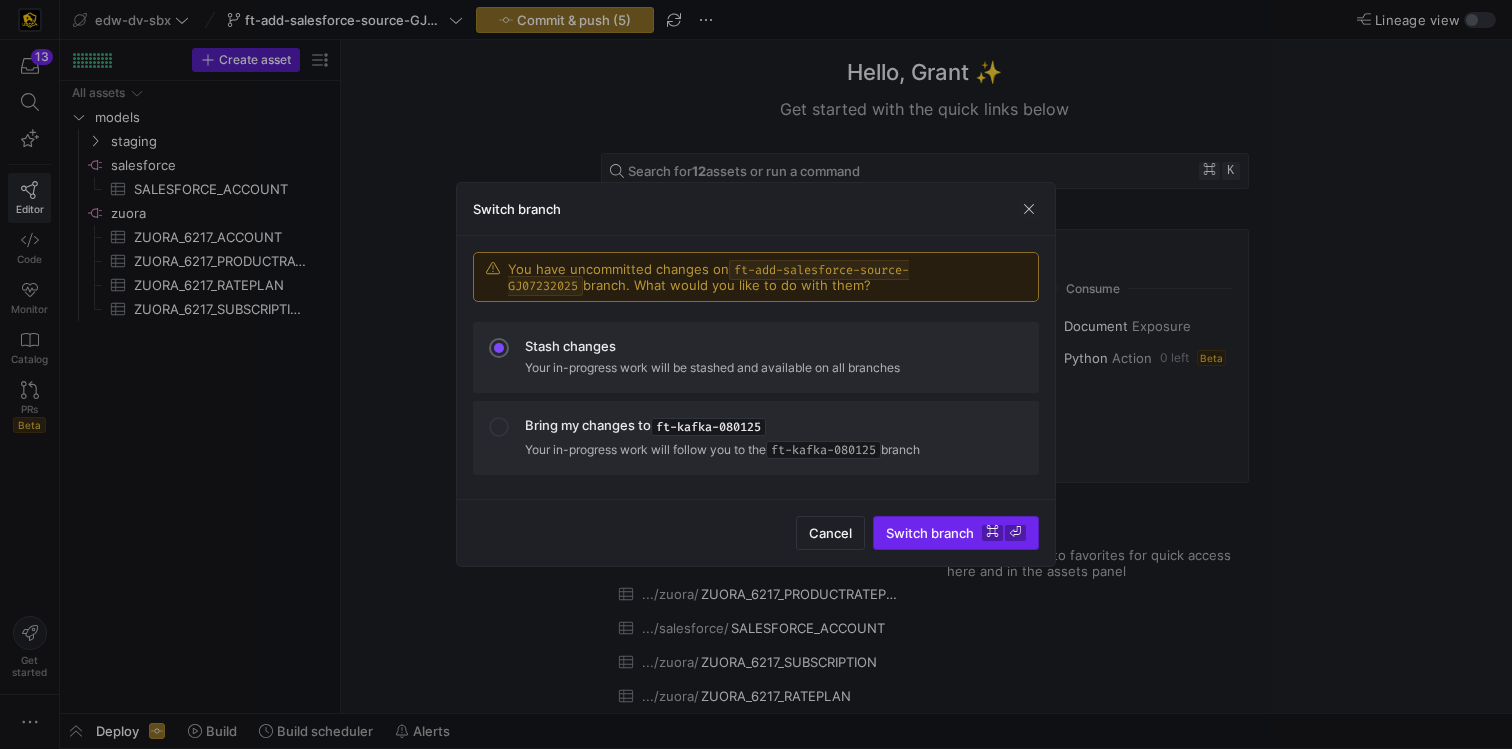 click on "Switch branch  ⌘ ⏎" at bounding box center [956, 533] 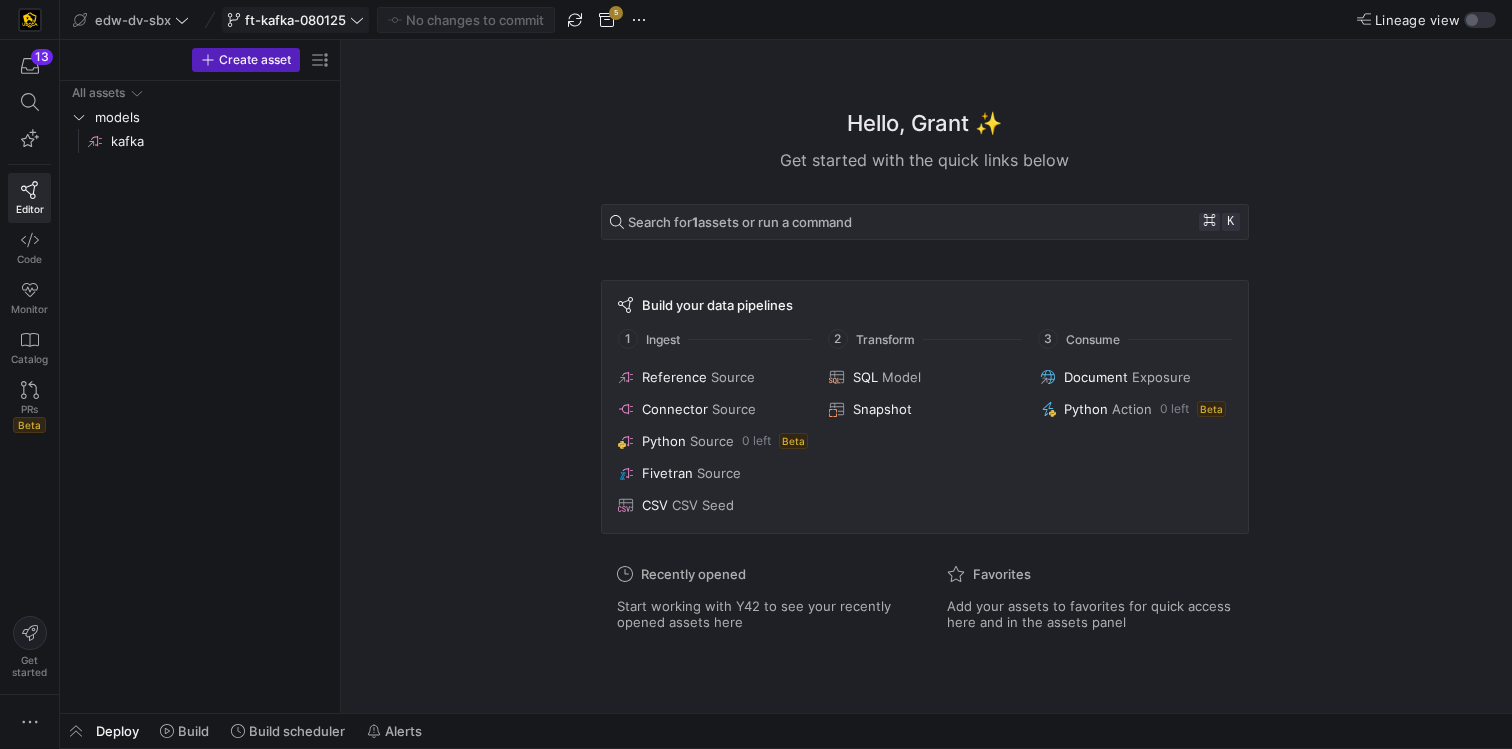 click on "ft-kafka-080125" 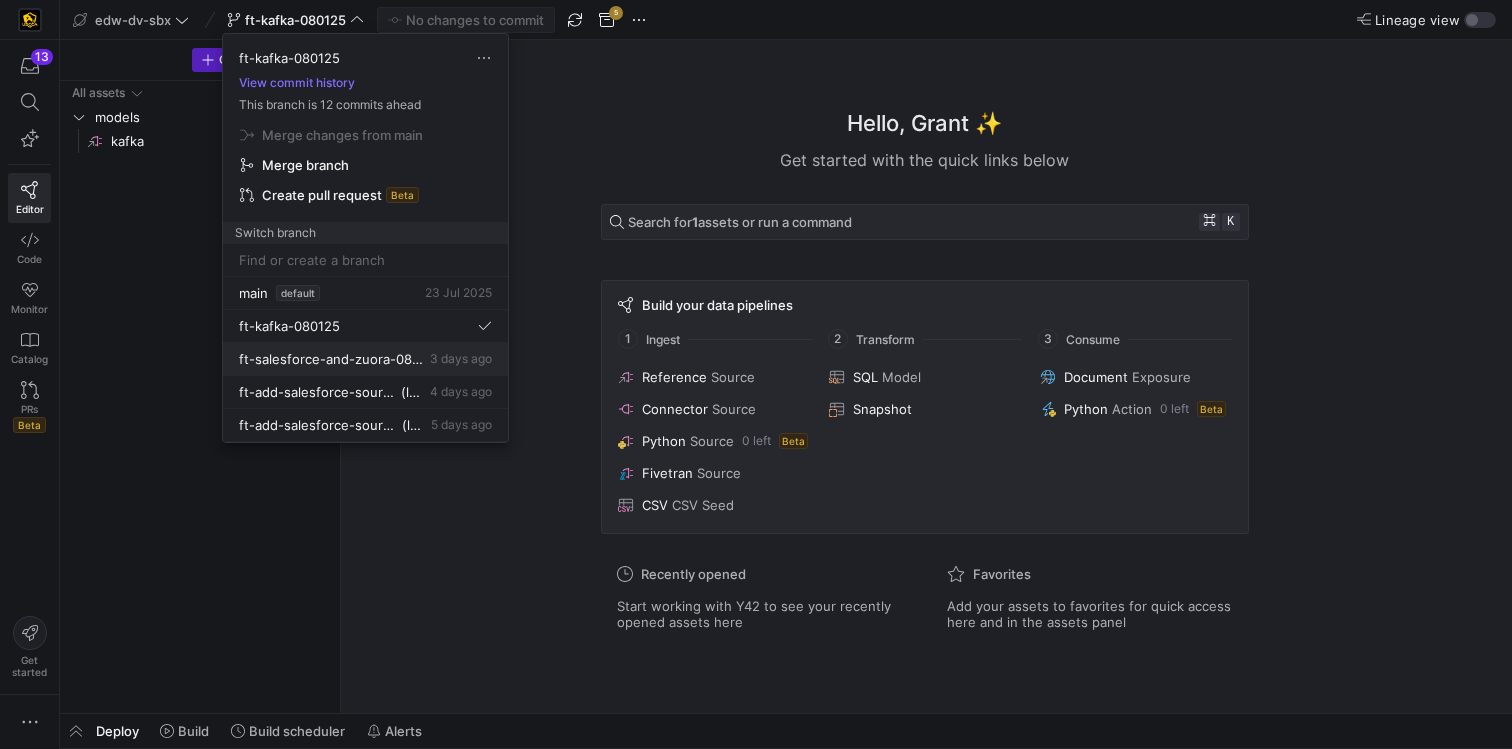 click on "ft-salesforce-and-zuora-08012025" at bounding box center [332, 359] 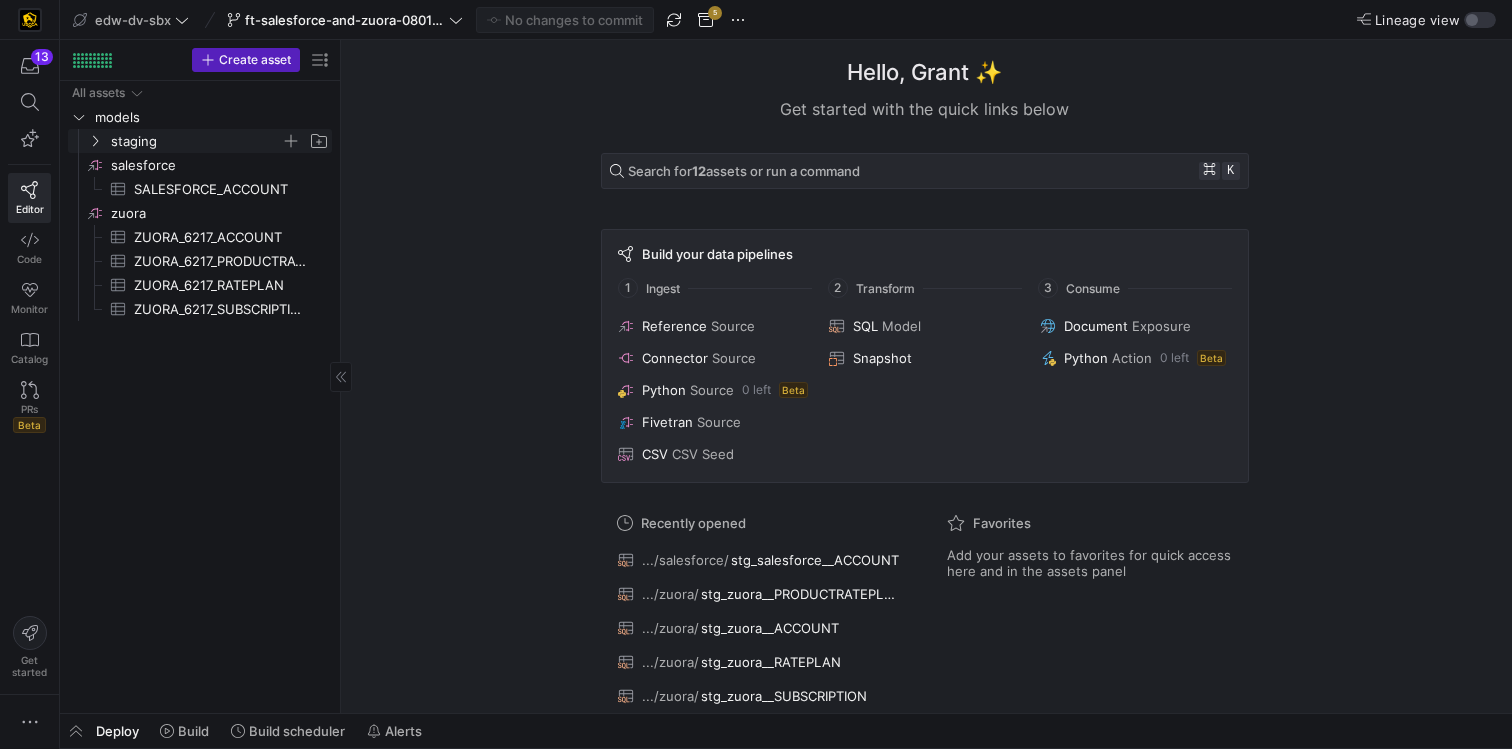 click on "staging" 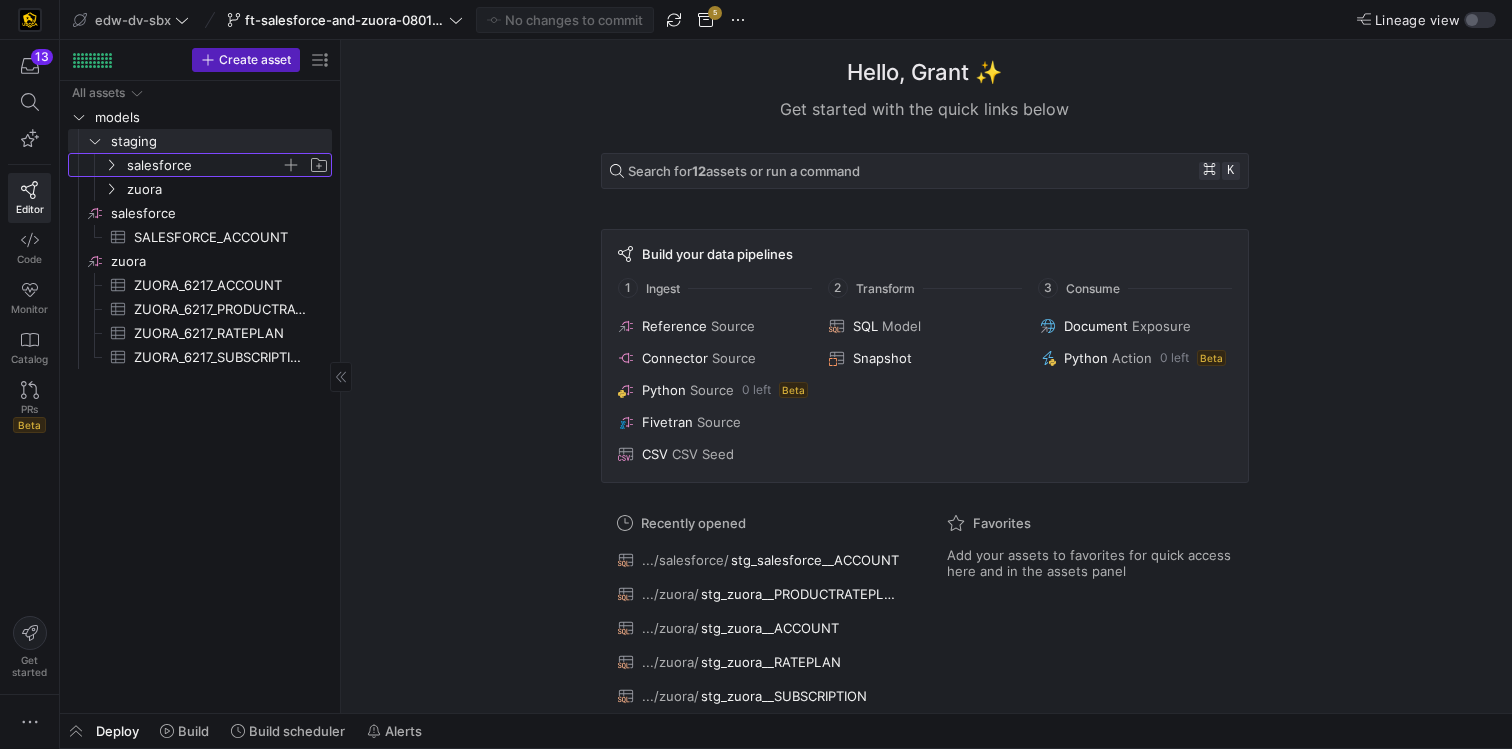click on "salesforce" 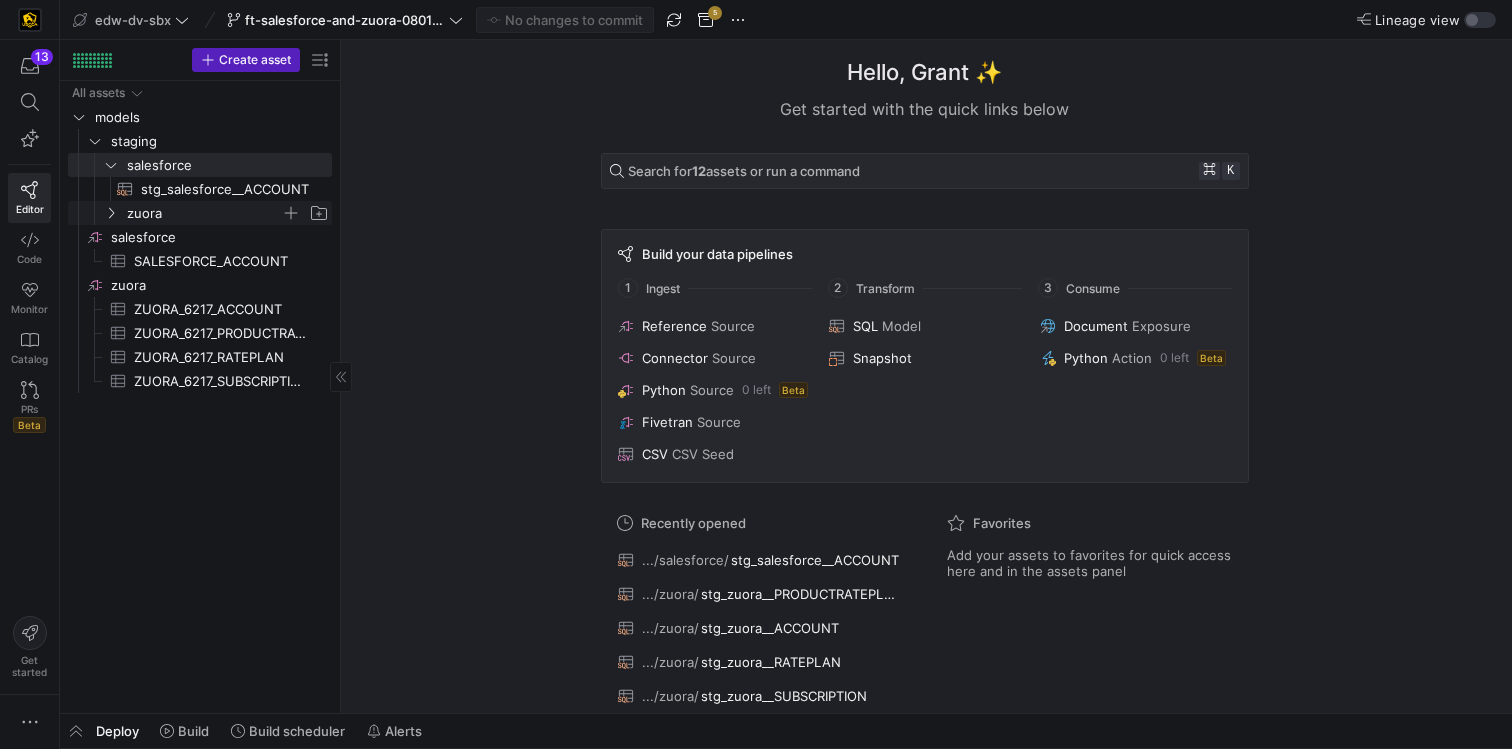 click on "zuora" 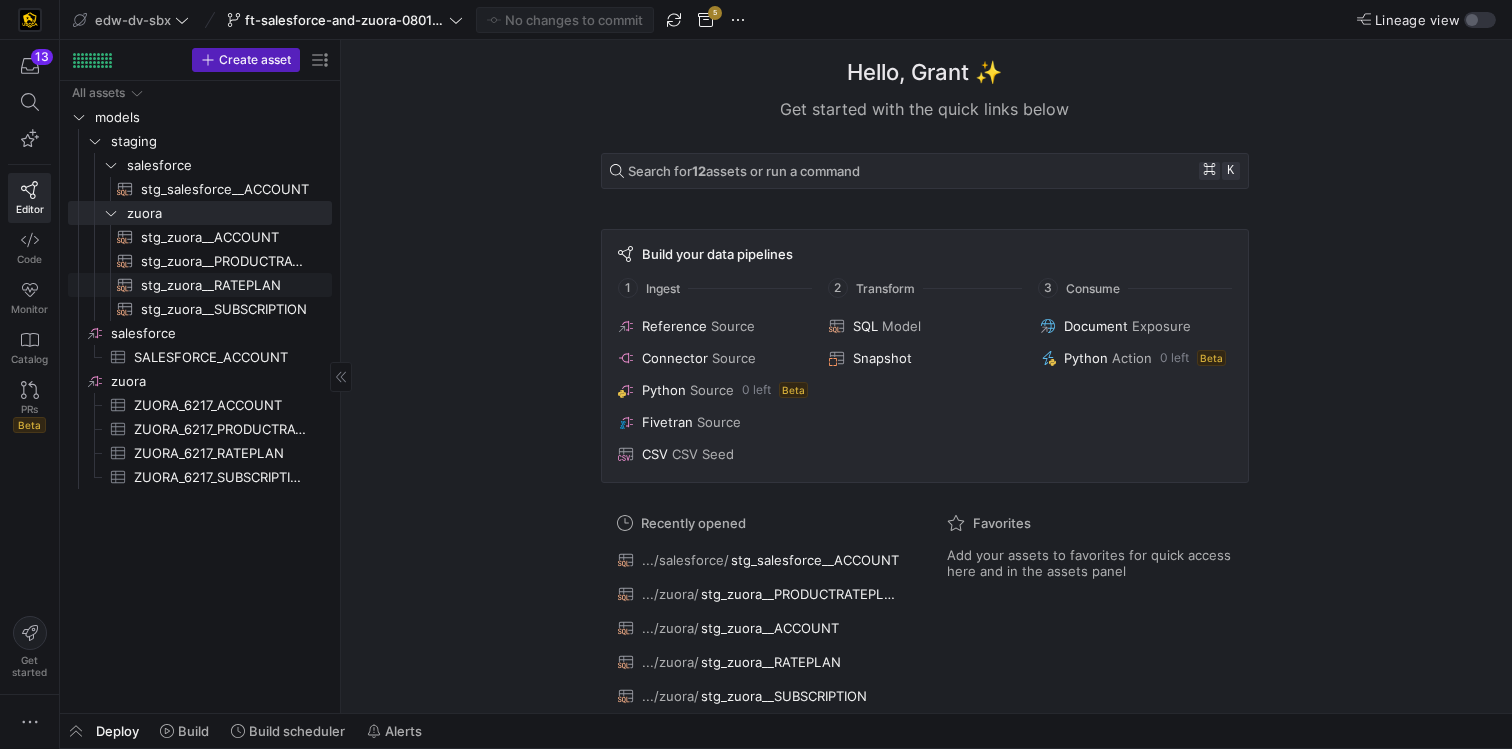 click on "stg_zuora__RATEPLAN​​​​​​​​​​" 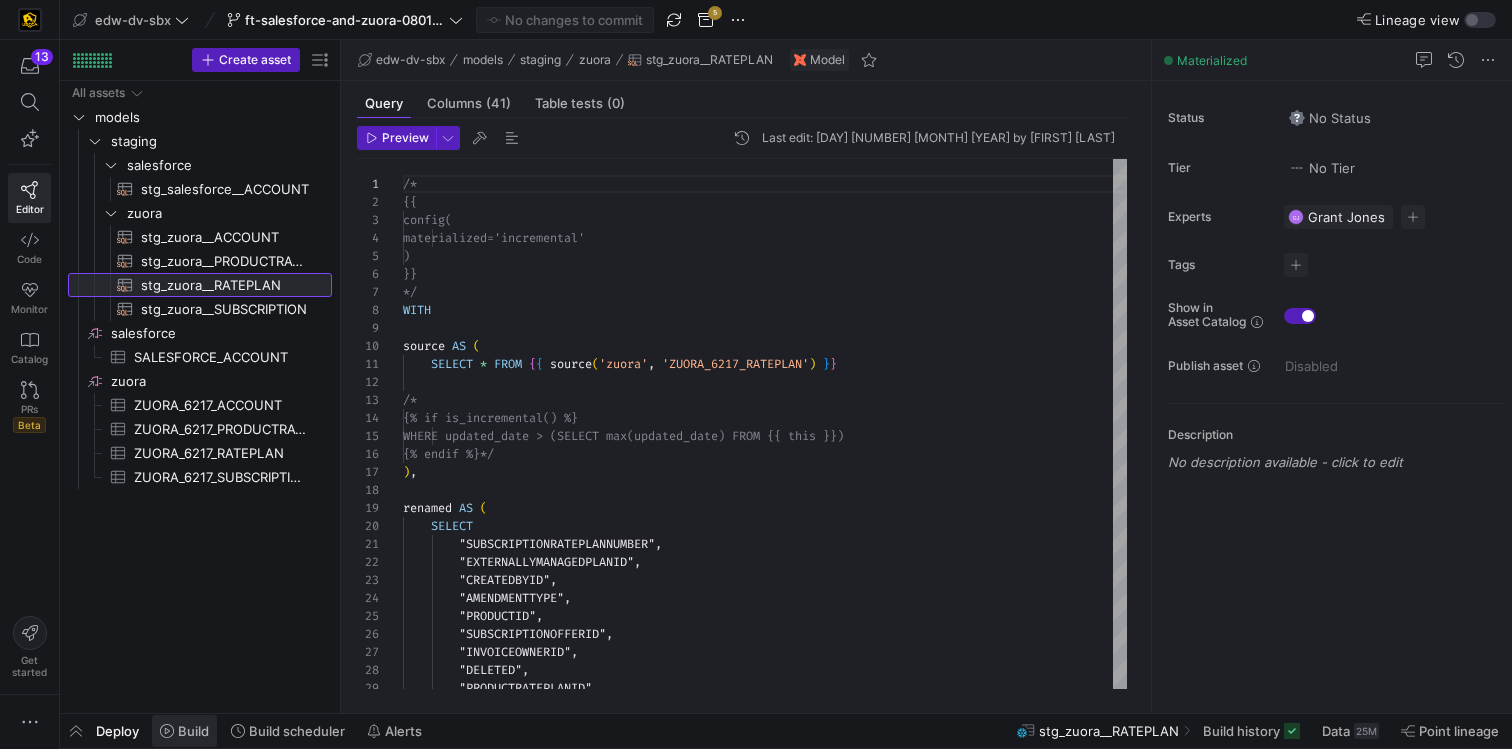 scroll, scrollTop: 180, scrollLeft: 0, axis: vertical 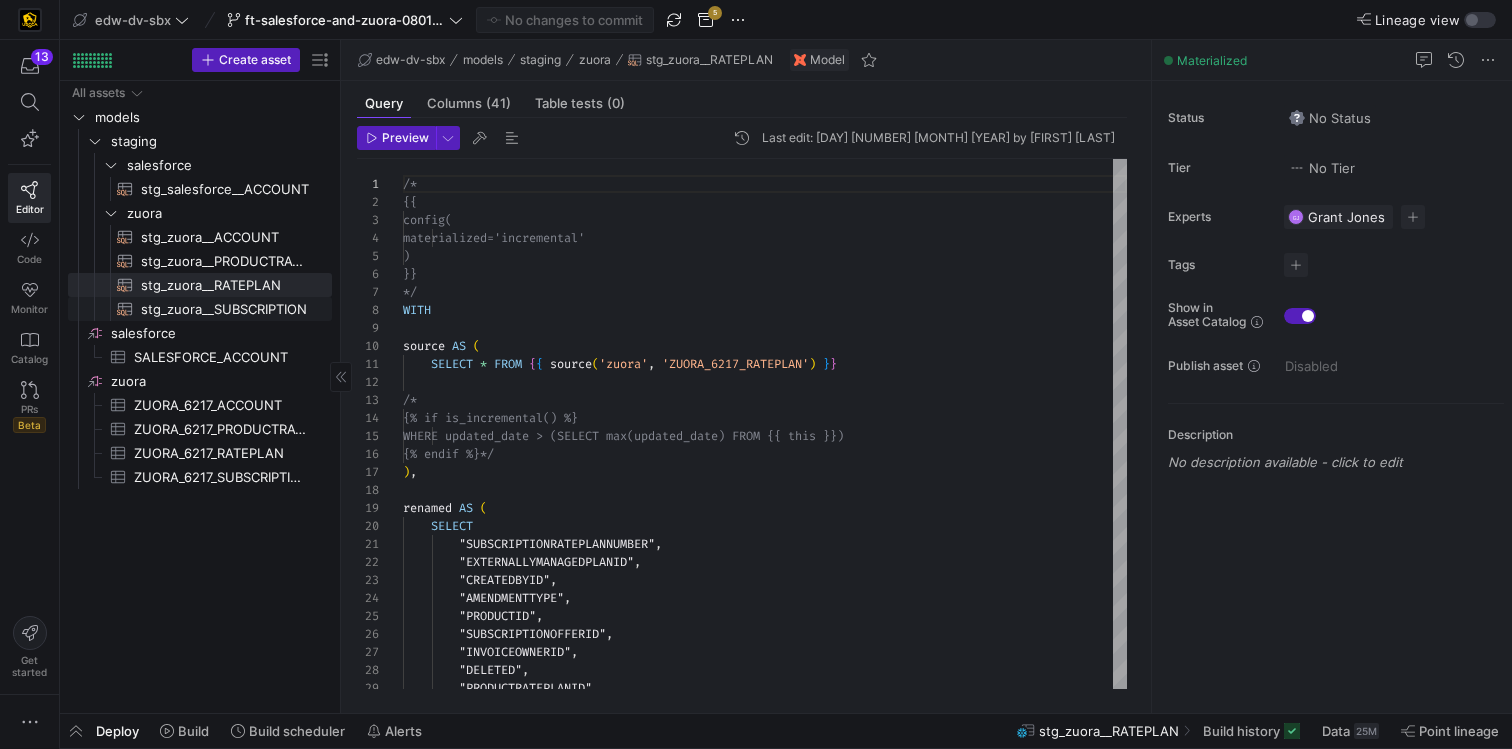 click on "stg_zuora__SUBSCRIPTION​​​​​​​​​​" 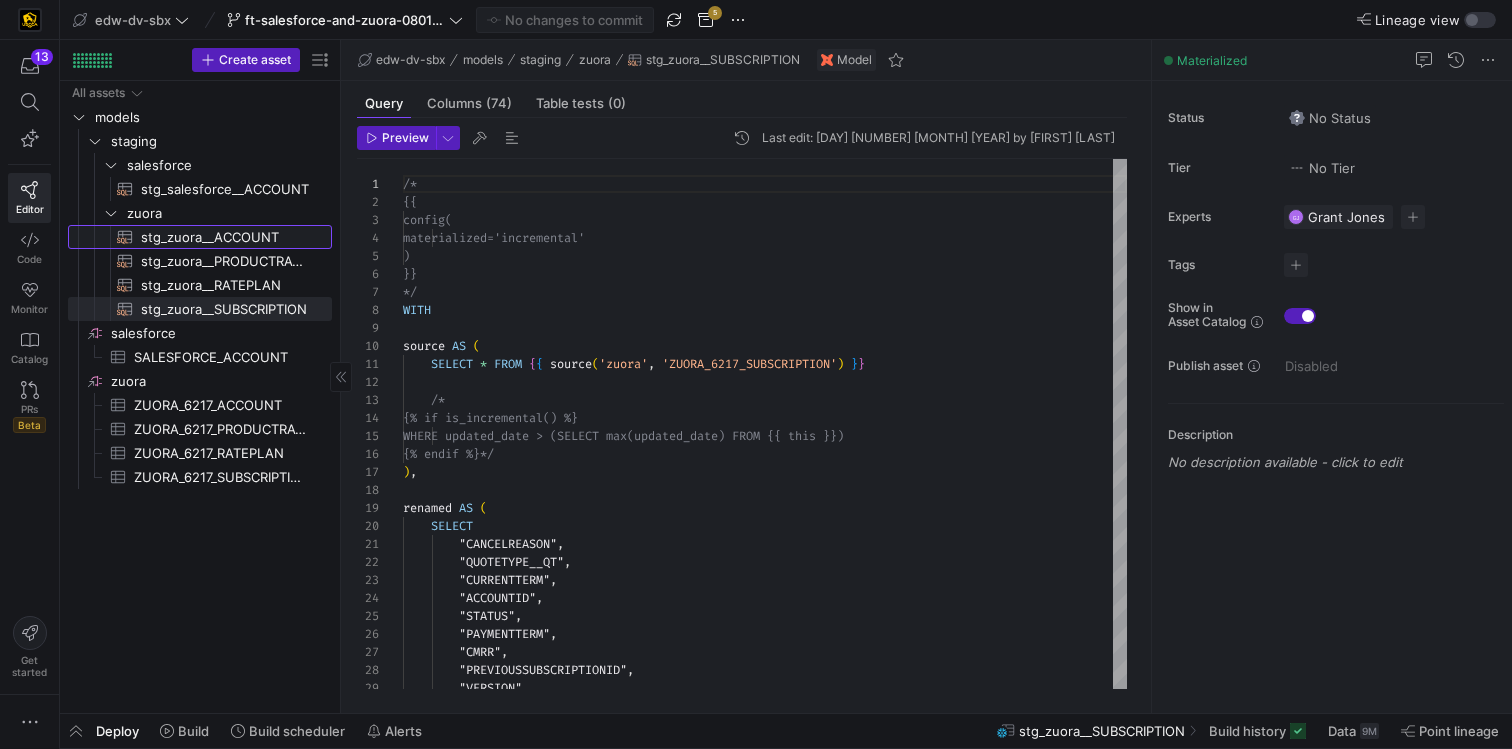 click on "stg_zuora__ACCOUNT​​​​​​​​​​" 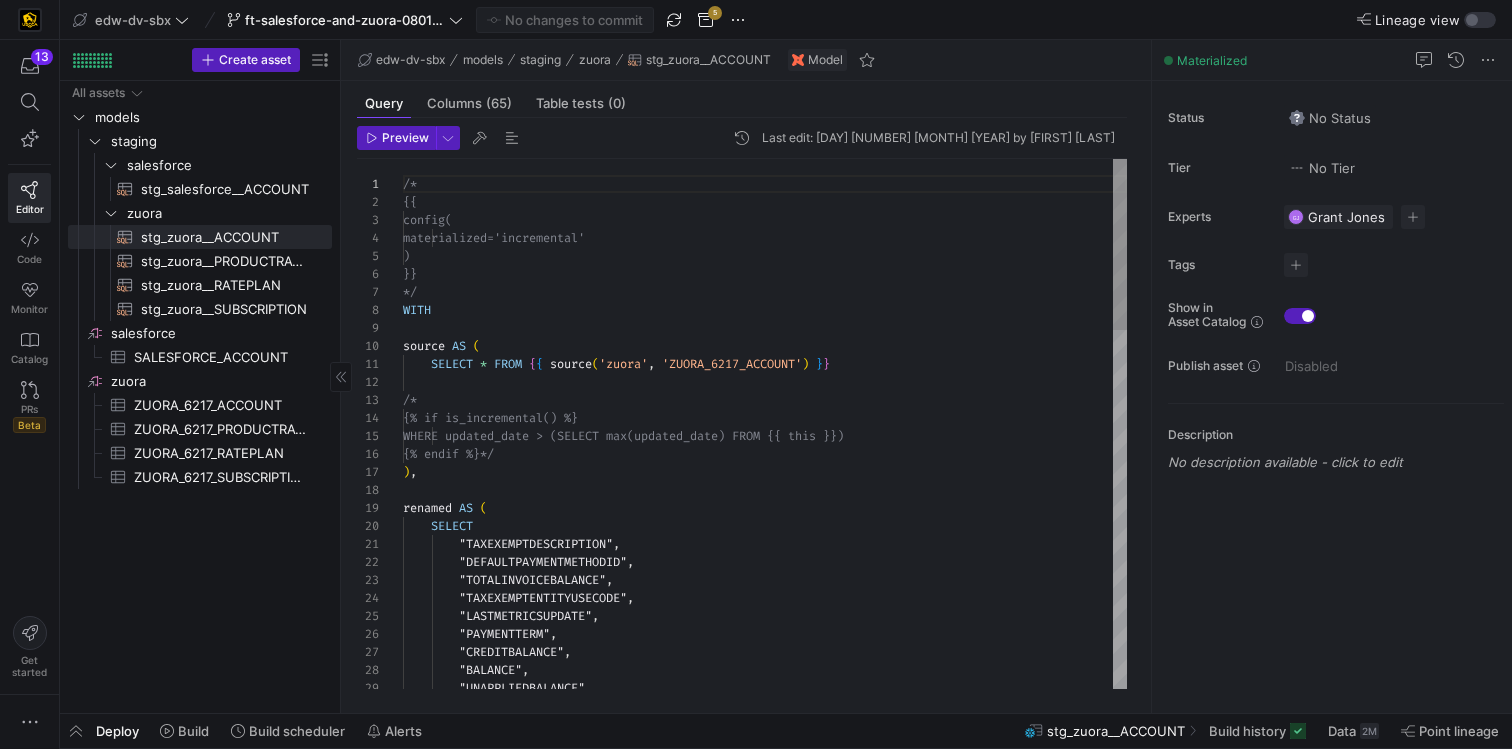 click on "stg_zuora__PRODUCTRATEPLAN​​​​​​​​​​" 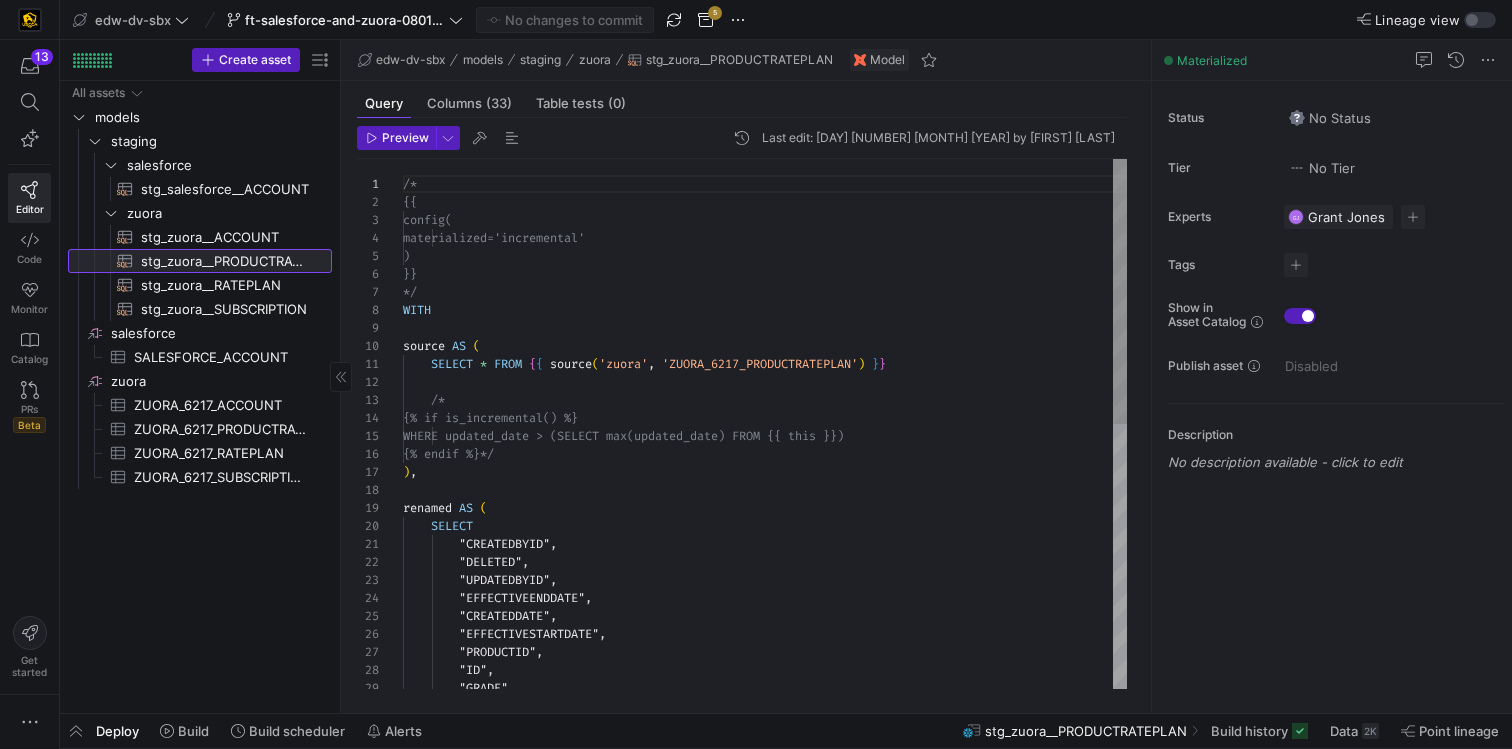 click on "stg_zuora__PRODUCTRATEPLAN​​​​​​​​​​" 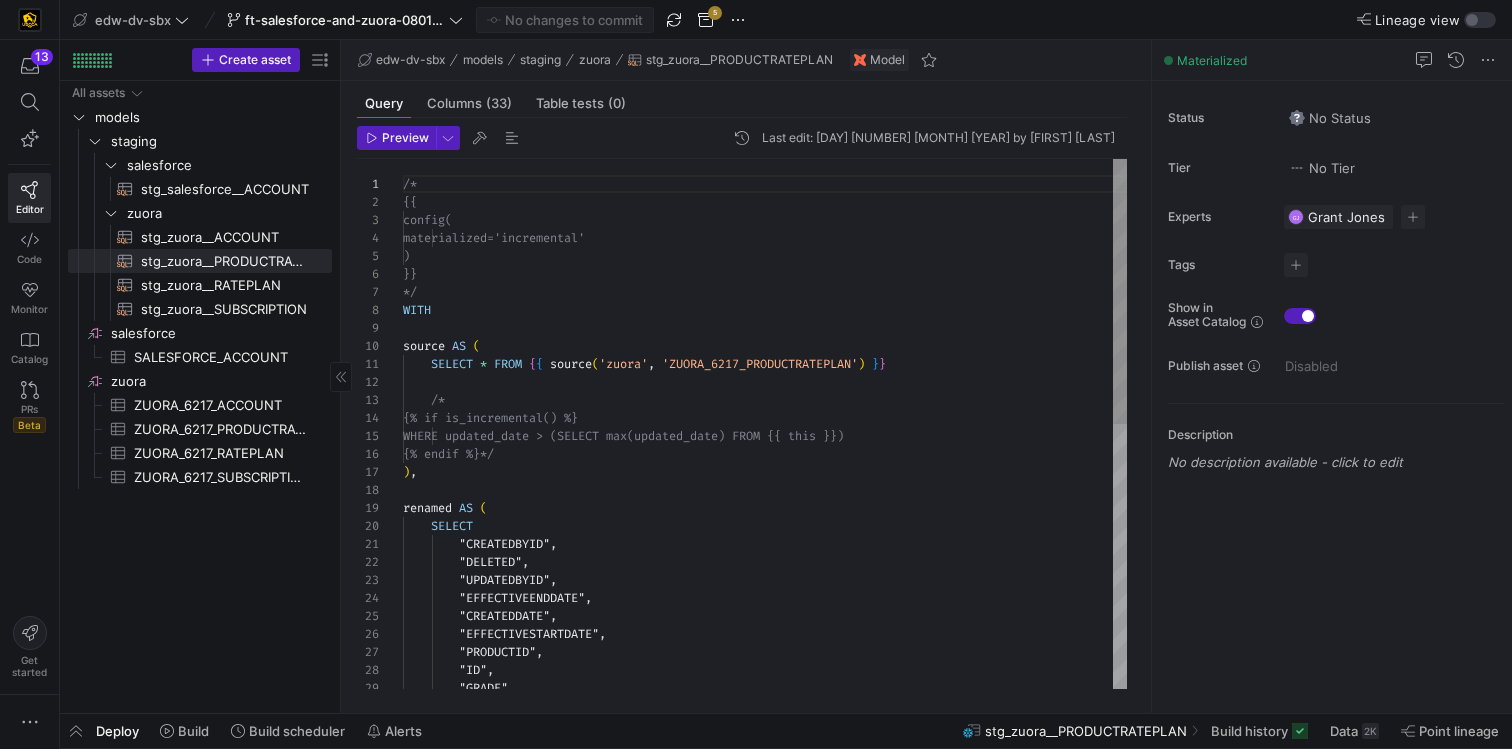 click on "stg_zuora__SUBSCRIPTION​​​​​​​​​​" 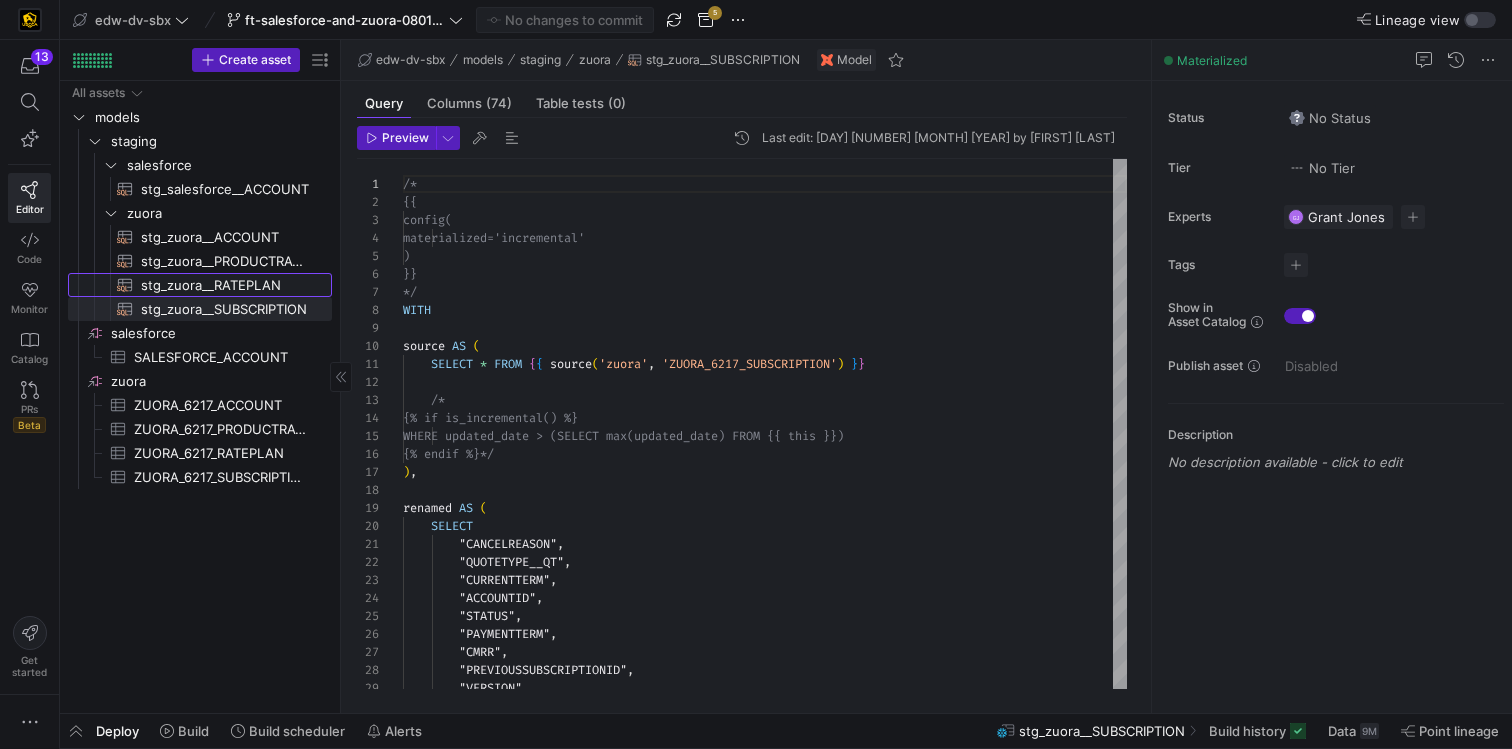 click on "stg_zuora__RATEPLAN​​​​​​​​​​" 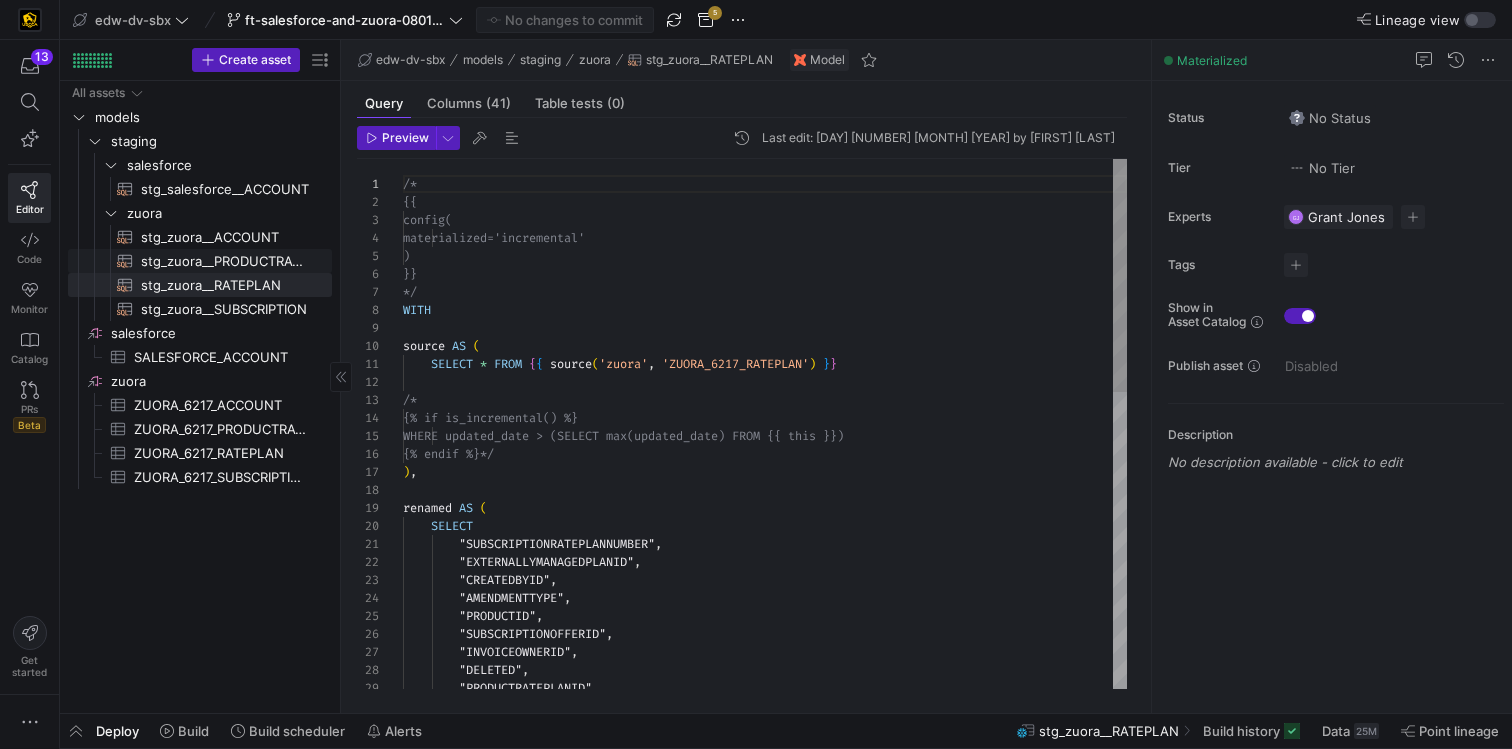 click on "stg_zuora__PRODUCTRATEPLAN​​​​​​​​​​" 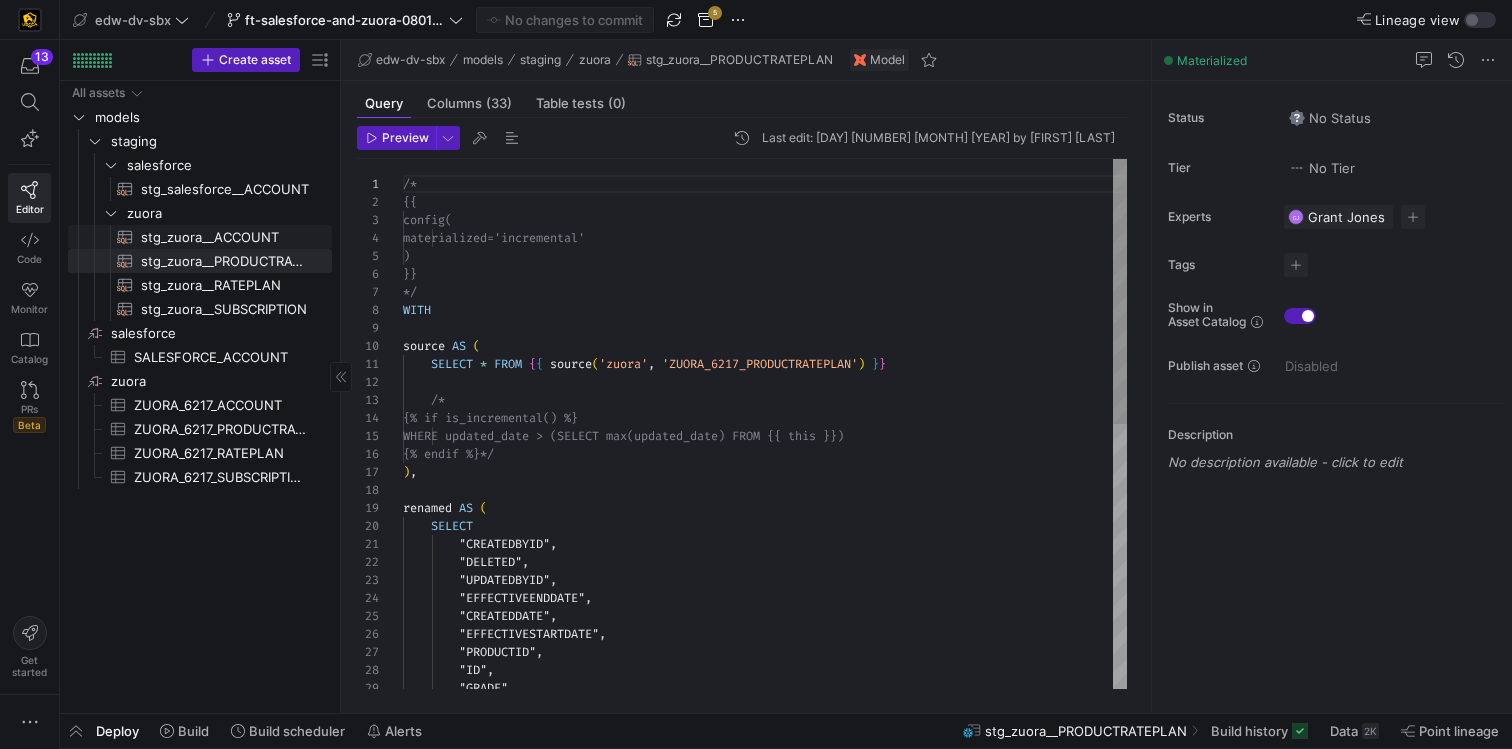 click on "stg_zuora__ACCOUNT​​​​​​​​​​" 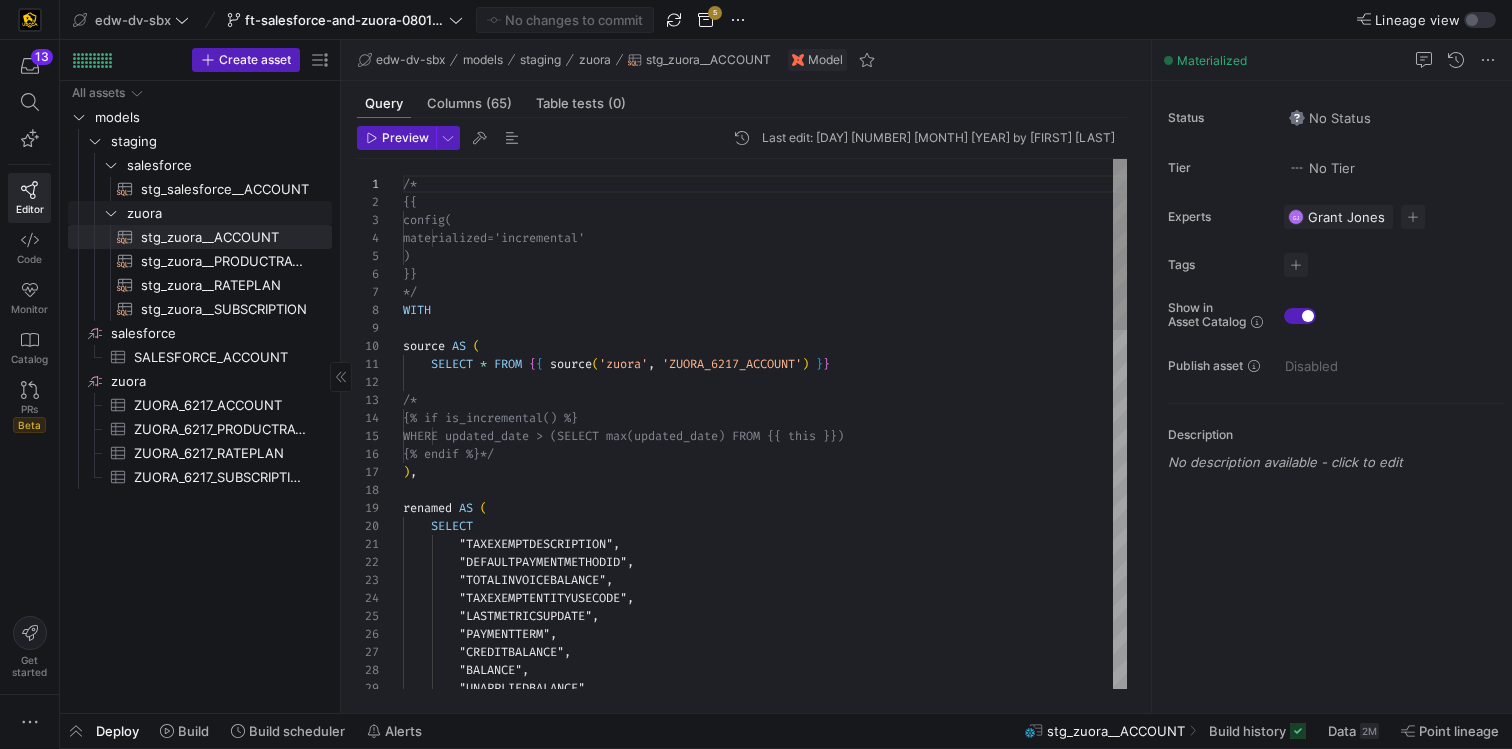 click on "stg_salesforce__ACCOUNT​​​​​​​​​​" 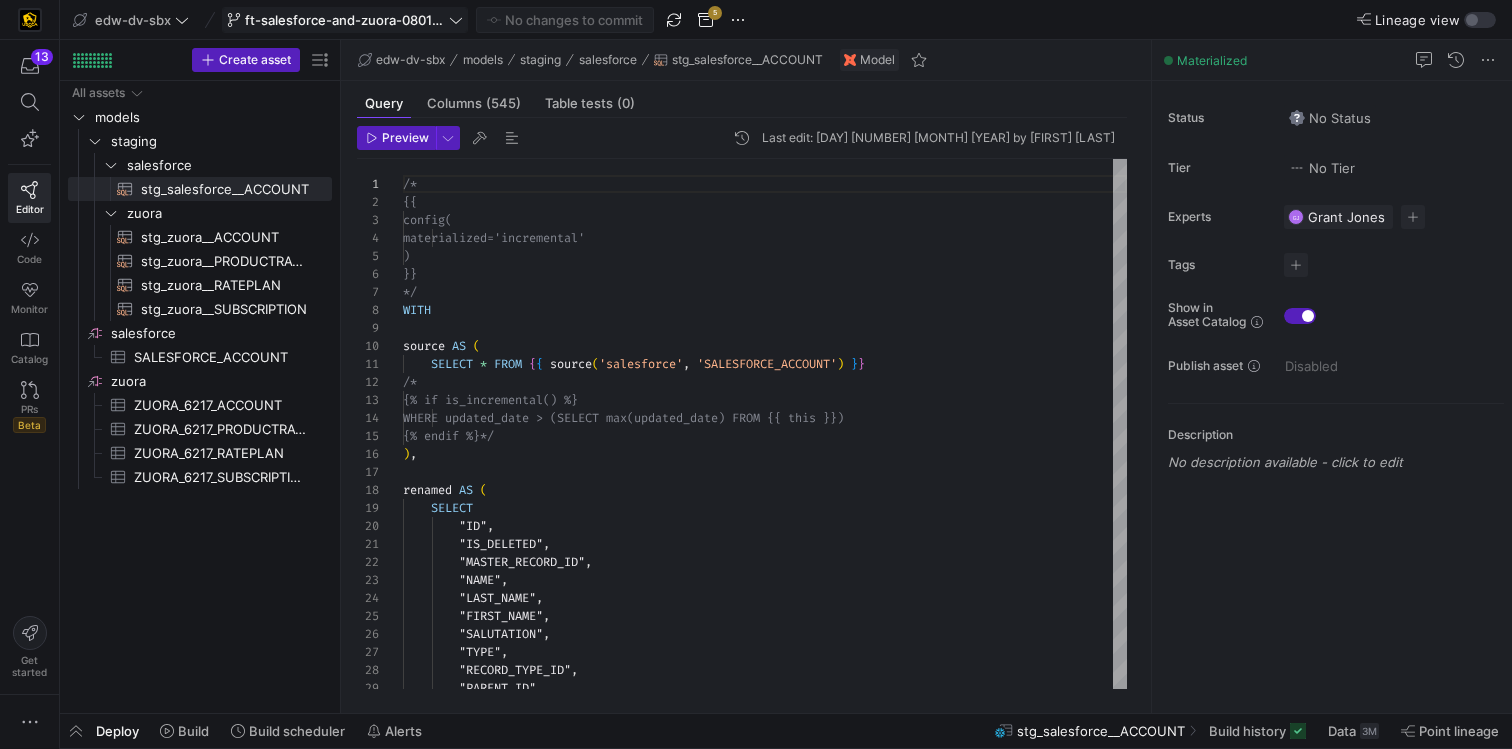 click 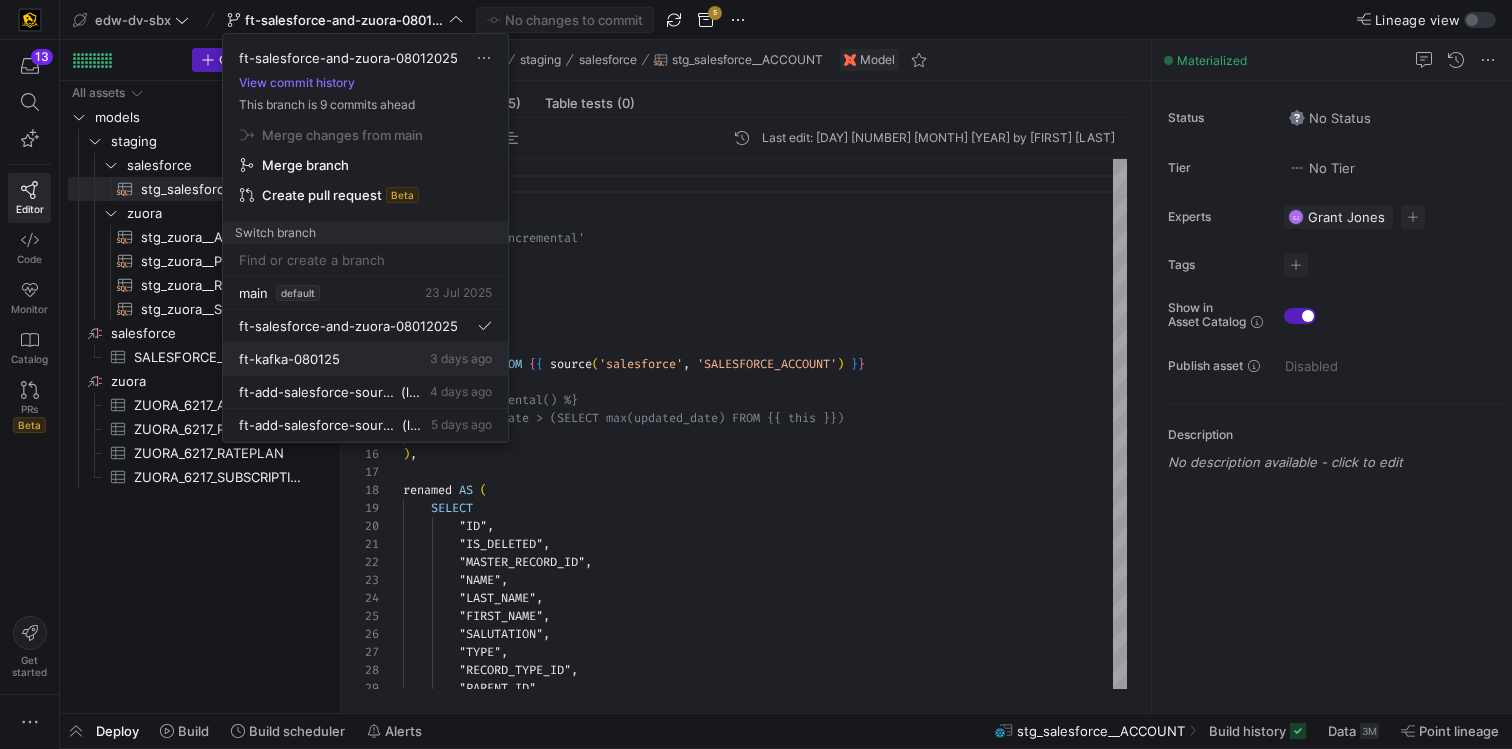 click on "ft-kafka-080125" at bounding box center (289, 359) 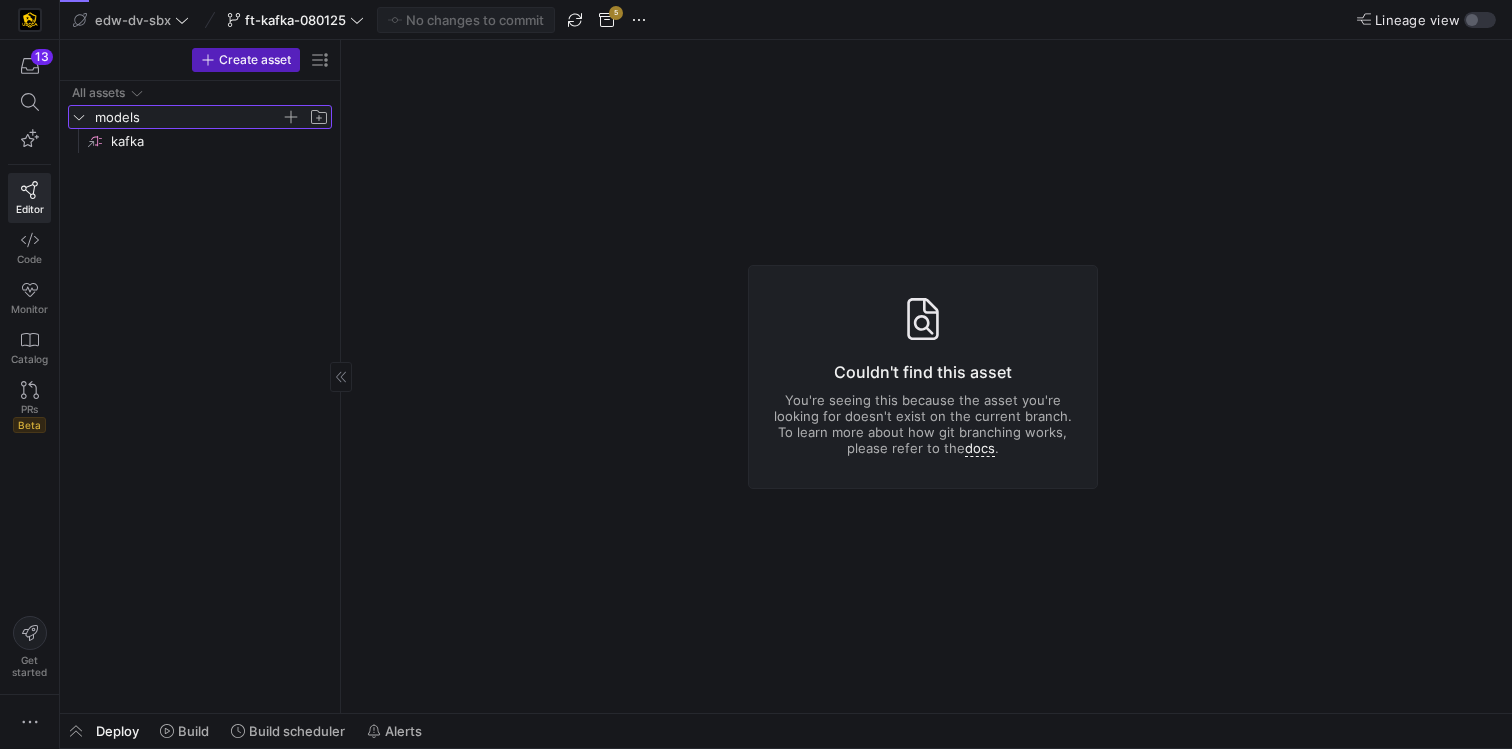 click 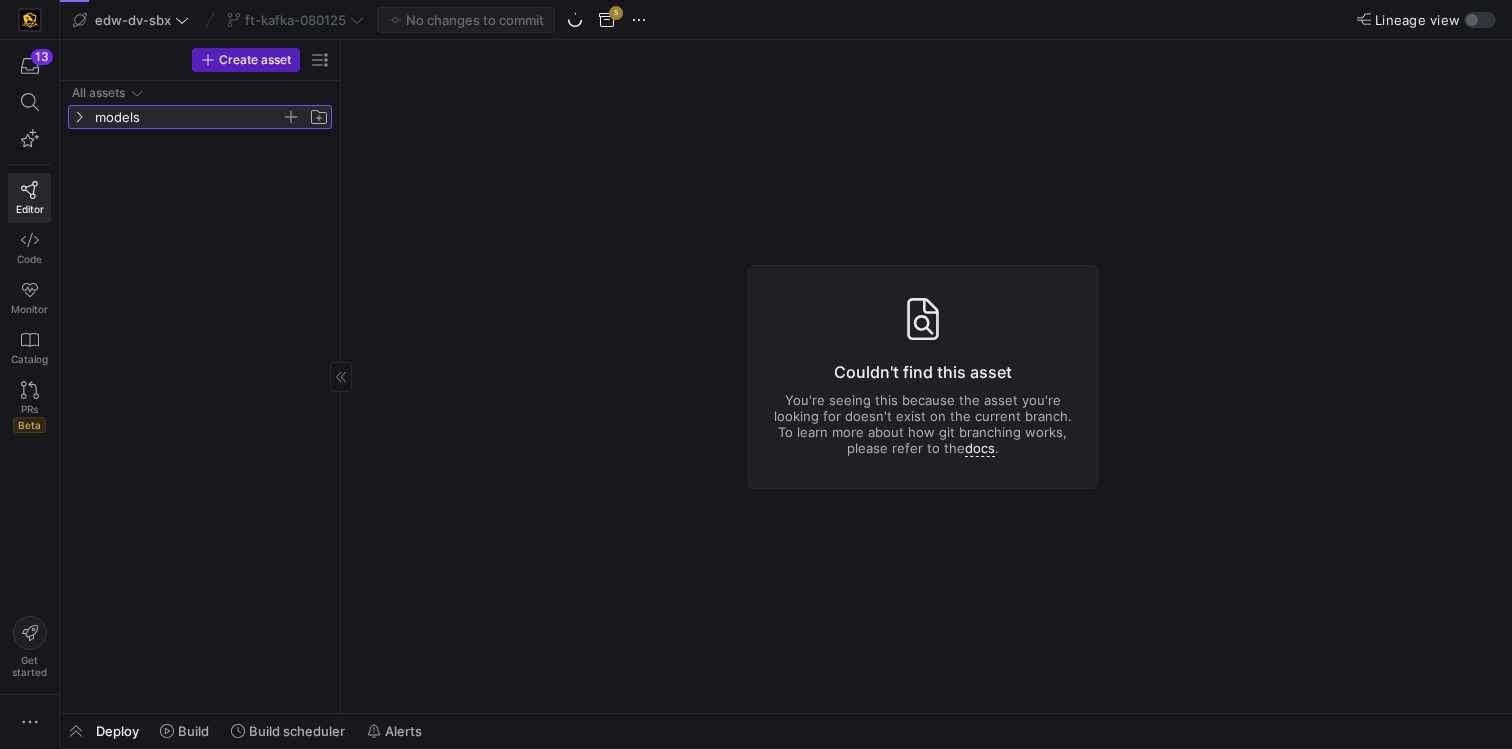 click 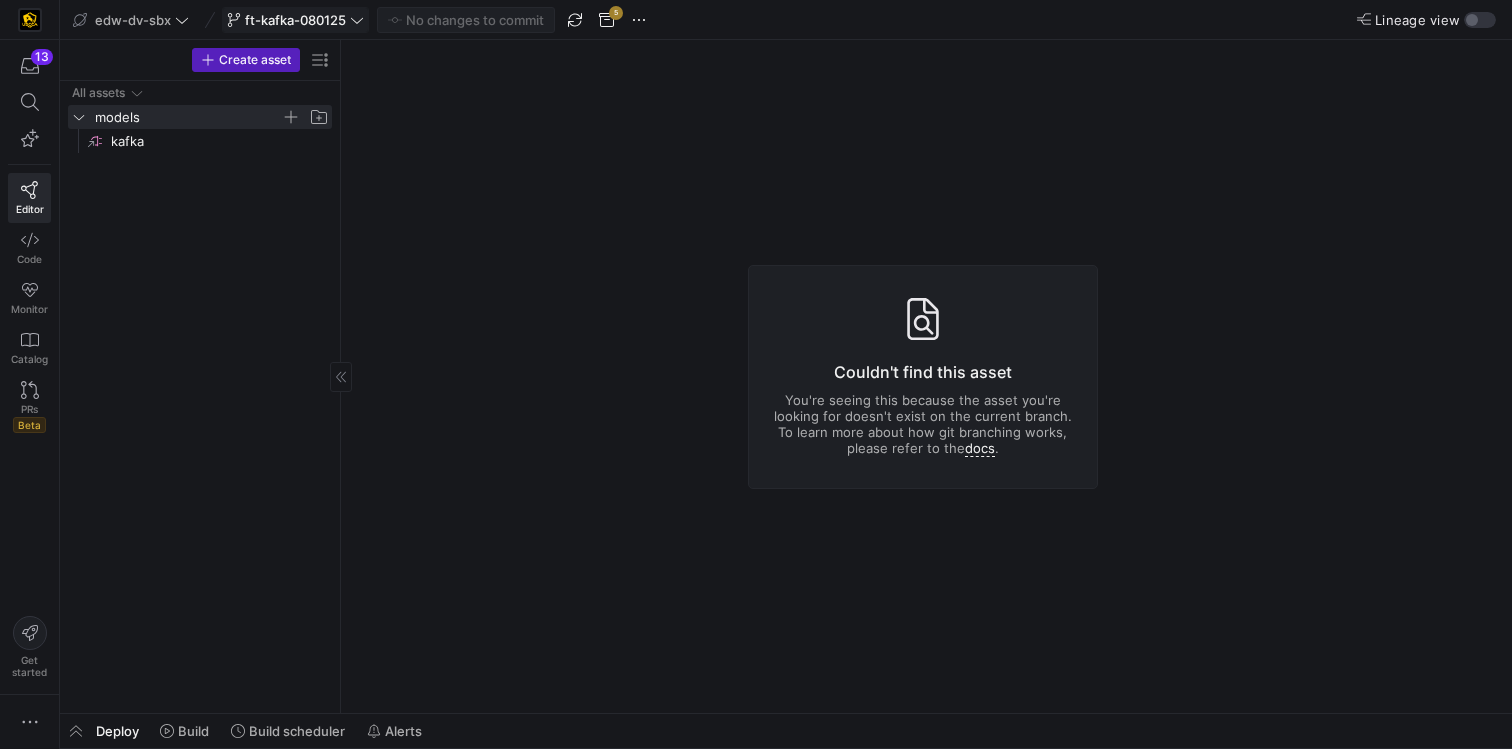 click on "ft-kafka-080125" 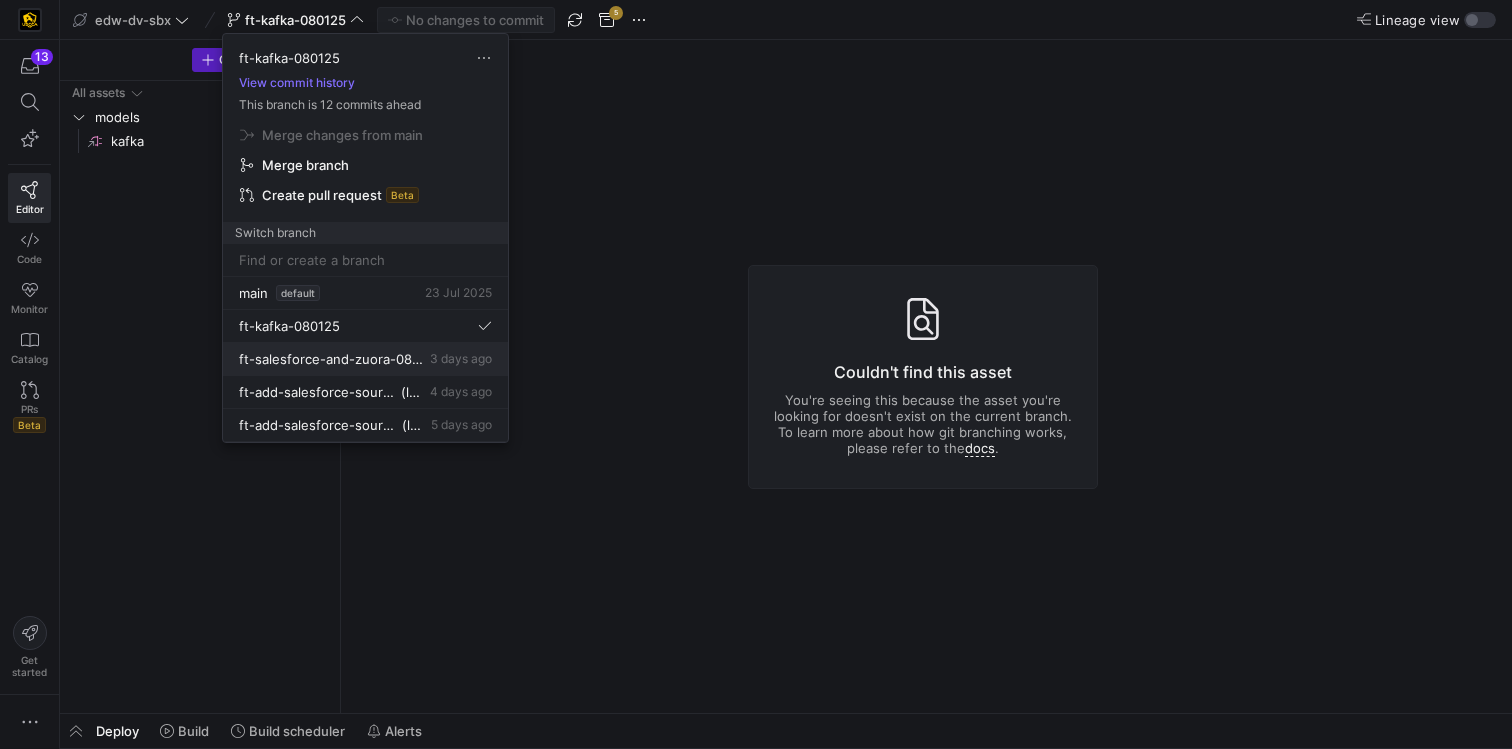 click on "ft-salesforce-and-zuora-08012025" at bounding box center [332, 359] 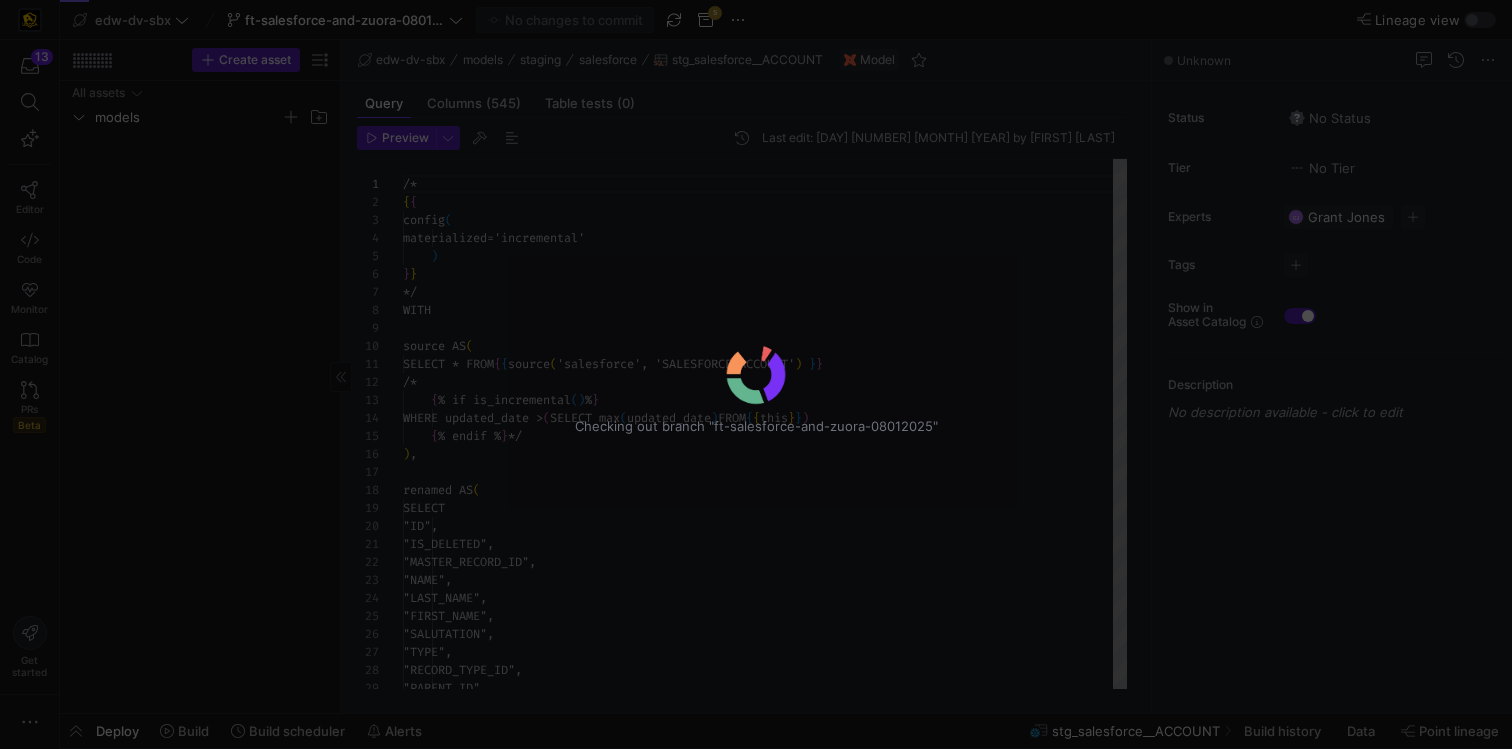 scroll, scrollTop: 180, scrollLeft: 0, axis: vertical 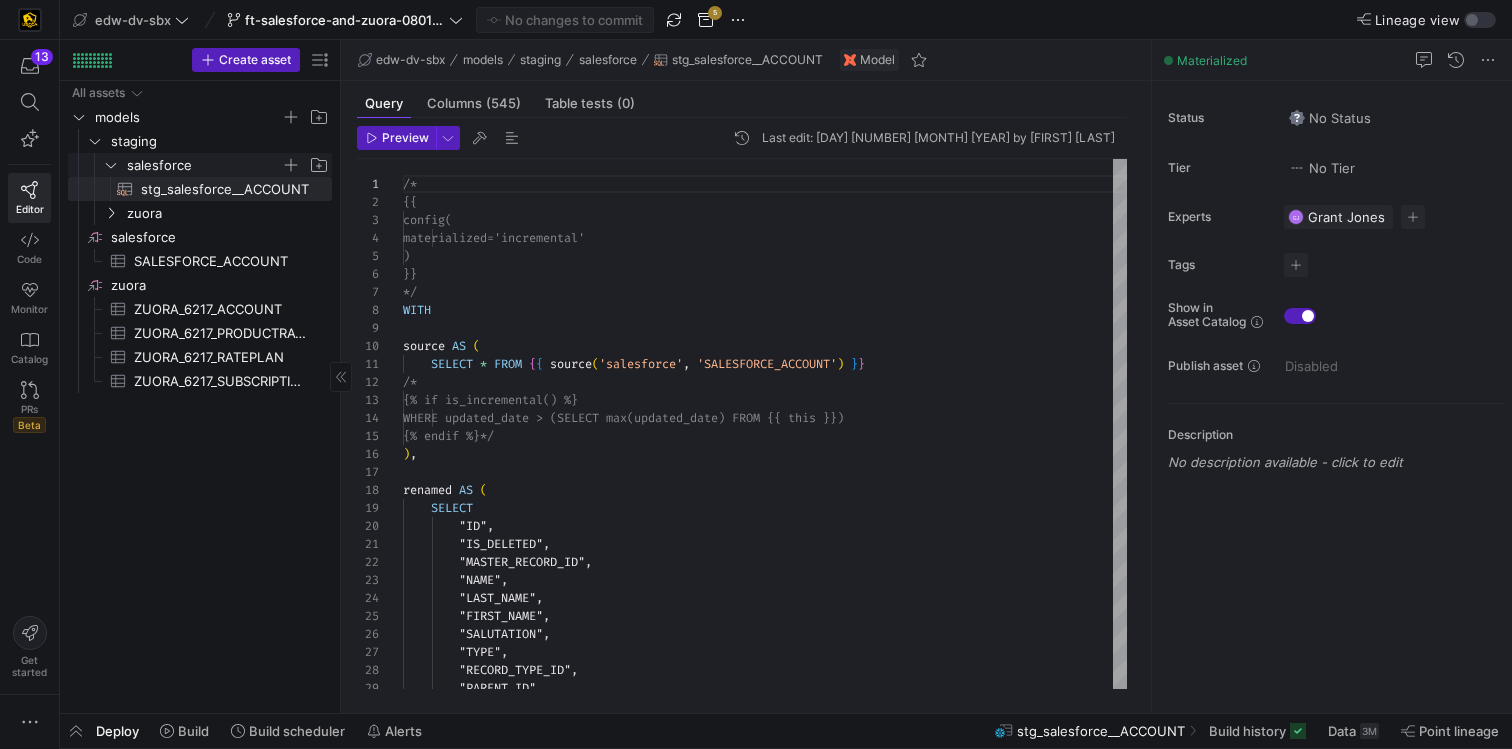 click on "salesforce" 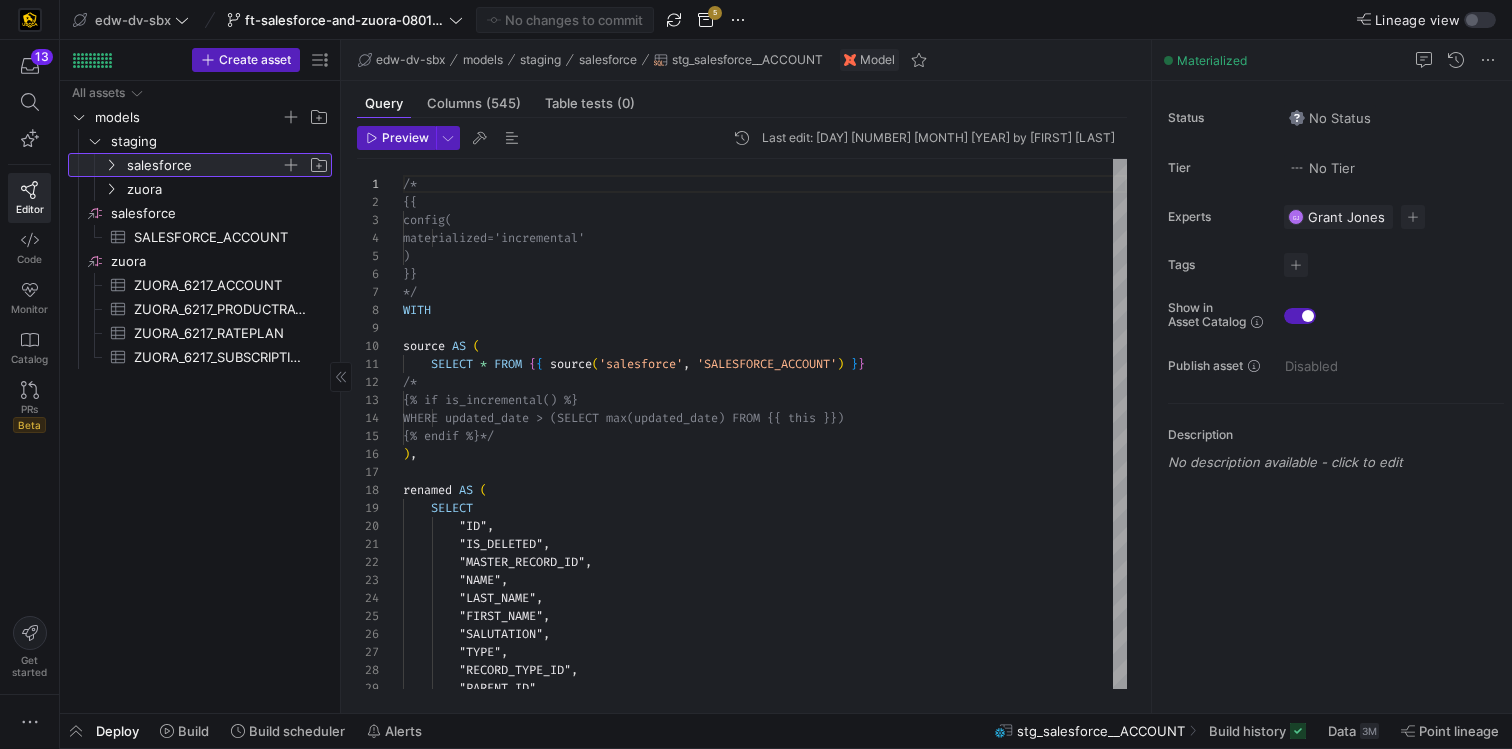 click on "salesforce" 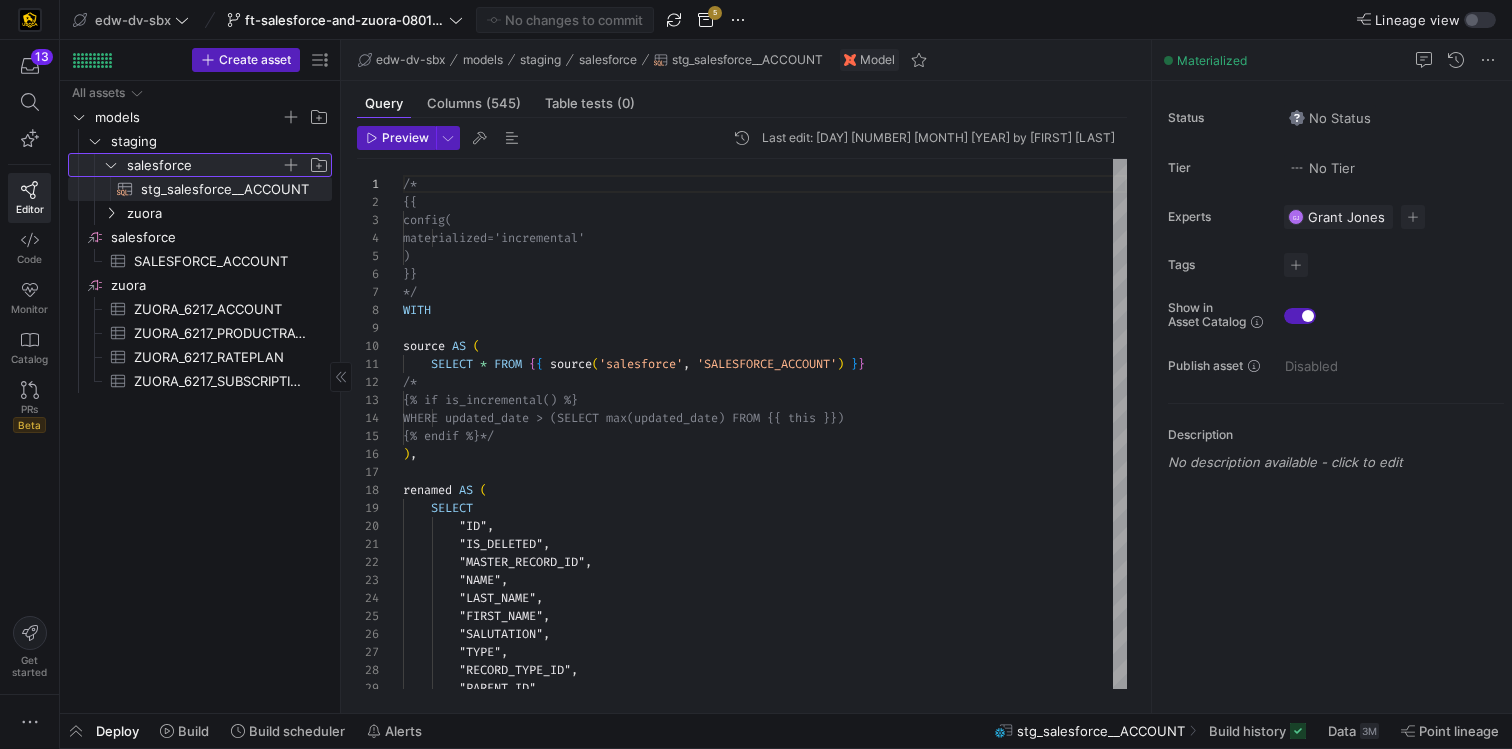 click on "salesforce" 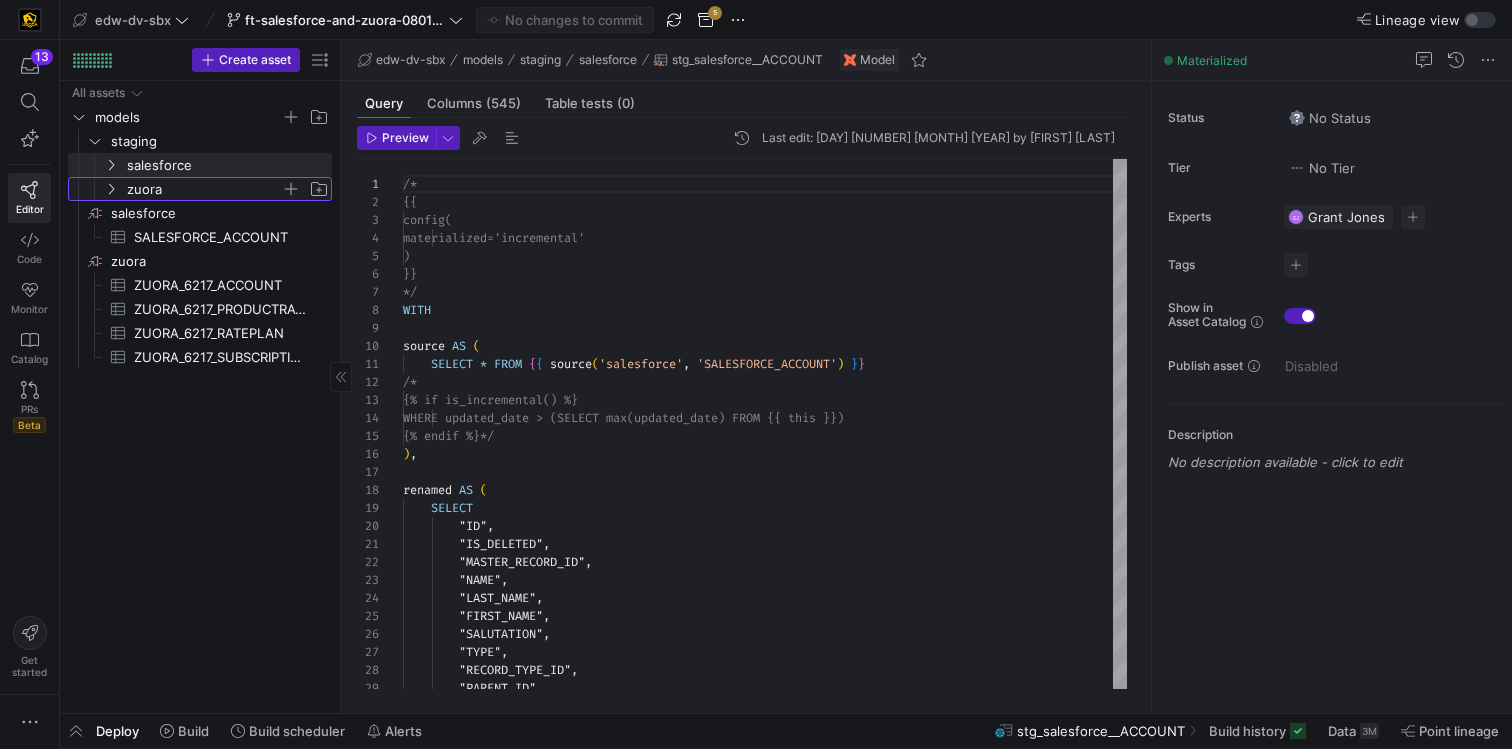 click on "zuora" 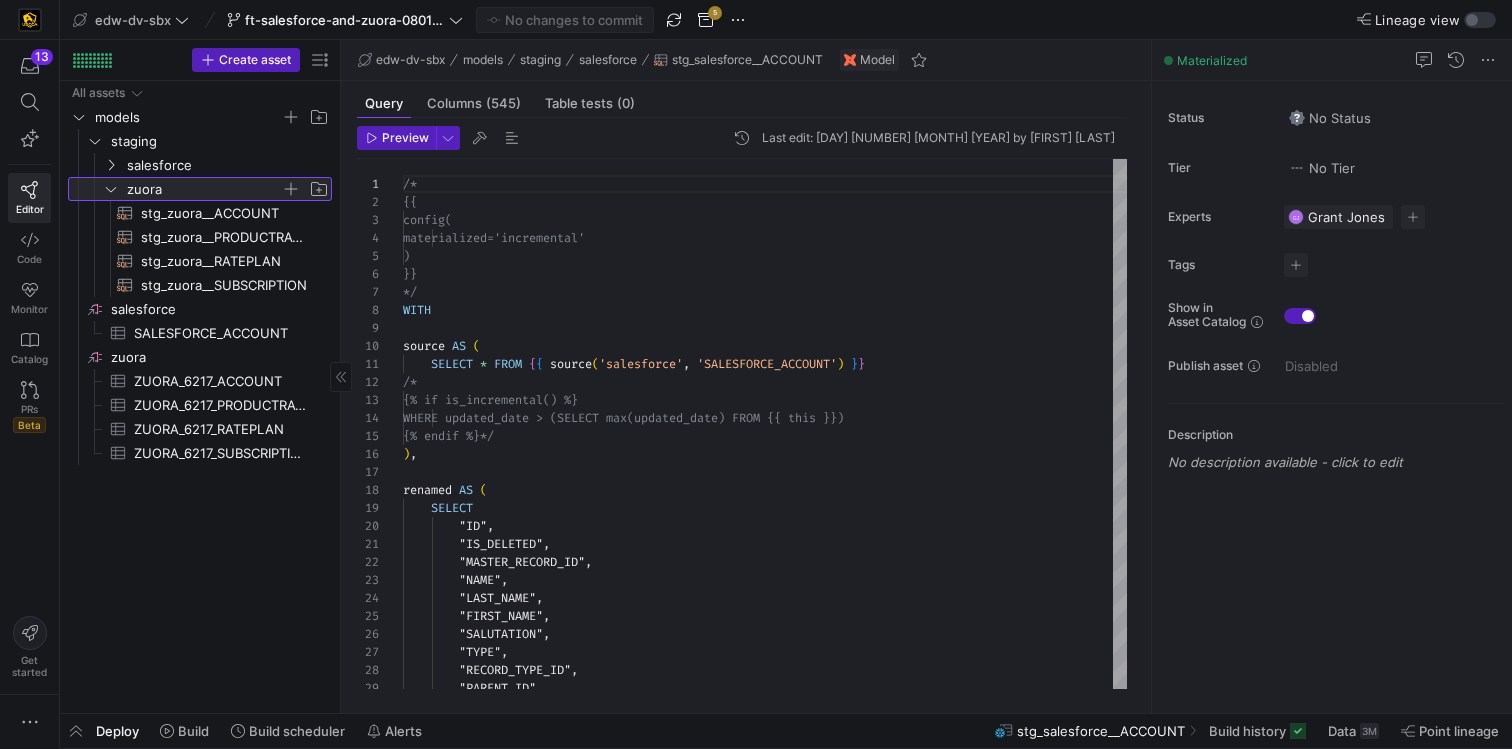click on "zuora" 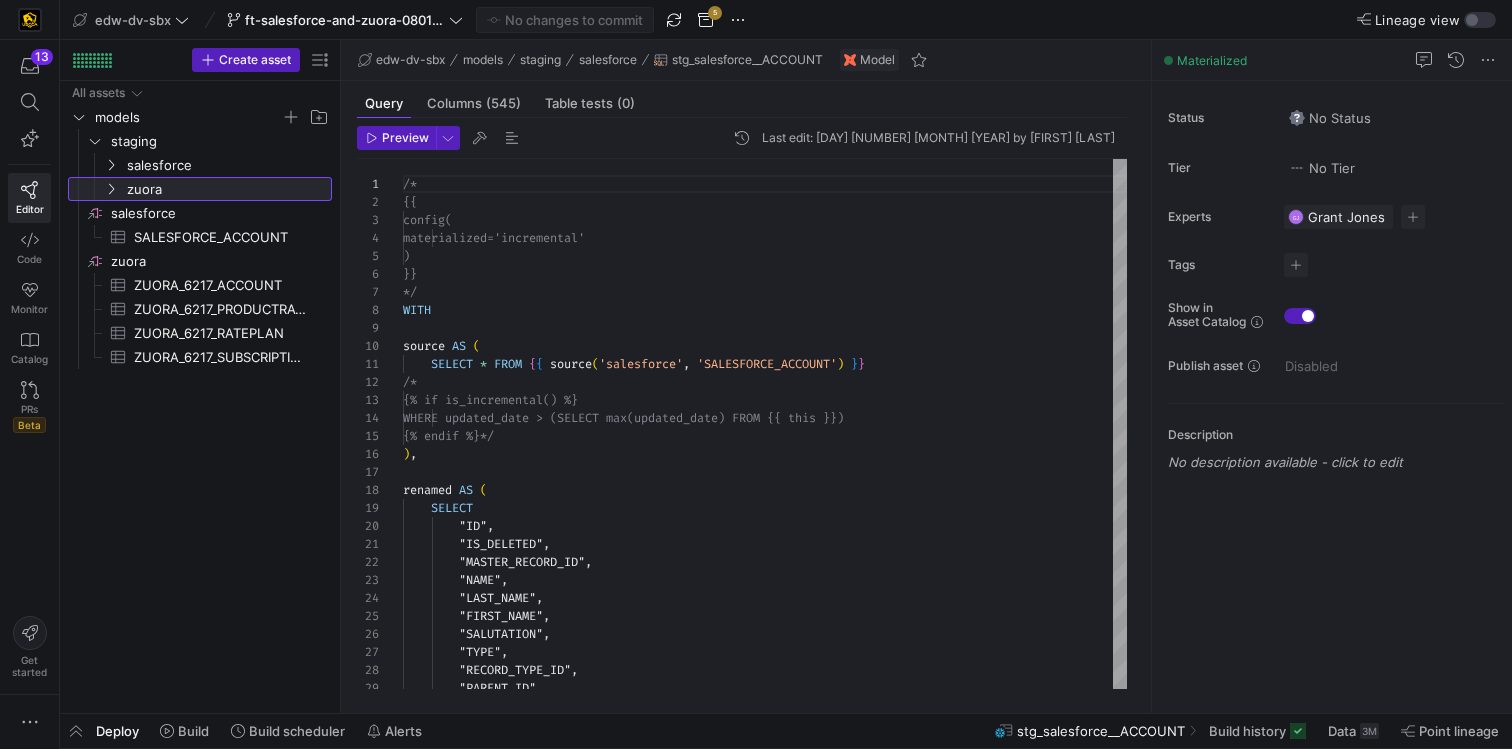 scroll, scrollTop: 180, scrollLeft: 0, axis: vertical 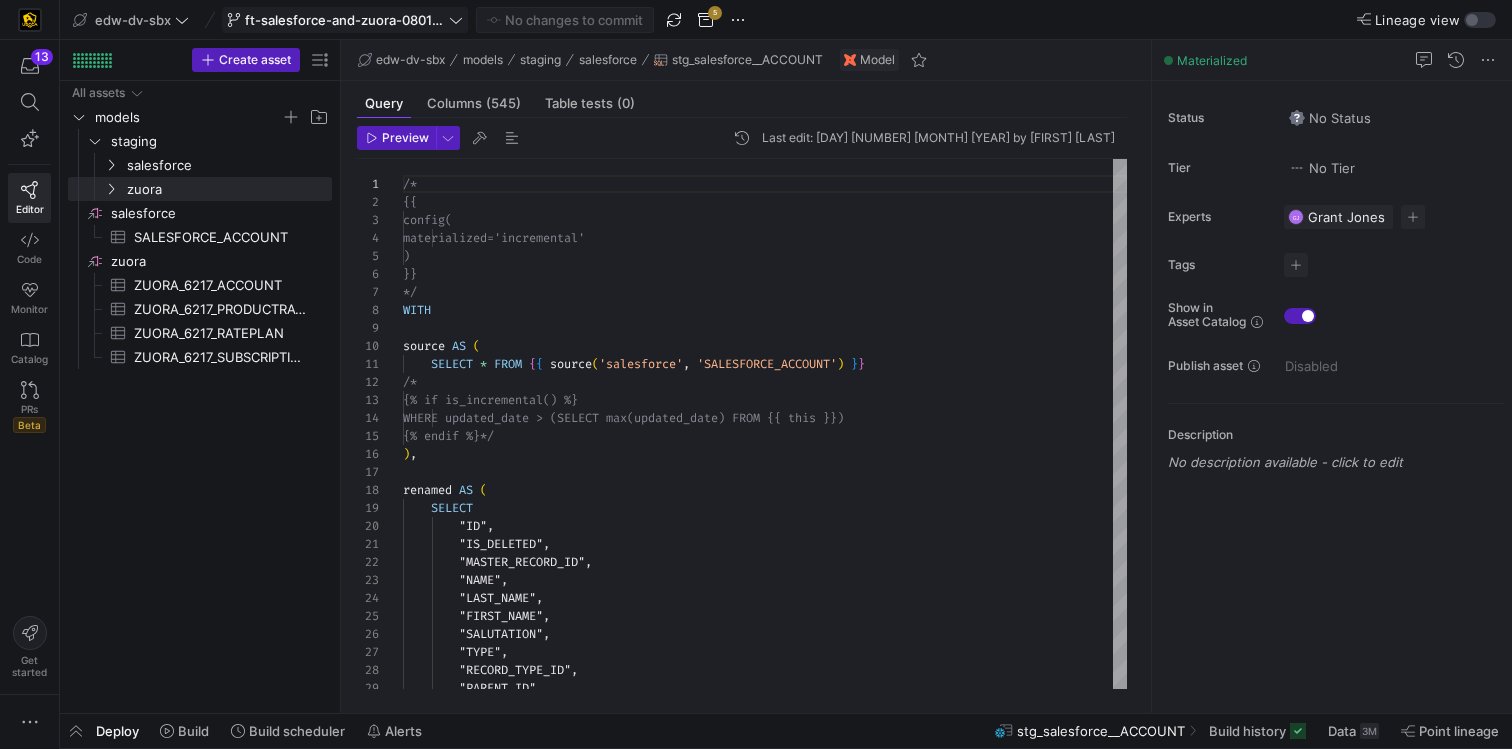 click on "ft-salesforce-and-zuora-08012025" 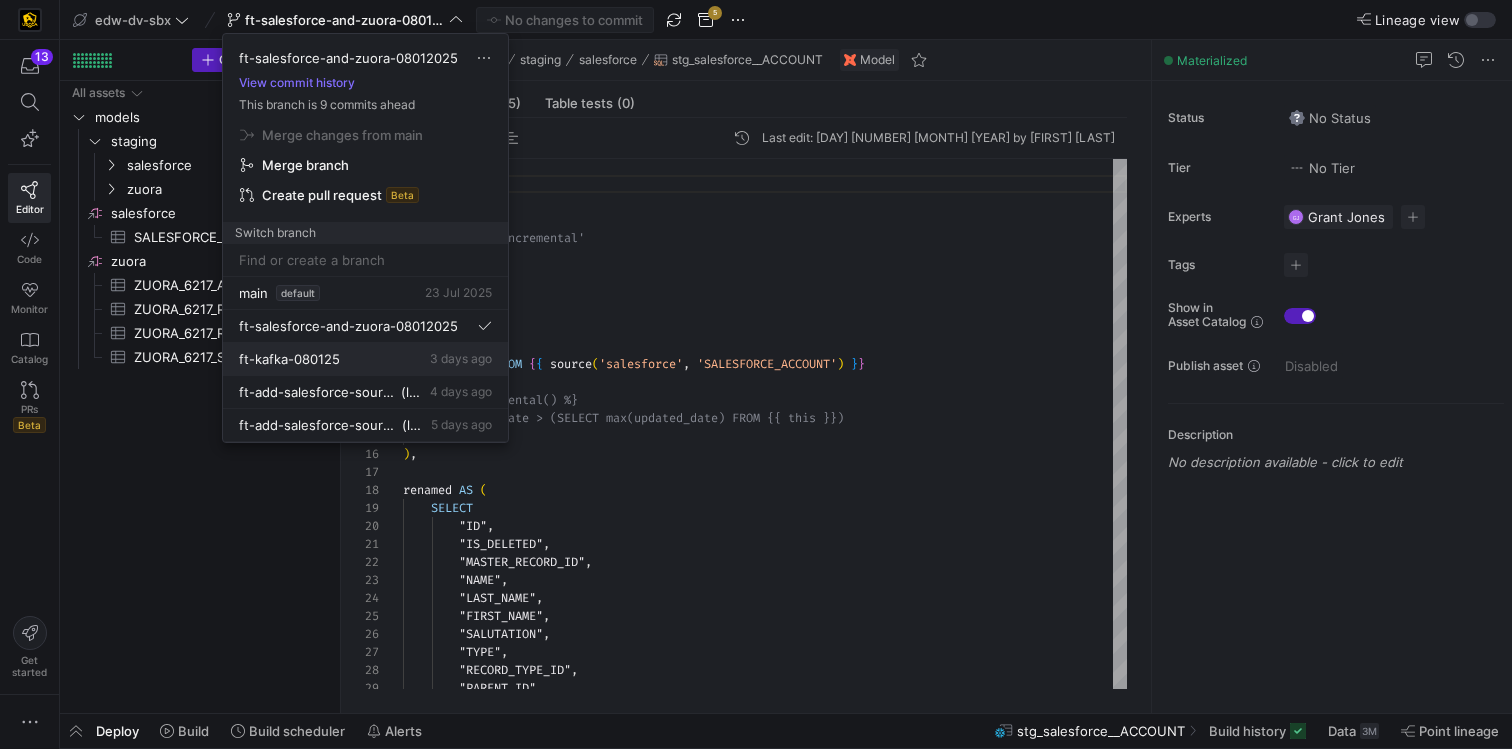 click on "ft-kafka-080125" at bounding box center (289, 359) 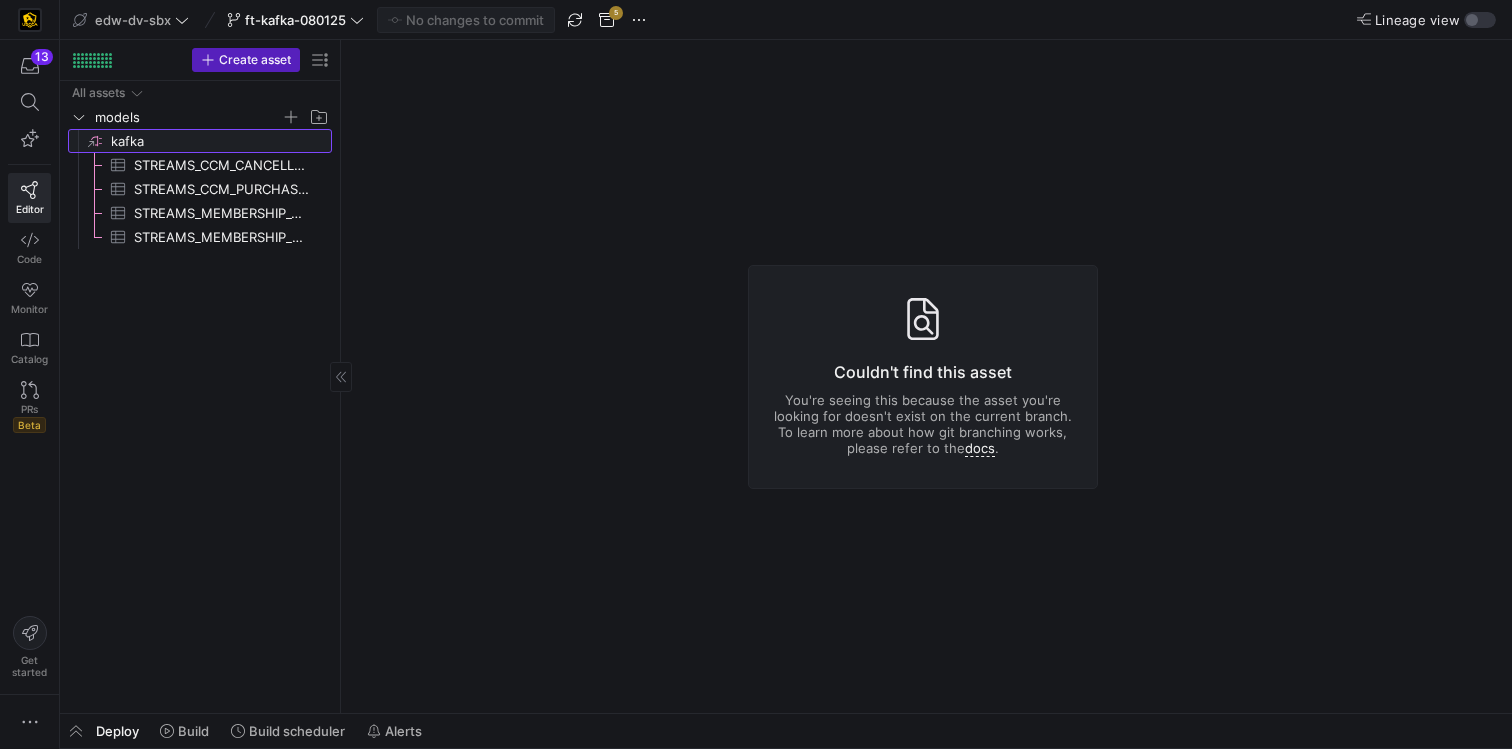 click on "kafka​​​​​​​​" 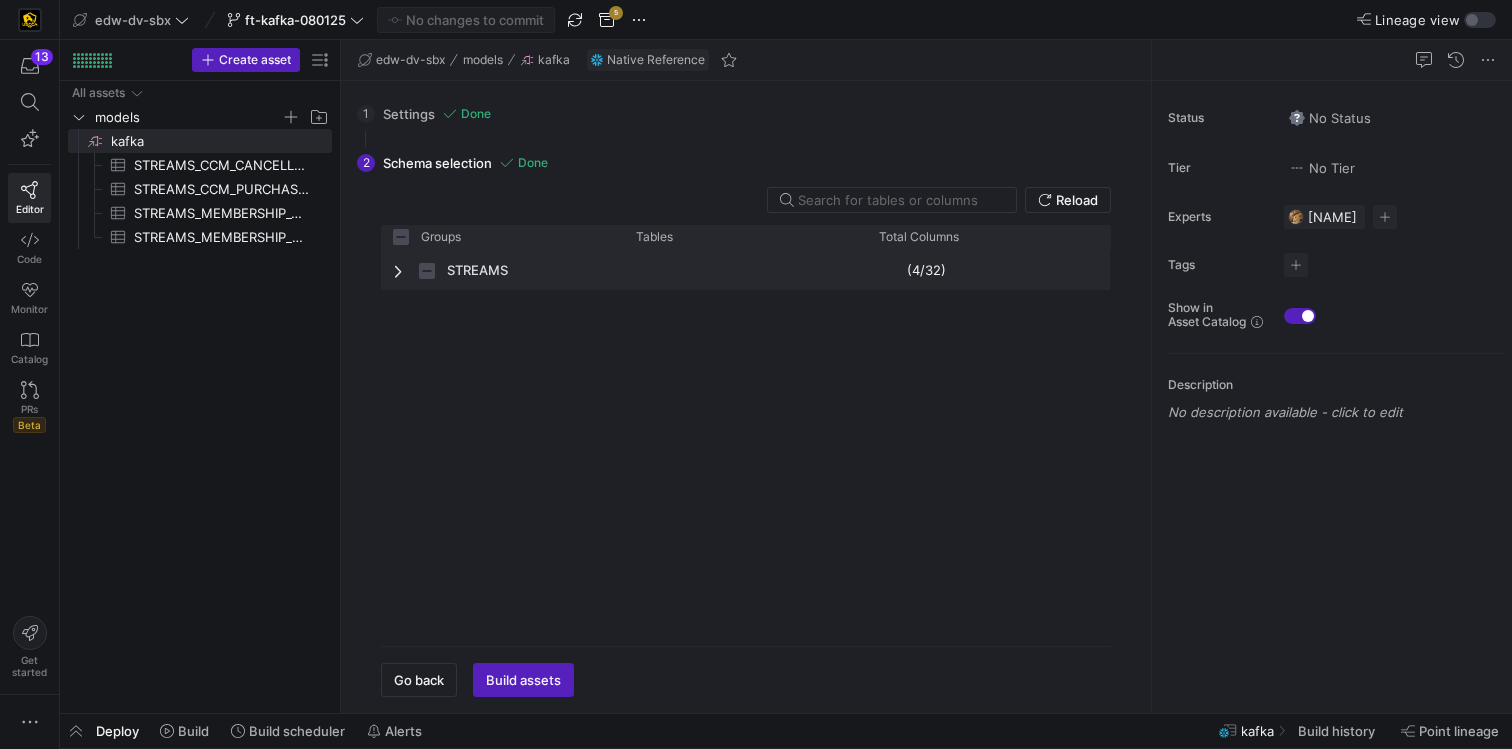 click on "STREAMS" at bounding box center (502, 270) 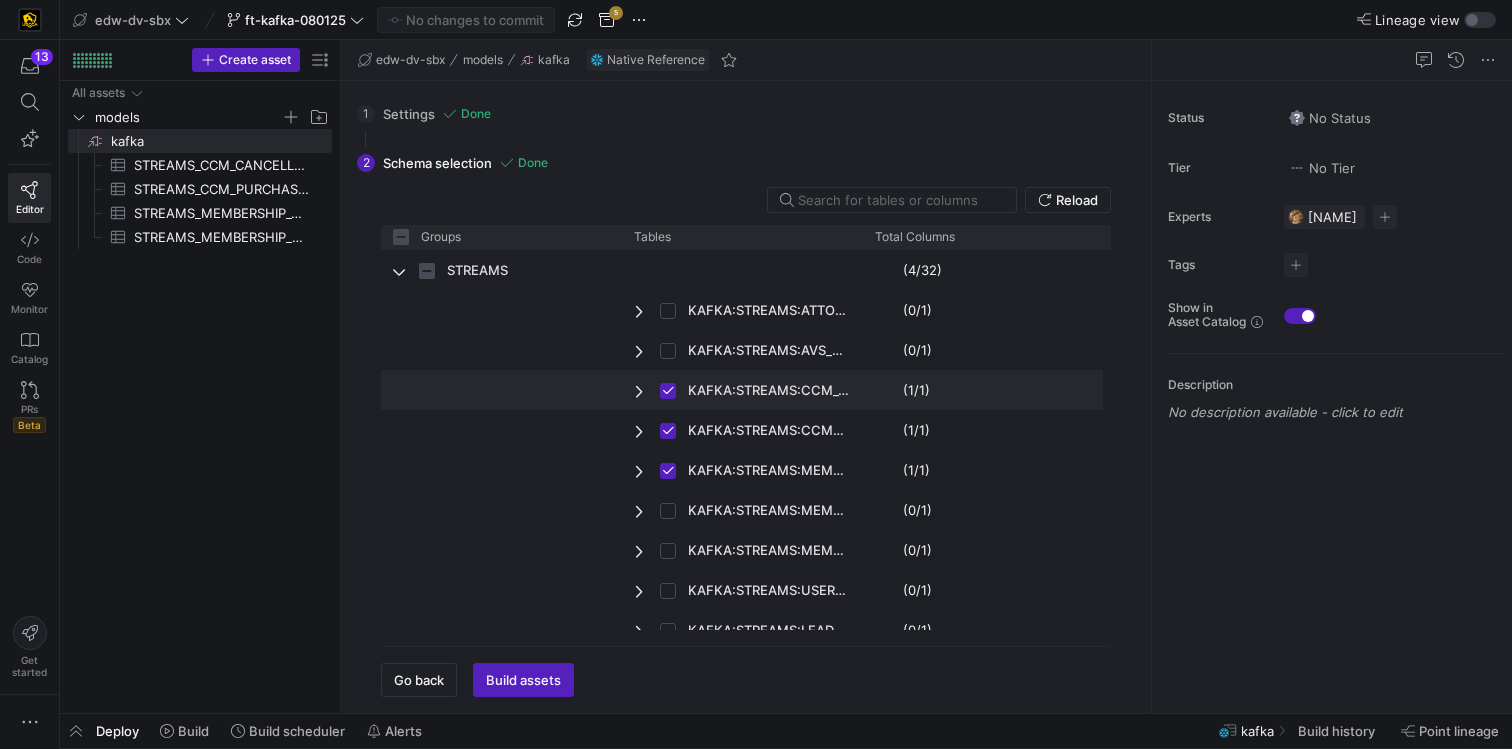 scroll, scrollTop: 9, scrollLeft: 0, axis: vertical 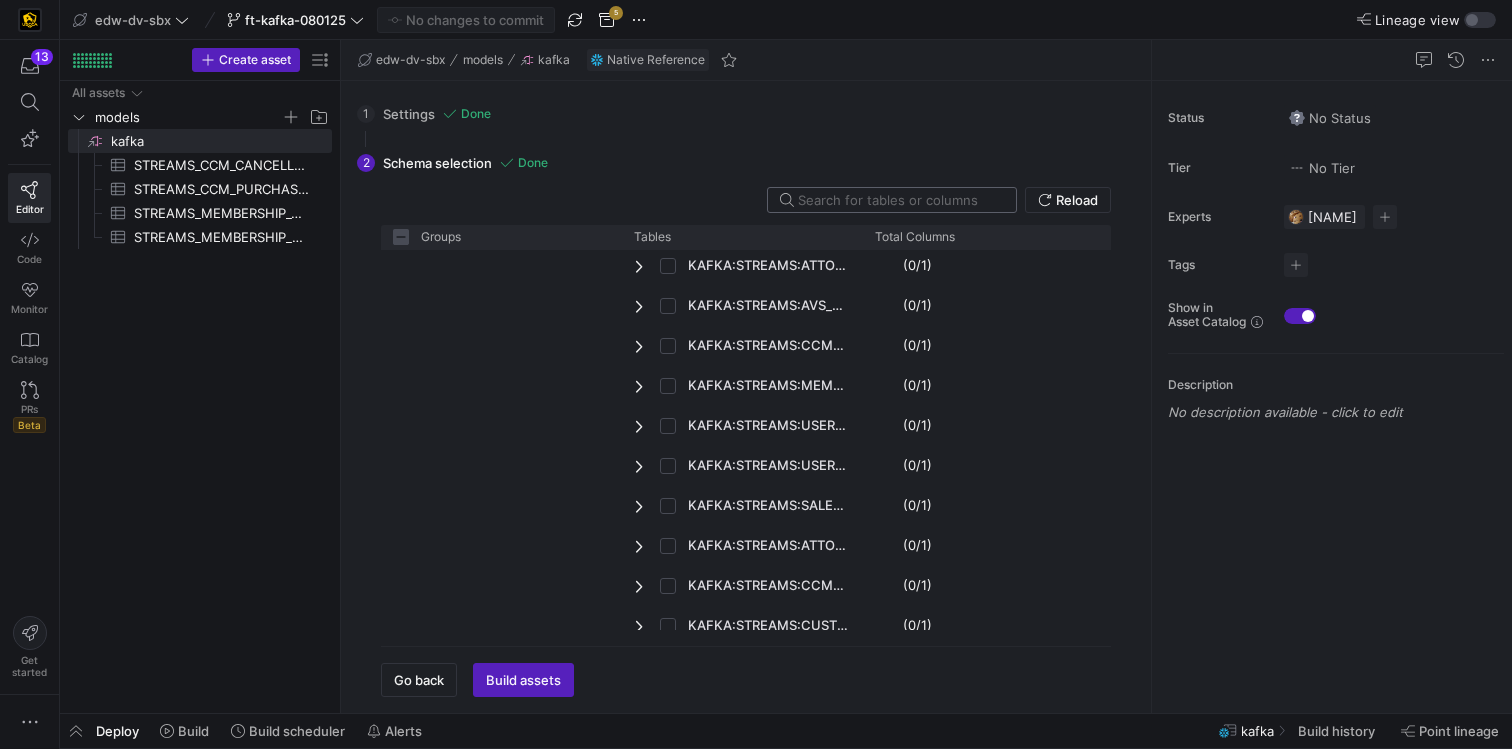 click at bounding box center (899, 200) 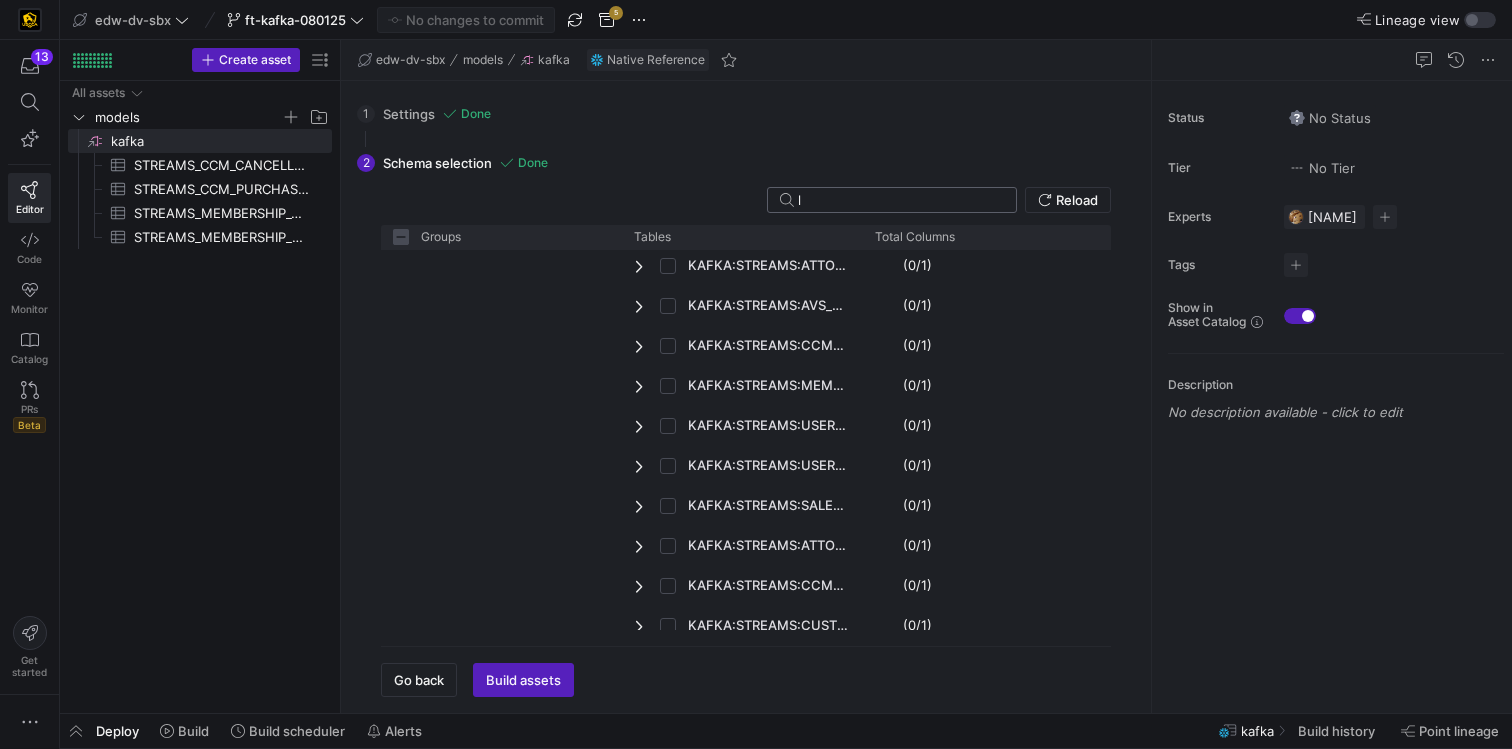 scroll, scrollTop: 180, scrollLeft: 0, axis: vertical 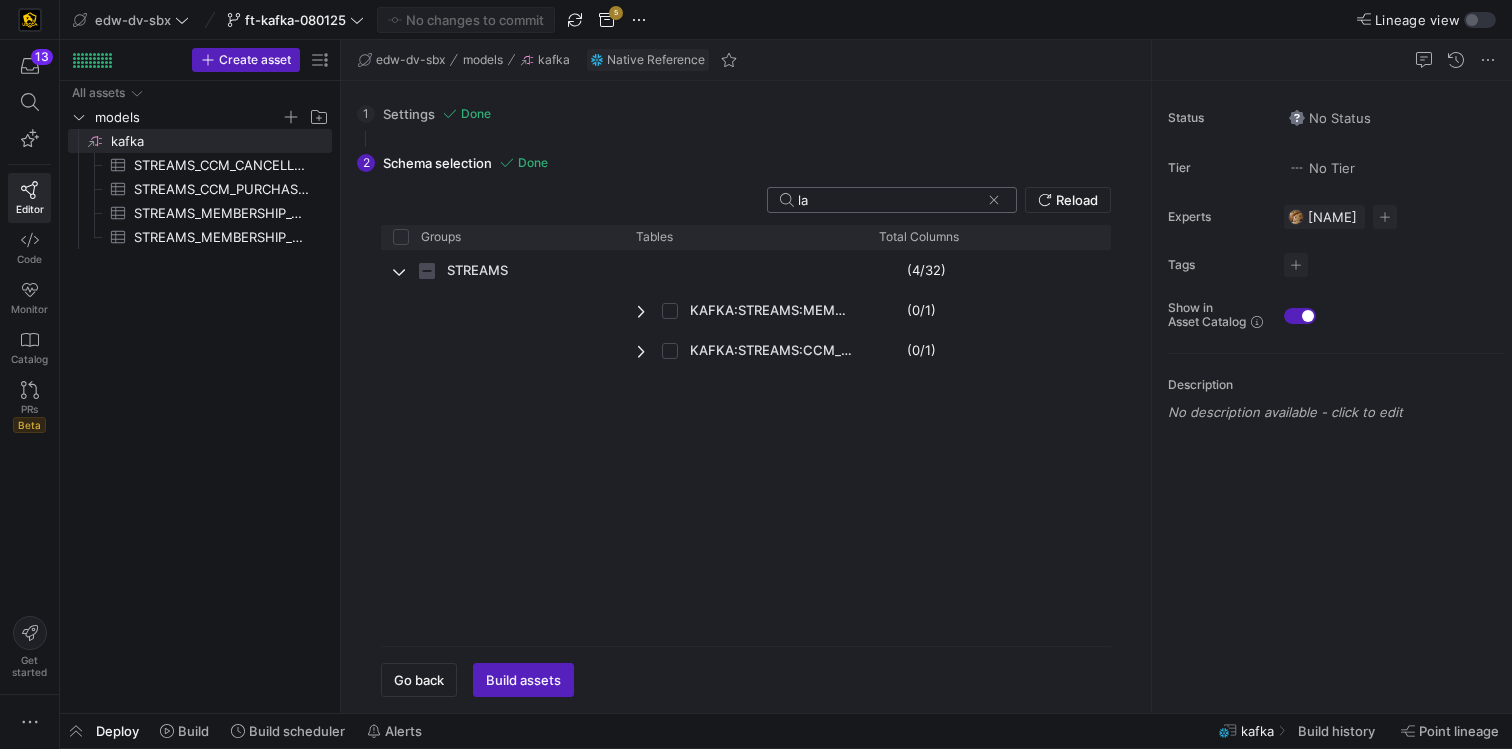 type on "l" 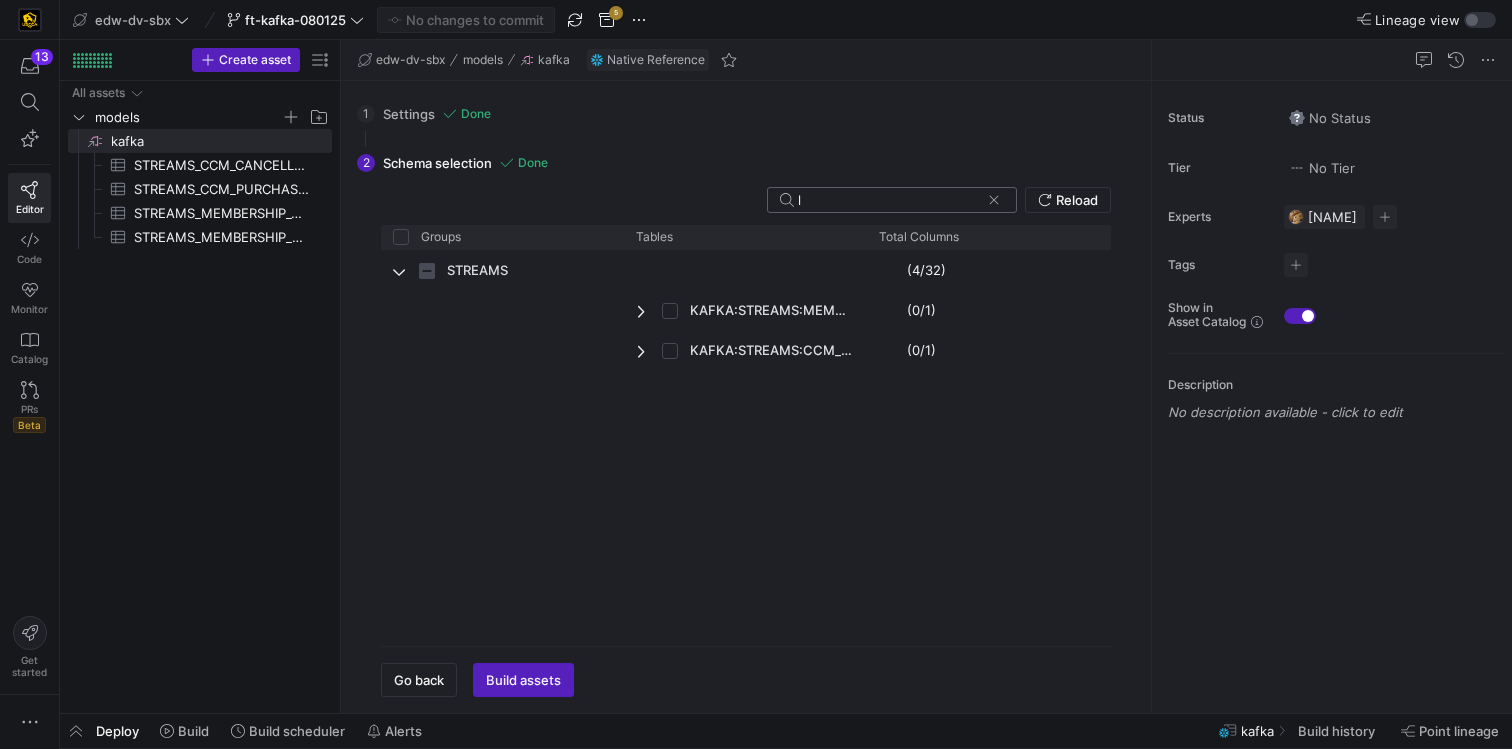checkbox on "false" 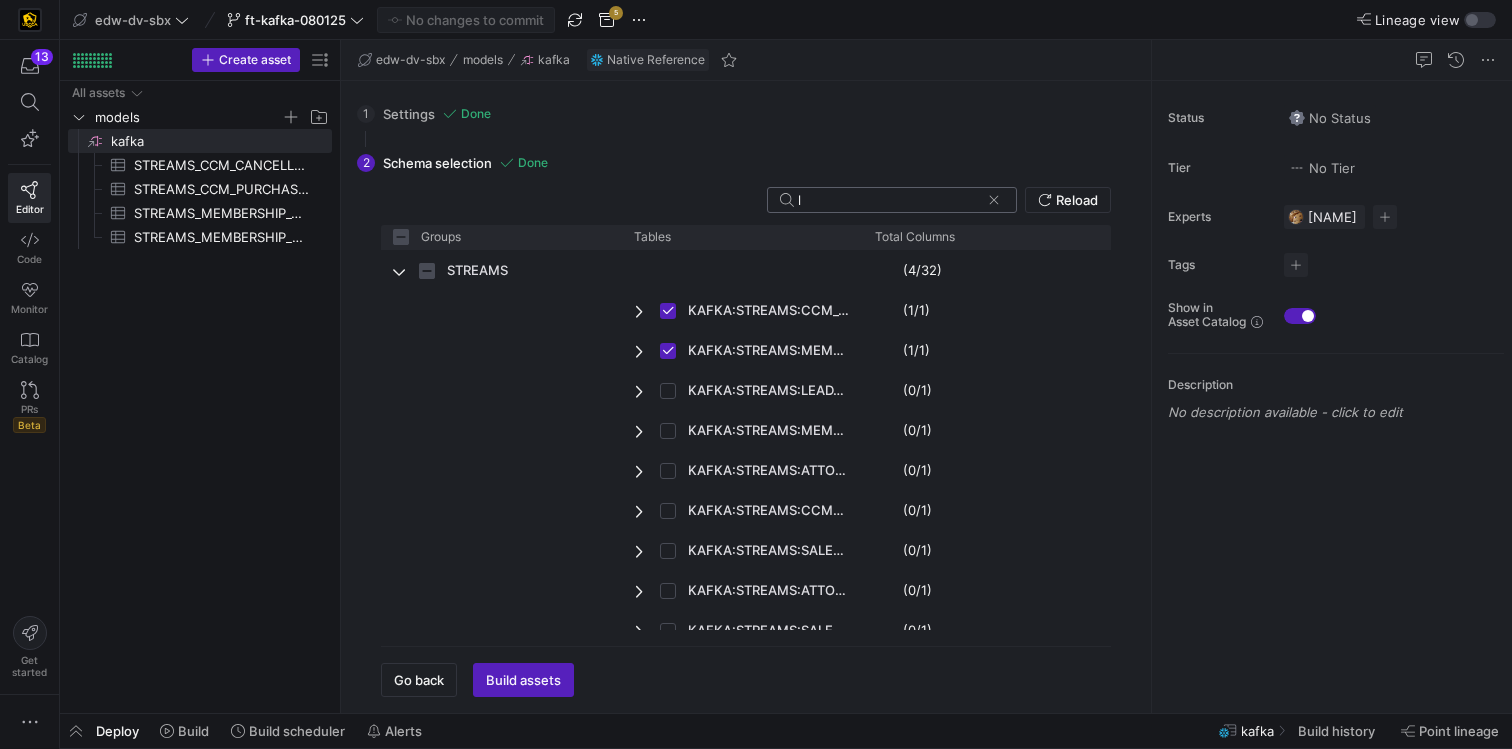 type 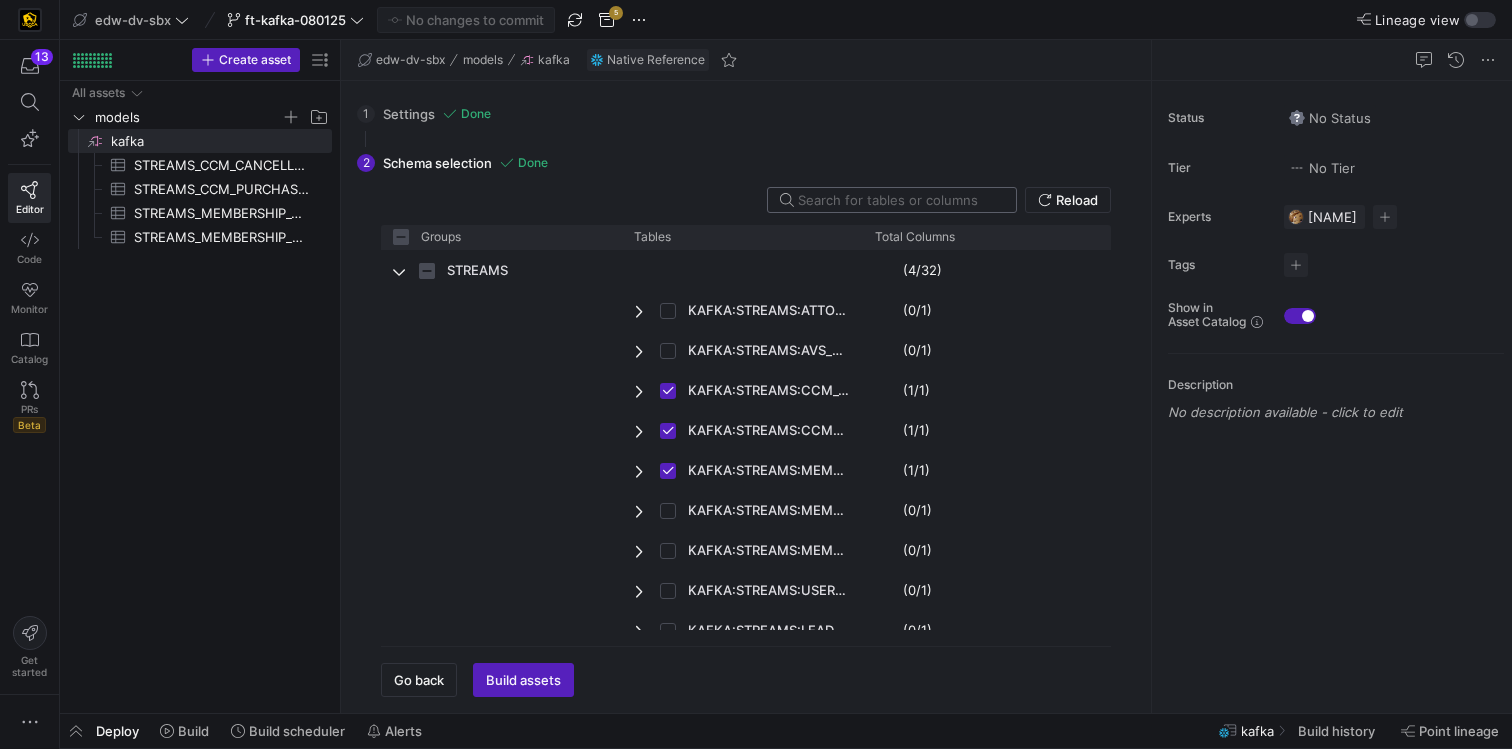 type on "s" 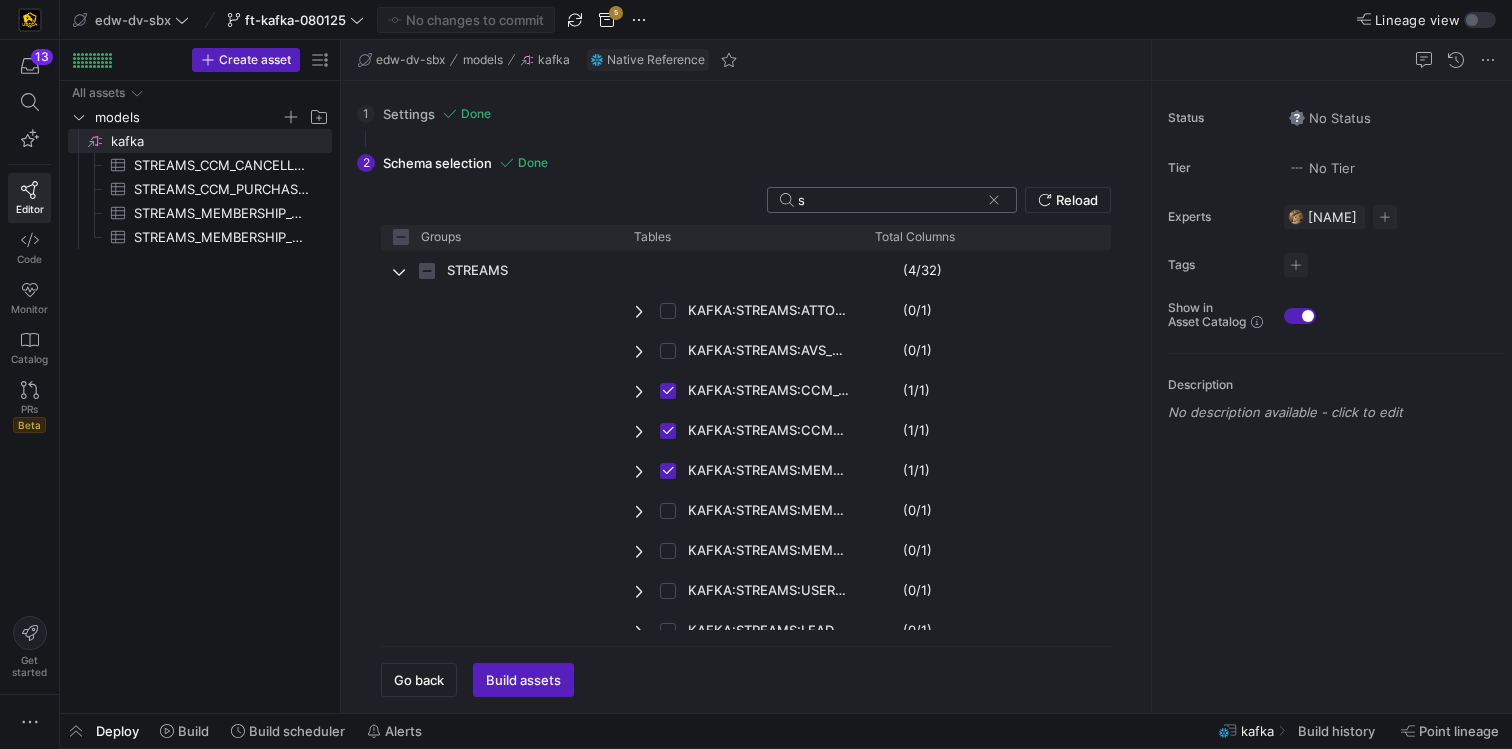 type on "st" 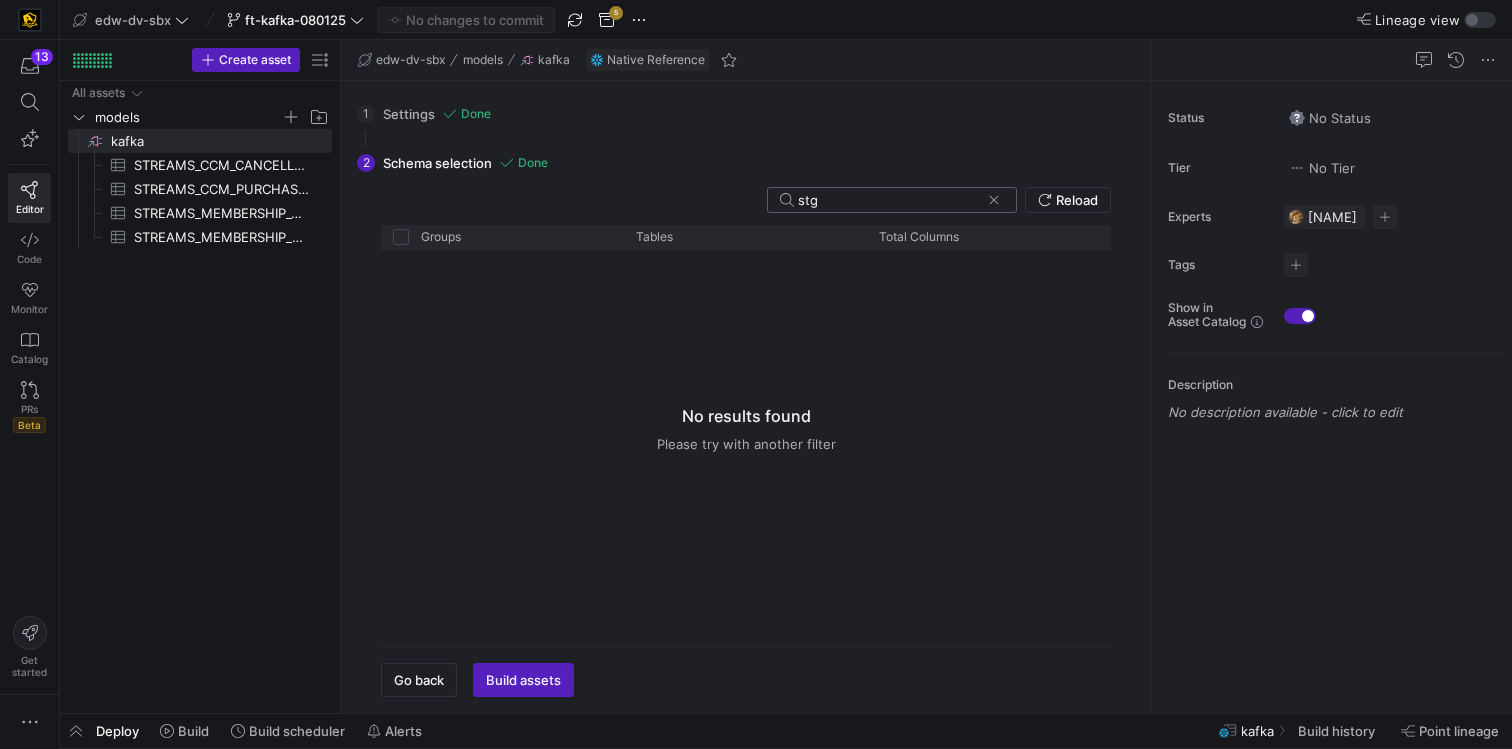 type on "st" 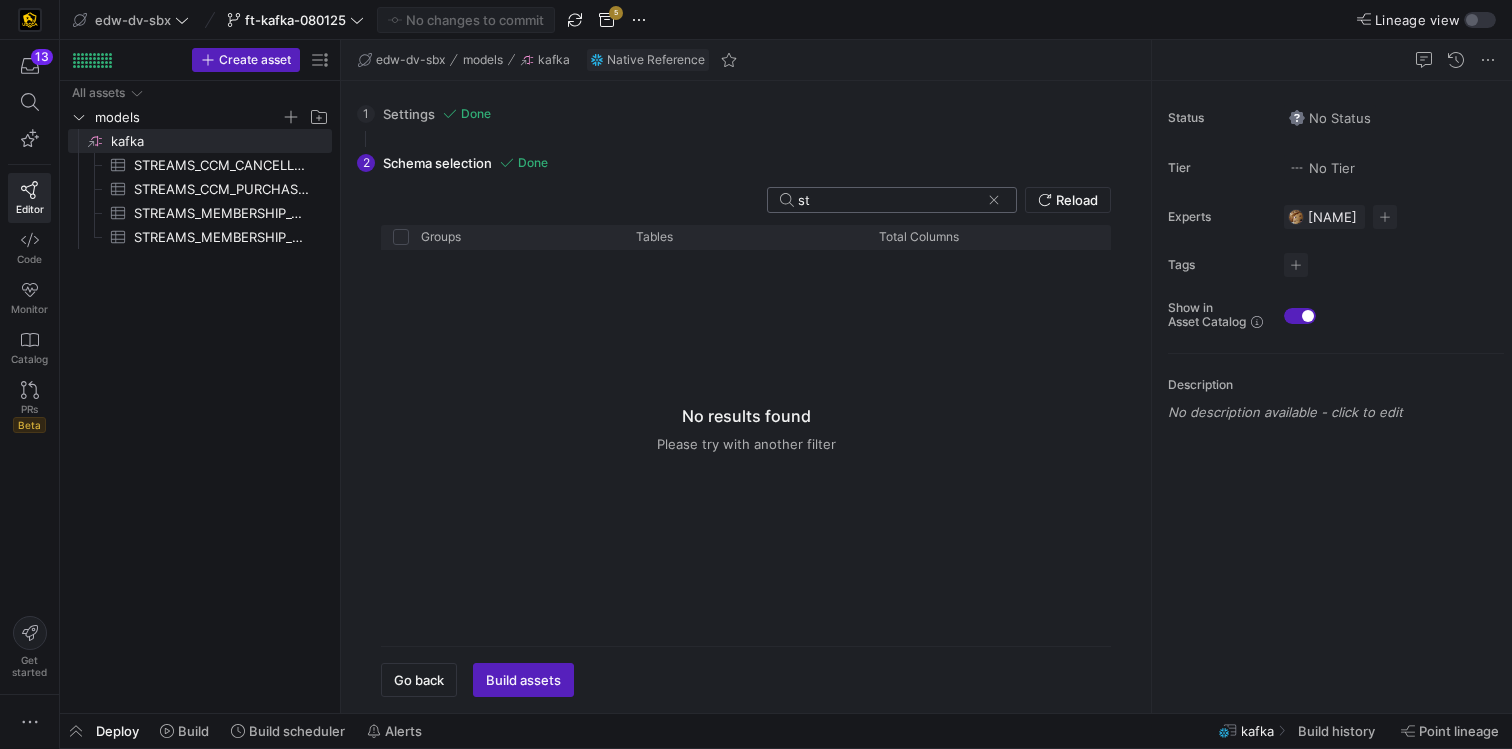 type on "s" 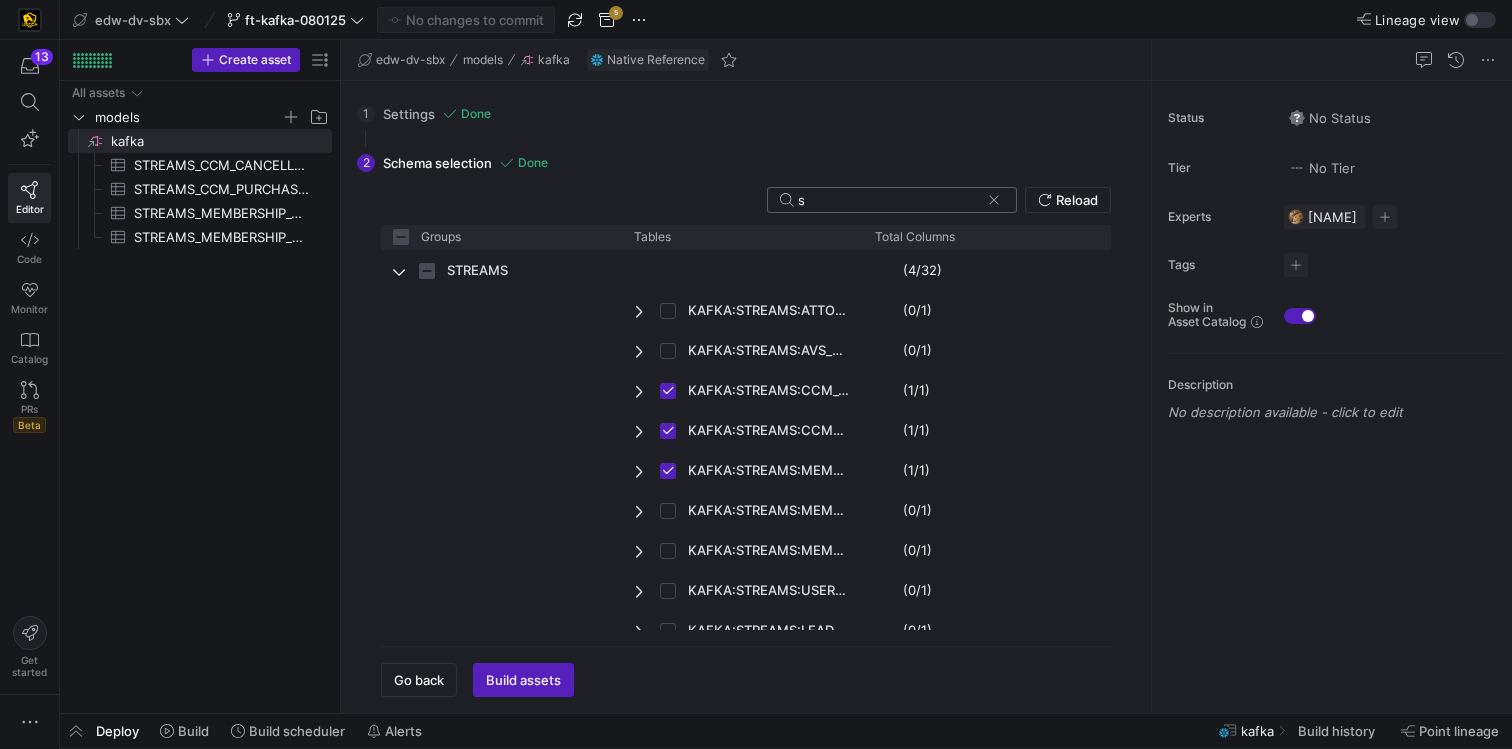 type 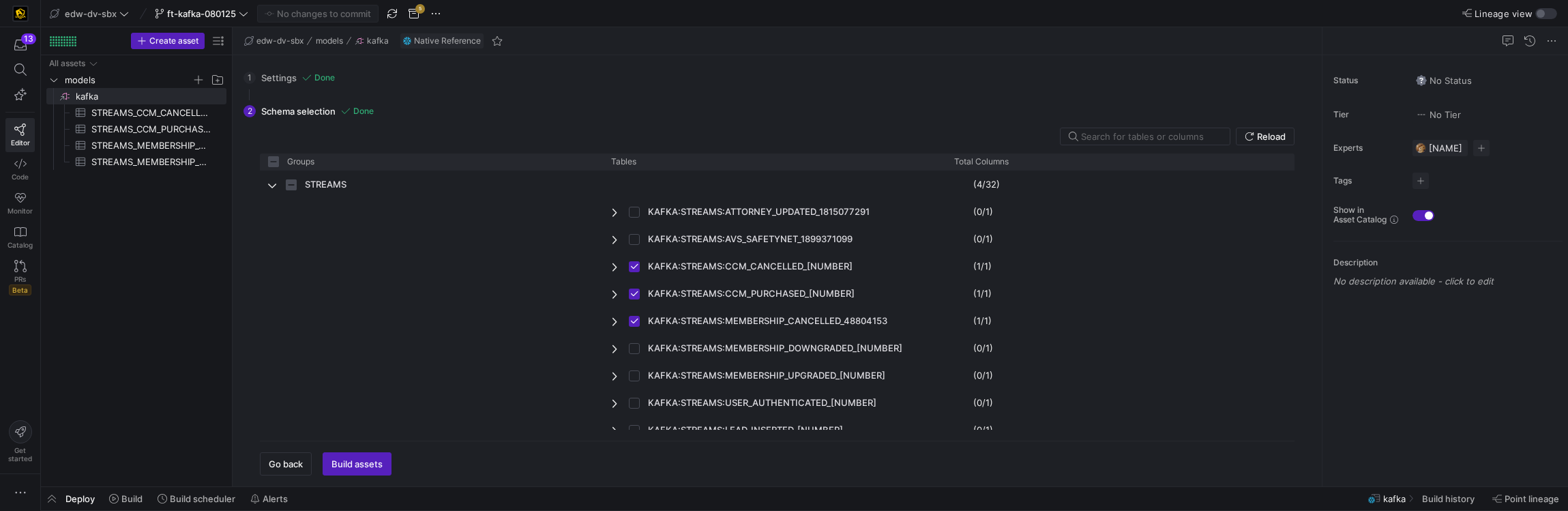 scroll, scrollTop: 8, scrollLeft: 0, axis: vertical 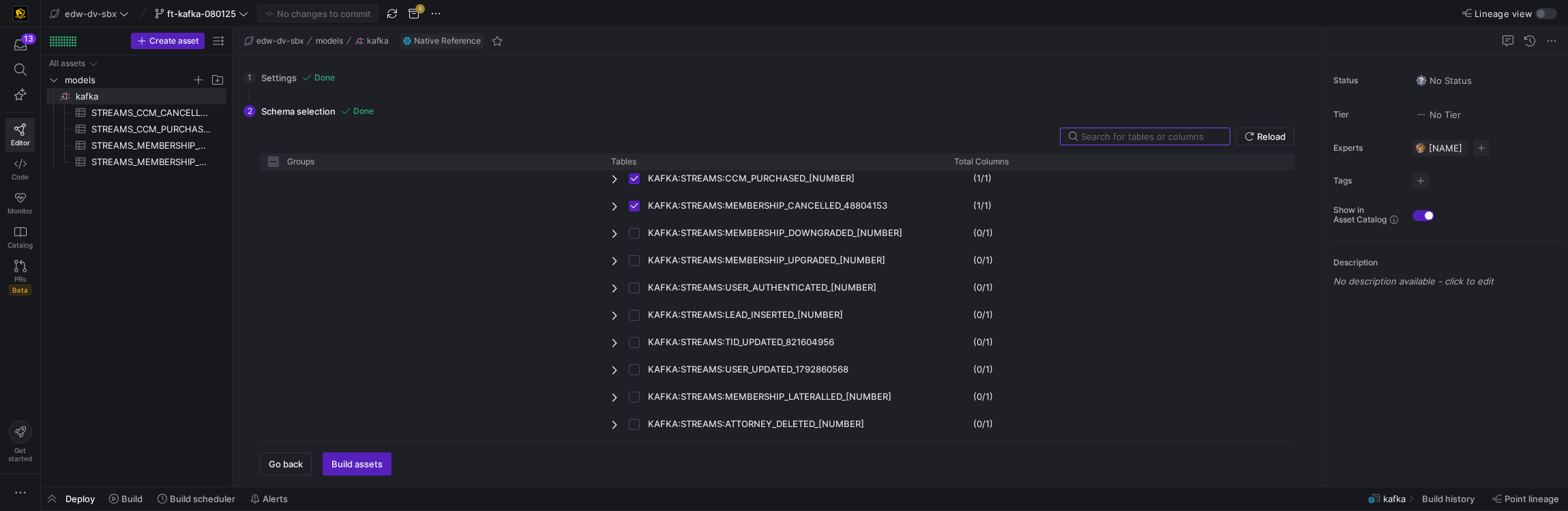 type on "c" 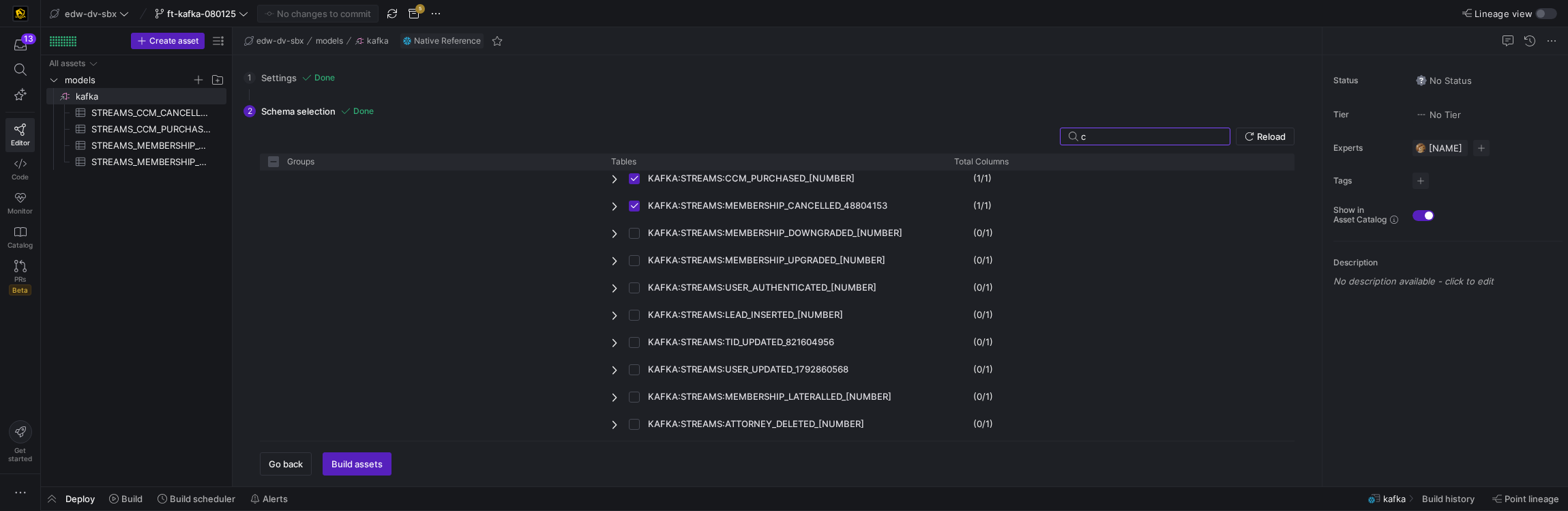 type on "cc" 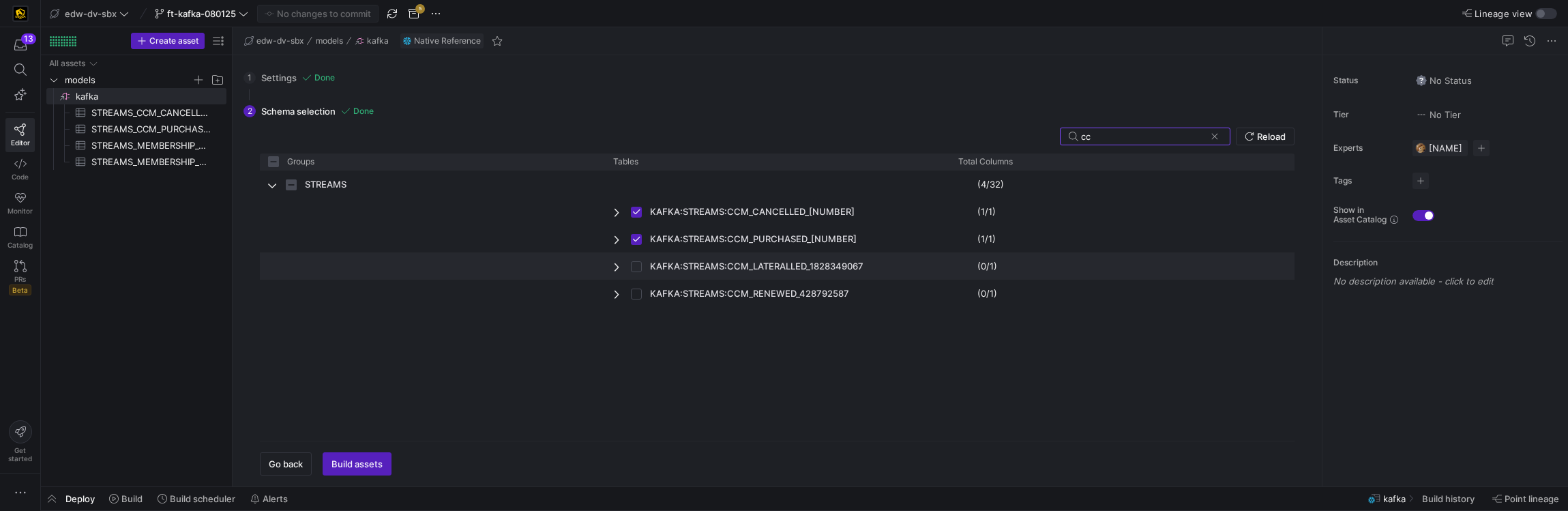type on "cc" 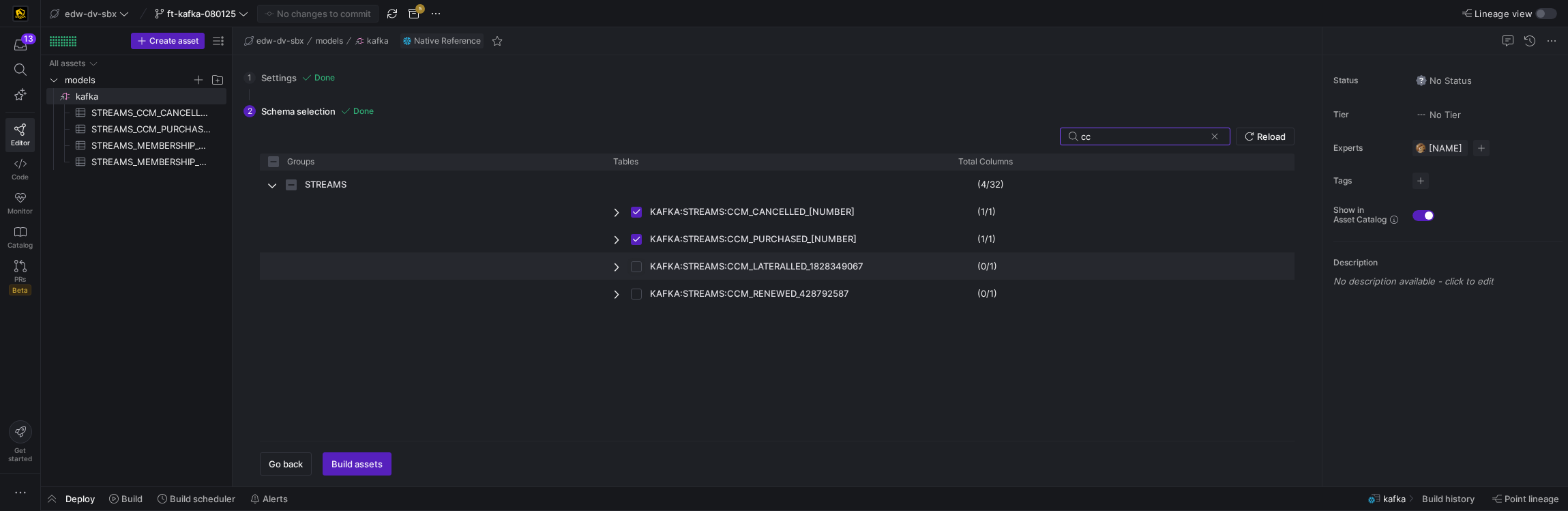 click at bounding box center [636, 267] 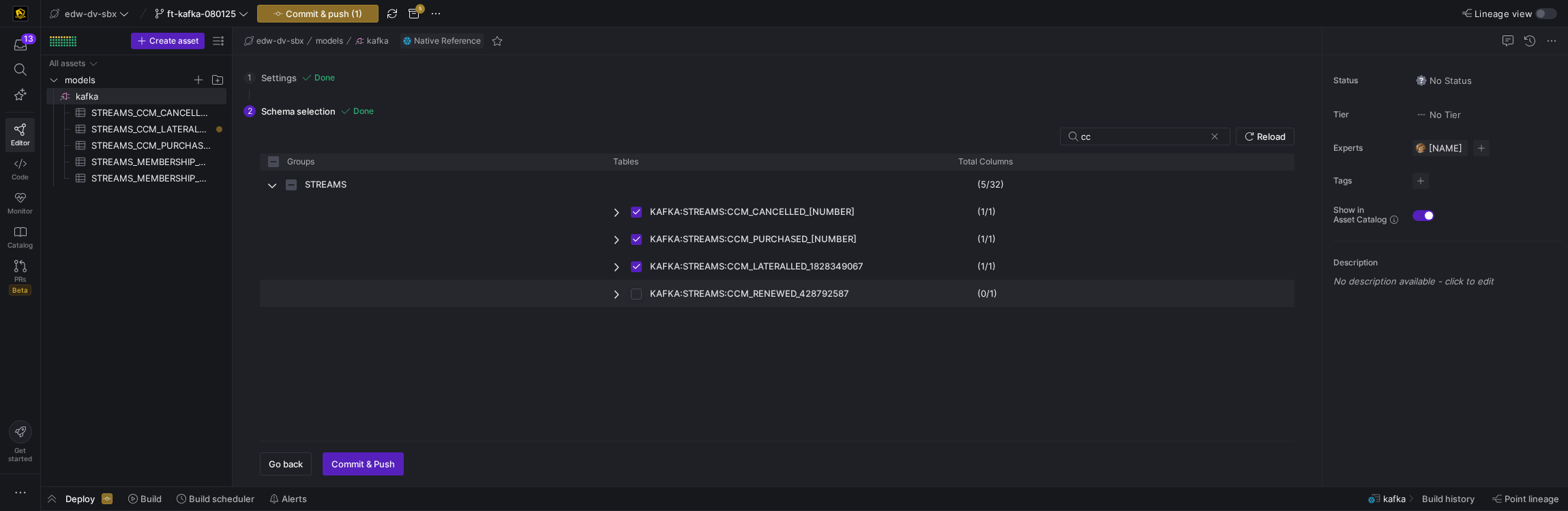 click at bounding box center (636, 294) 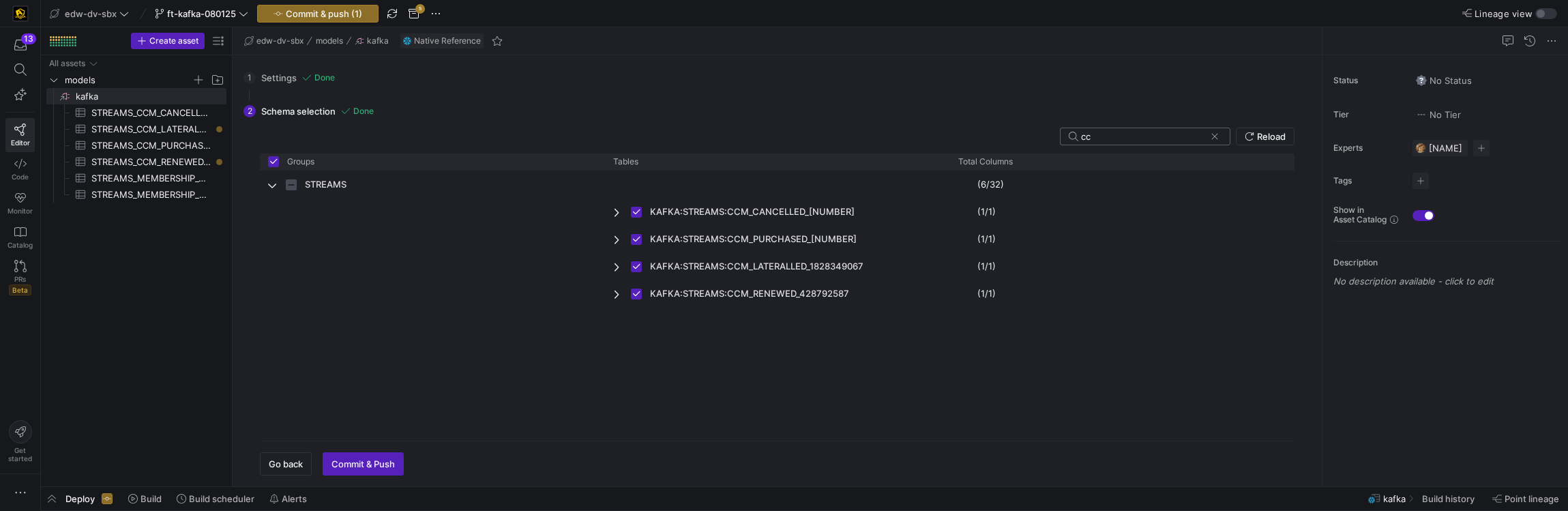 click on "cc" at bounding box center [1143, 136] 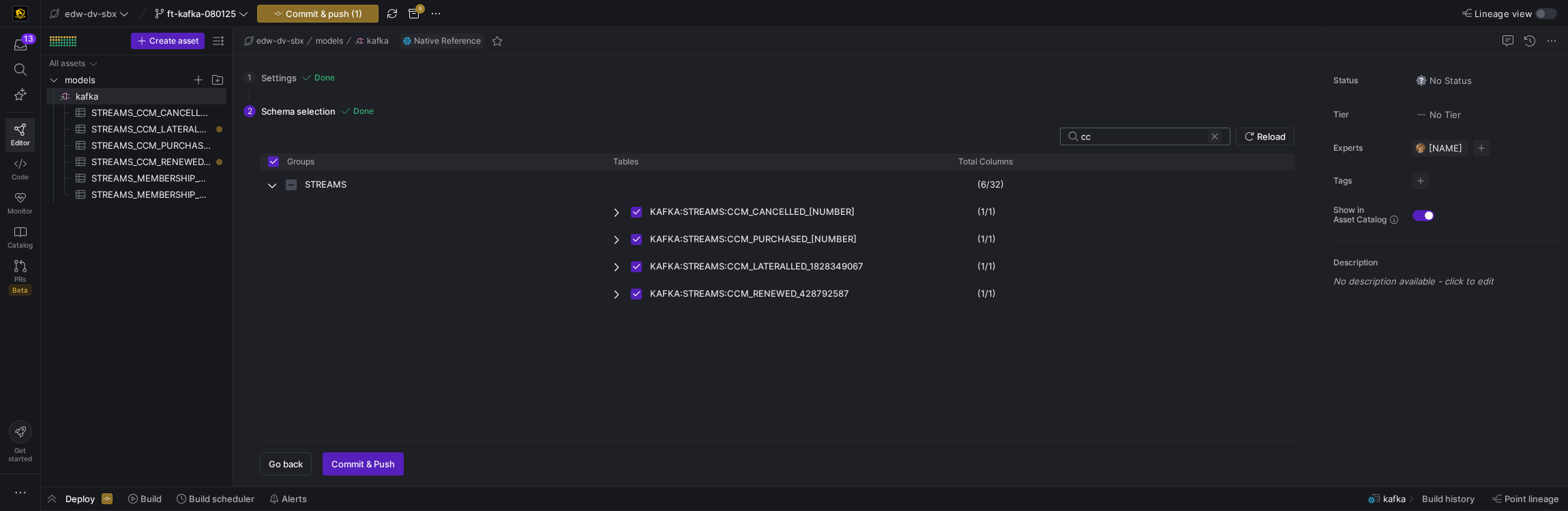 click at bounding box center (1215, 136) 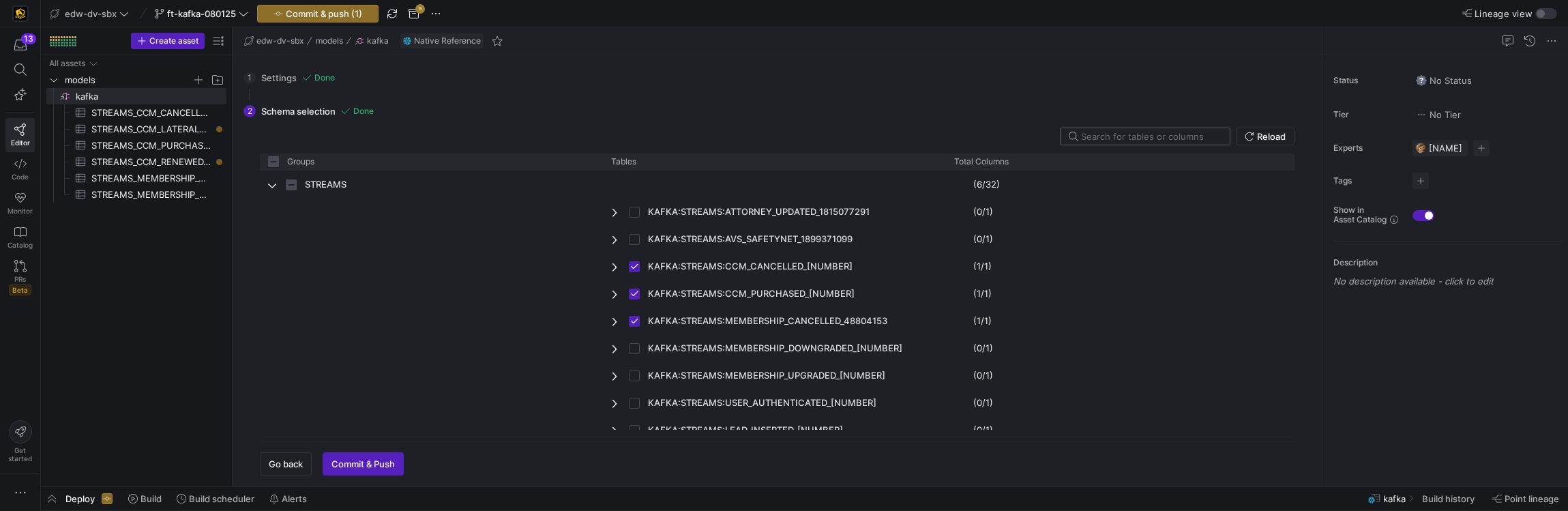 type on "d" 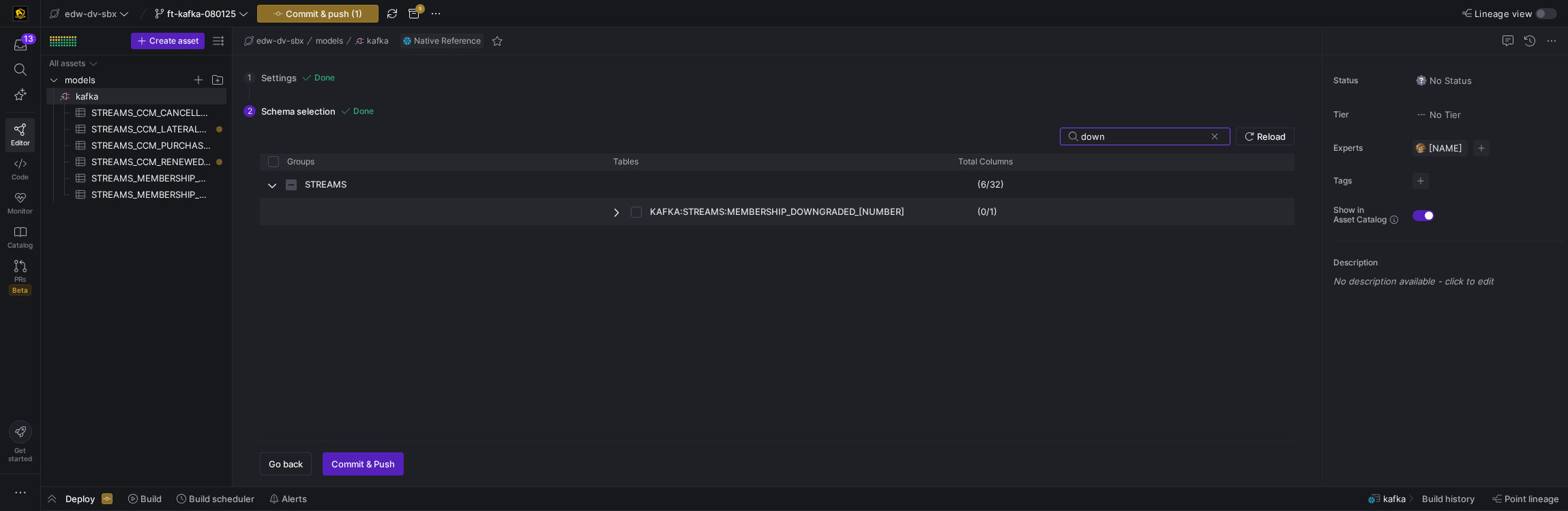 type on "down" 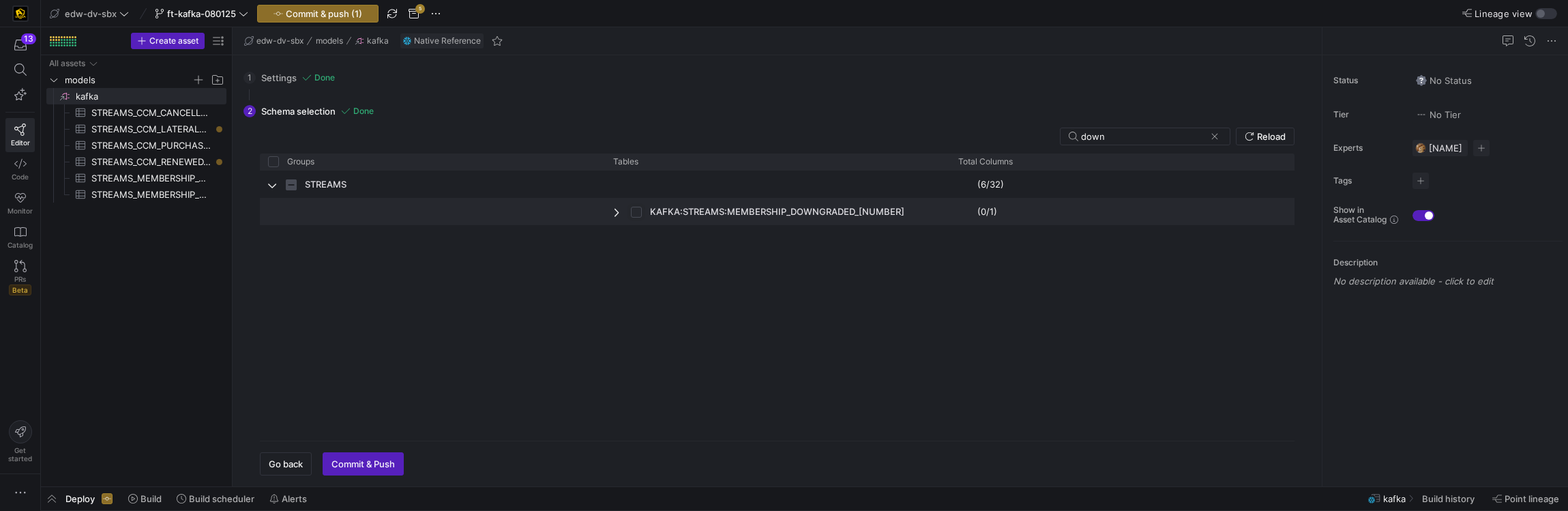 click at bounding box center (636, 212) 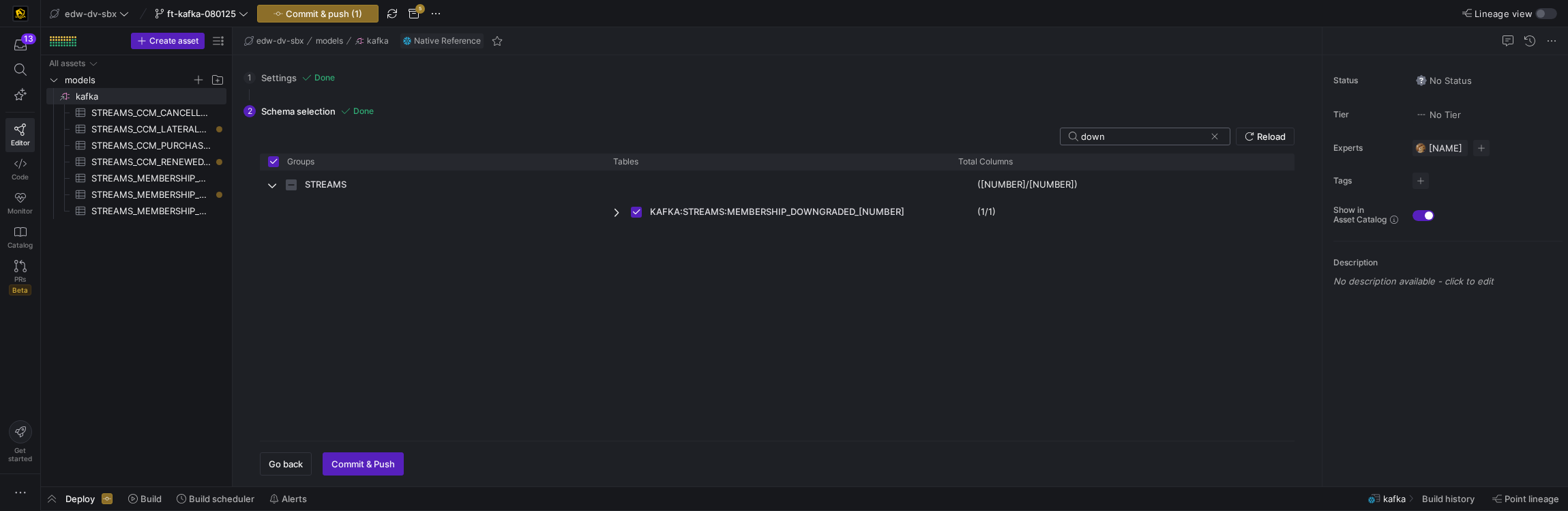 drag, startPoint x: 1113, startPoint y: 135, endPoint x: 1061, endPoint y: 136, distance: 52.00961 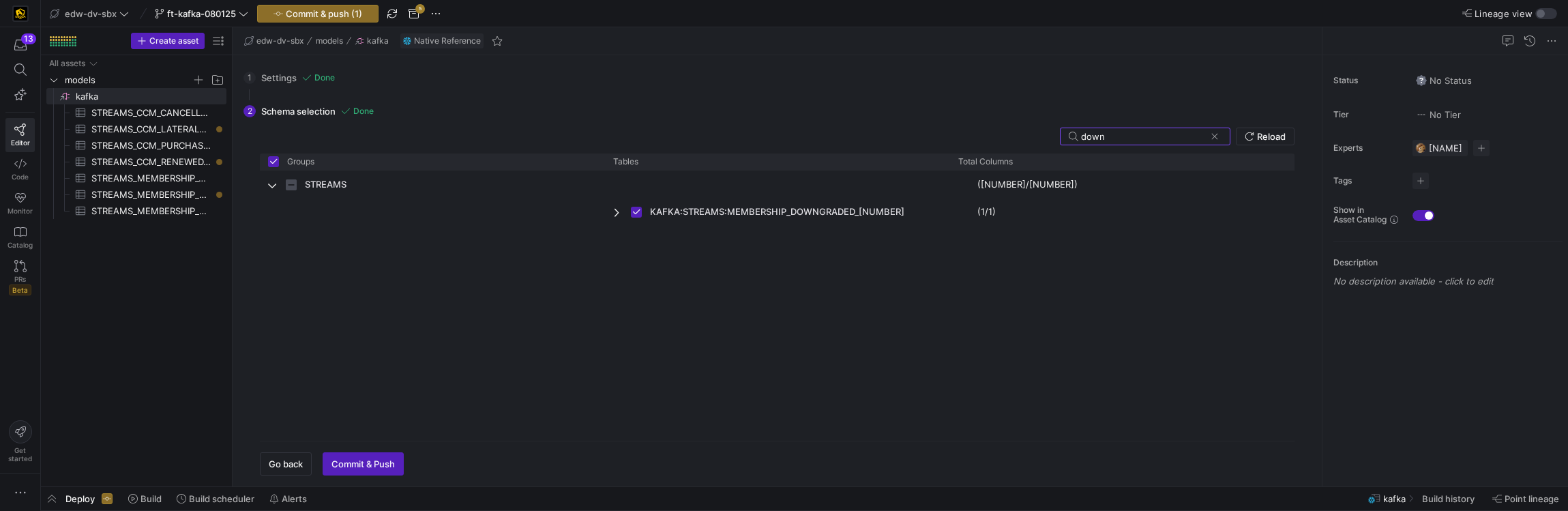 type on "u" 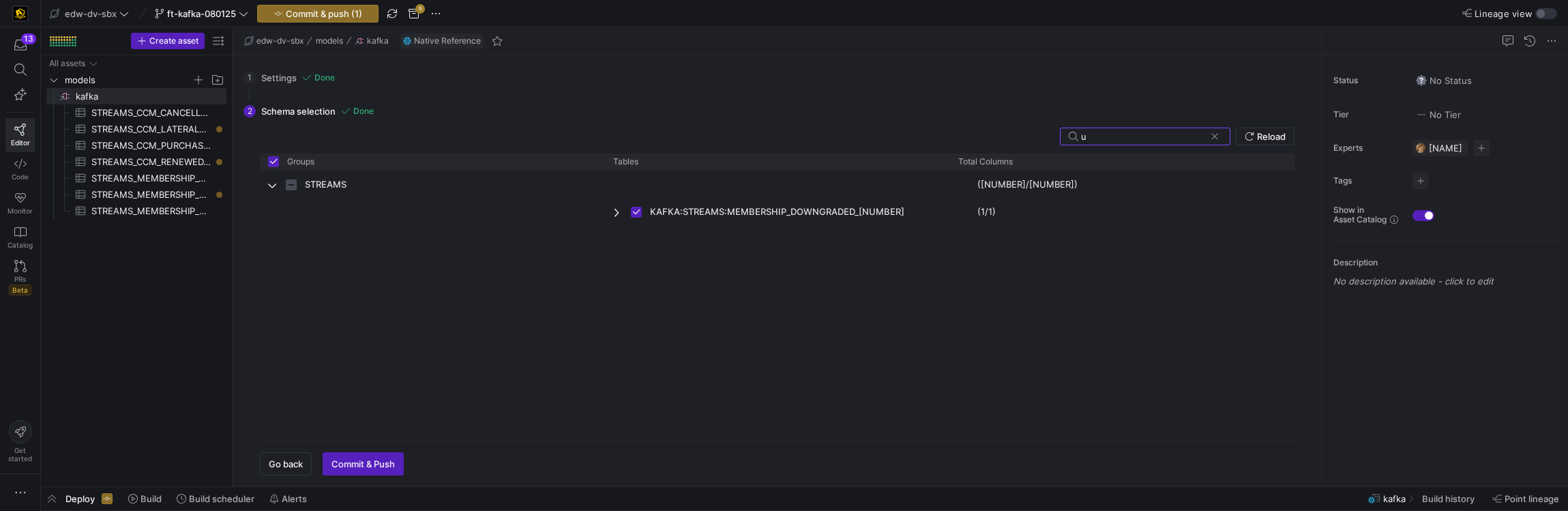 checkbox on "false" 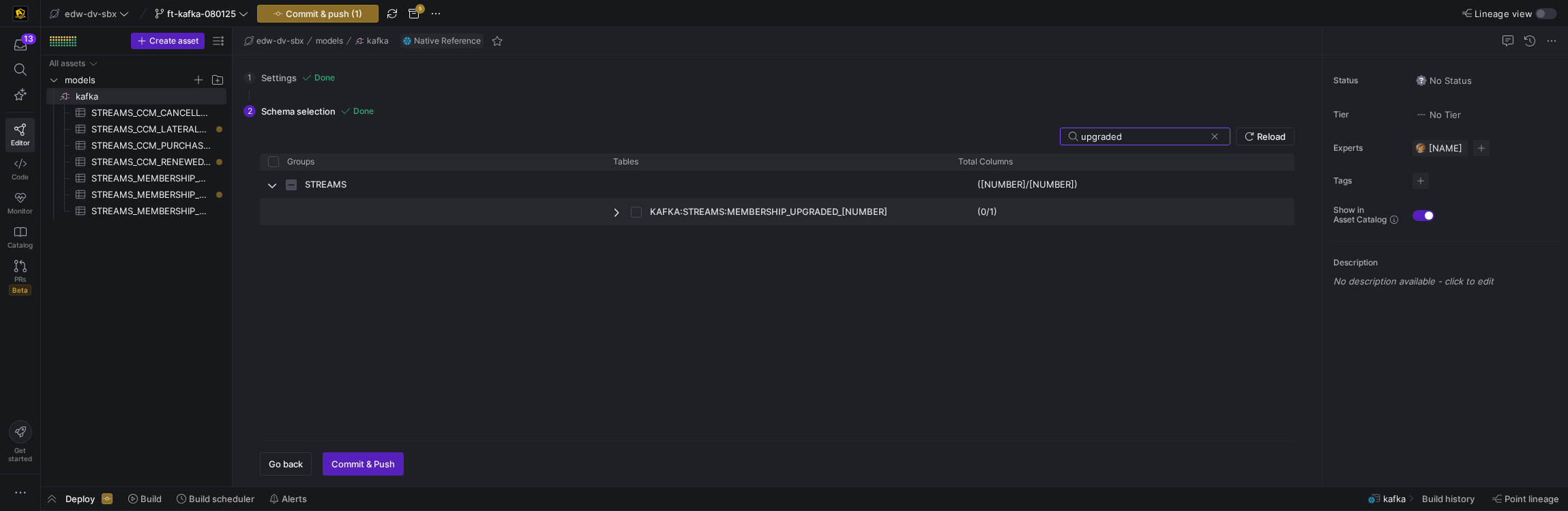 type on "upgraded" 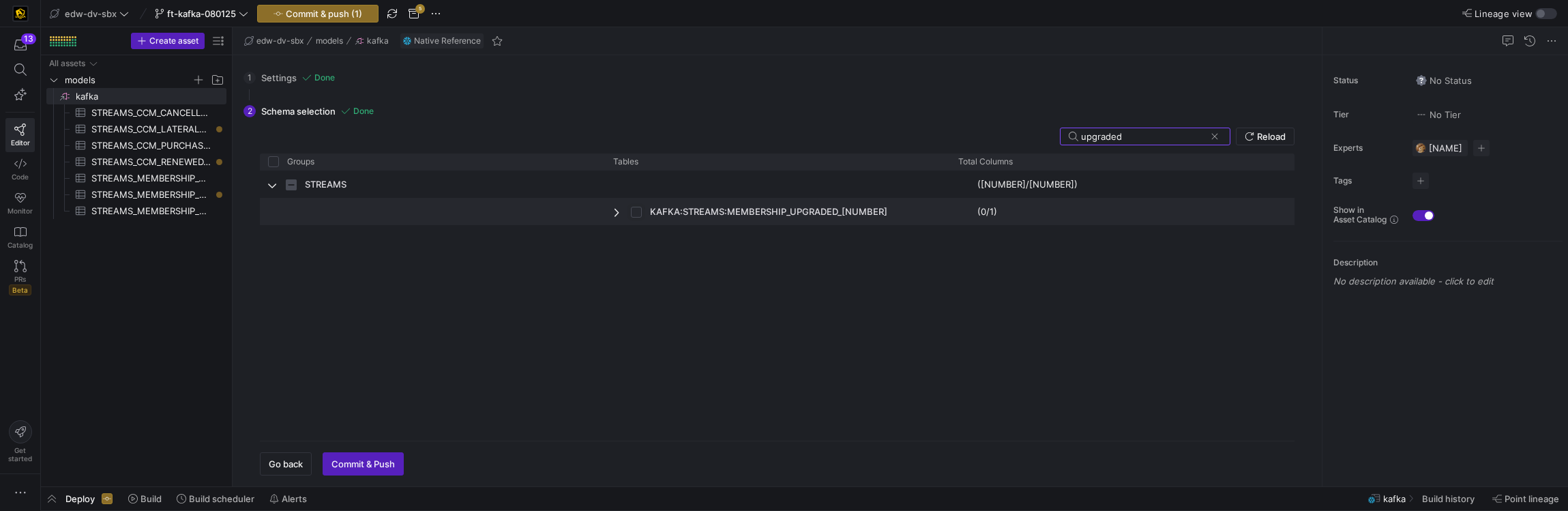 click at bounding box center (636, 212) 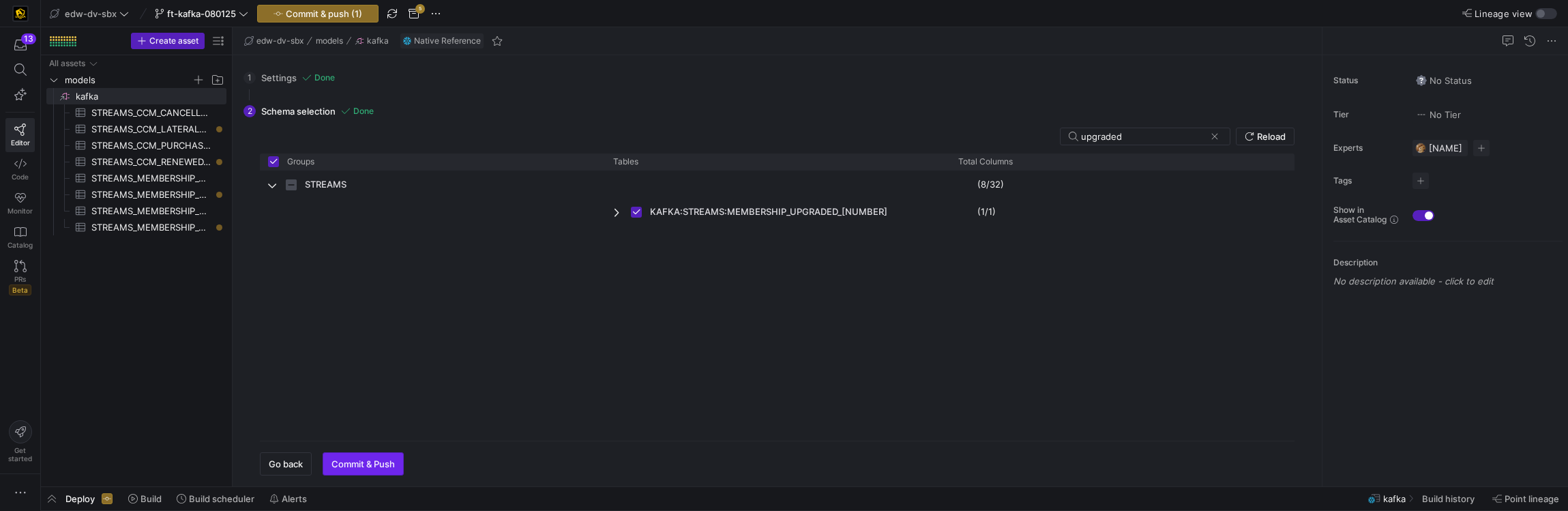 click at bounding box center (363, 464) 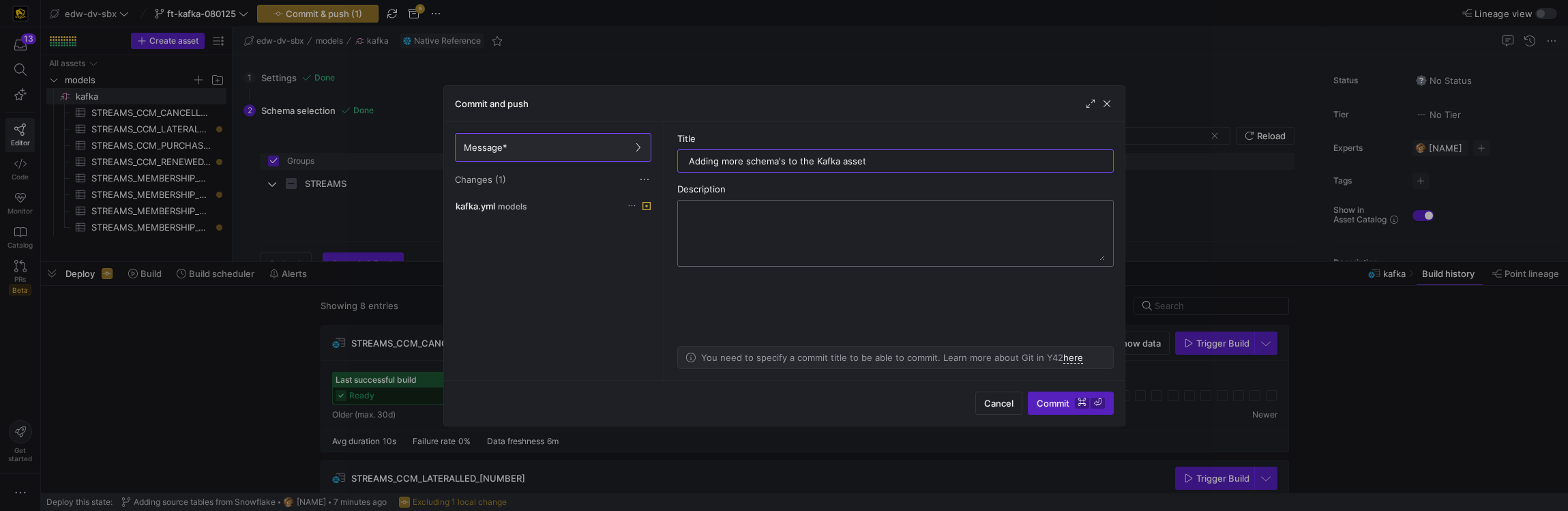 type on "Adding more schema's to the Kafka asset" 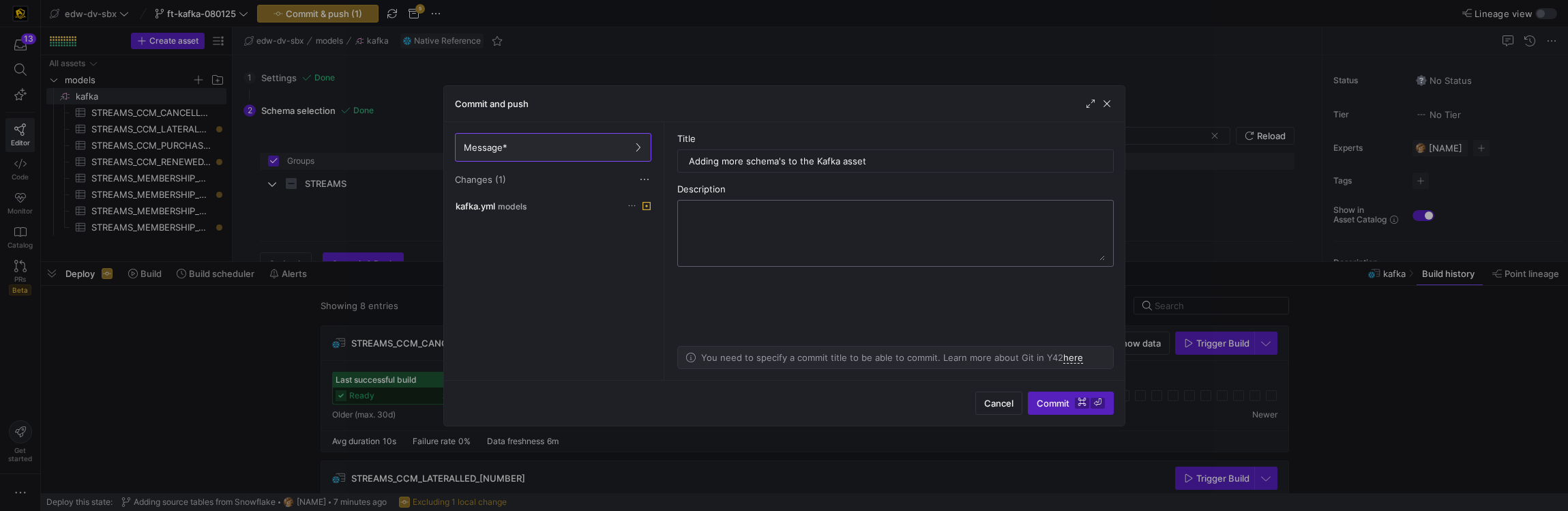 click at bounding box center [896, 233] 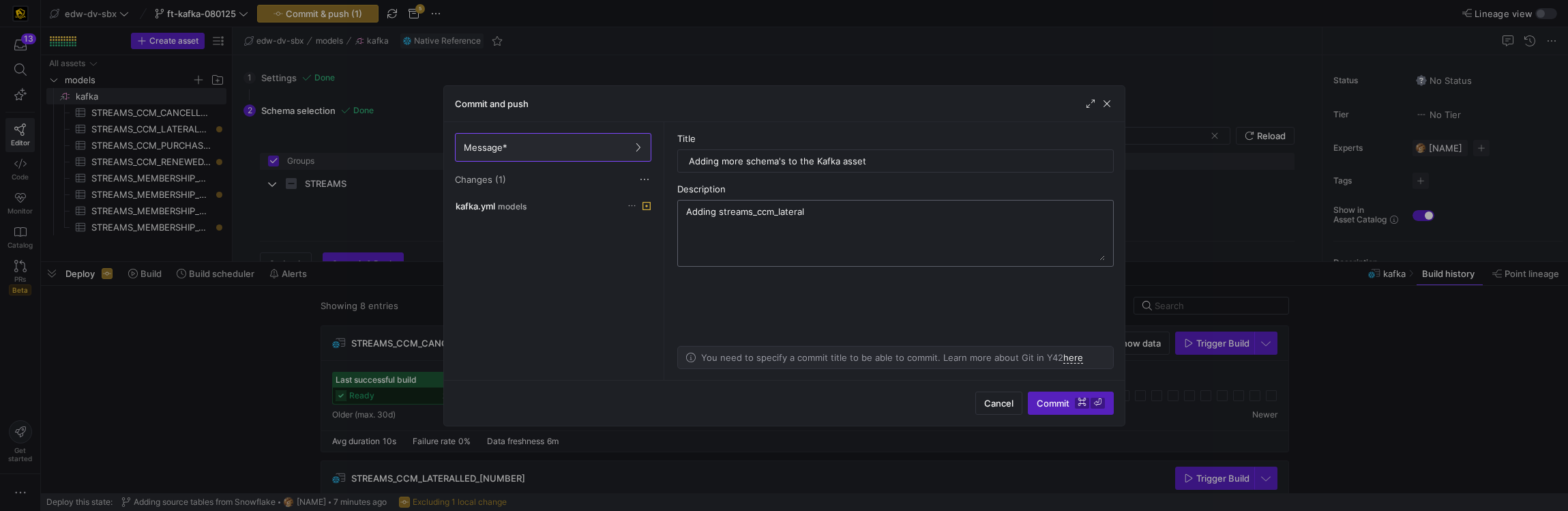 click on "Adding streams_ccm_lateral" at bounding box center [896, 233] 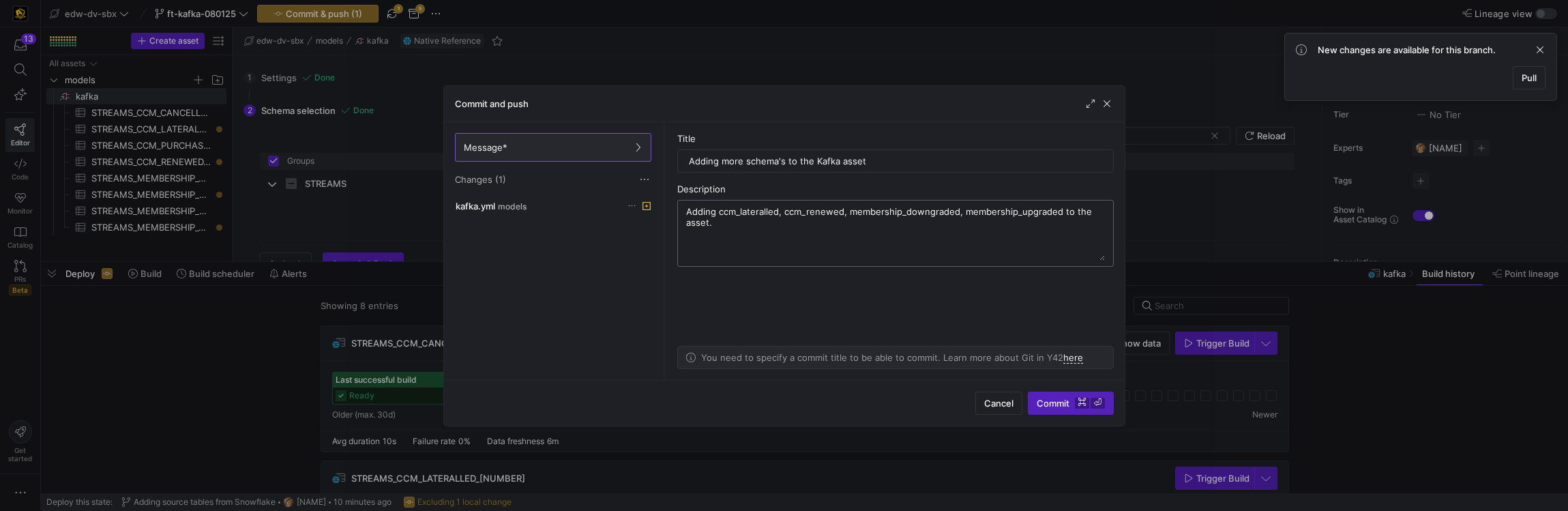 click on "Adding ccm_lateralled, ccm_renewed, membership_downgraded, membership_upgraded to the asset." at bounding box center [896, 233] 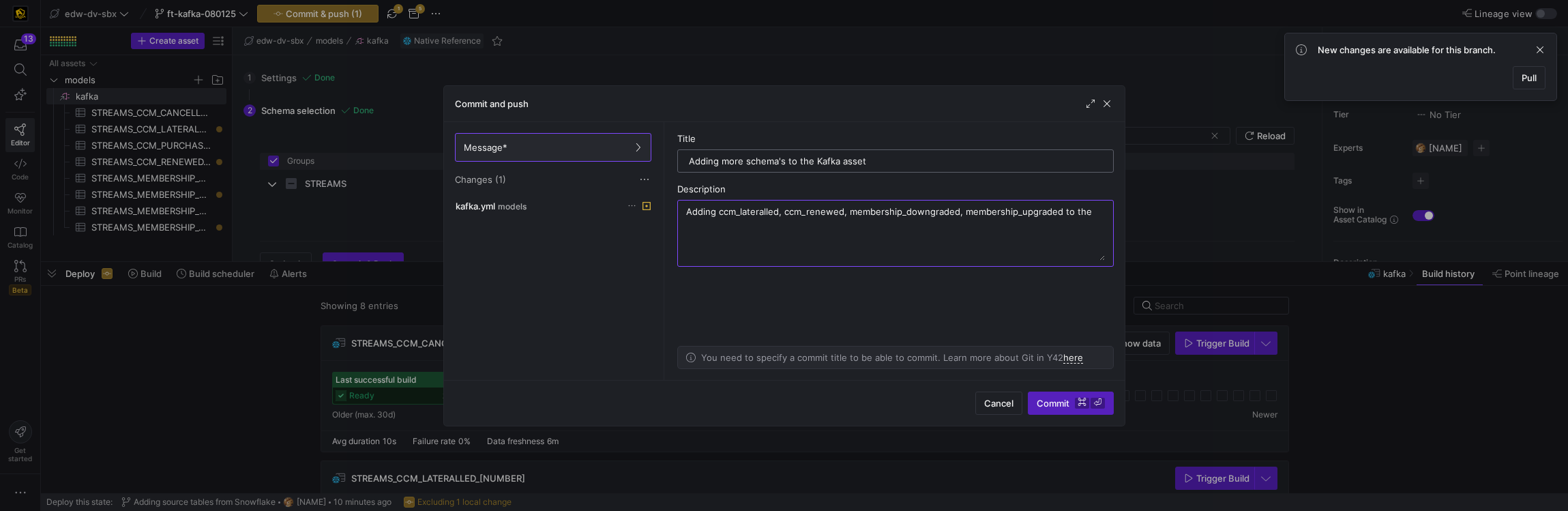 type on "Adding ccm_lateralled, ccm_renewed, membership_downgraded, membership_upgraded to the" 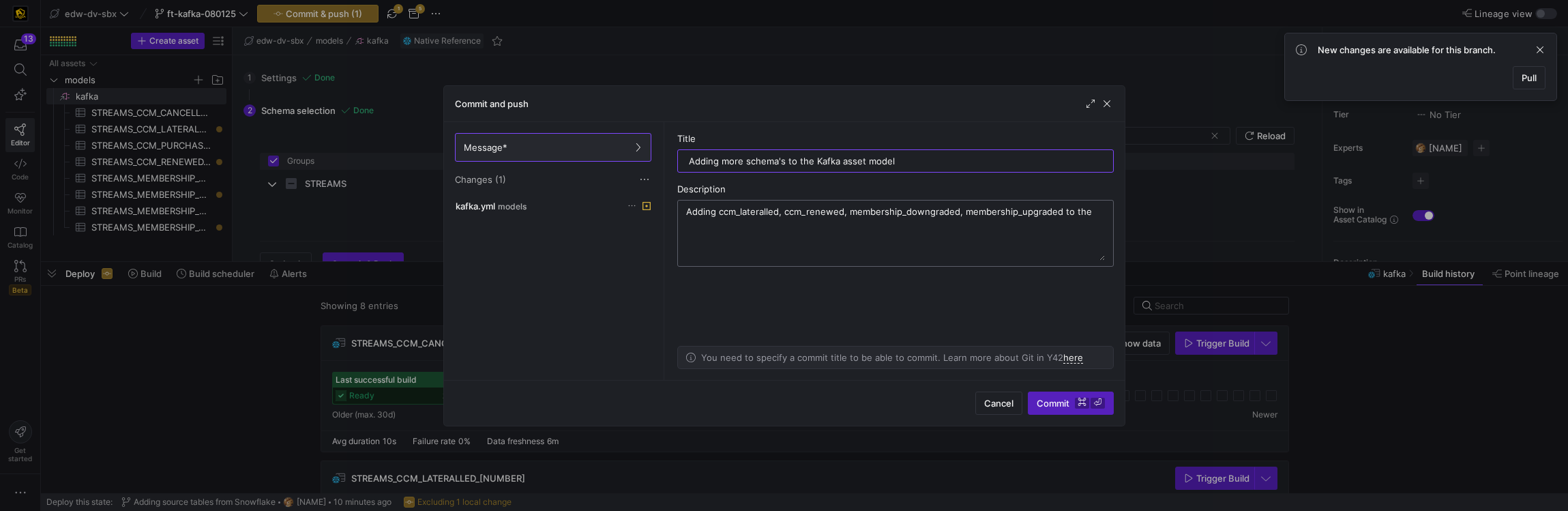 type on "Adding more schema's to the Kafka asset model" 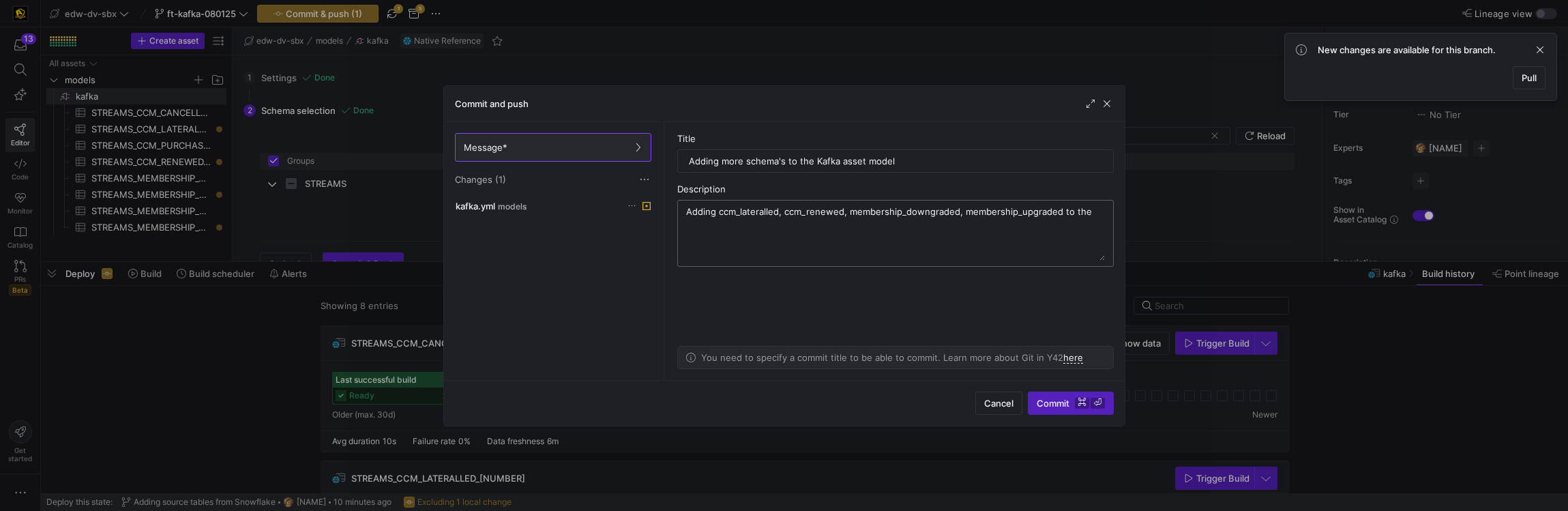 click on "Adding ccm_lateralled, ccm_renewed, membership_downgraded, membership_upgraded to the" at bounding box center (896, 233) 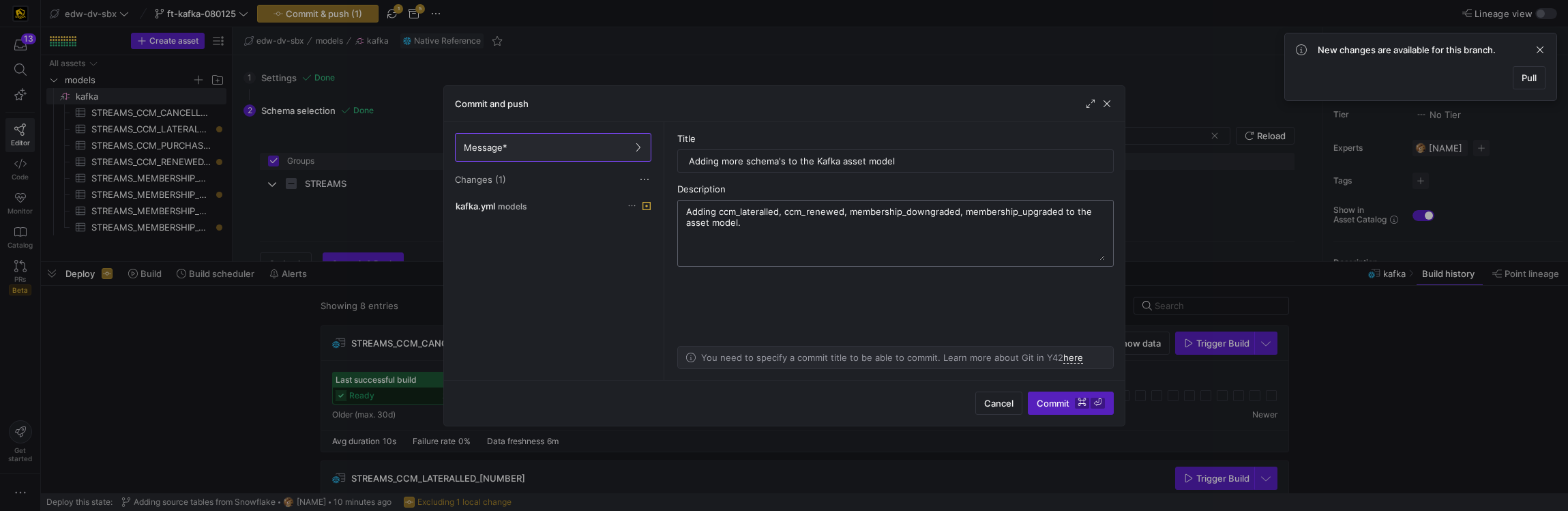 click on "Adding ccm_lateralled, ccm_renewed, membership_downgraded, membership_upgraded to the asset model." at bounding box center [896, 233] 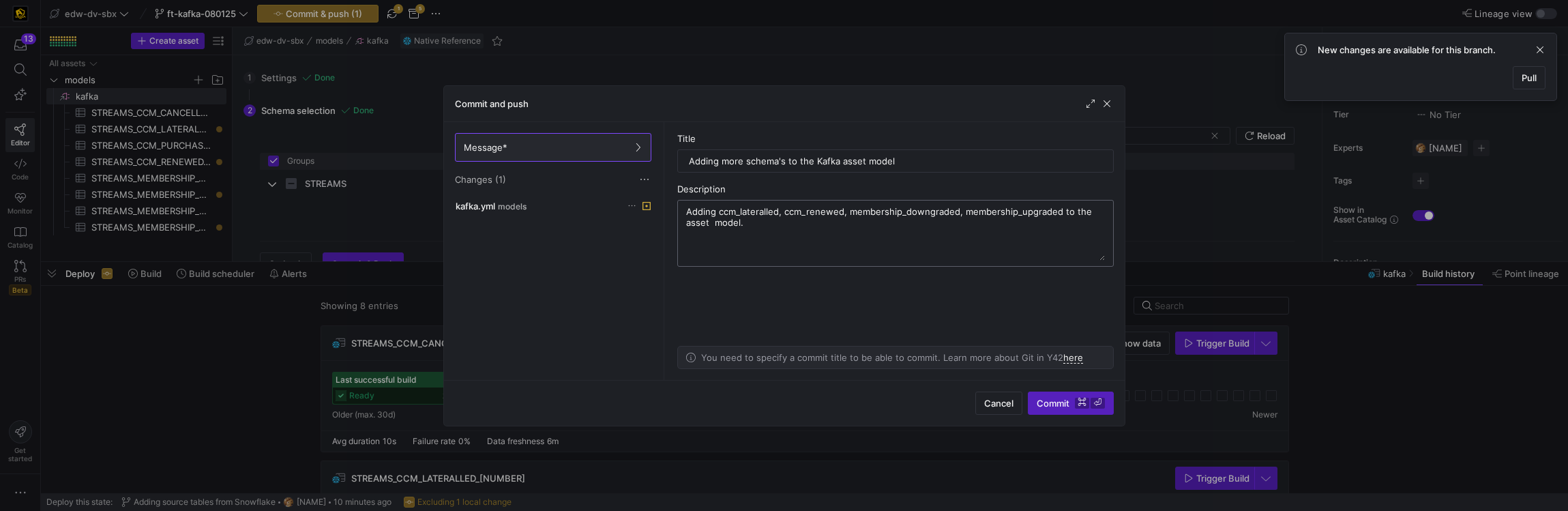 type on "Adding ccm_lateralled, ccm_renewed, membership_downgraded, membership_upgraded to the asset model." 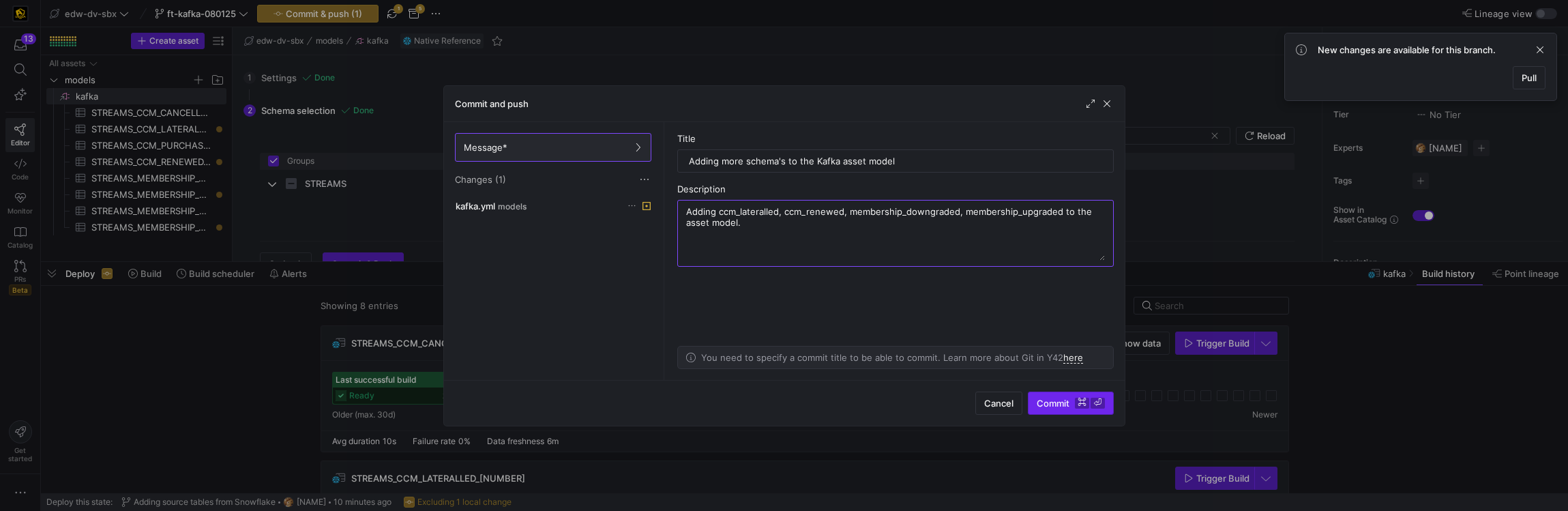 click at bounding box center (1071, 403) 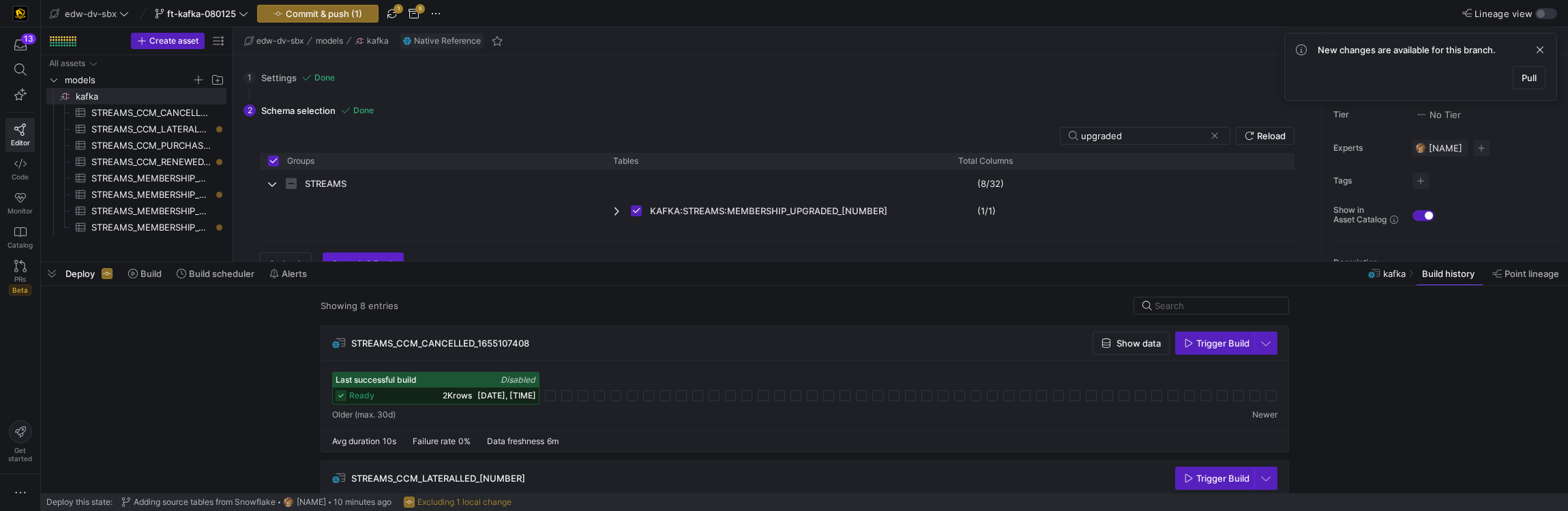 scroll, scrollTop: 14, scrollLeft: 0, axis: vertical 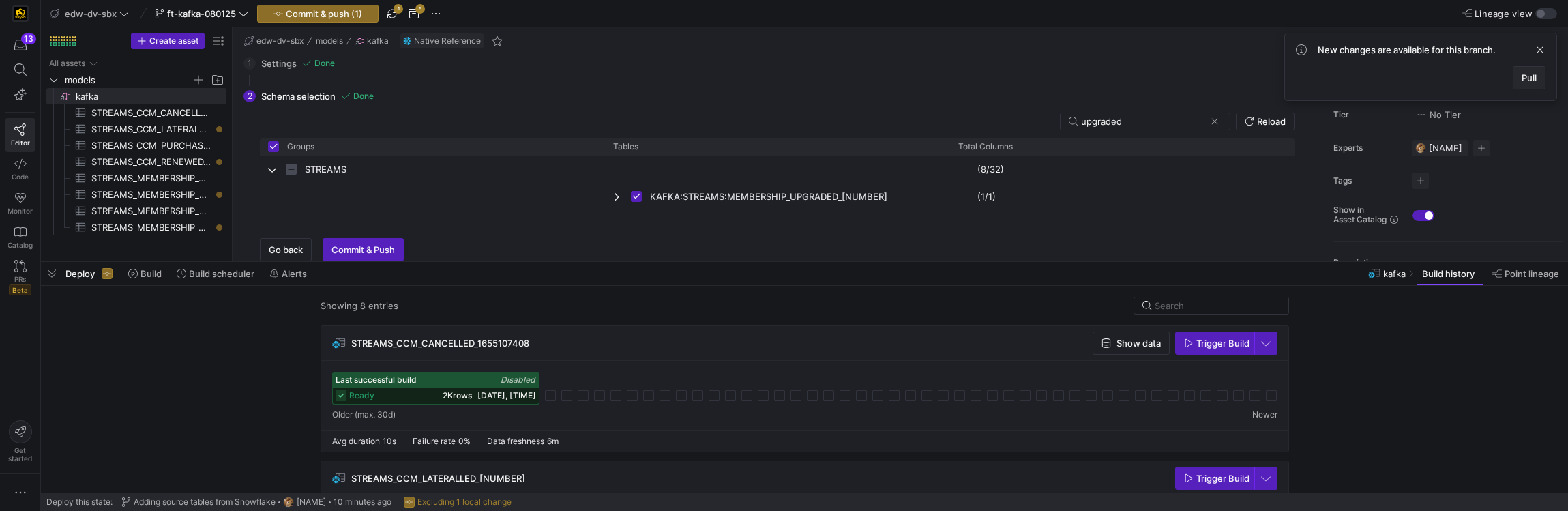 click on "Pull" 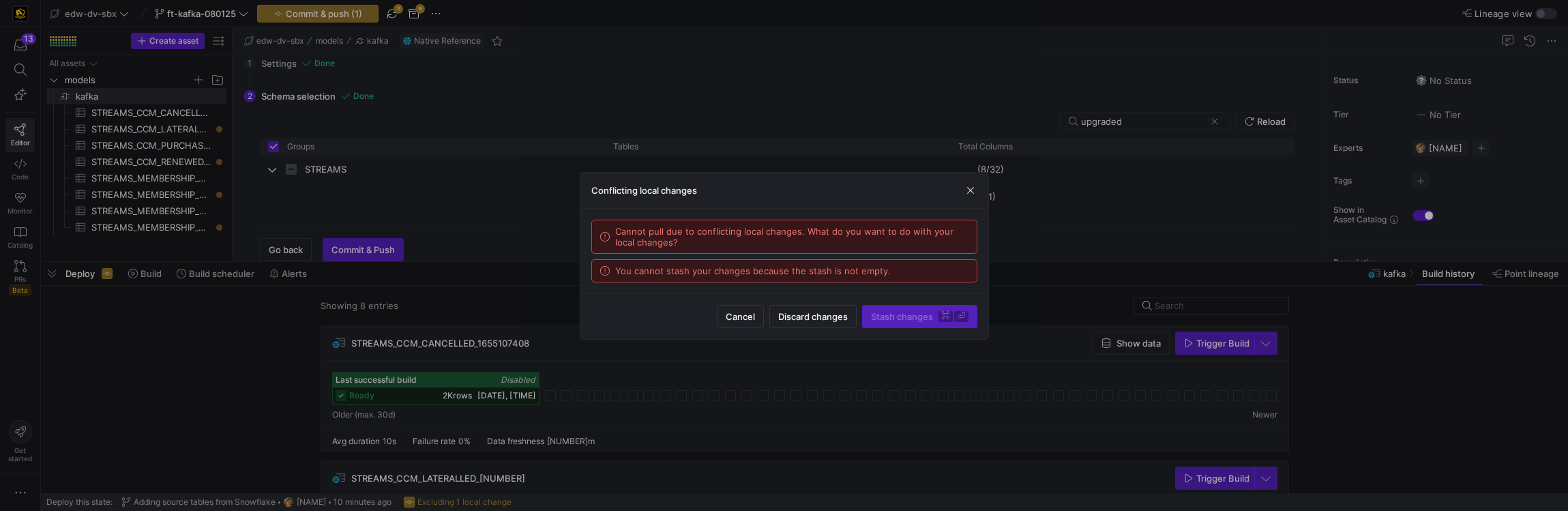 click on "Stash changes  ⌘ ⏎" at bounding box center [919, 317] 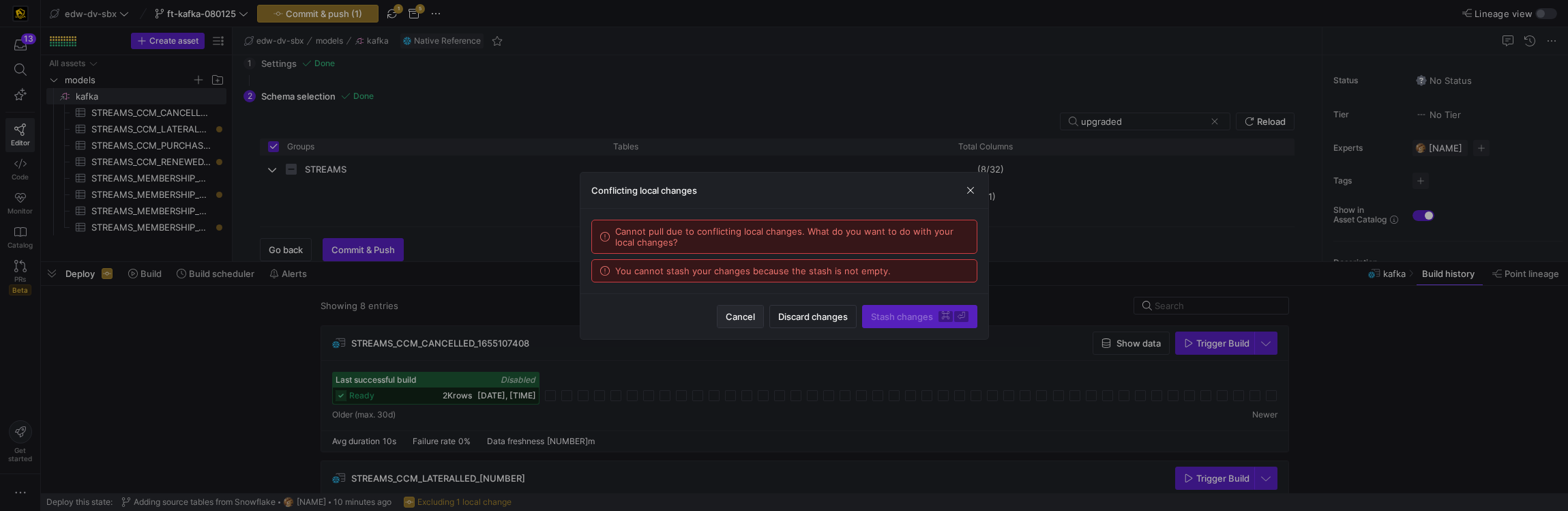 click on "Cancel" at bounding box center [740, 317] 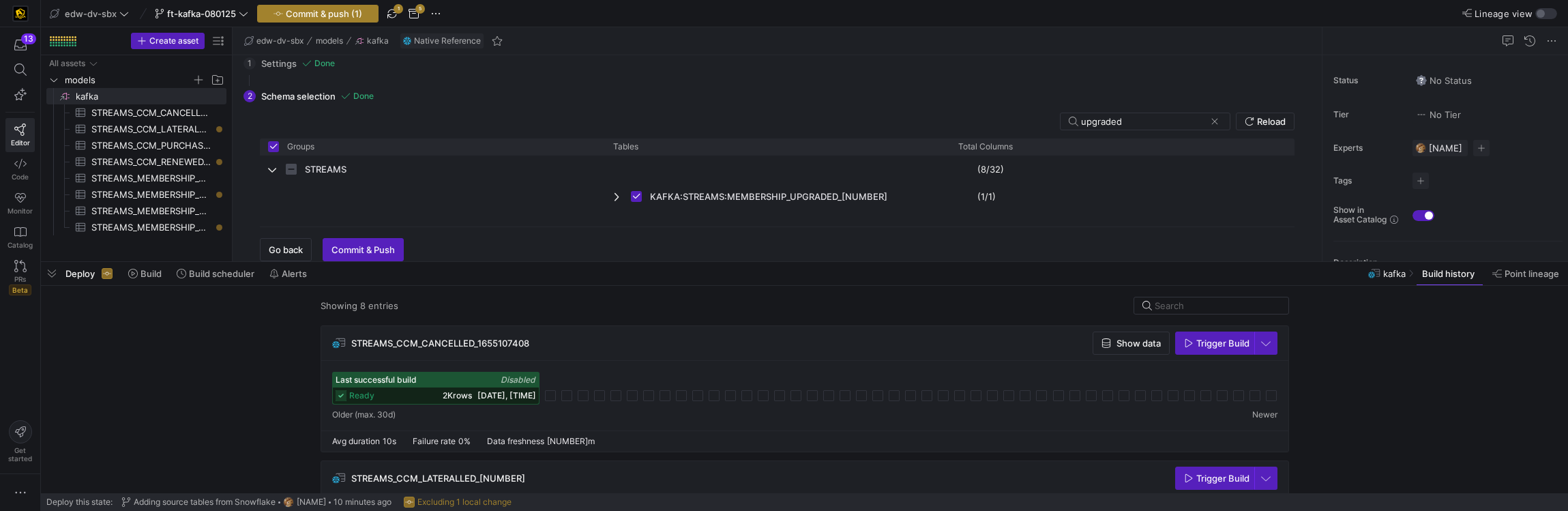 click on "Commit & push (1)" at bounding box center (324, 14) 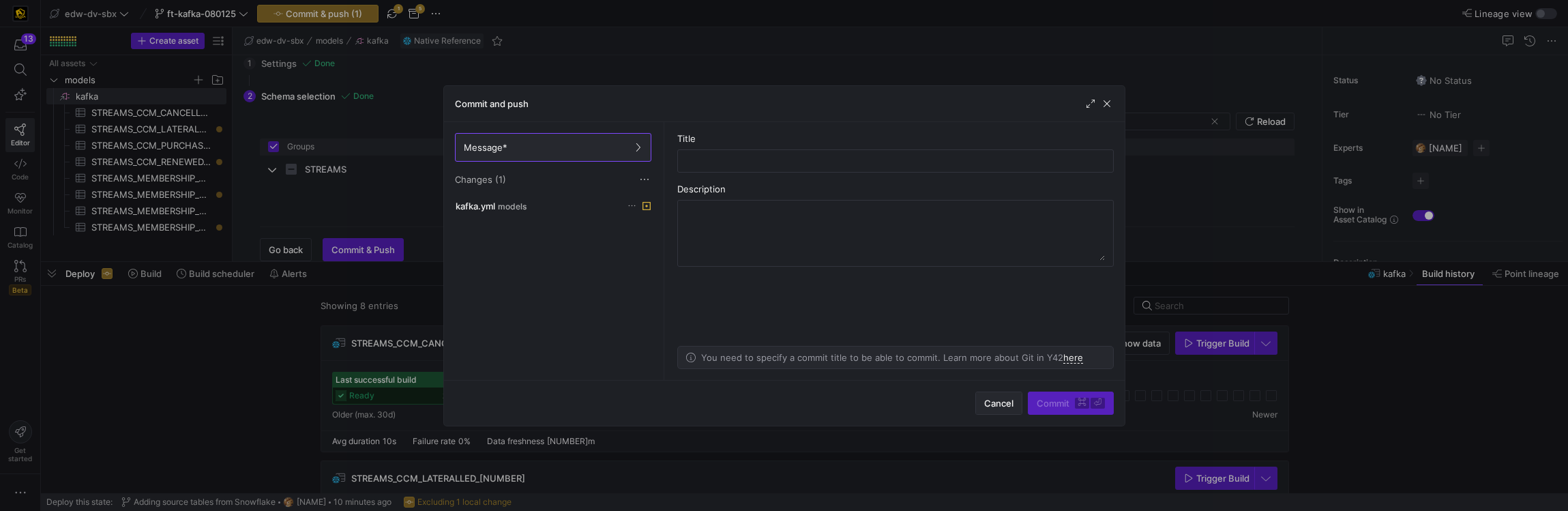 click on "Cancel" at bounding box center (999, 403) 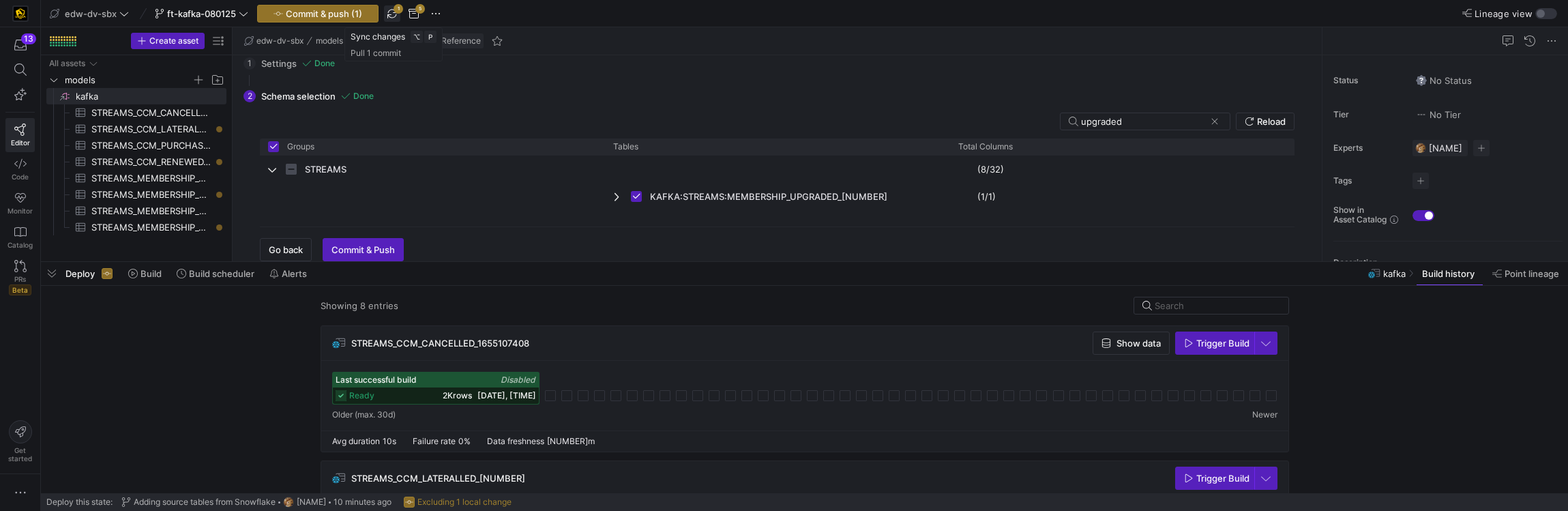 click 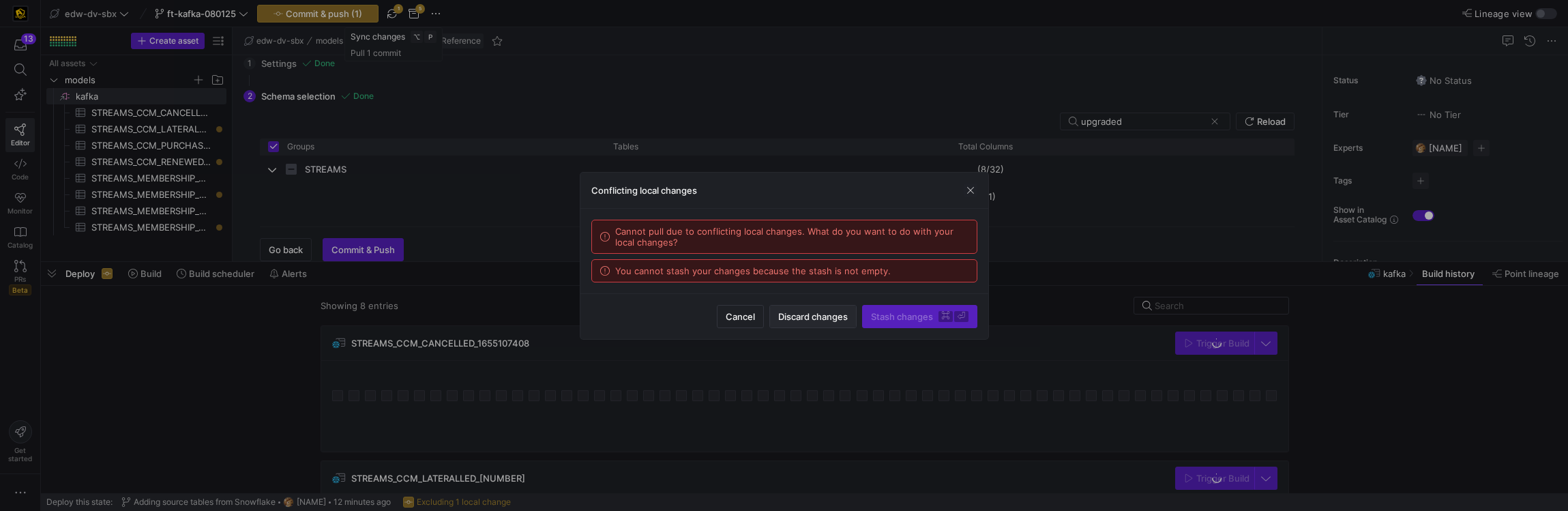 click on "Discard changes" at bounding box center [813, 317] 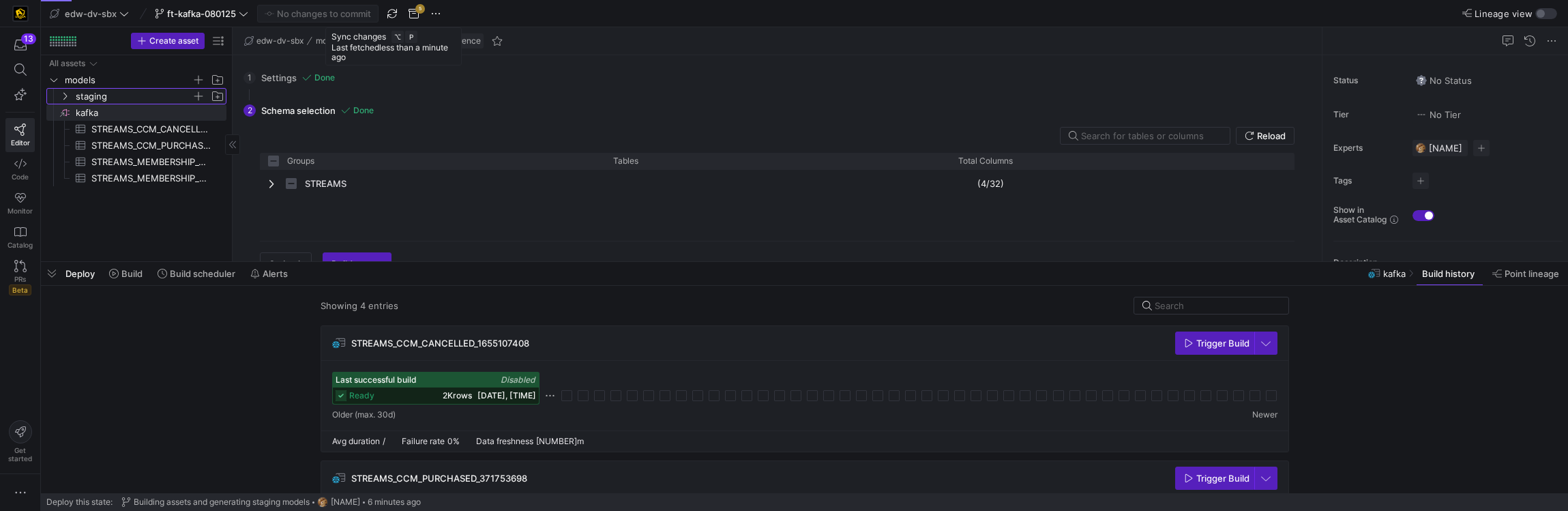 click on "staging" 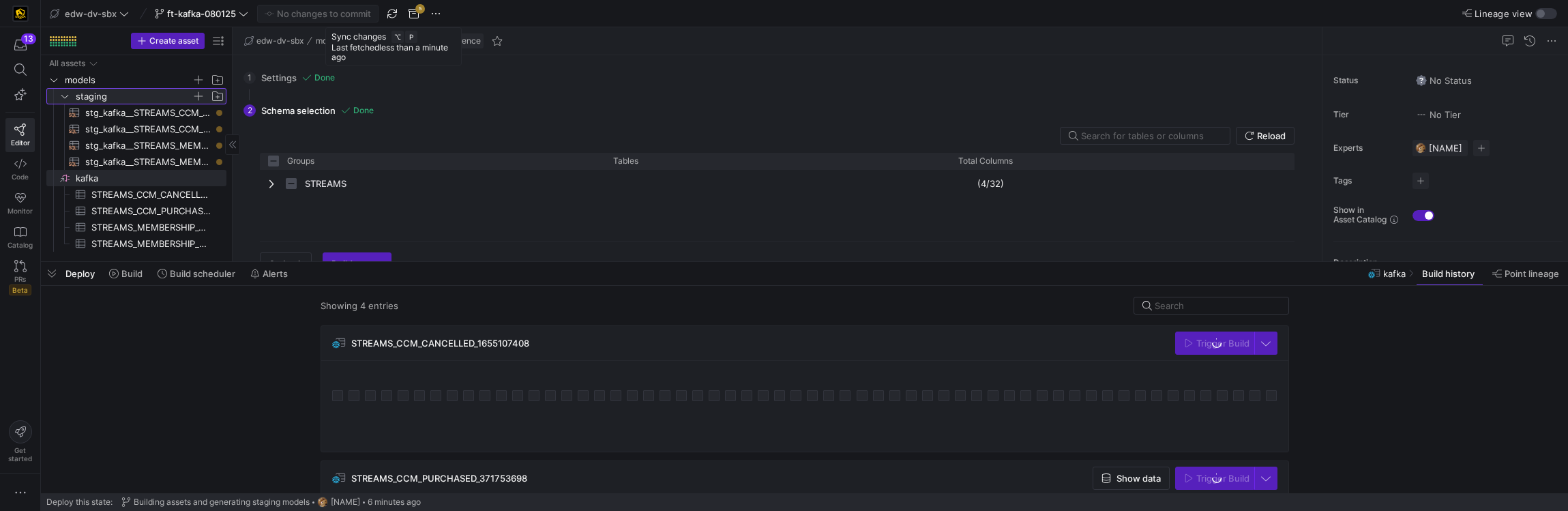 click on "staging" 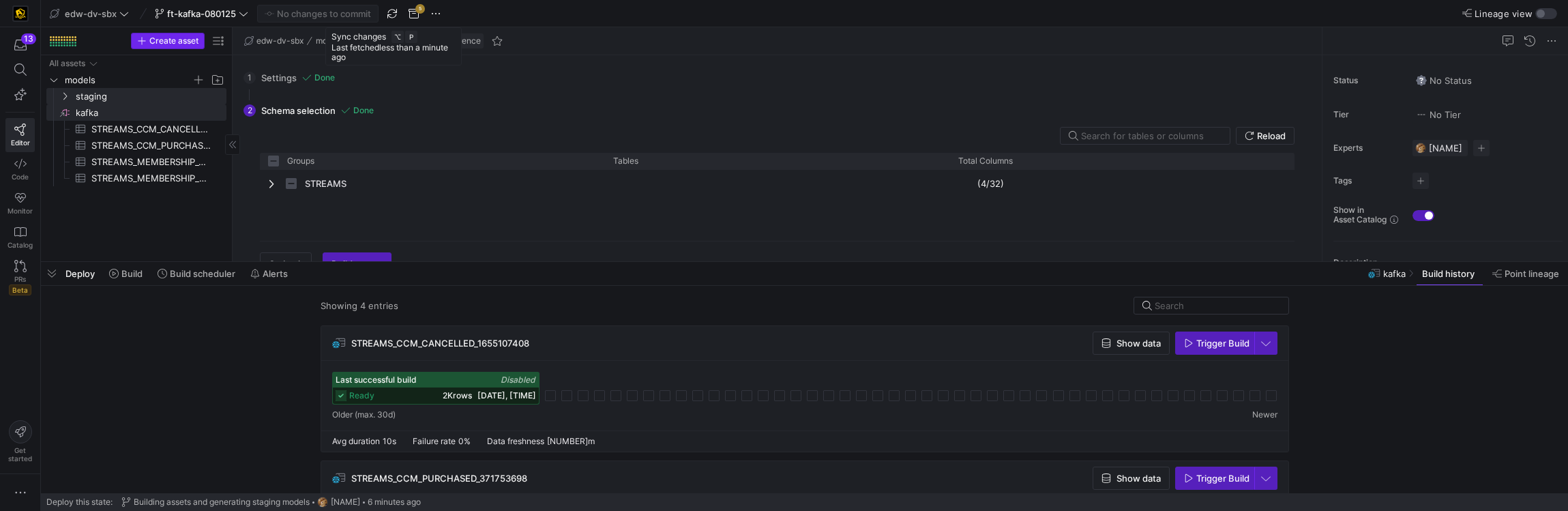 click on "Create asset" at bounding box center (174, 41) 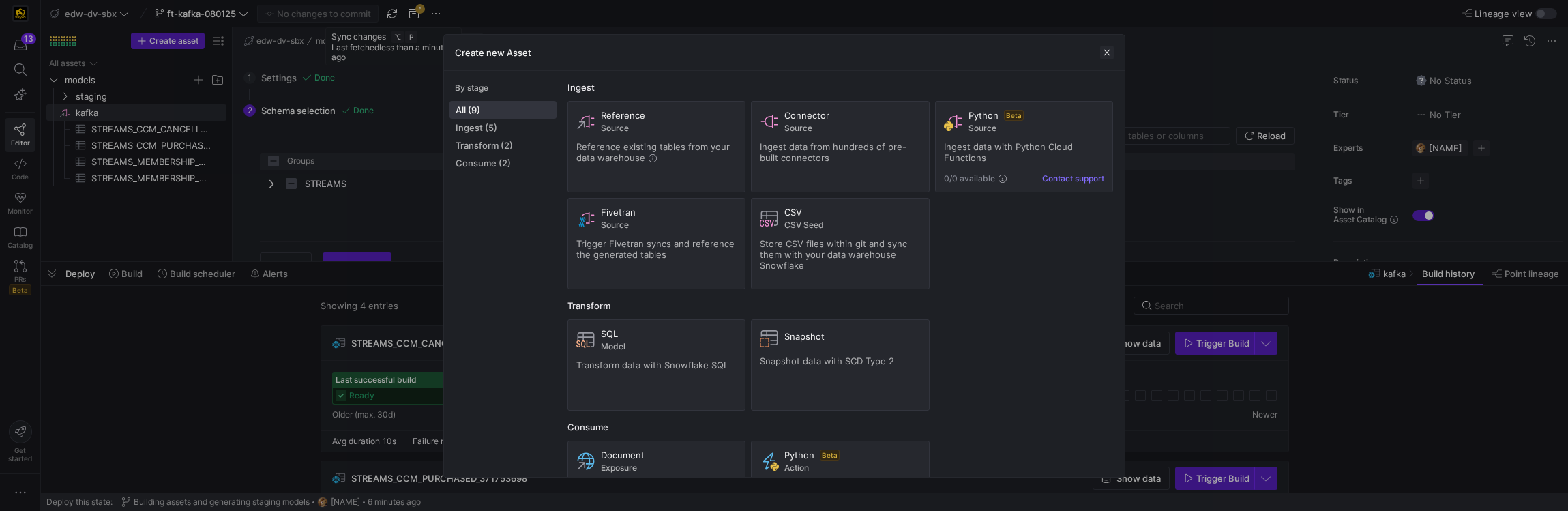 click at bounding box center (1107, 53) 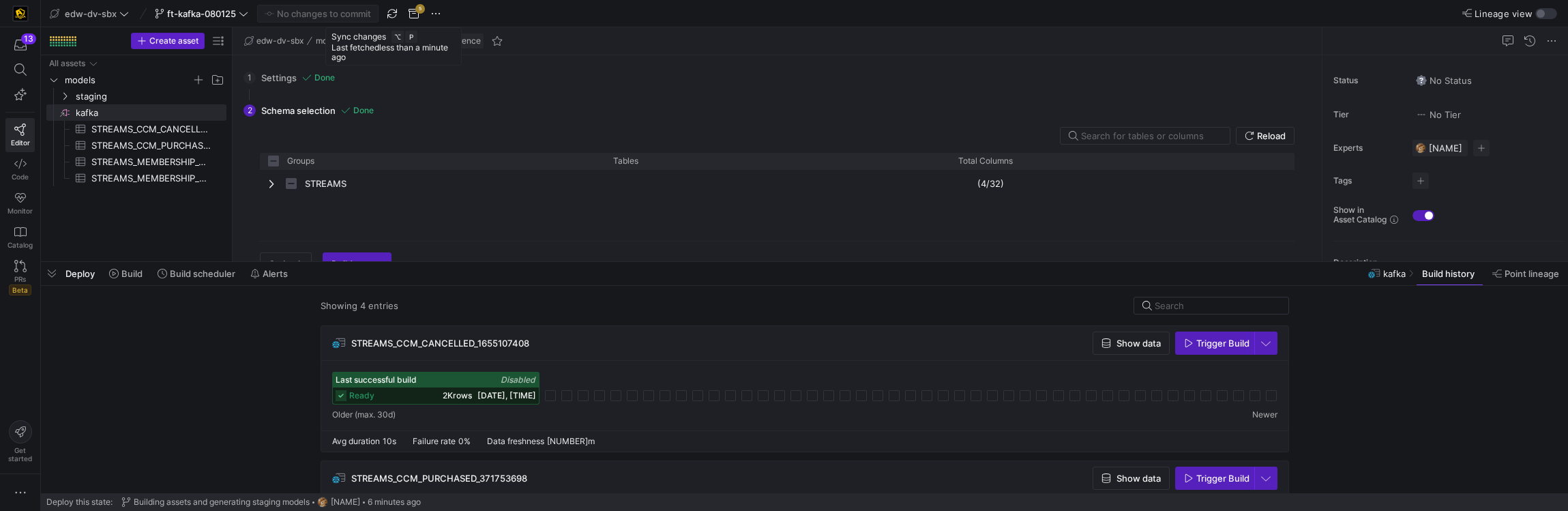 click on "STREAMS
(4/32)" at bounding box center [777, 200] 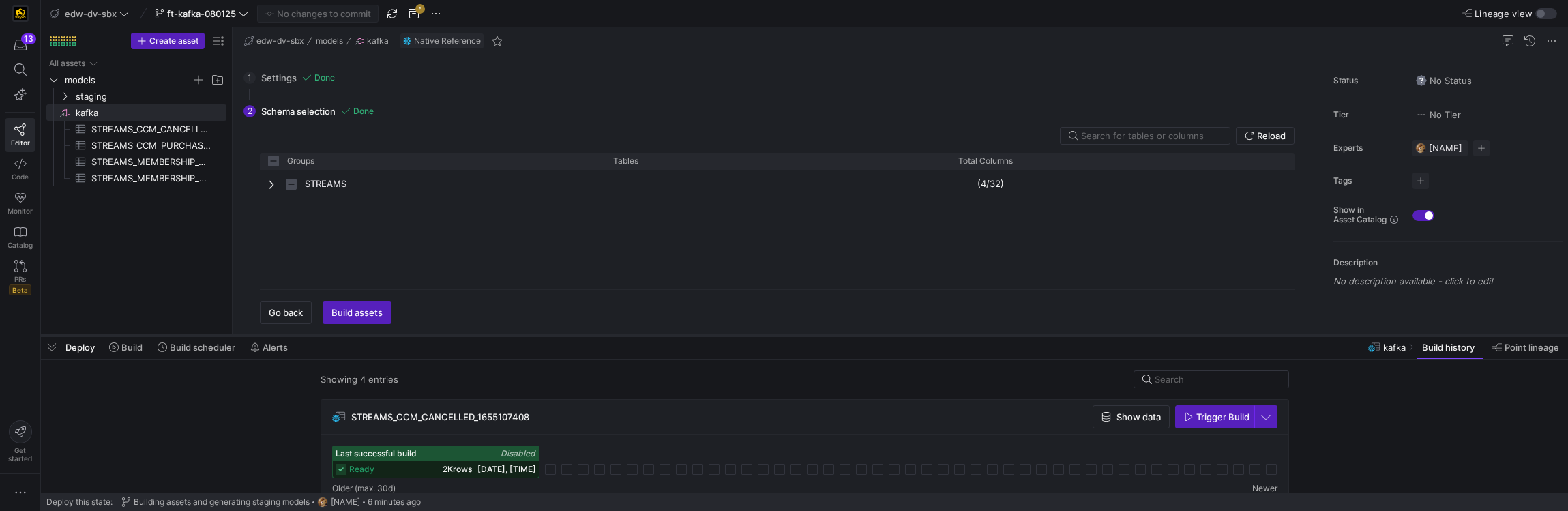 drag, startPoint x: 428, startPoint y: 261, endPoint x: 420, endPoint y: 338, distance: 77.41447 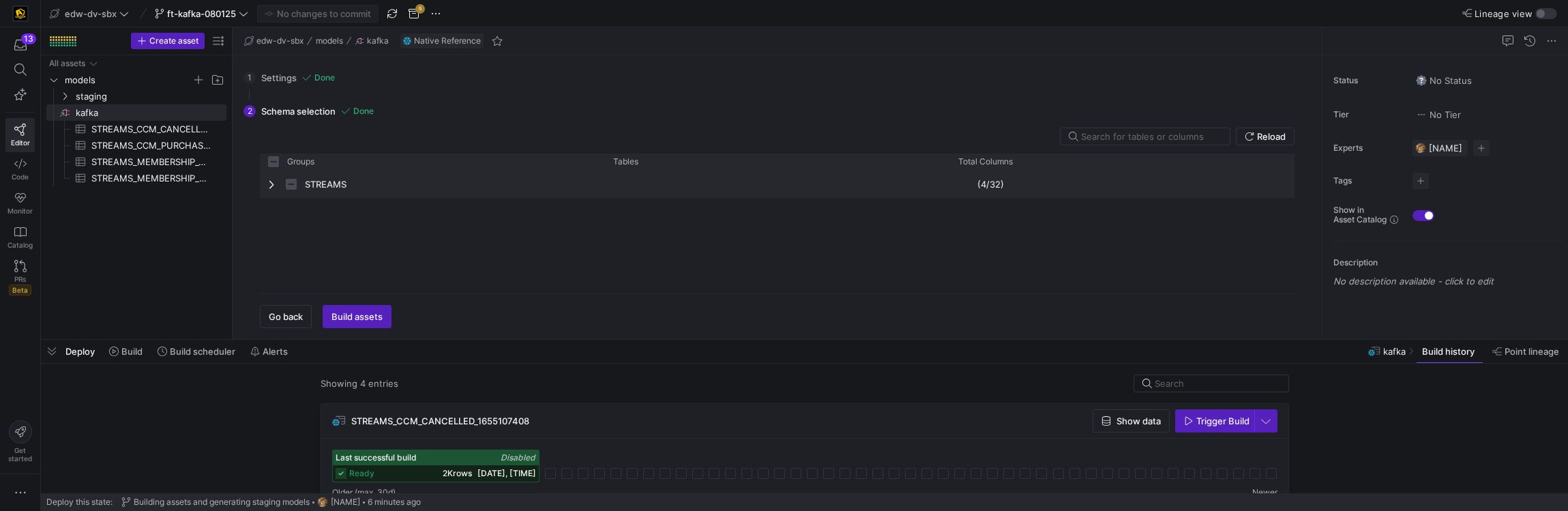 click at bounding box center [273, 184] 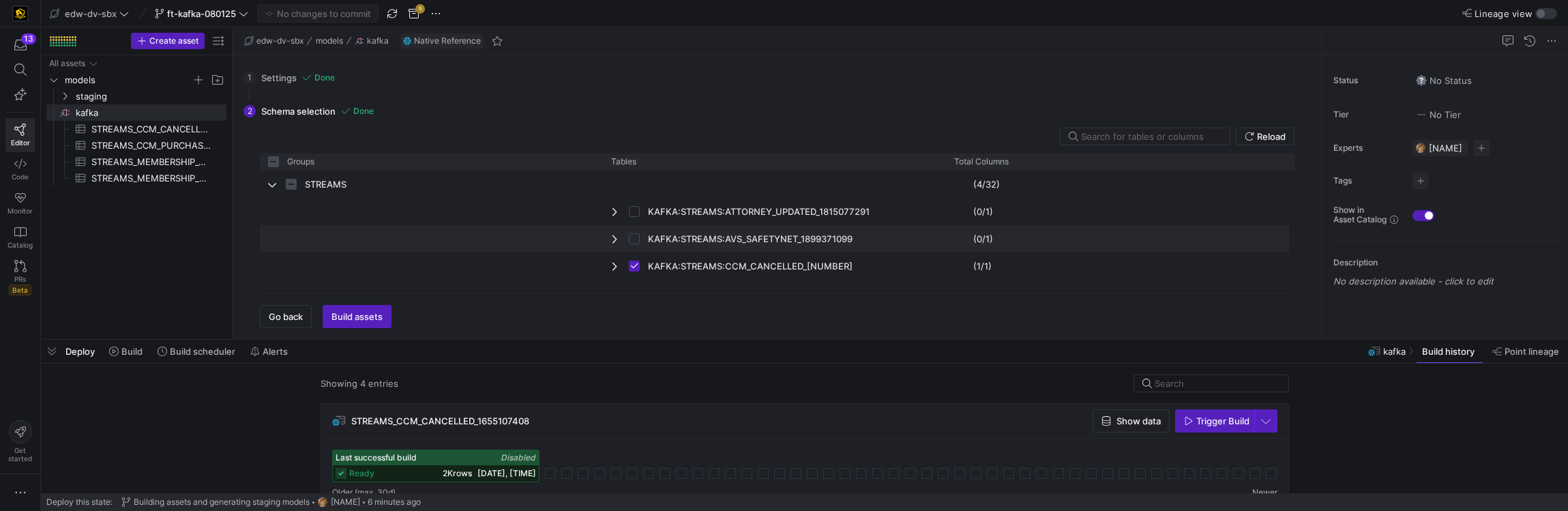 scroll, scrollTop: 27, scrollLeft: 0, axis: vertical 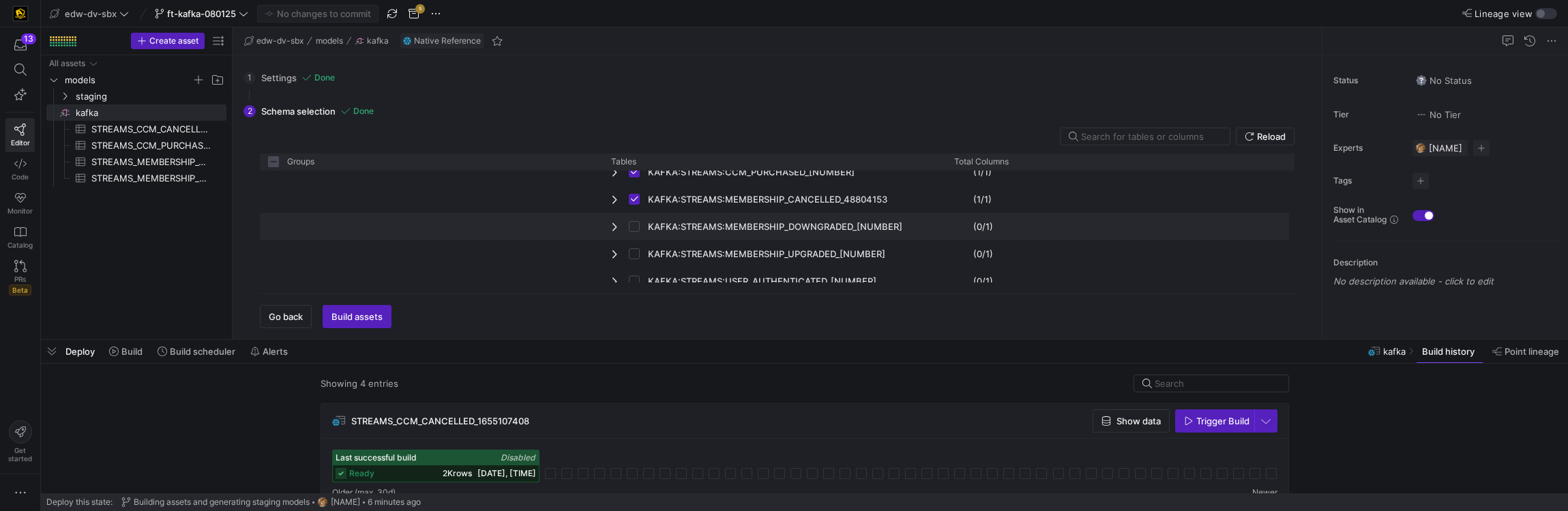 click at bounding box center (638, 227) 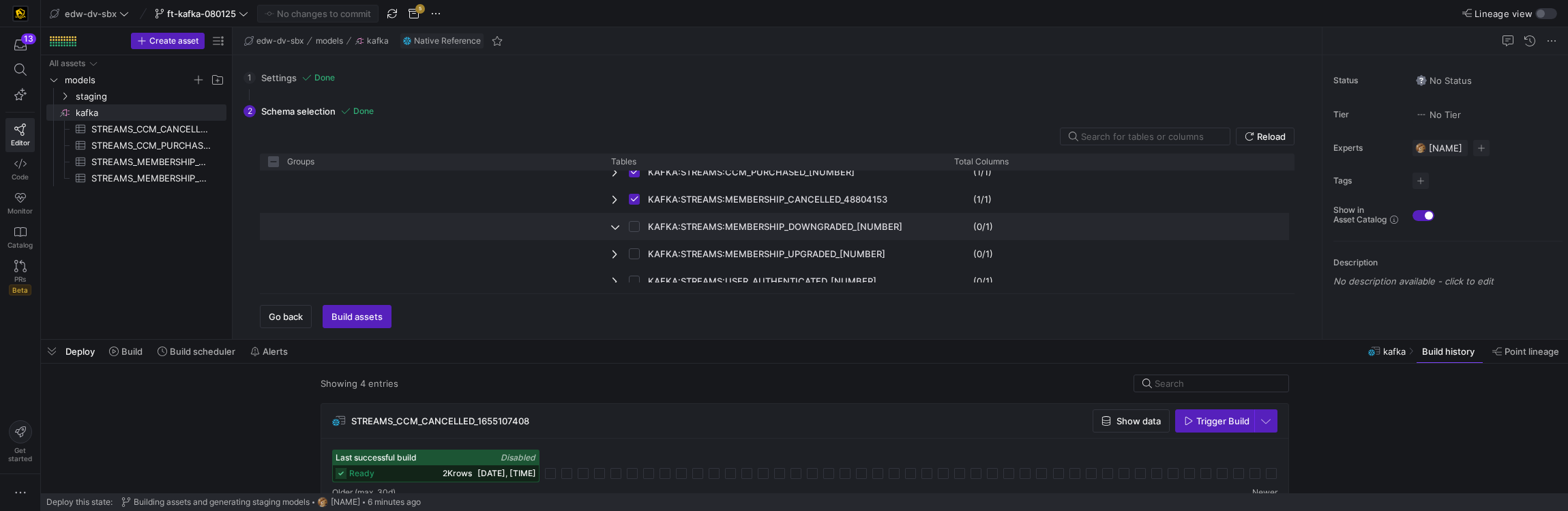 checkbox on "false" 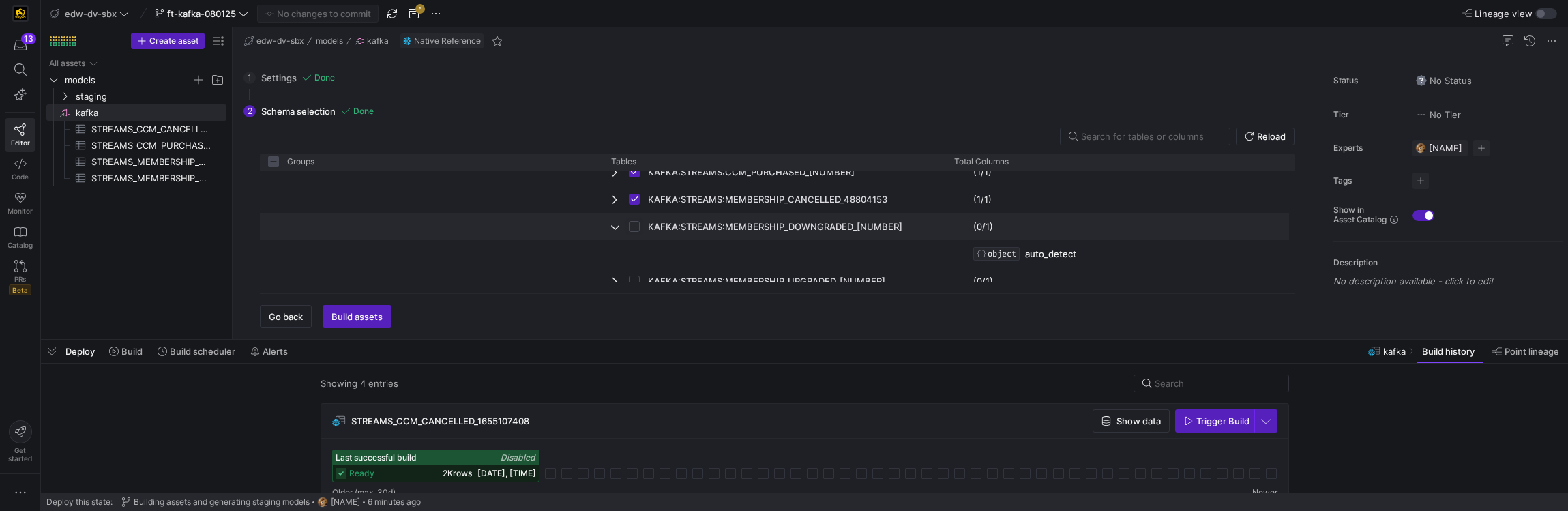 click at bounding box center (634, 227) 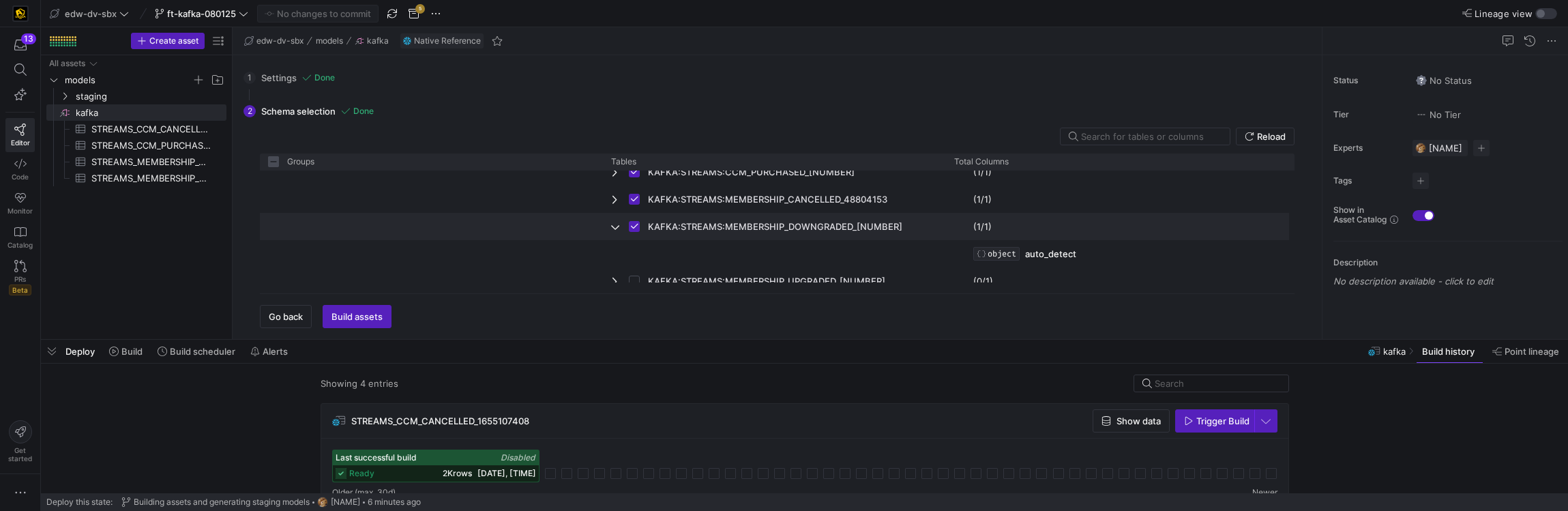 click at bounding box center [616, 227] 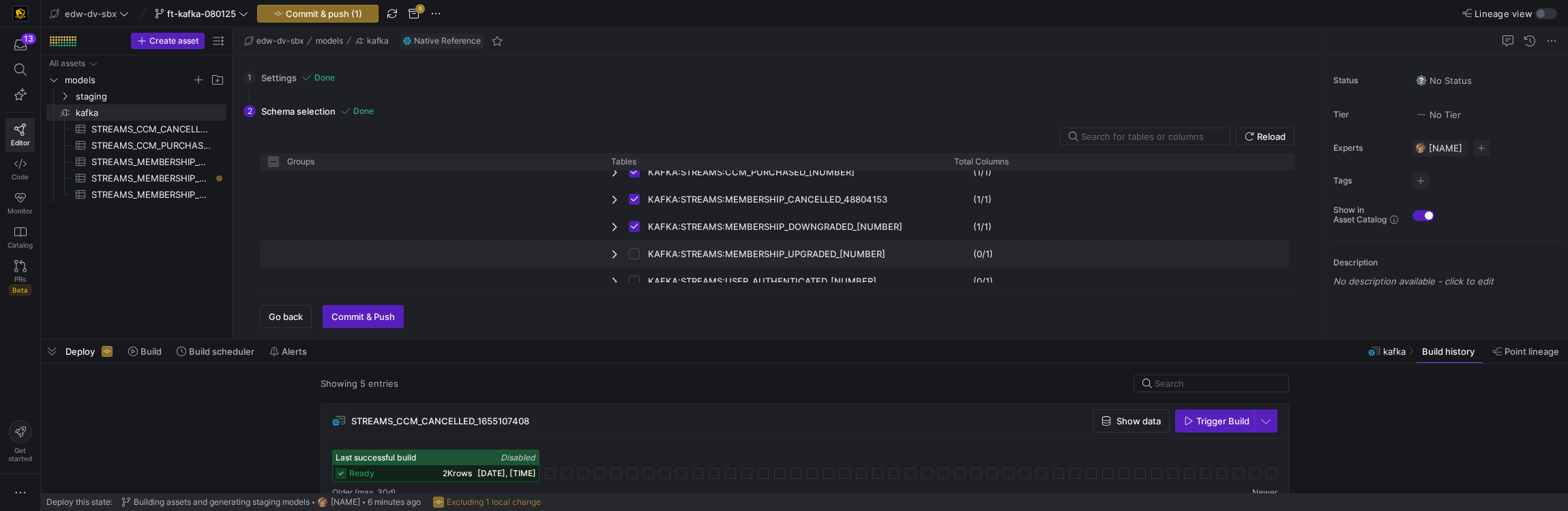 click at bounding box center (634, 254) 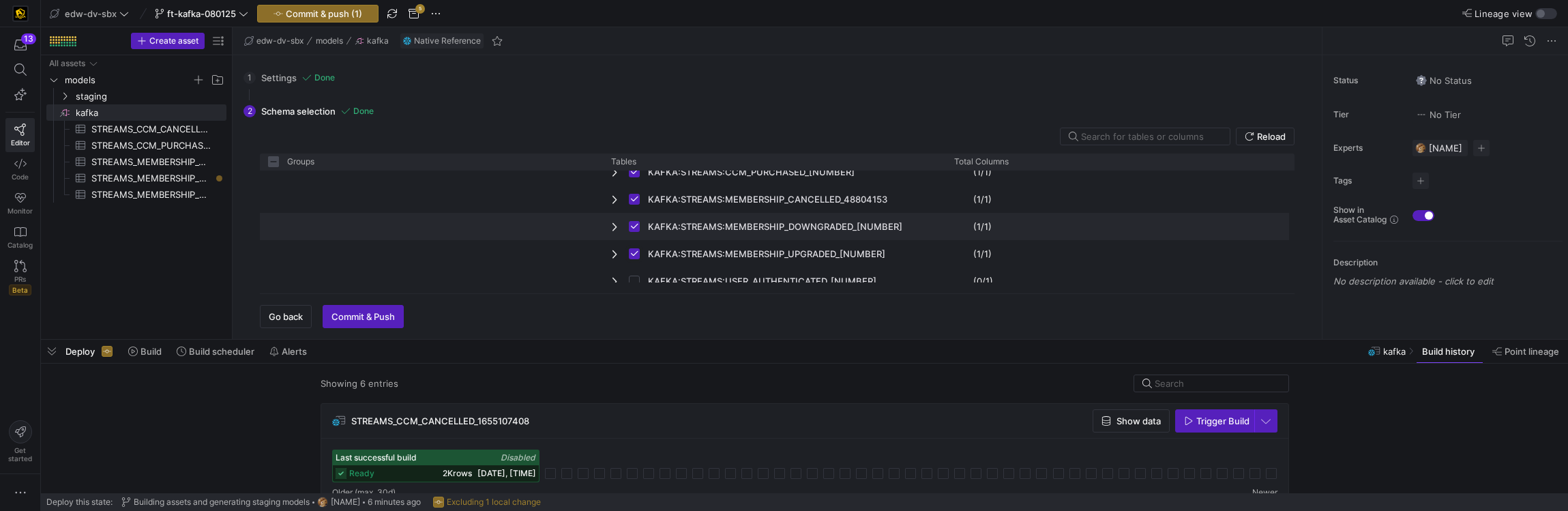 scroll, scrollTop: 180, scrollLeft: 0, axis: vertical 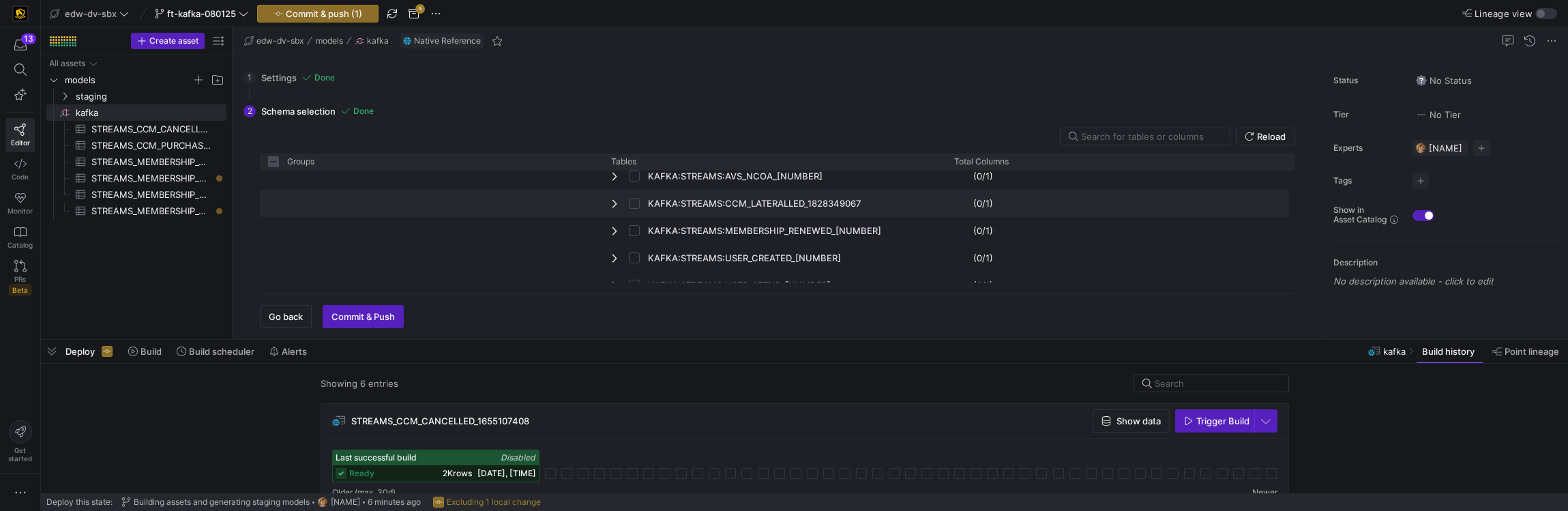 click at bounding box center (634, 203) 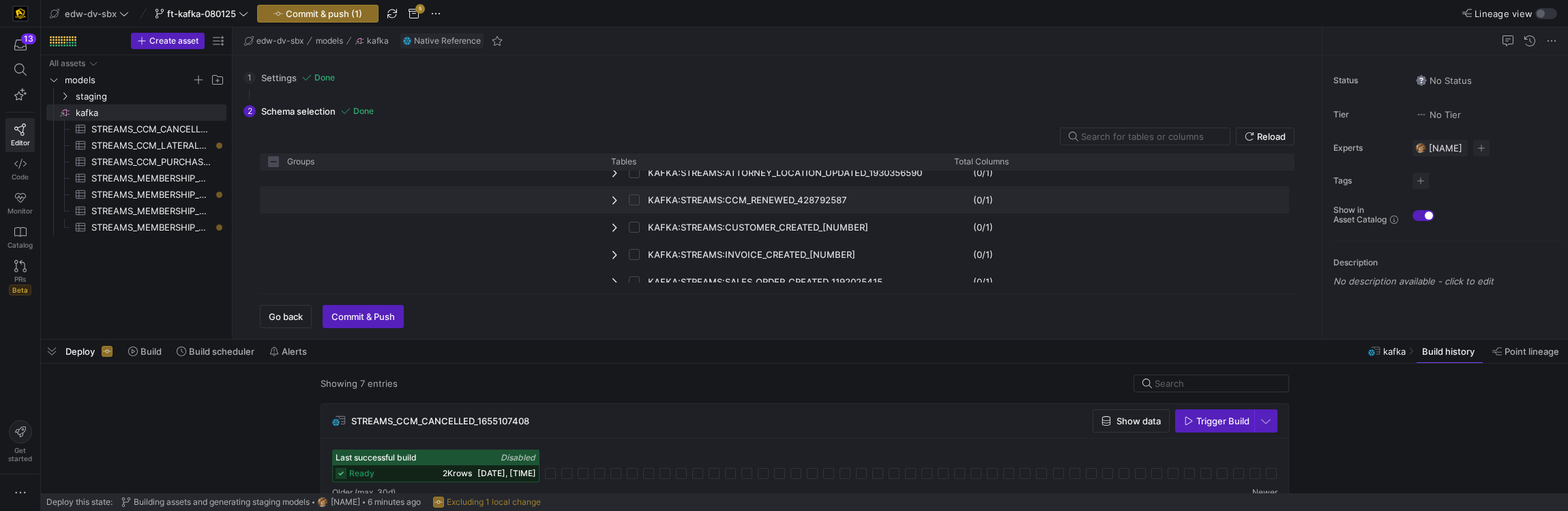 click on "KAFKA:STREAMS:CCM_RENEWED_428792587" at bounding box center [774, 200] 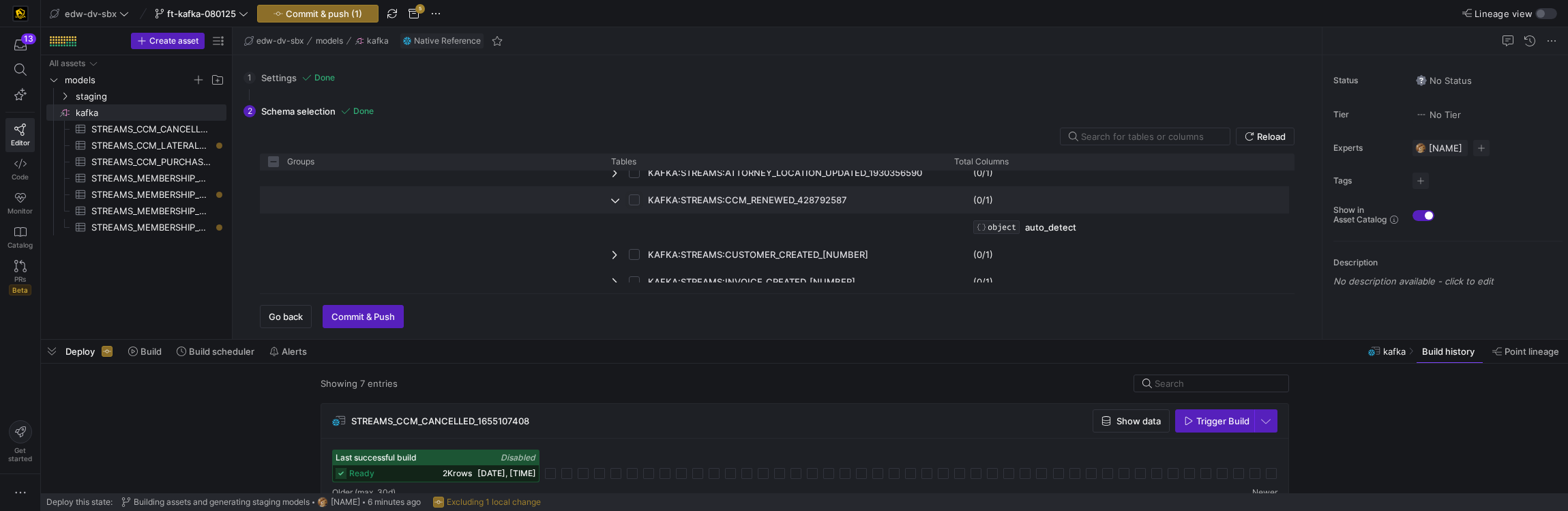 click at bounding box center (634, 200) 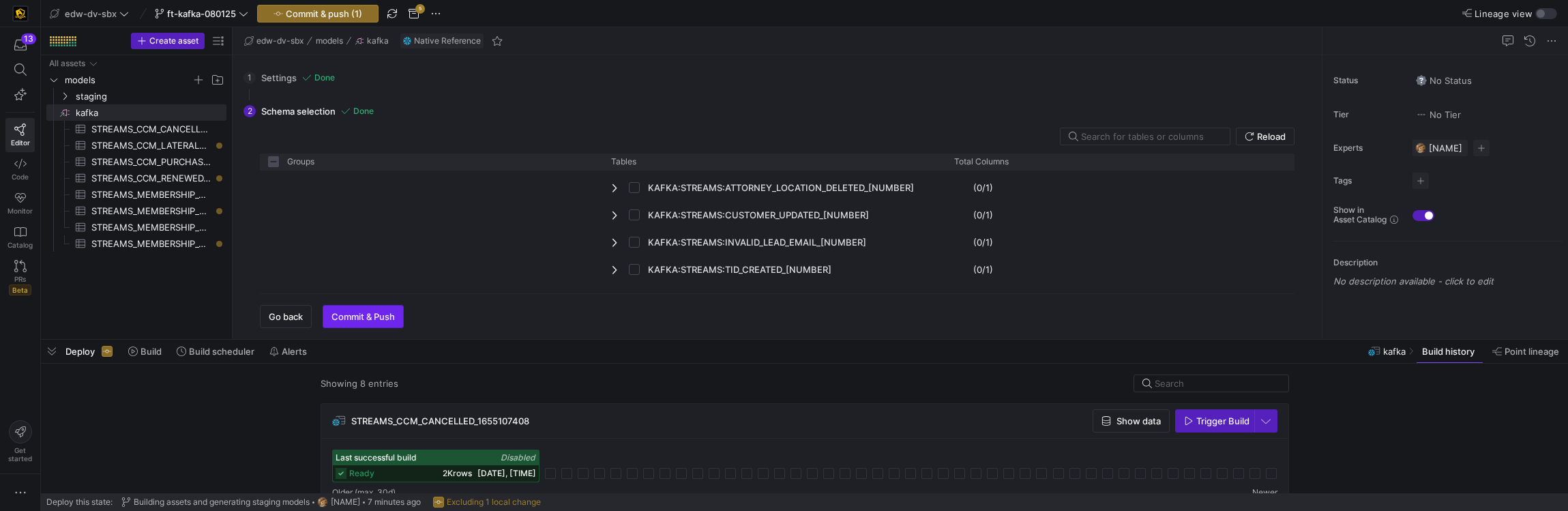 click at bounding box center [363, 317] 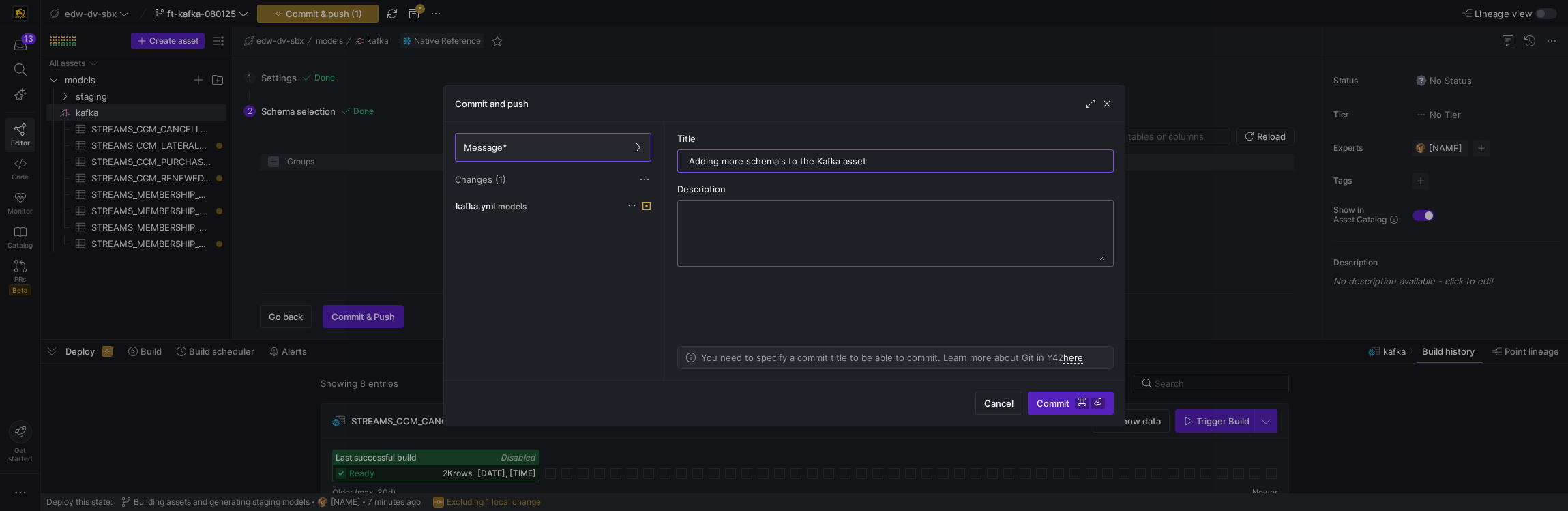 type on "Adding more schema's to the Kafka asset" 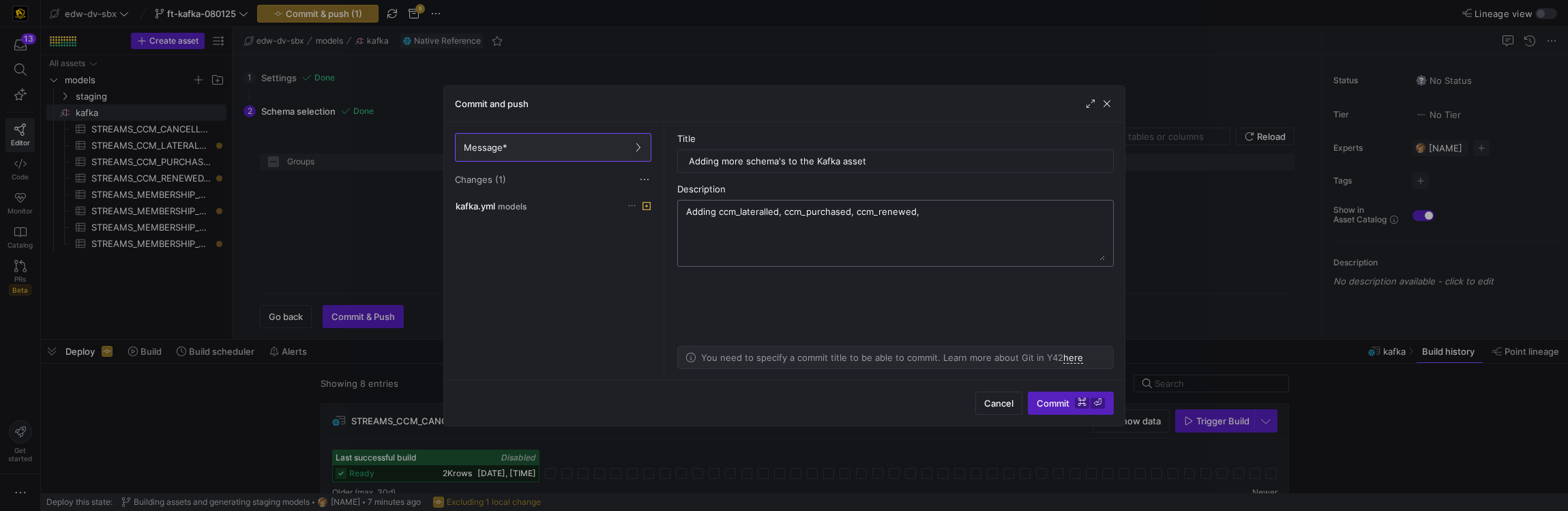 click on "Adding ccm_lateralled, ccm_purchased, ccm_renewed," at bounding box center [896, 233] 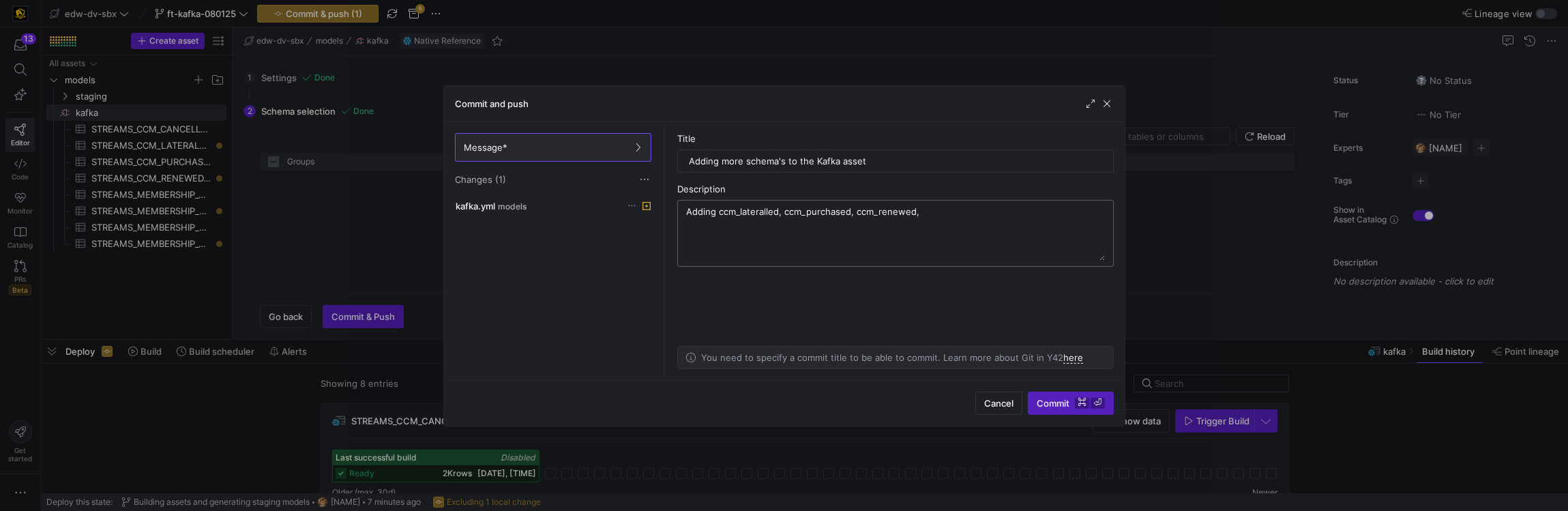 drag, startPoint x: 914, startPoint y: 213, endPoint x: 856, endPoint y: 216, distance: 58.077534 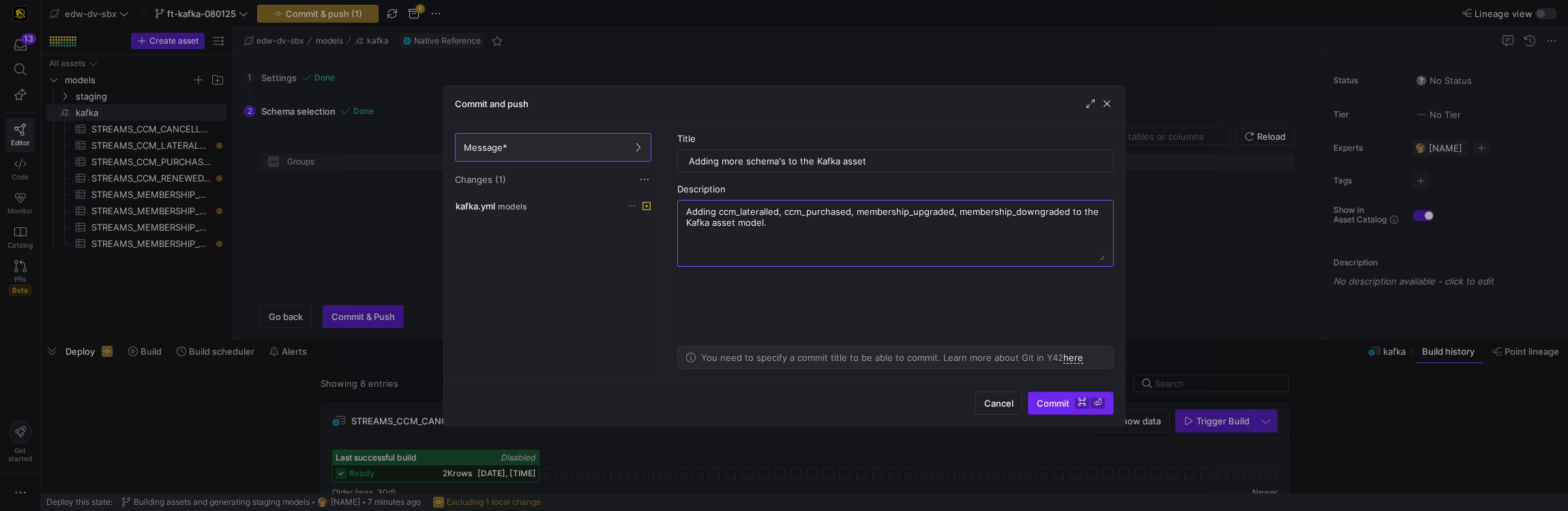 type on "Adding ccm_lateralled, ccm_purchased, membership_upgraded, membership_downgraded to the Kafka asset model." 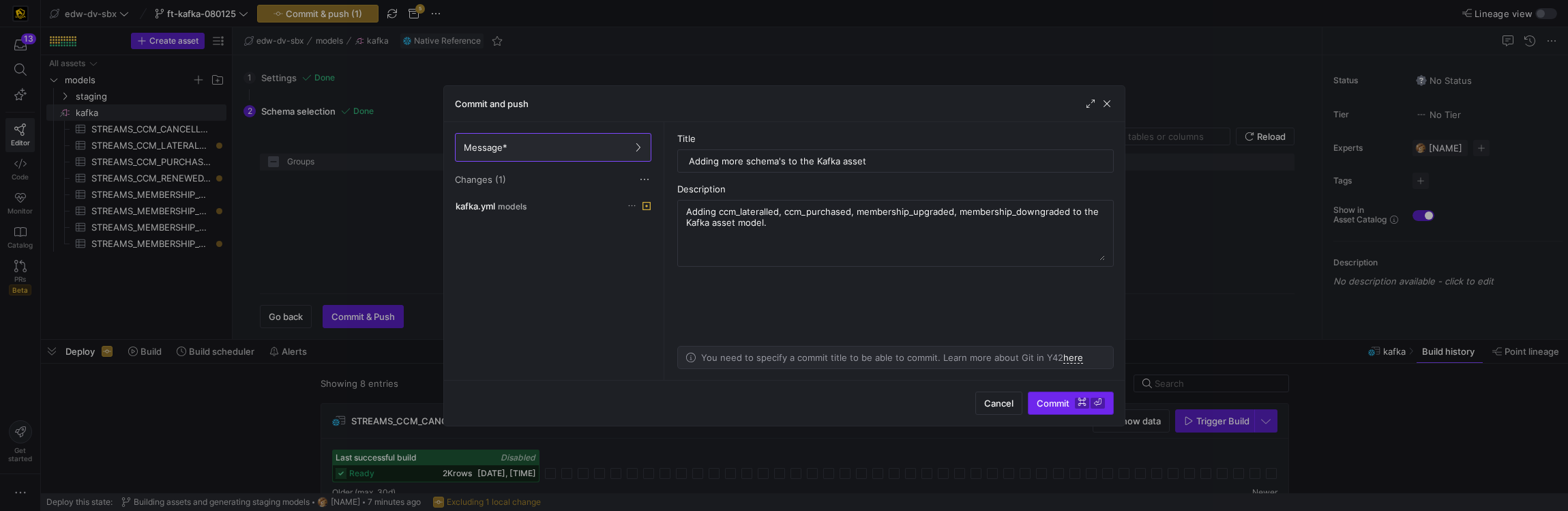 click on "⌘" at bounding box center (1082, 403) 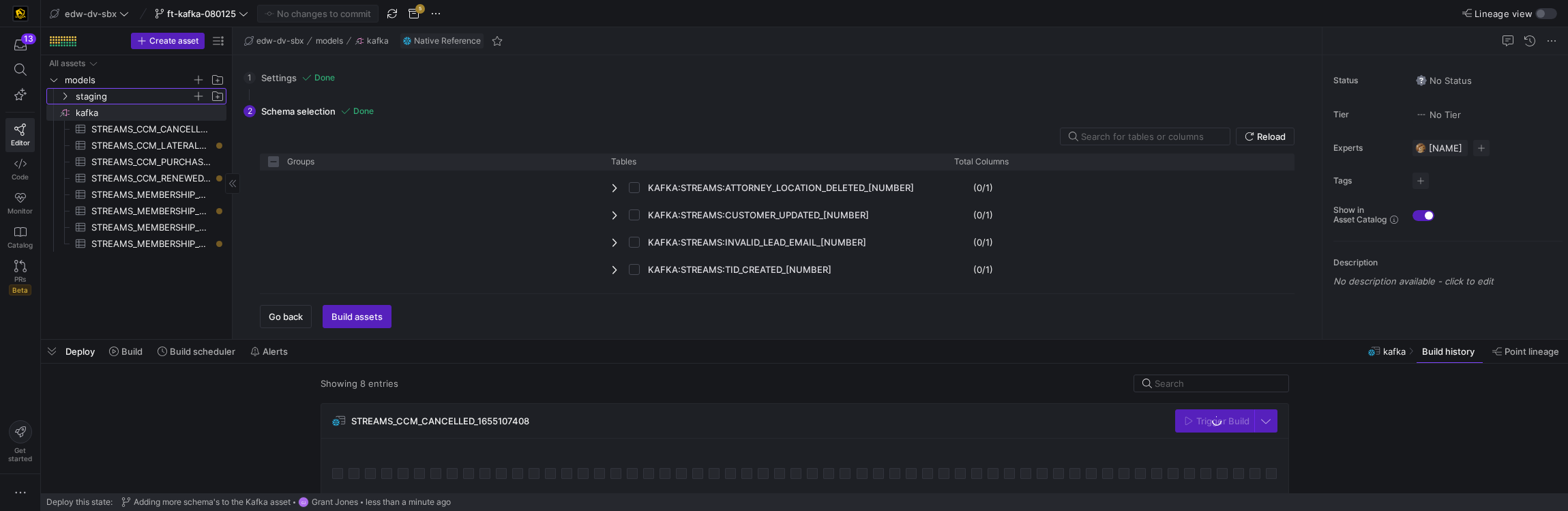 click 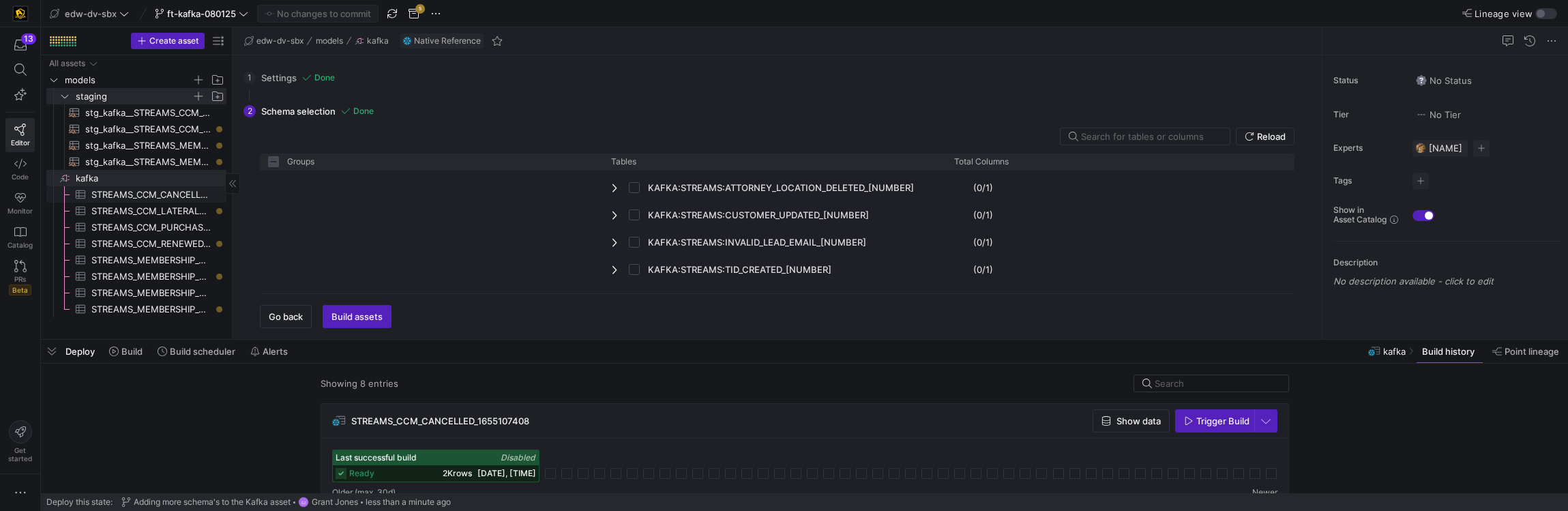 click on "STREAMS_CCM_CANCELLED_1655107408​​​​​​​​​" 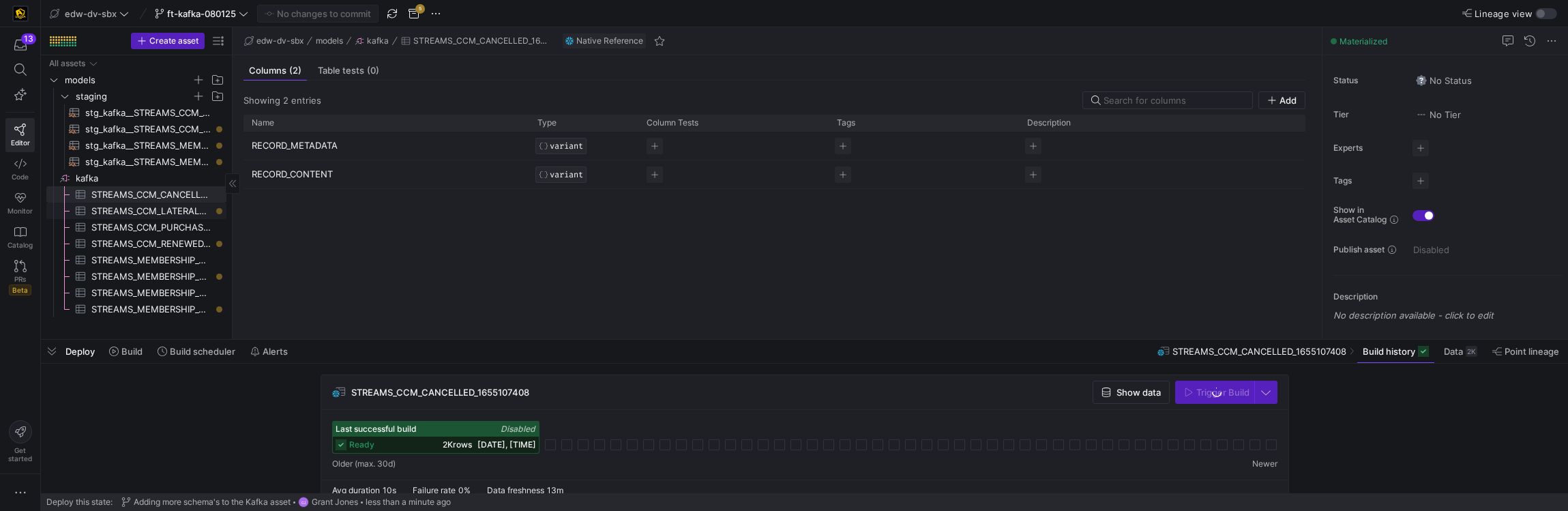 click on "STREAMS_CCM_LATERALLED_1828349067​​​​​​​​​" 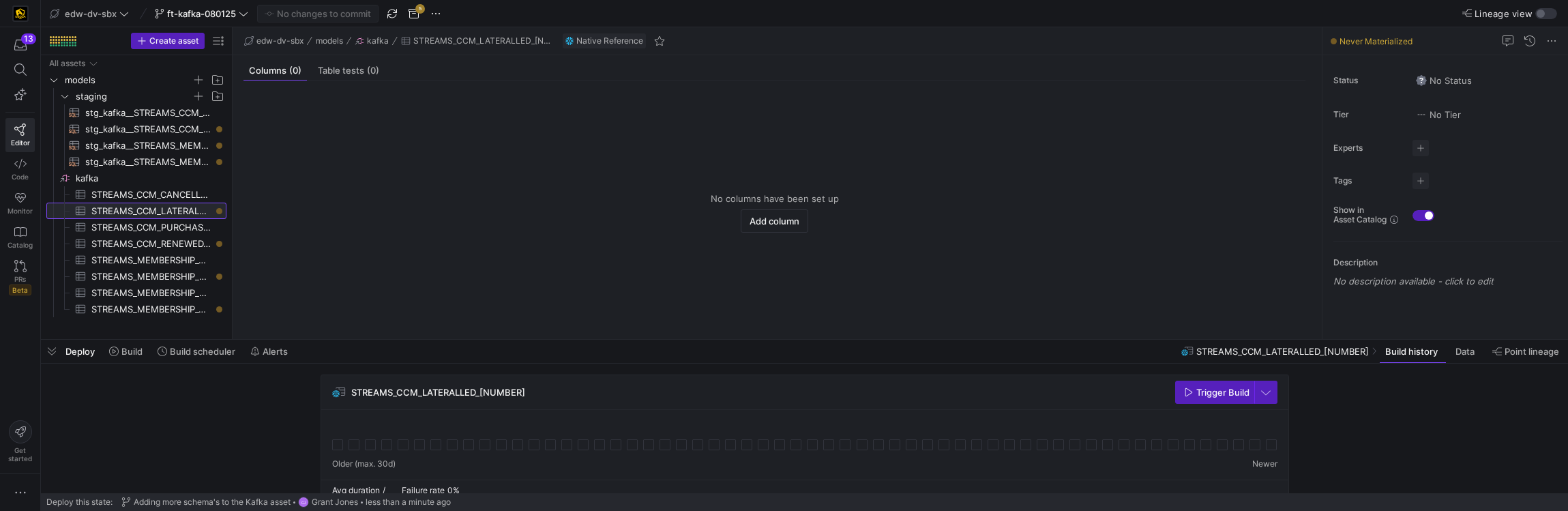 scroll, scrollTop: 16, scrollLeft: 0, axis: vertical 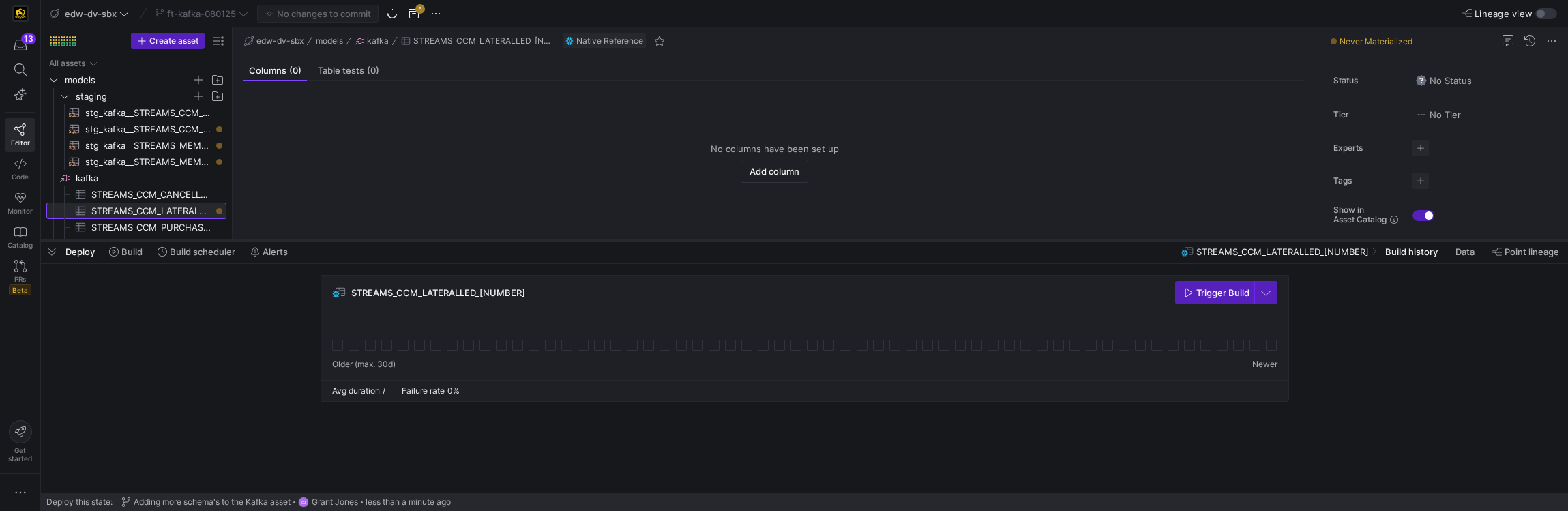 drag, startPoint x: 570, startPoint y: 338, endPoint x: 572, endPoint y: 235, distance: 103.02 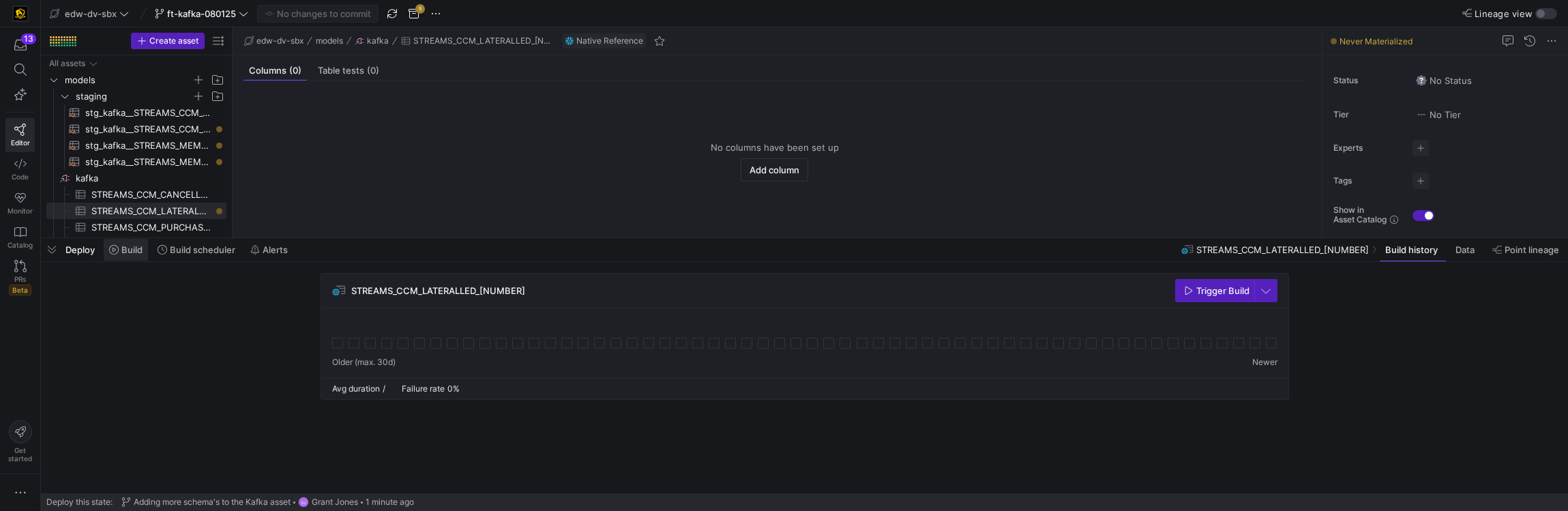 click on "Build" 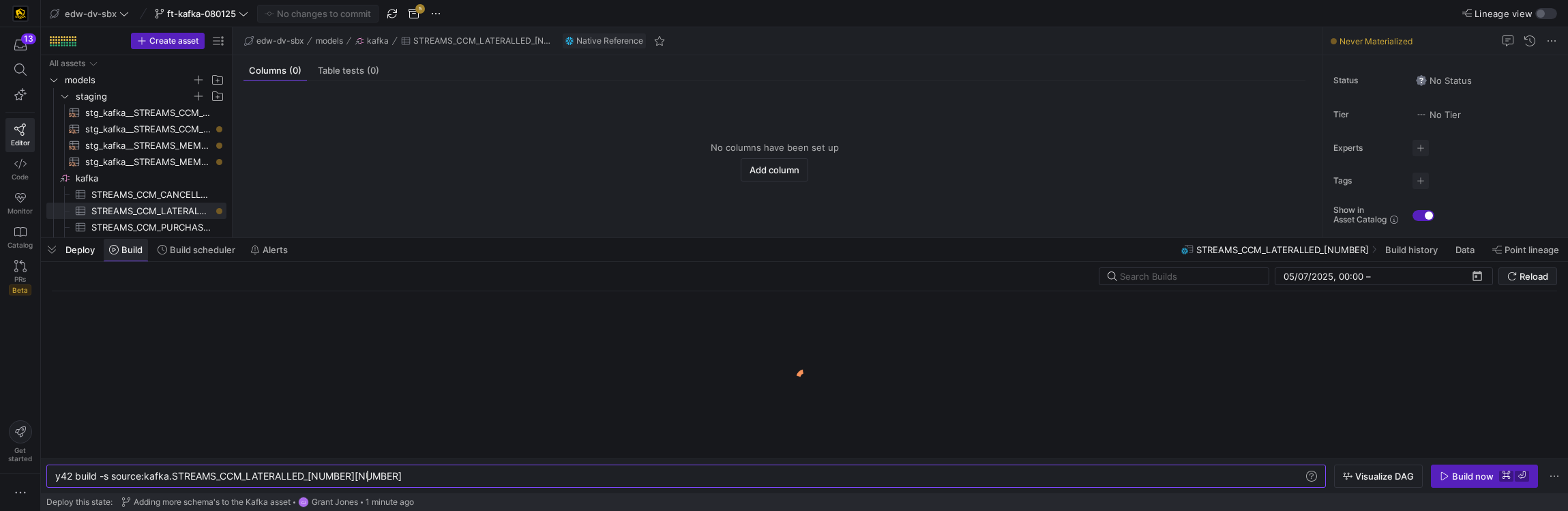 scroll, scrollTop: 0, scrollLeft: 312, axis: horizontal 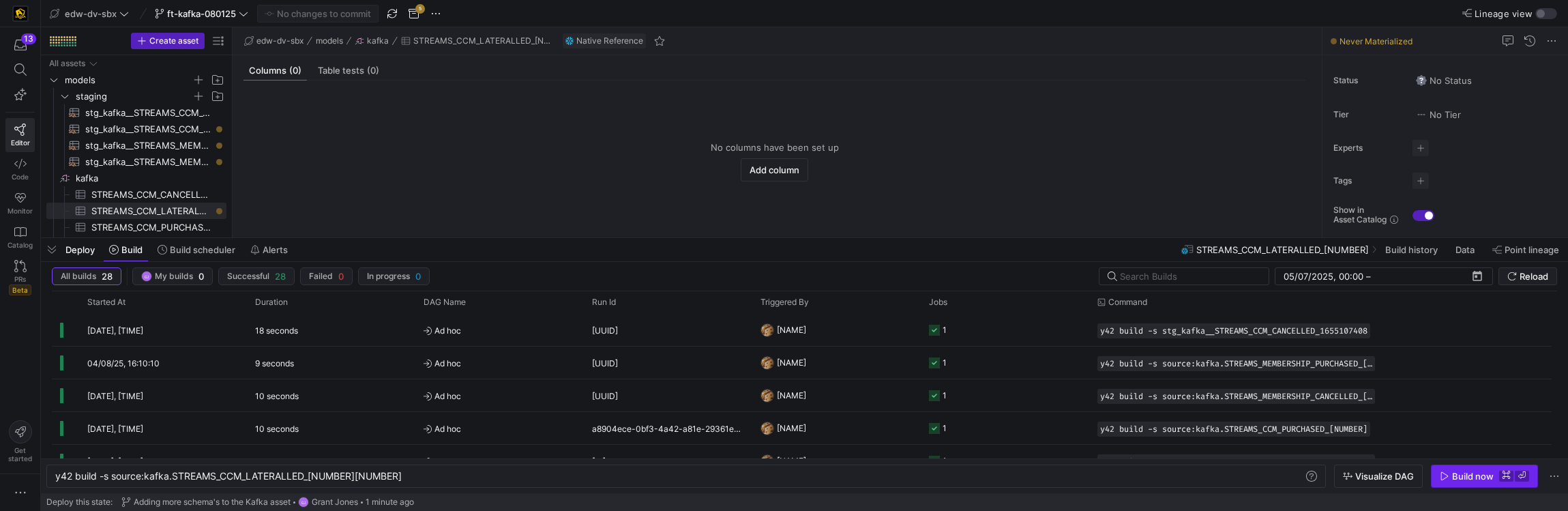click on "Build now" at bounding box center [1473, 476] 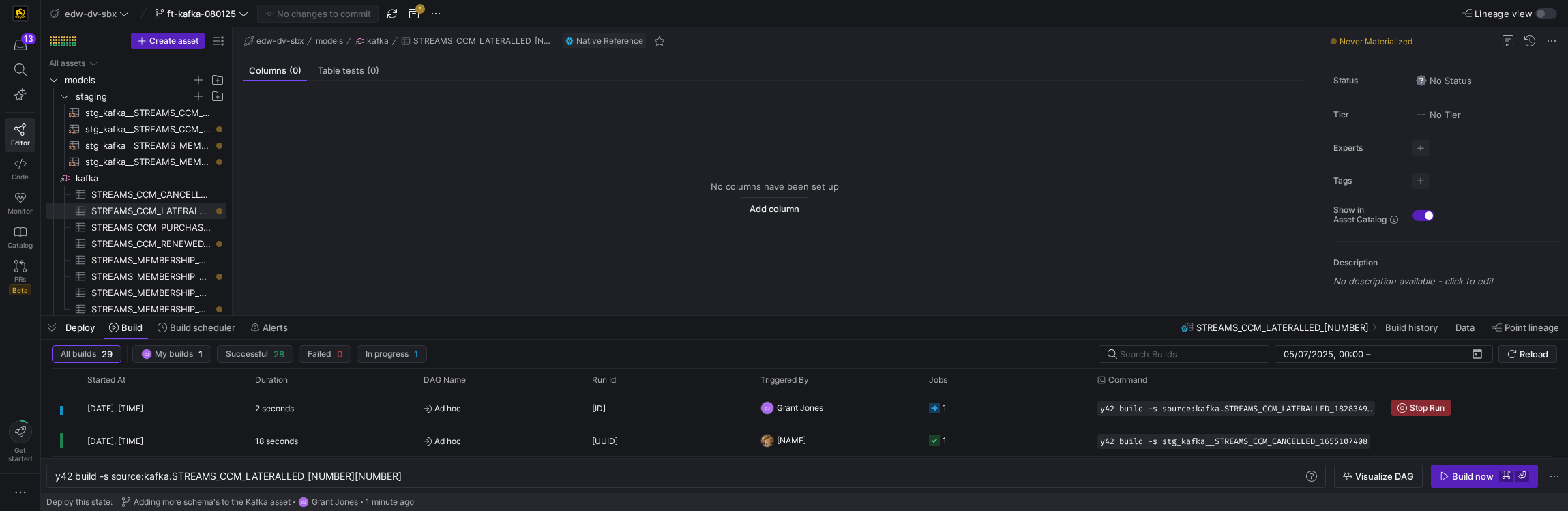 drag, startPoint x: 310, startPoint y: 238, endPoint x: 303, endPoint y: 310, distance: 72.33948 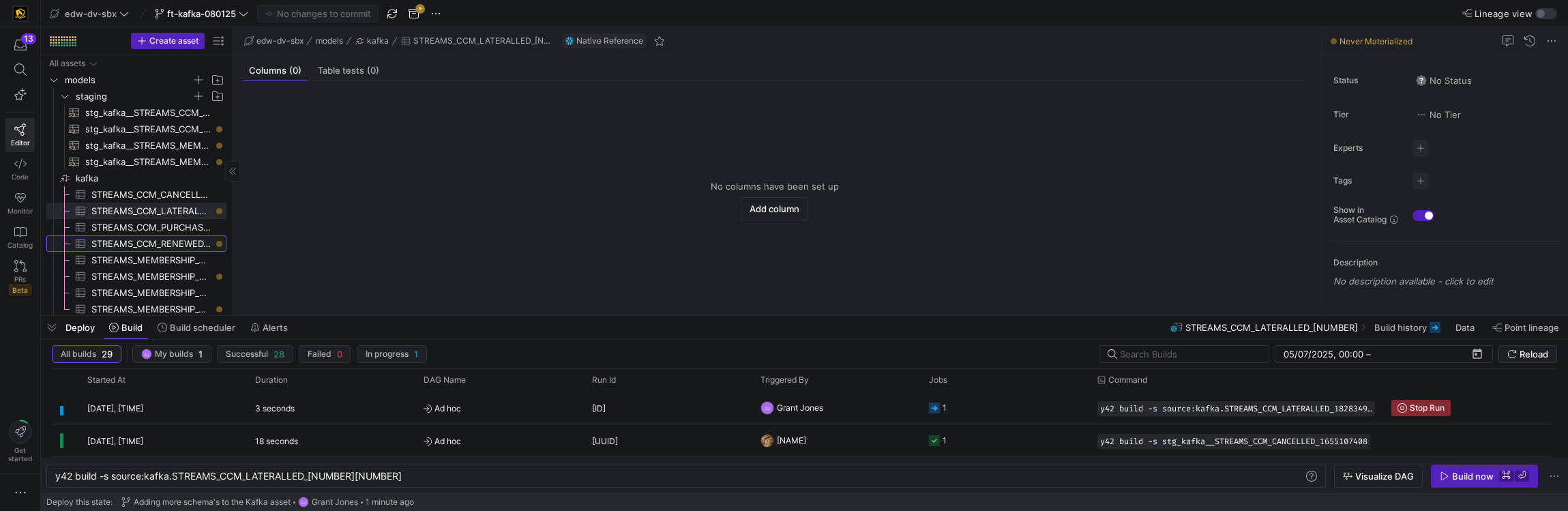 click on "STREAMS_CCM_RENEWED_428792587​​​​​​​​​" 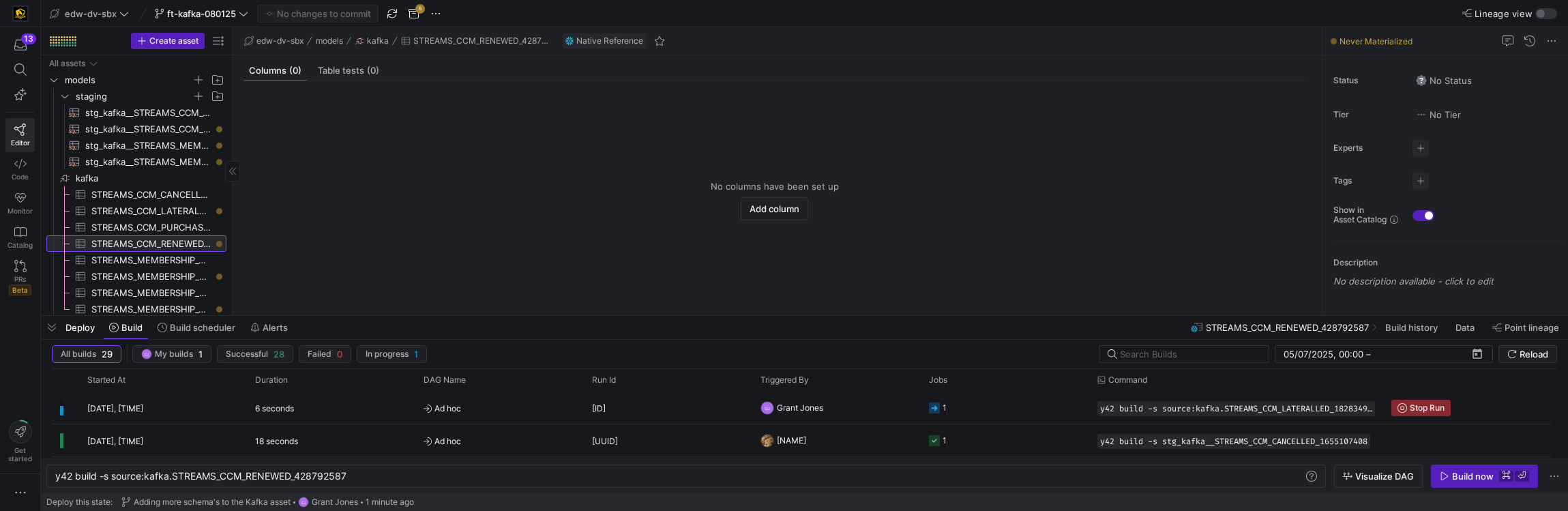 click on "STREAMS_CCM_RENEWED_428792587​​​​​​​​​" 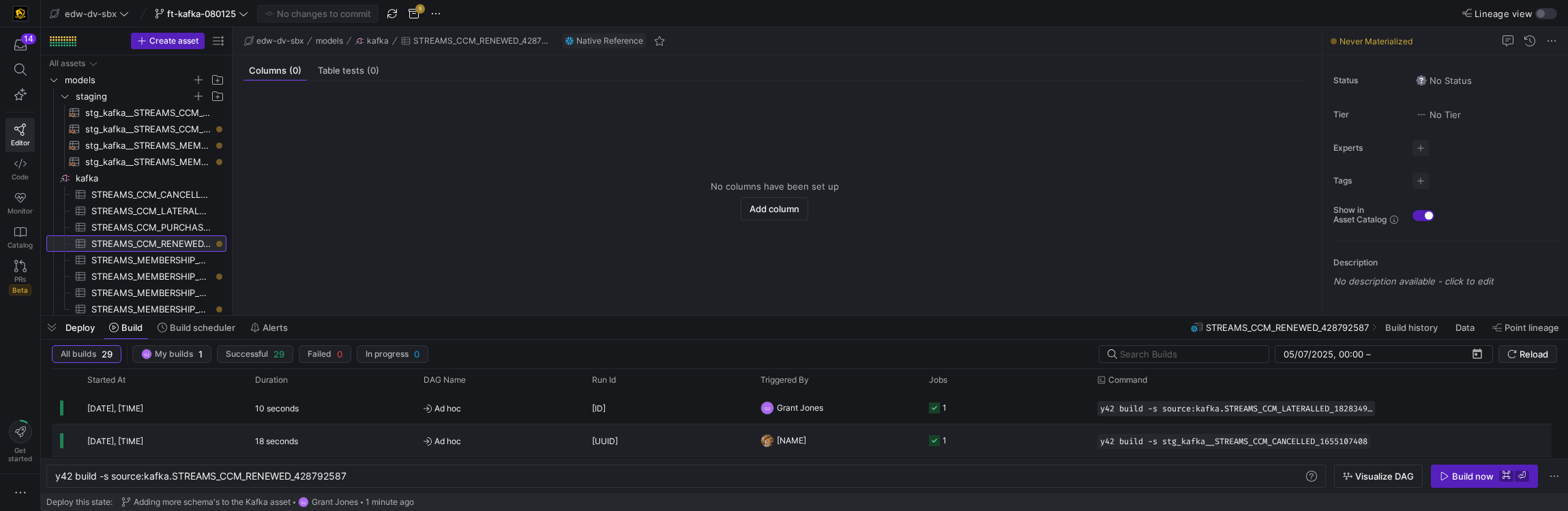 scroll, scrollTop: 24, scrollLeft: 0, axis: vertical 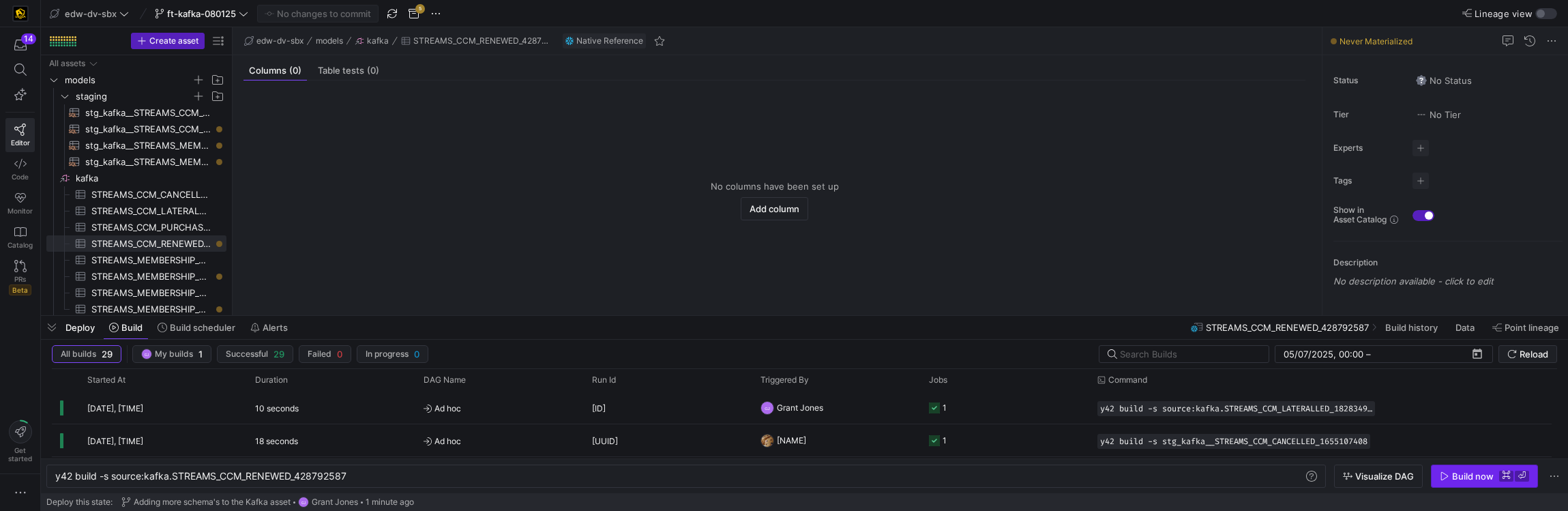 click on "Build now" at bounding box center (1473, 476) 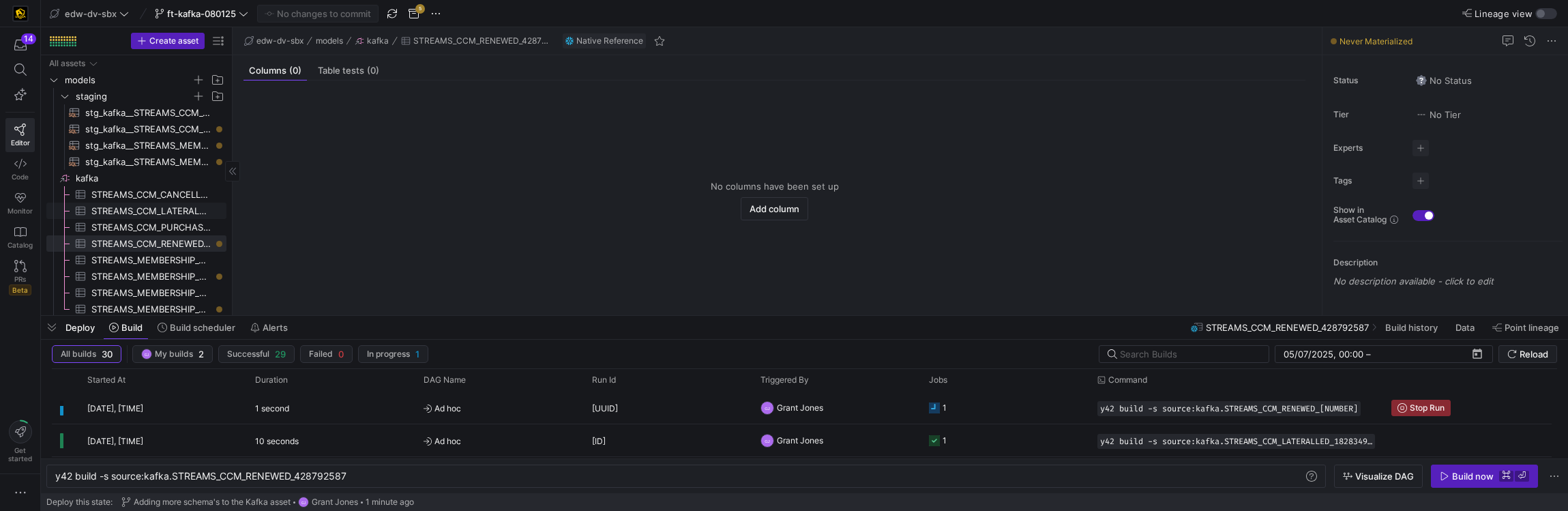 click on "STREAMS_CCM_LATERALLED_1828349067​​​​​​​​​" 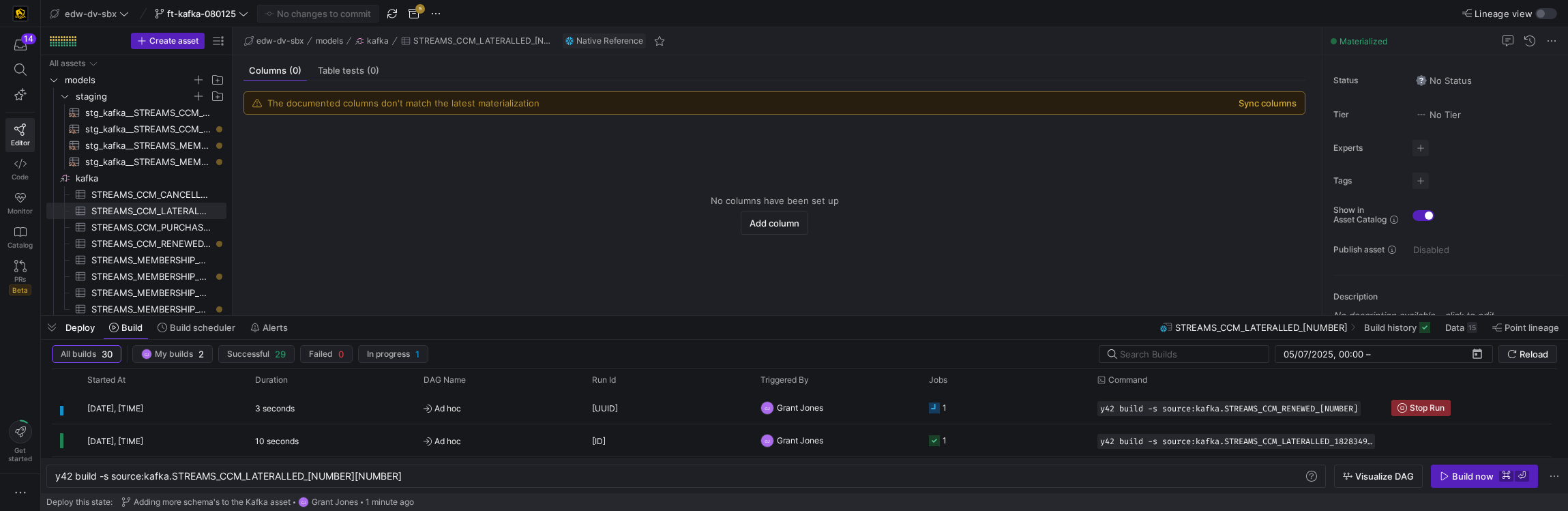 click on "Sync columns" 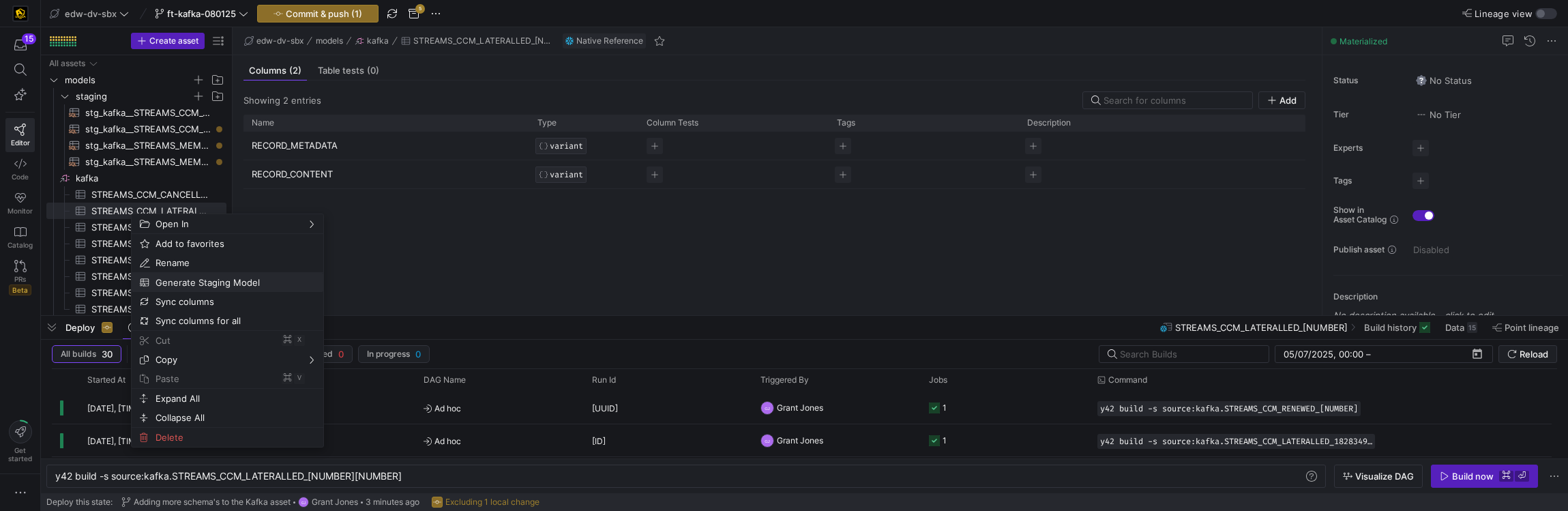 click on "Generate Staging Model" at bounding box center [216, 282] 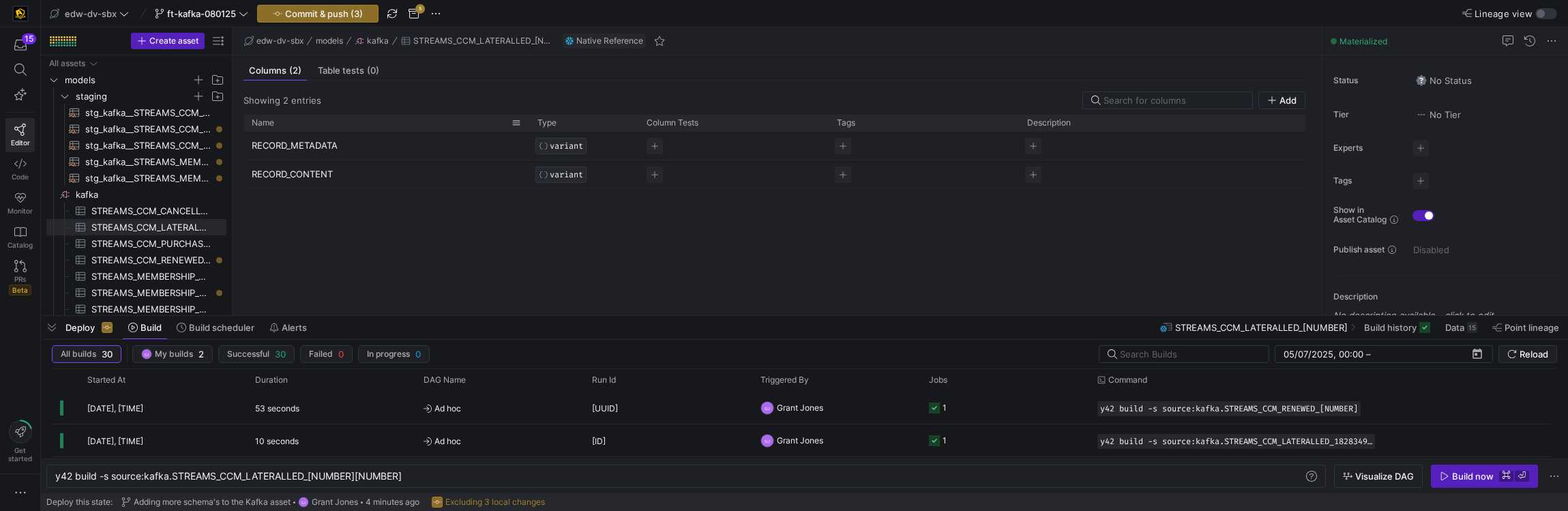 drag, startPoint x: 233, startPoint y: 123, endPoint x: 247, endPoint y: 122, distance: 14.03567 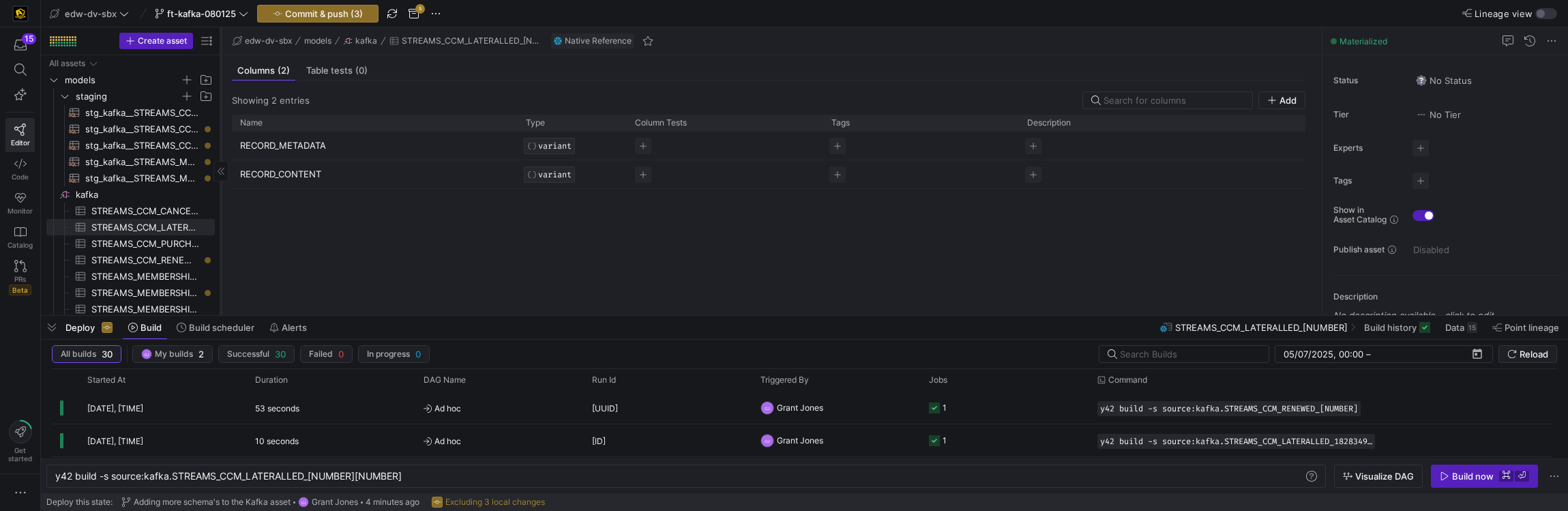 drag, startPoint x: 231, startPoint y: 120, endPoint x: 219, endPoint y: 123, distance: 12.369317 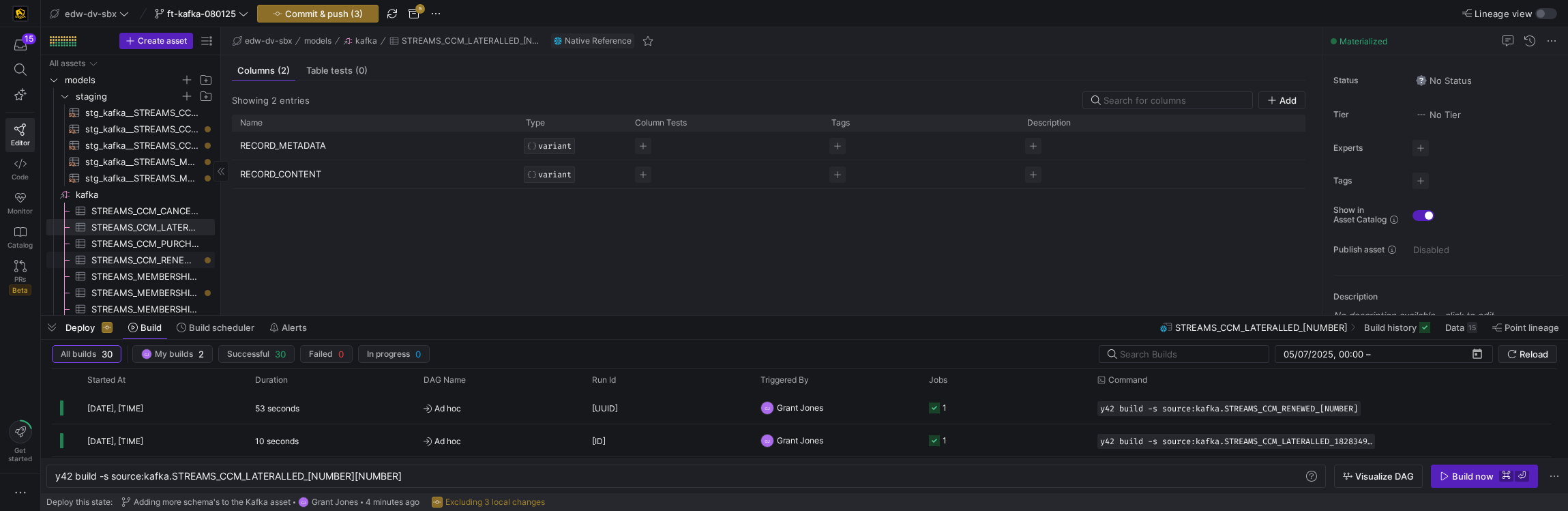 click on "STREAMS_CCM_RENEWED_428792587​​​​​​​​​" 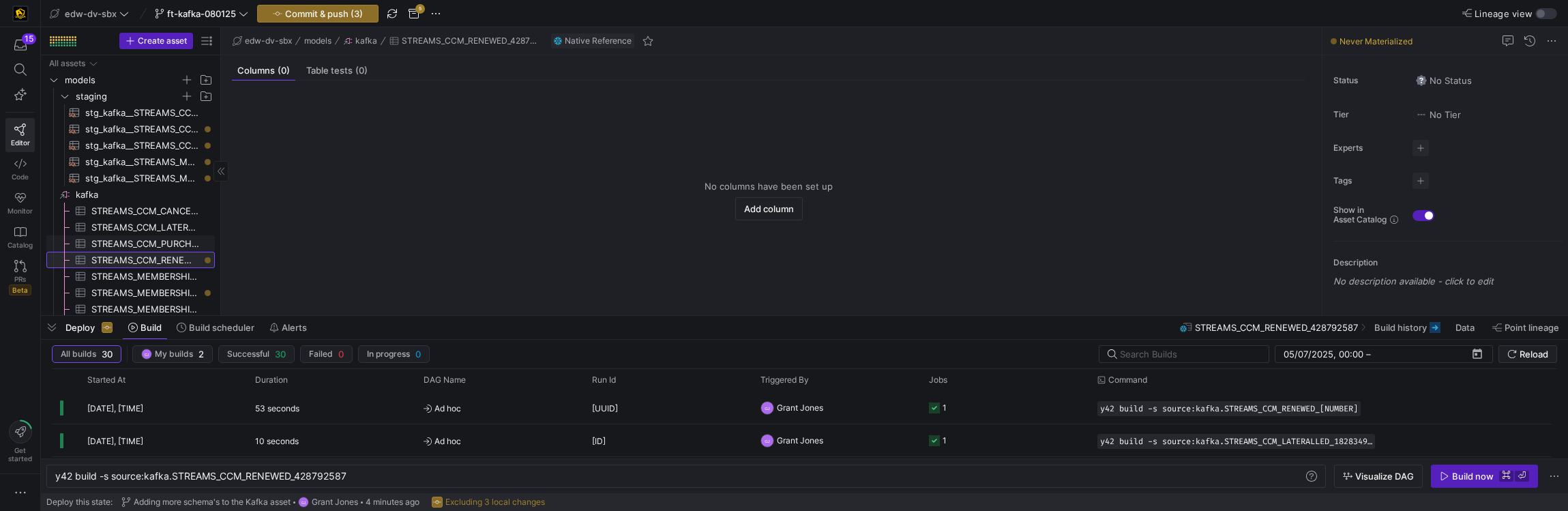 scroll, scrollTop: 3, scrollLeft: 0, axis: vertical 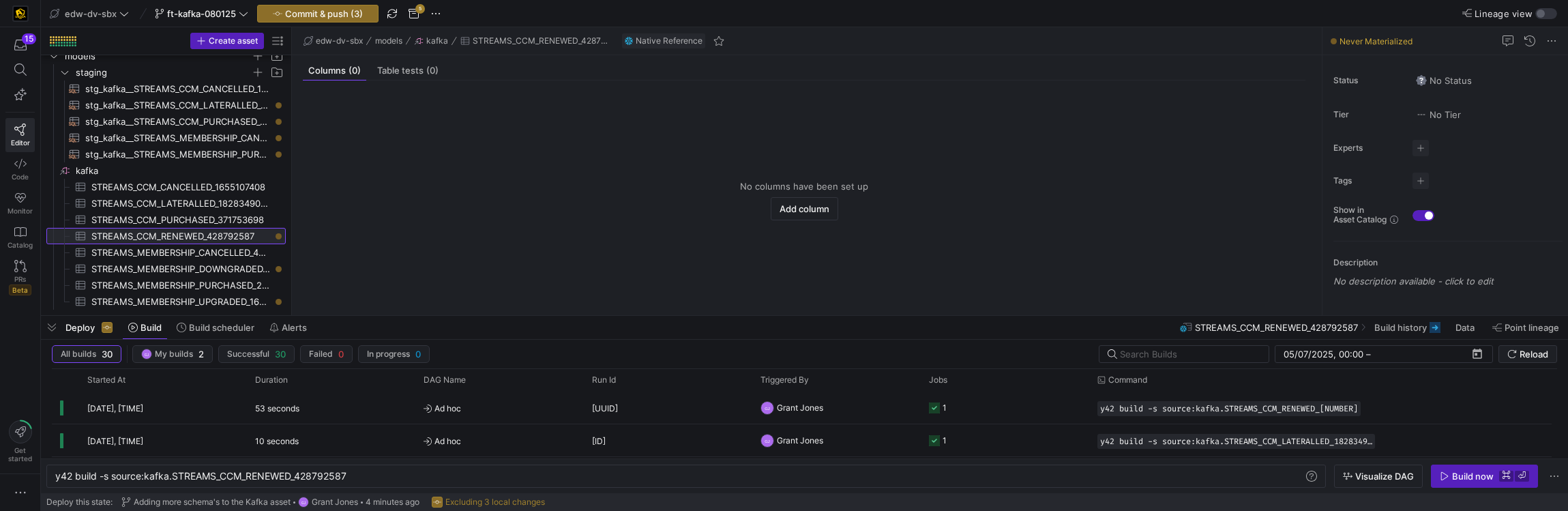 drag, startPoint x: 221, startPoint y: 224, endPoint x: 292, endPoint y: 224, distance: 71 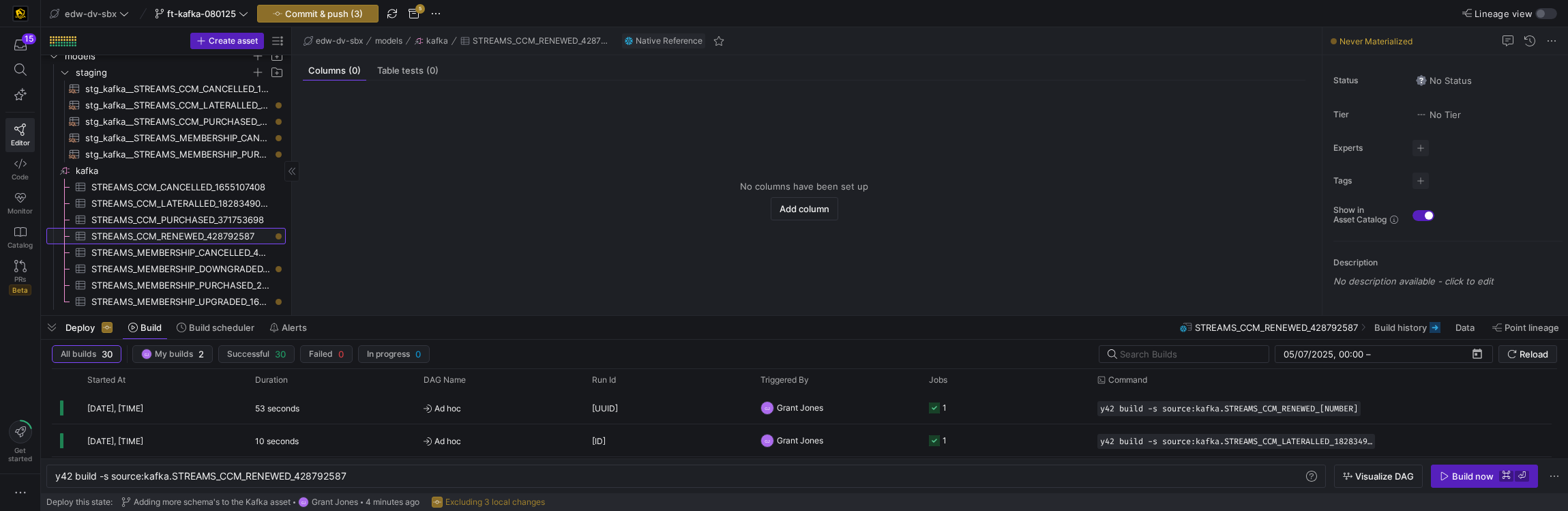 click on "STREAMS_CCM_RENEWED_428792587​​​​​​​​​" 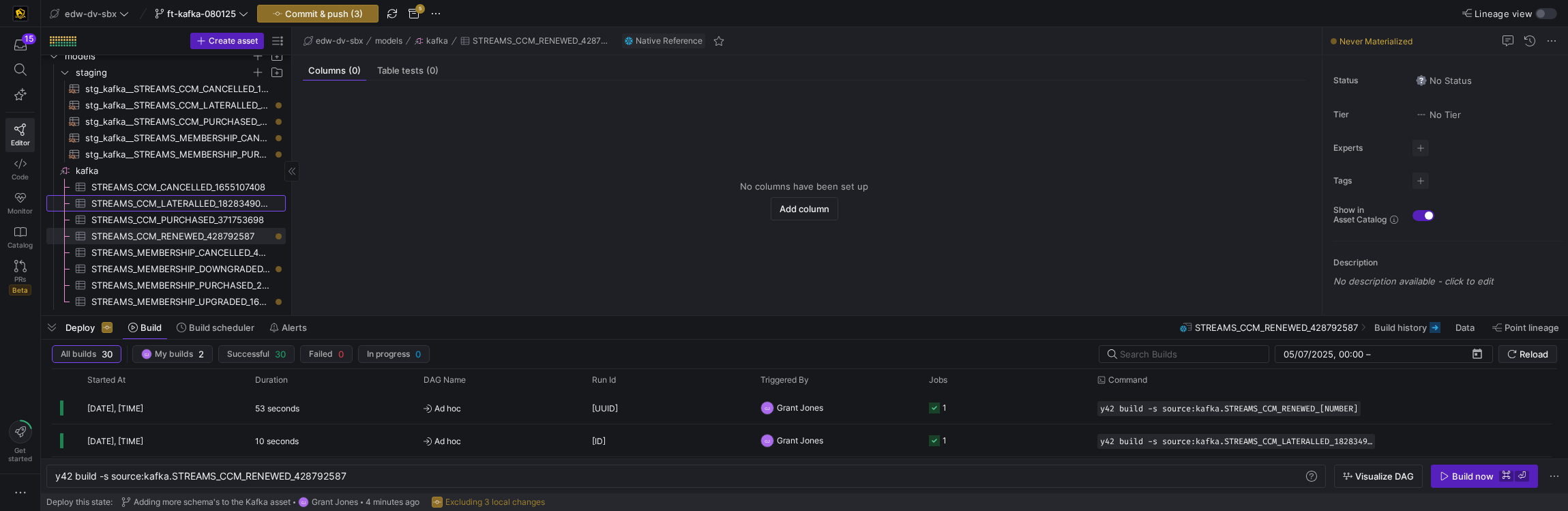 click on "STREAMS_CCM_LATERALLED_1828349067​​​​​​​​​" 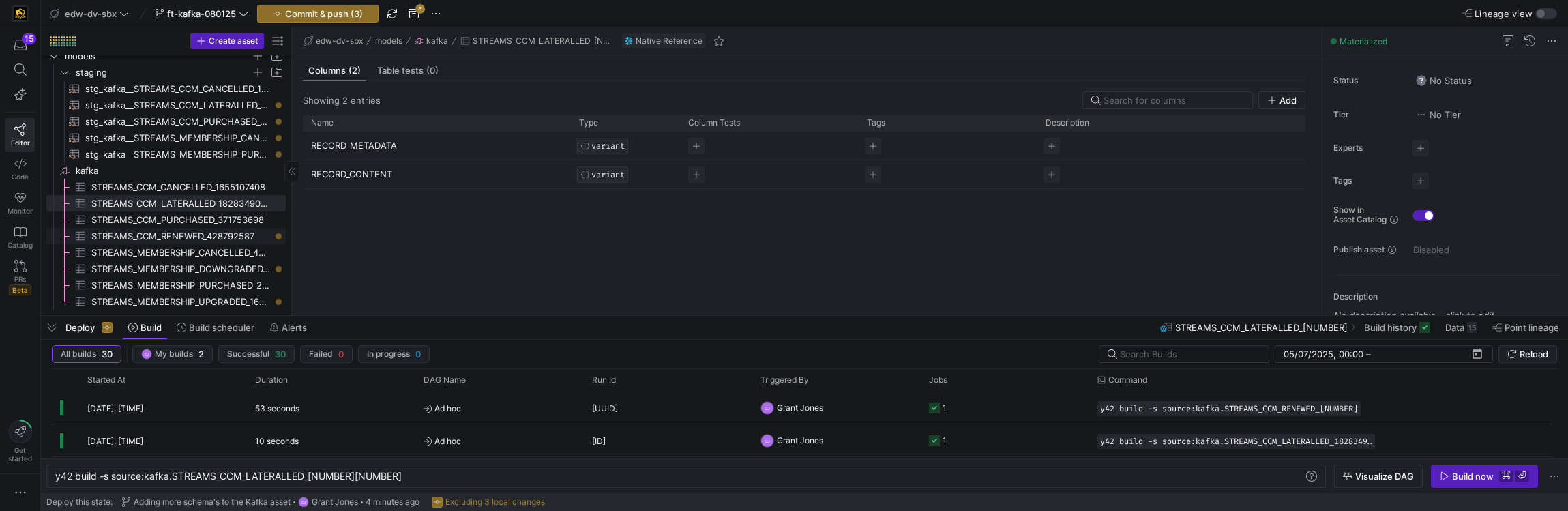 click on "STREAMS_CCM_RENEWED_428792587​​​​​​​​​" 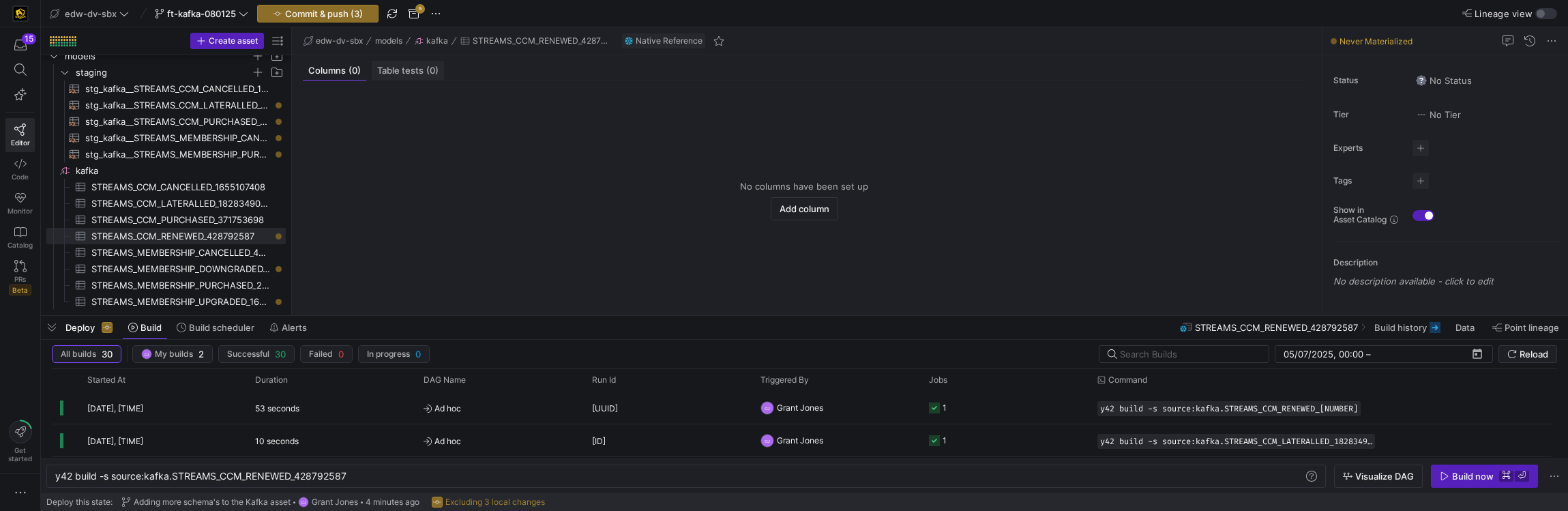 click on "Table tests  (0)" at bounding box center [408, 70] 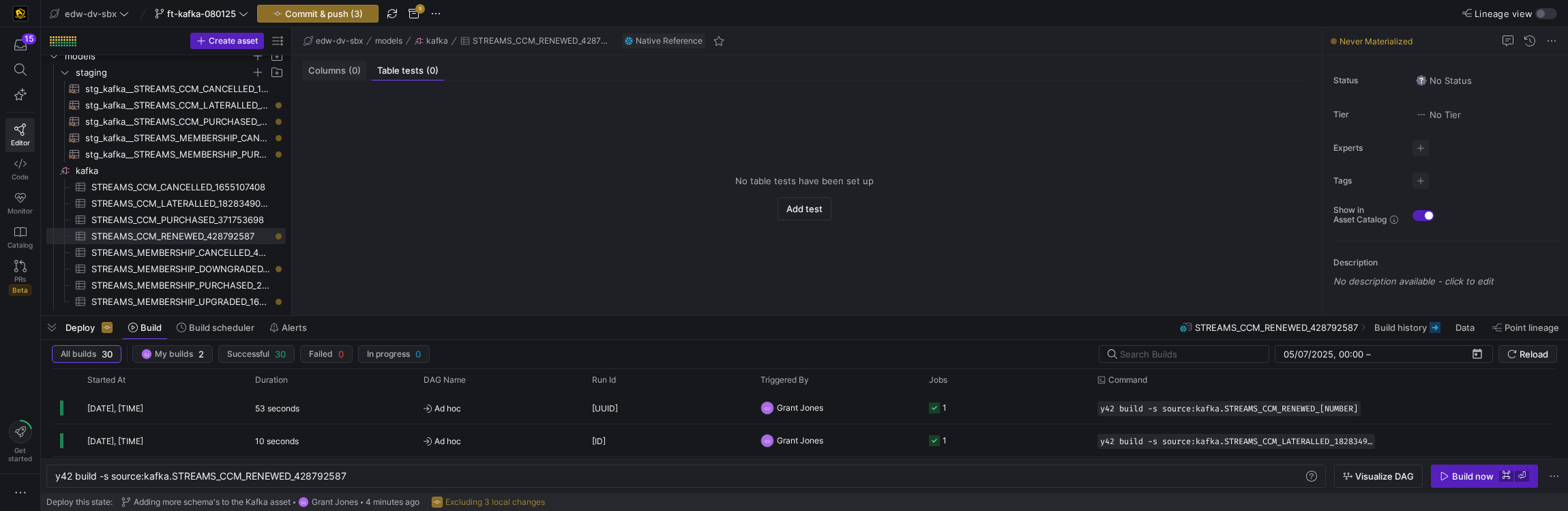 click on "Columns  (0)" at bounding box center (334, 70) 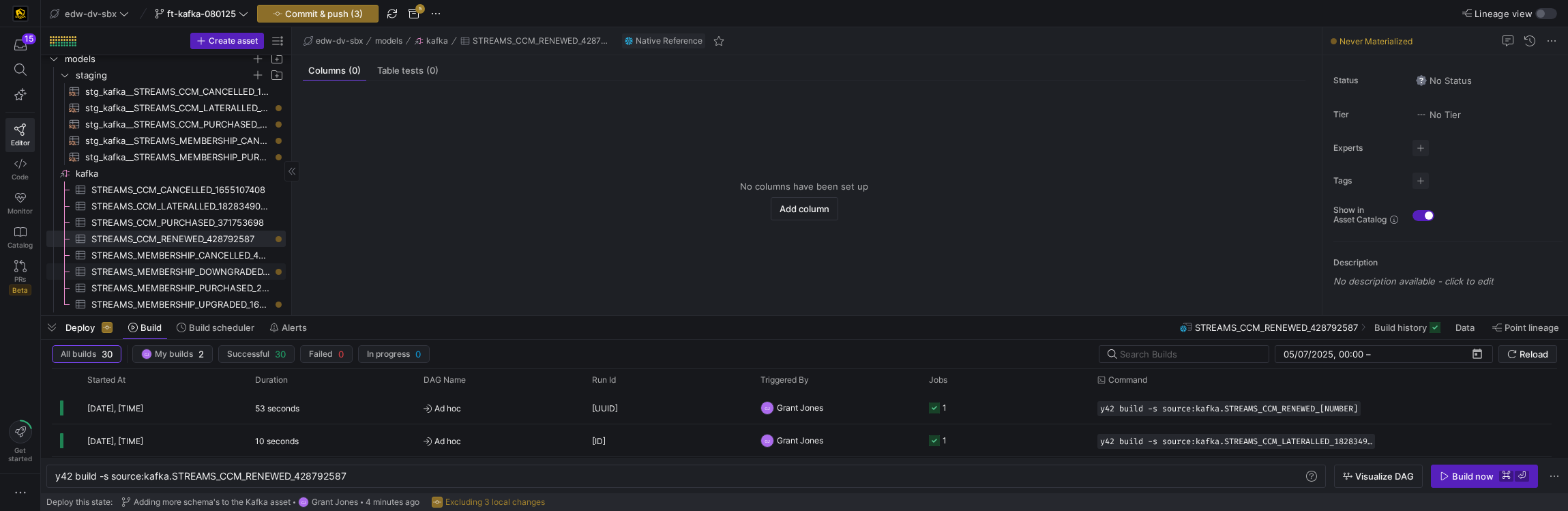 scroll, scrollTop: 17, scrollLeft: 0, axis: vertical 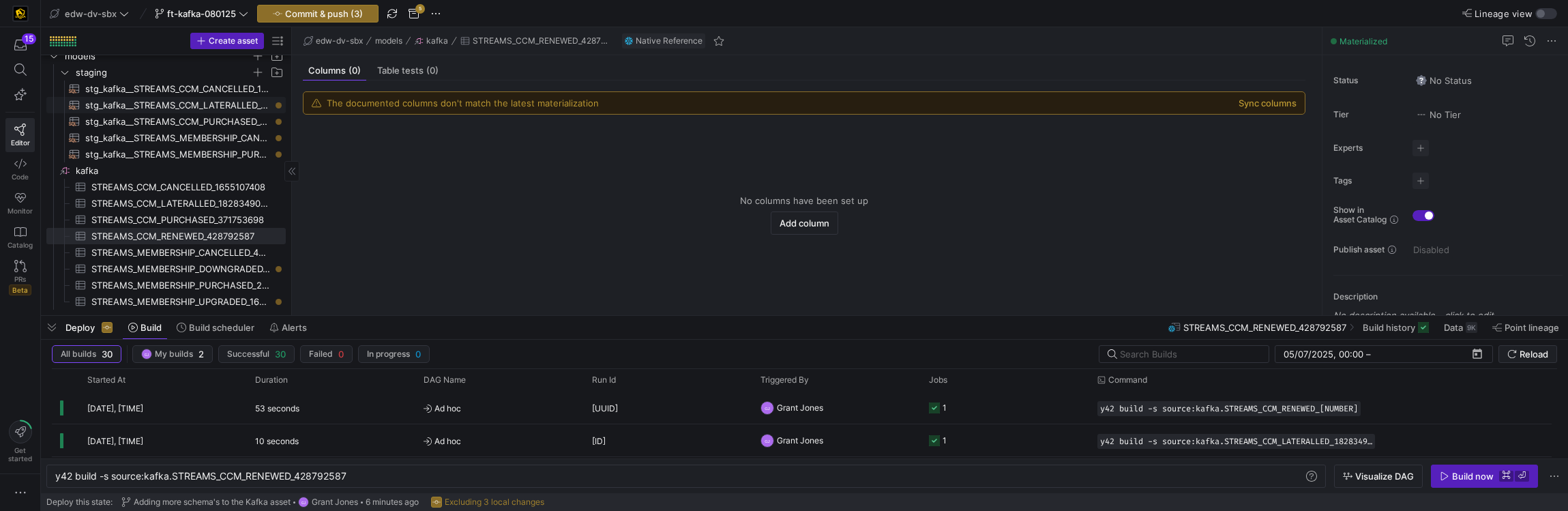 click on "stg_kafka__STREAMS_CCM_LATERALLED_1828349067​​​​​​​​​​" 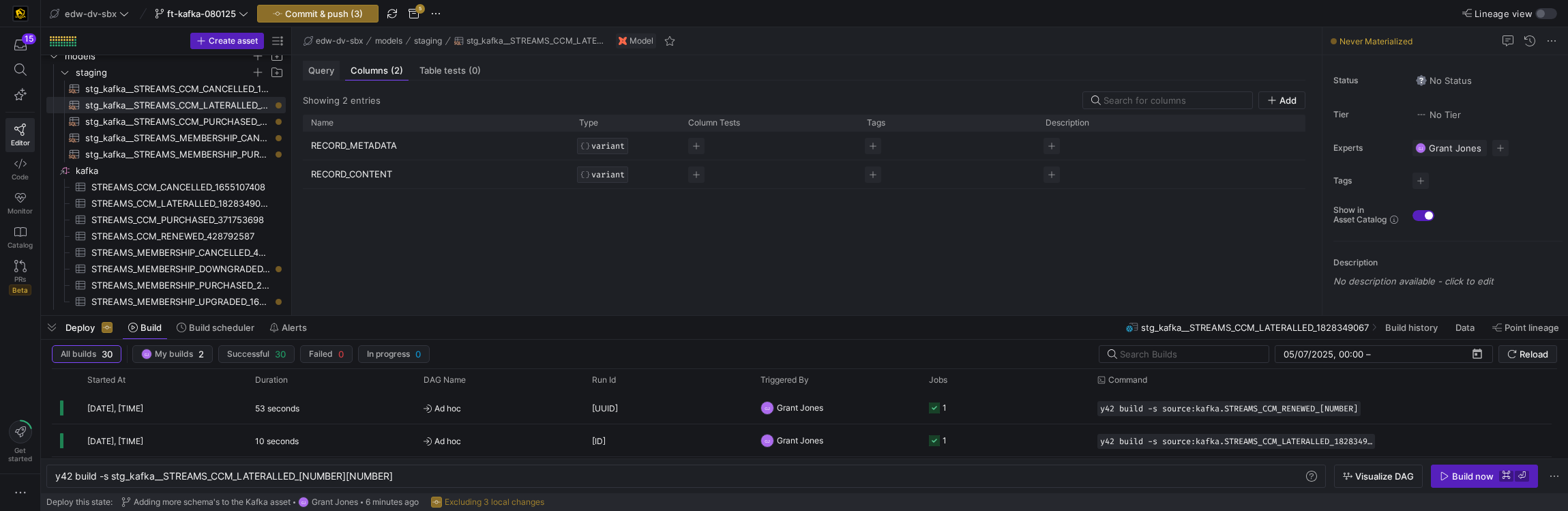 click on "Query" at bounding box center (321, 70) 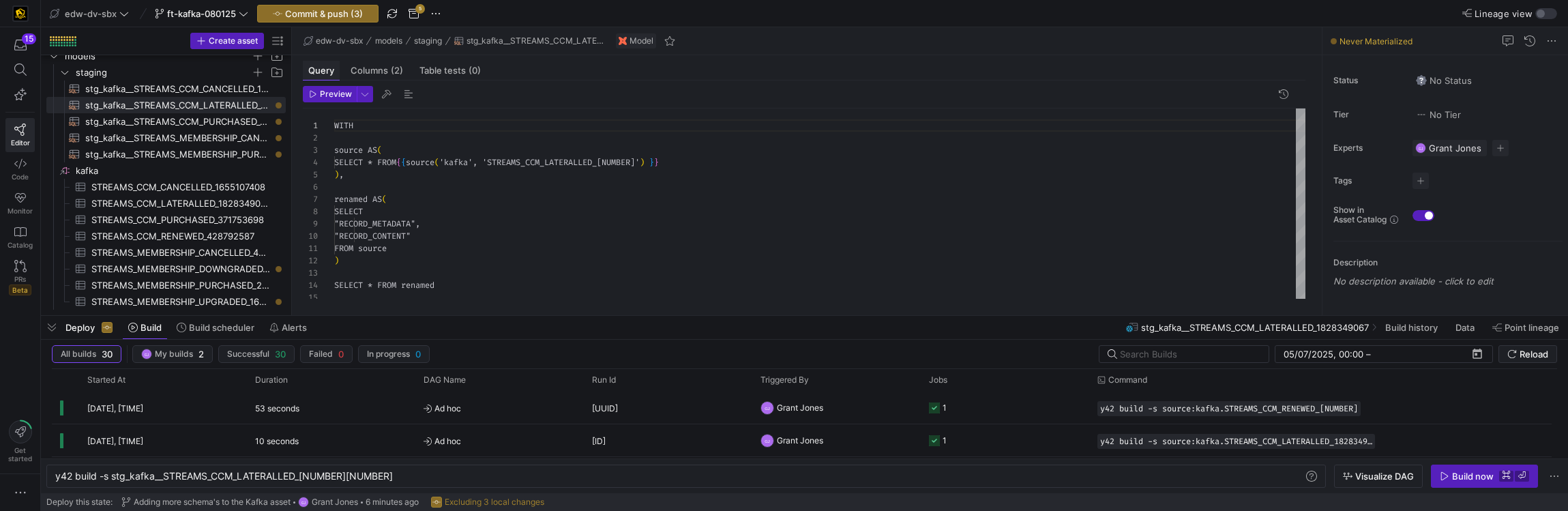 scroll, scrollTop: 123, scrollLeft: 0, axis: vertical 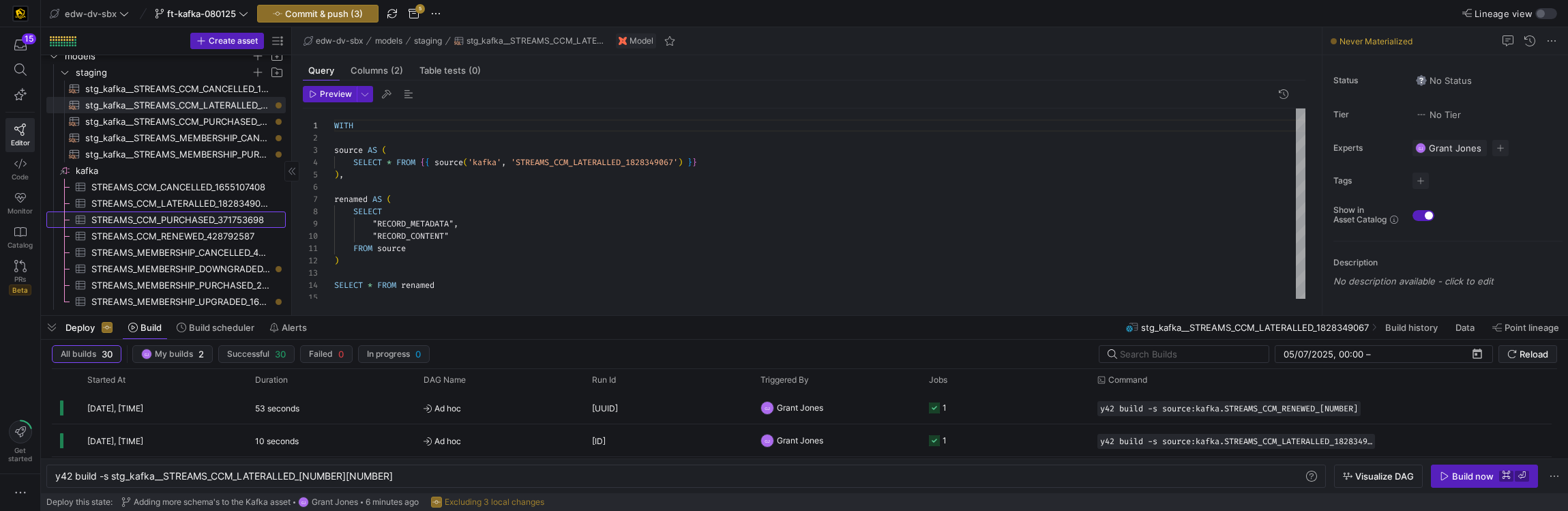 click on "STREAMS_CCM_PURCHASED_371753698​​​​​​​​​" 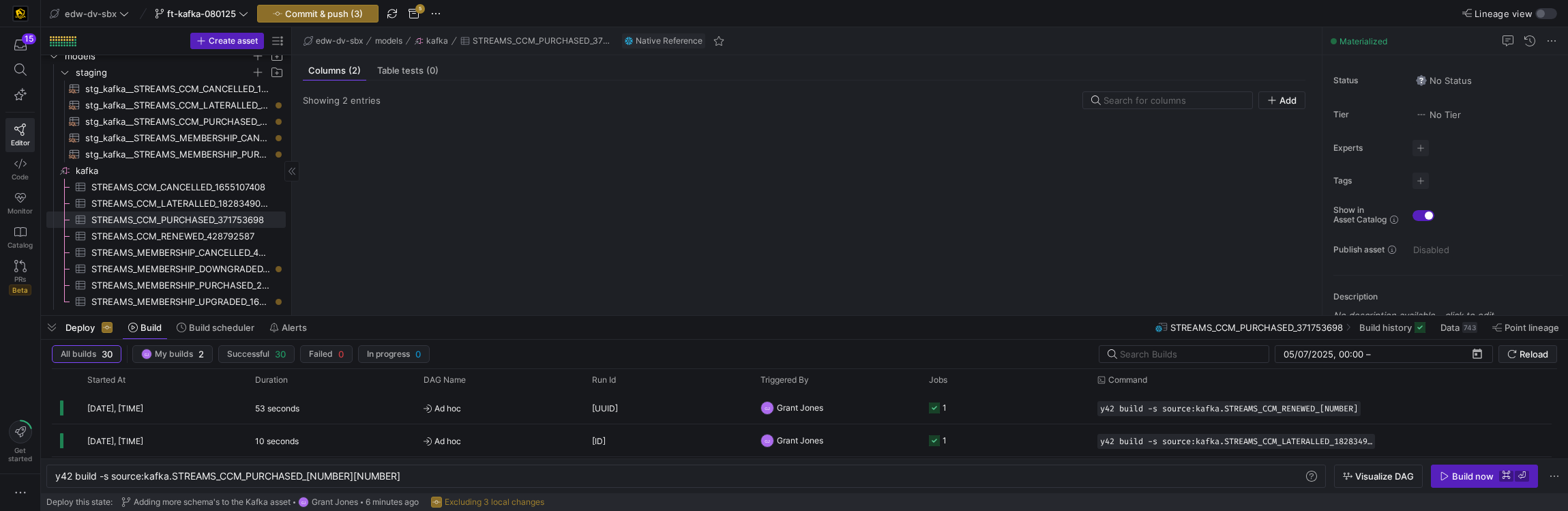 click on "STREAMS_CCM_RENEWED_428792587​​​​​​​​​" 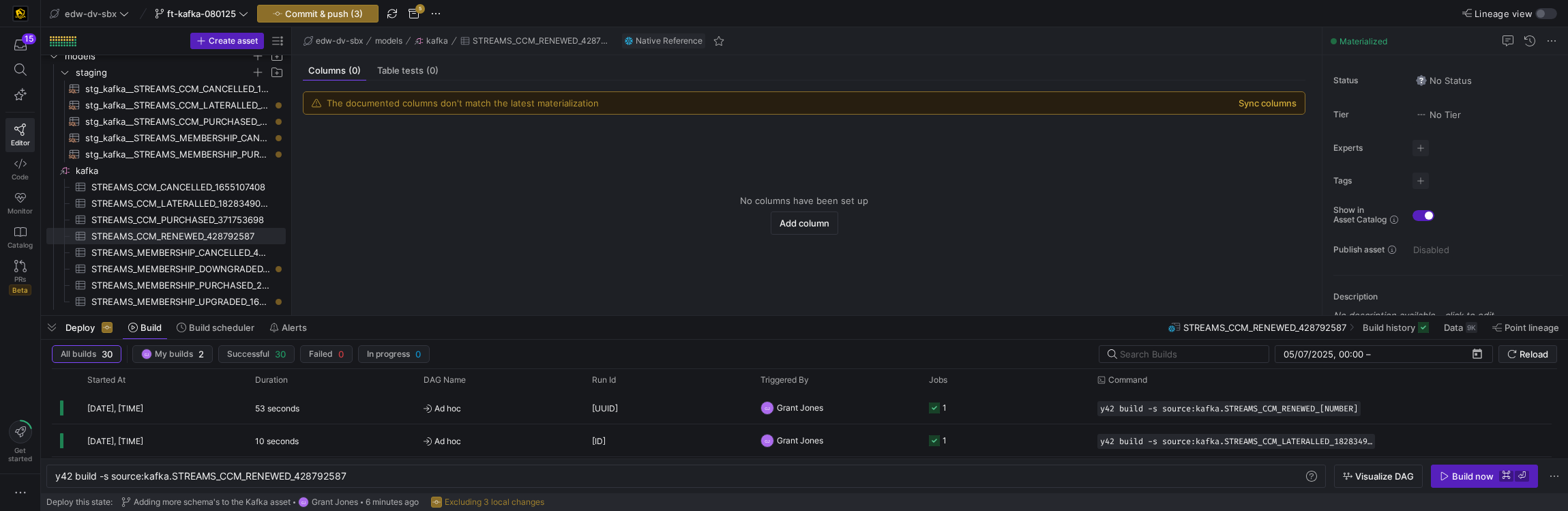 click on "Sync columns" 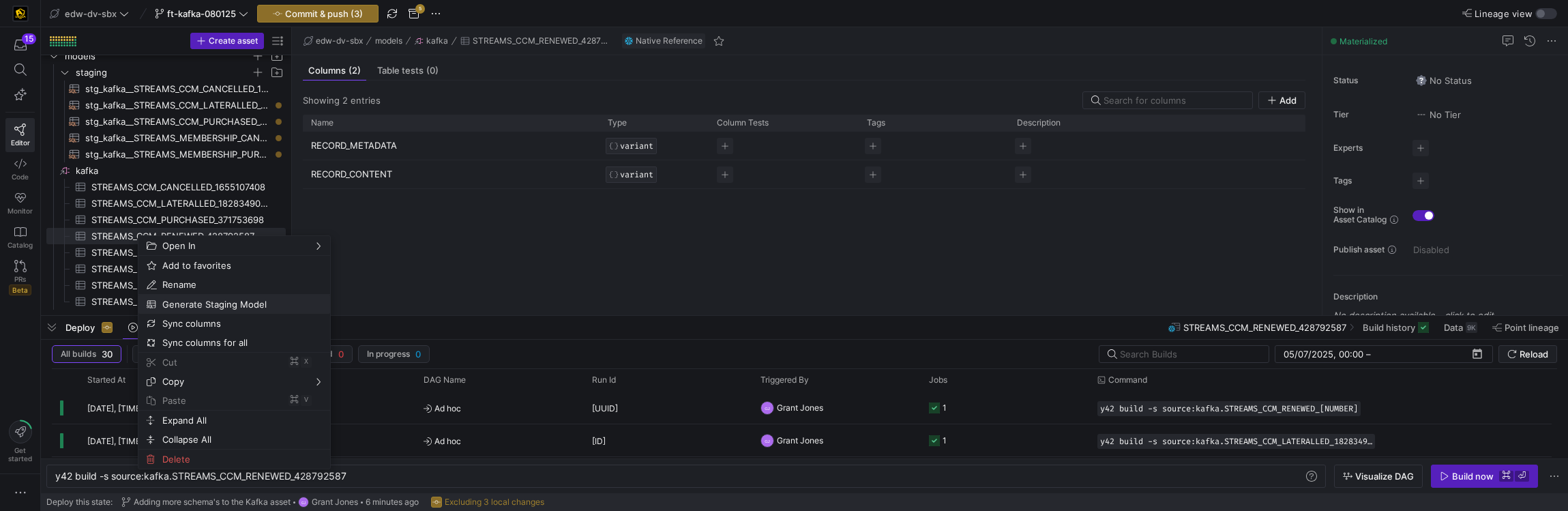 click on "Generate Staging Model" at bounding box center (222, 304) 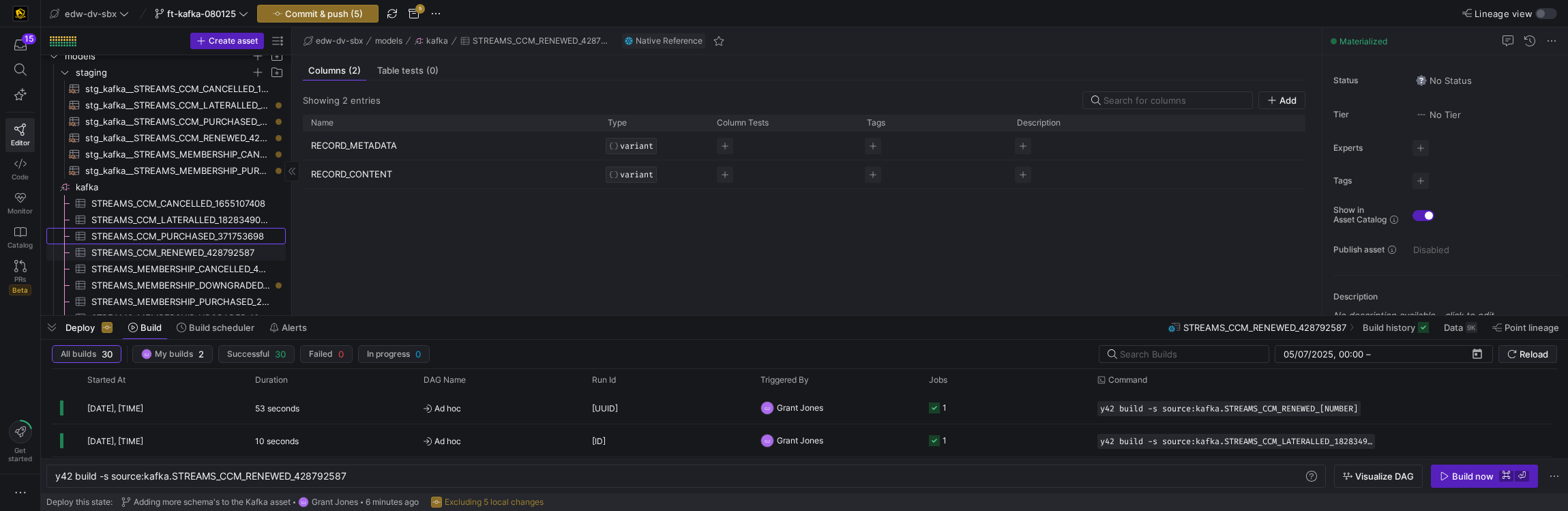 scroll, scrollTop: 27, scrollLeft: 0, axis: vertical 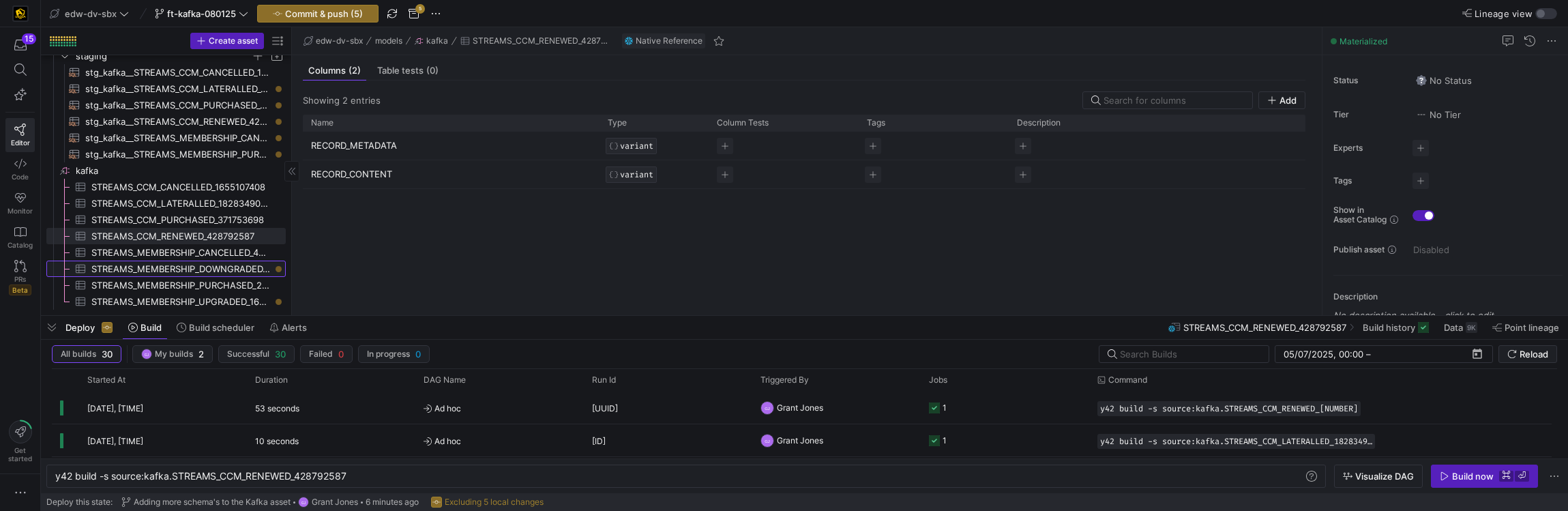click on "STREAMS_MEMBERSHIP_DOWNGRADED_1522357159​​​​​​​​​" 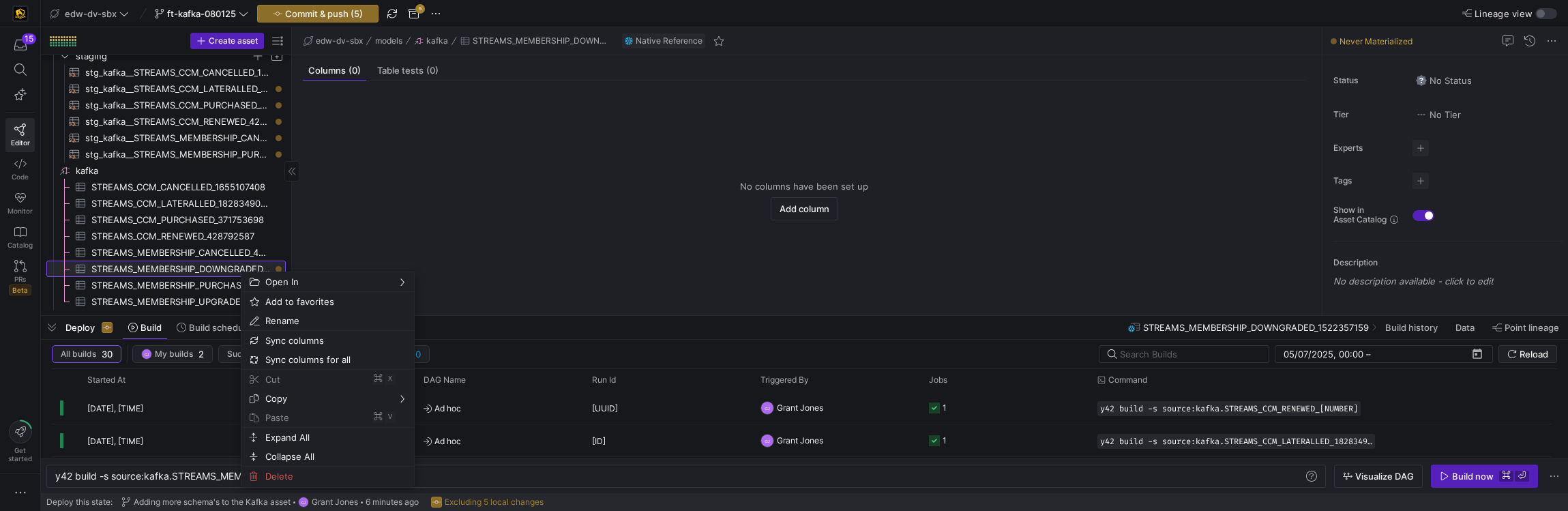 click on "STREAMS_MEMBERSHIP_DOWNGRADED_1522357159​​​​​​​​​" 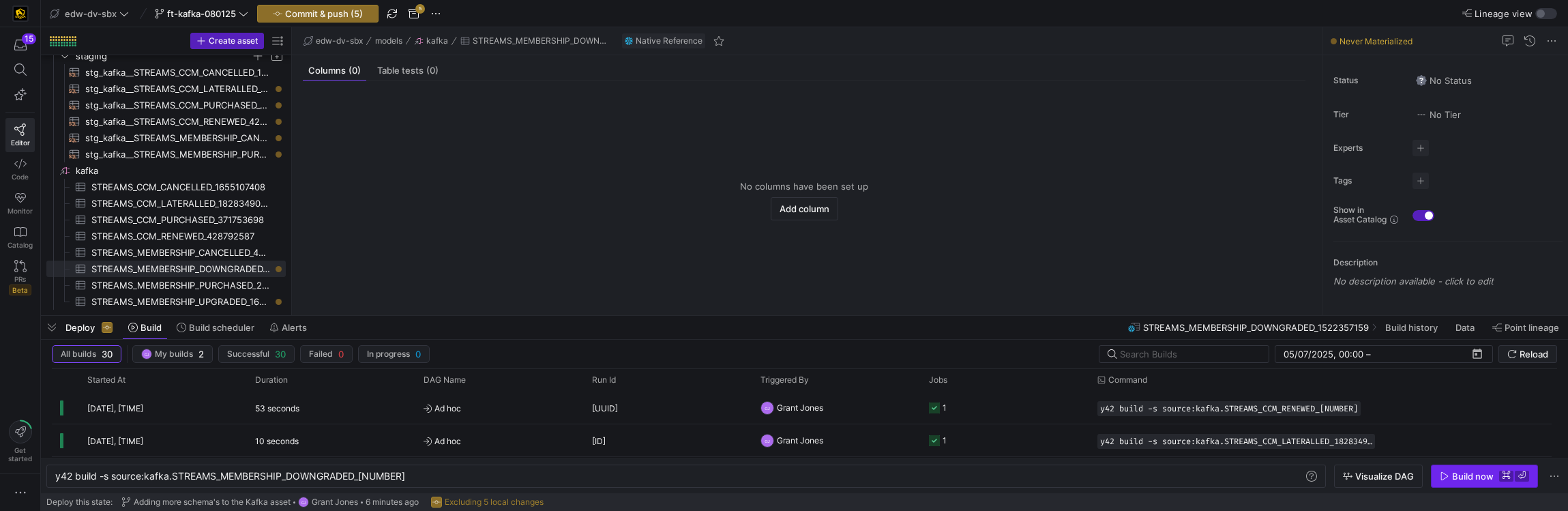 click on "Build now" at bounding box center (1473, 476) 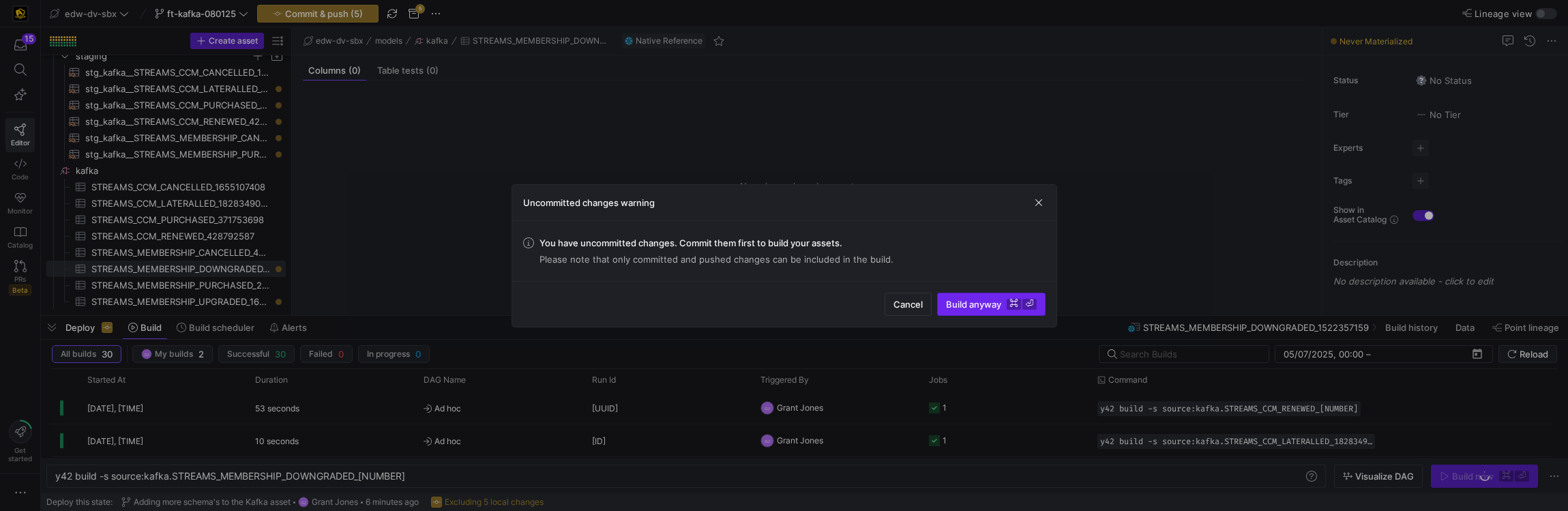 click at bounding box center [991, 304] 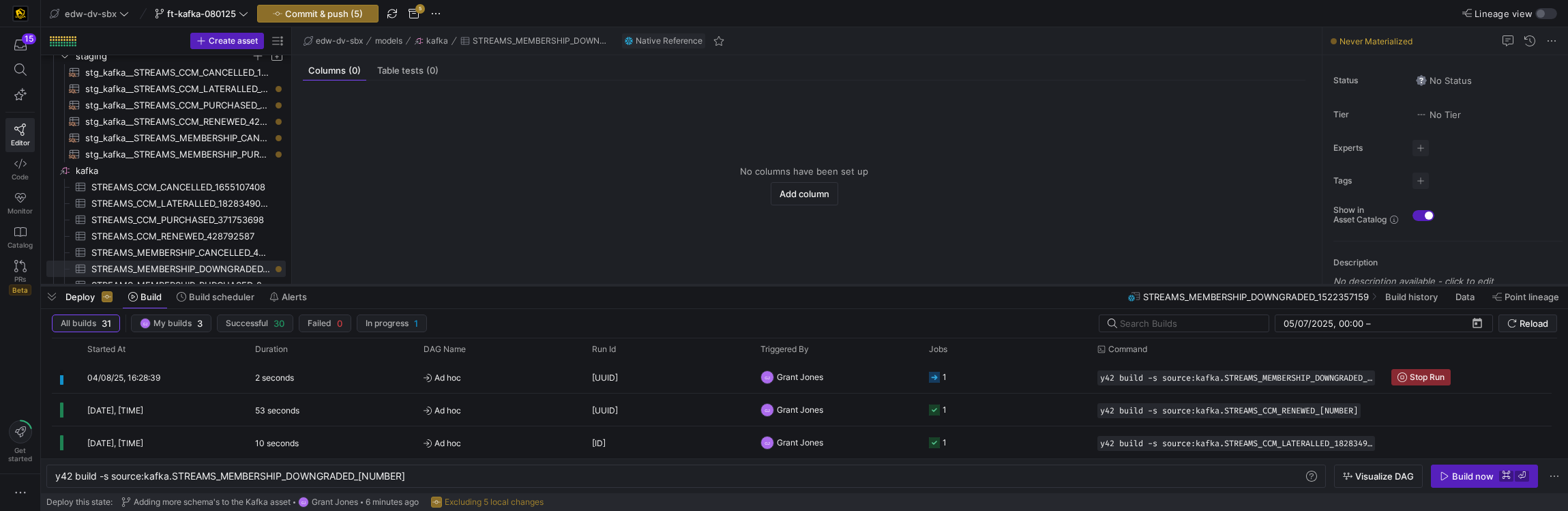 drag, startPoint x: 440, startPoint y: 315, endPoint x: 447, endPoint y: 282, distance: 33.73426 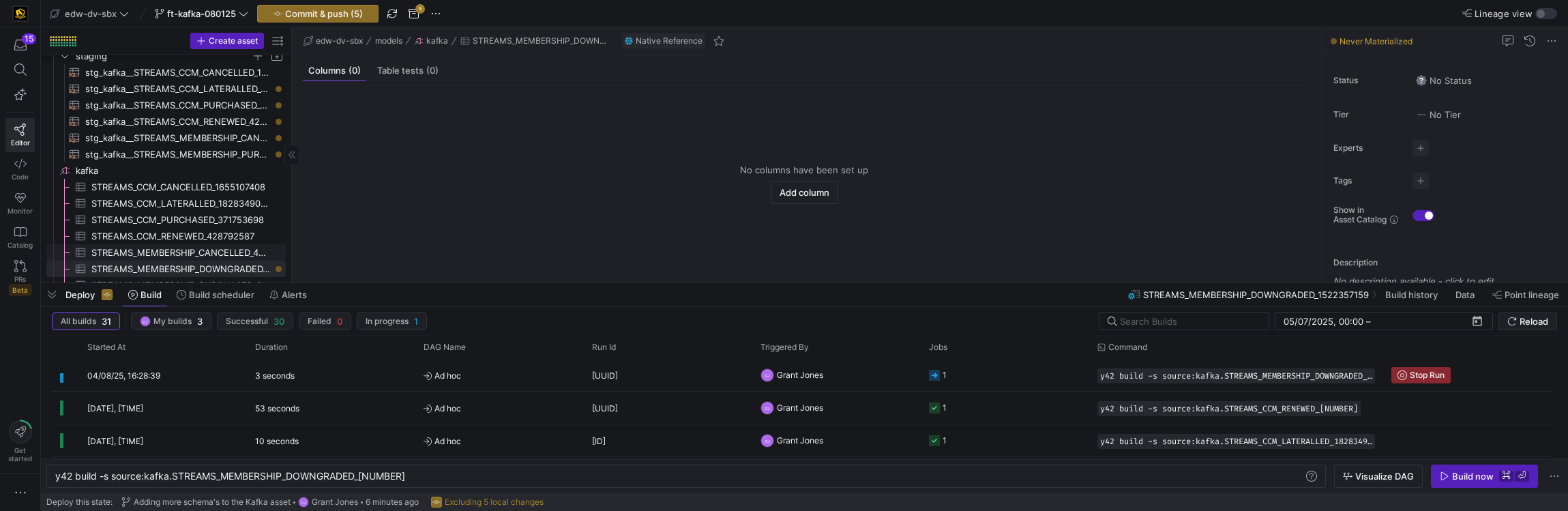 scroll, scrollTop: 73, scrollLeft: 0, axis: vertical 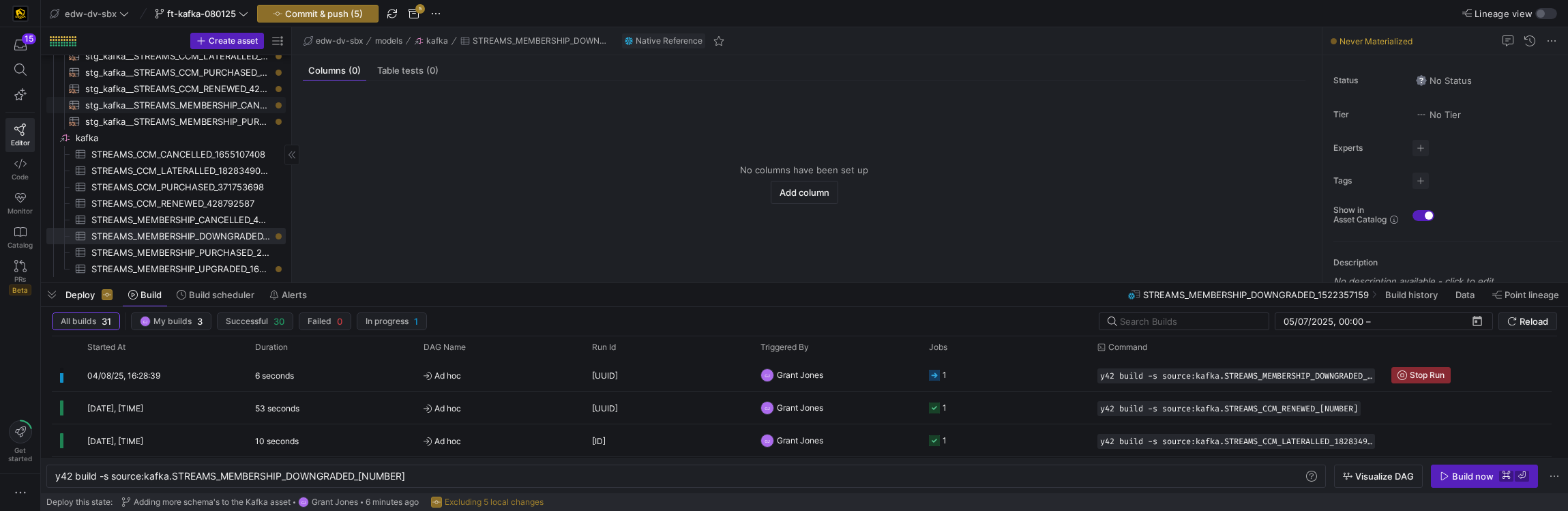 click on "stg_kafka__STREAMS_CCM_RENEWED_428792587​​​​​​​​​​" 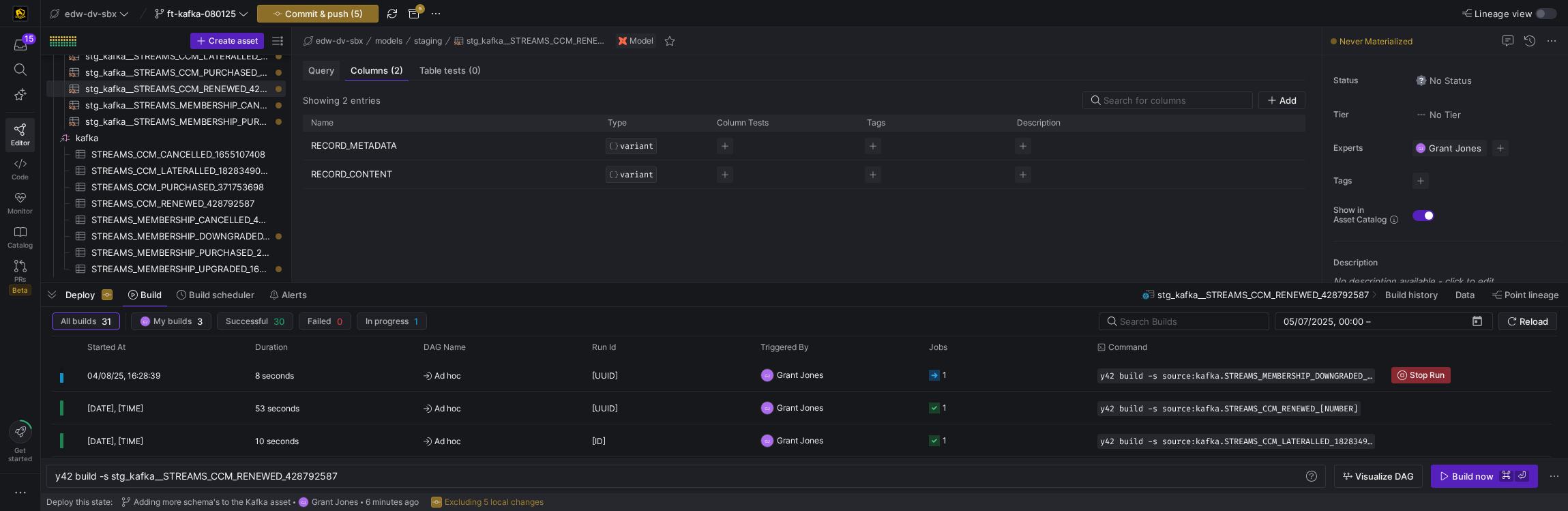 click on "Query" at bounding box center [321, 70] 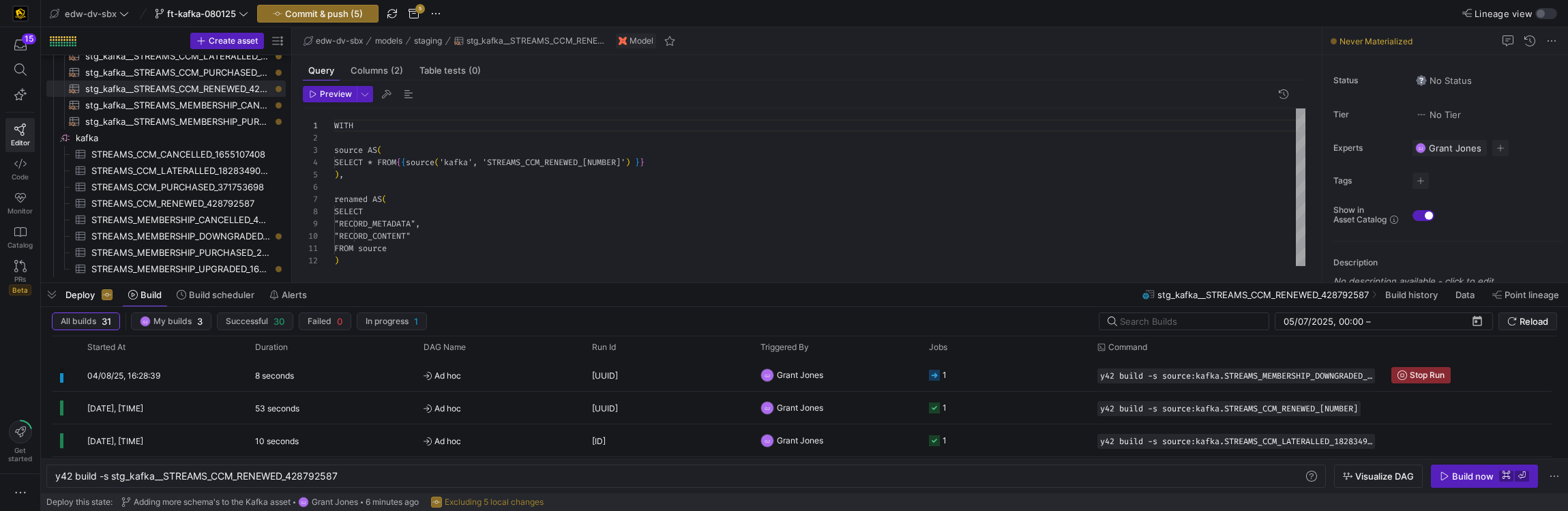scroll, scrollTop: 123, scrollLeft: 0, axis: vertical 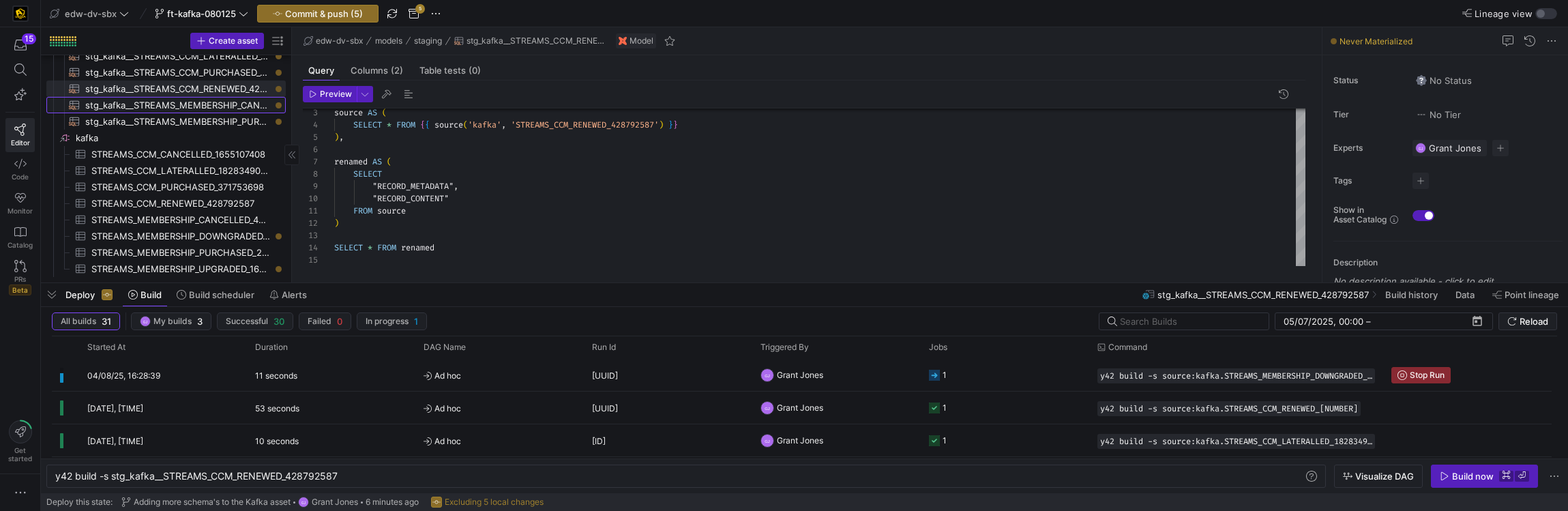 click on "stg_kafka__STREAMS_MEMBERSHIP_CANCELLED_48804153​​​​​​​​​​" 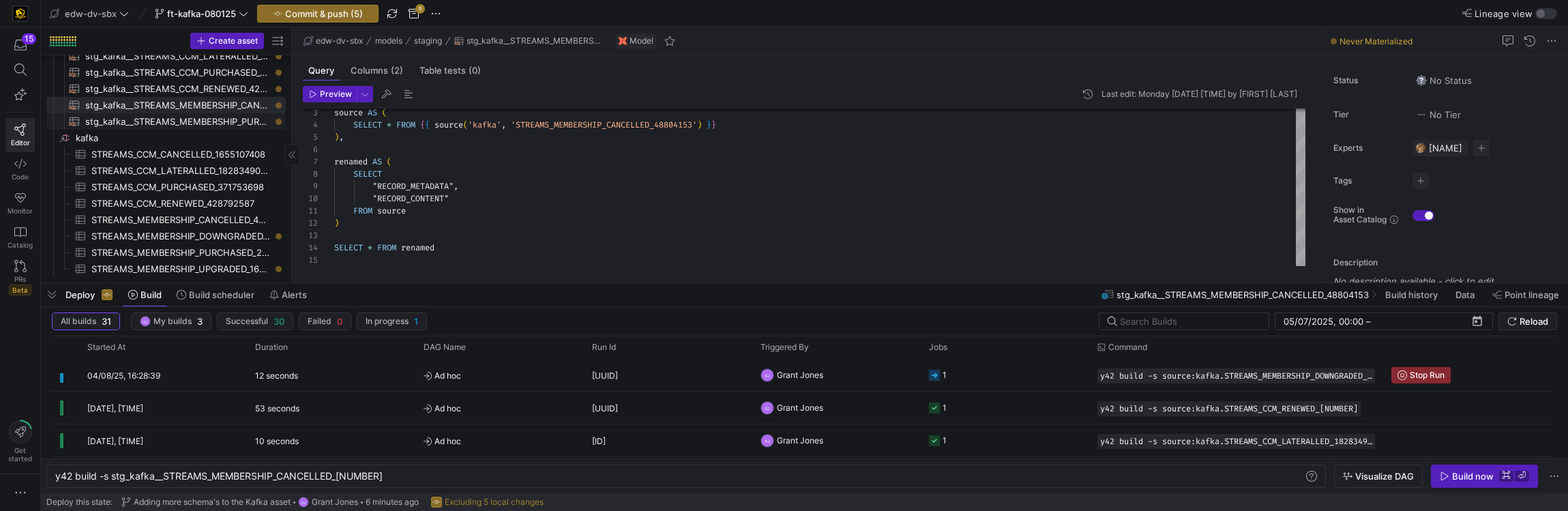 click on "stg_kafka__STREAMS_MEMBERSHIP_PURCHASED_2075665259​​​​​​​​​​" 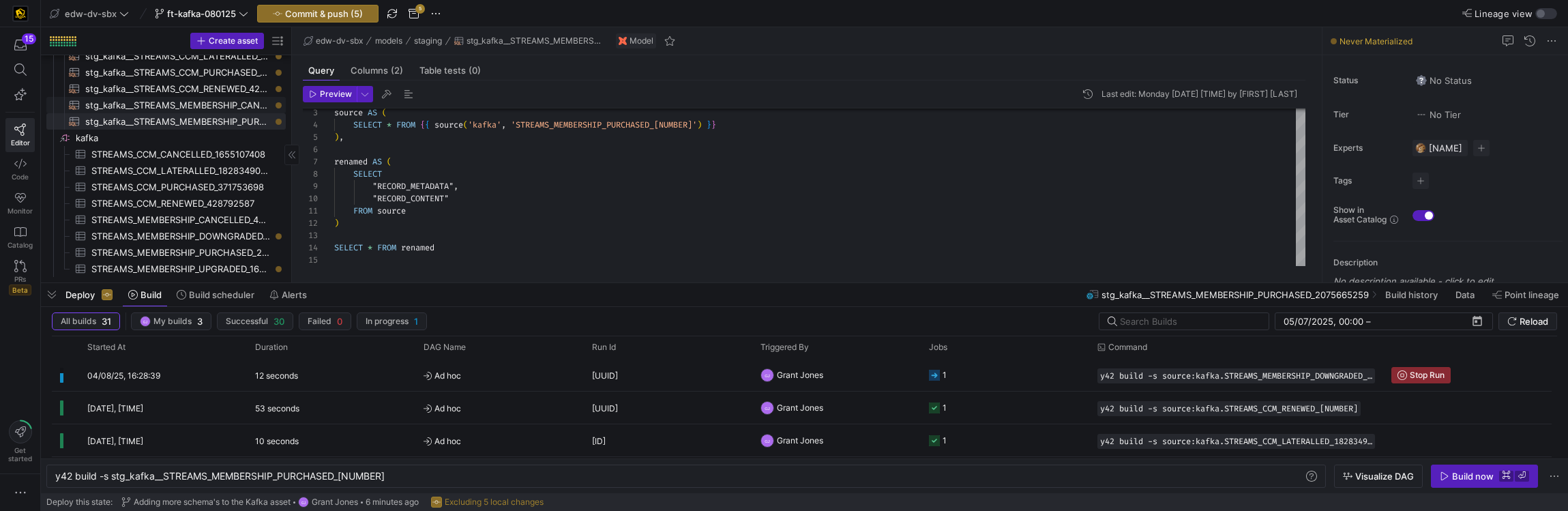 click on "stg_kafka__STREAMS_CCM_RENEWED_428792587​​​​​​​​​​" 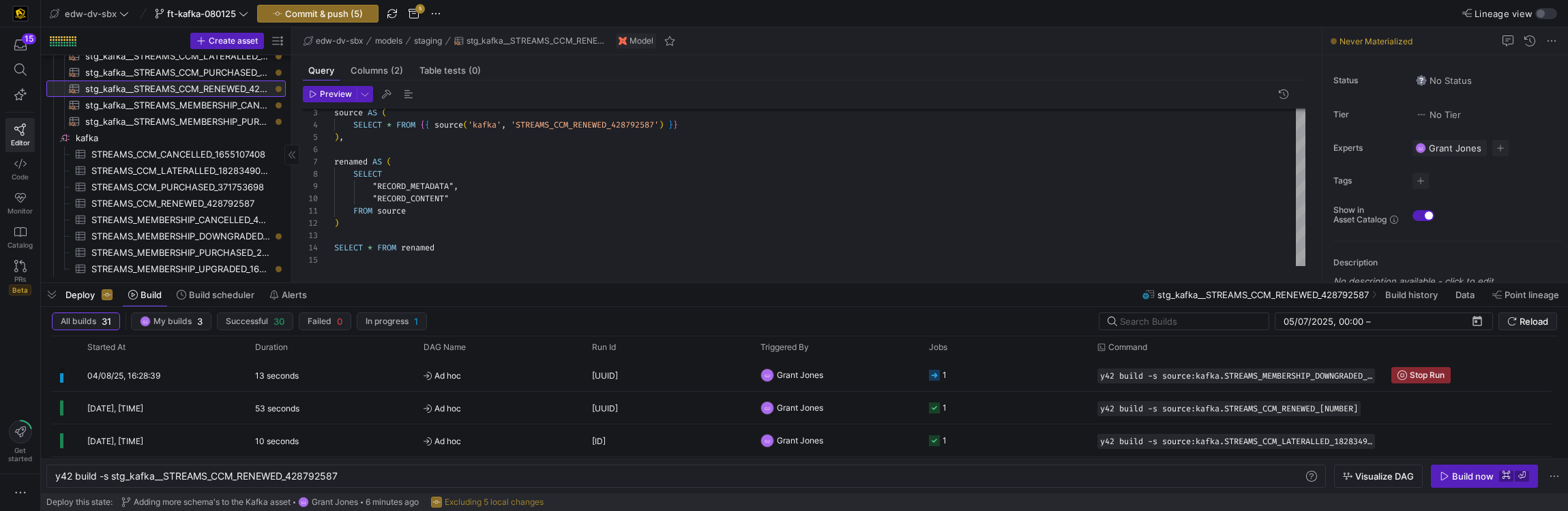 click on "stg_kafka__STREAMS_CCM_RENEWED_428792587​​​​​​​​​​" 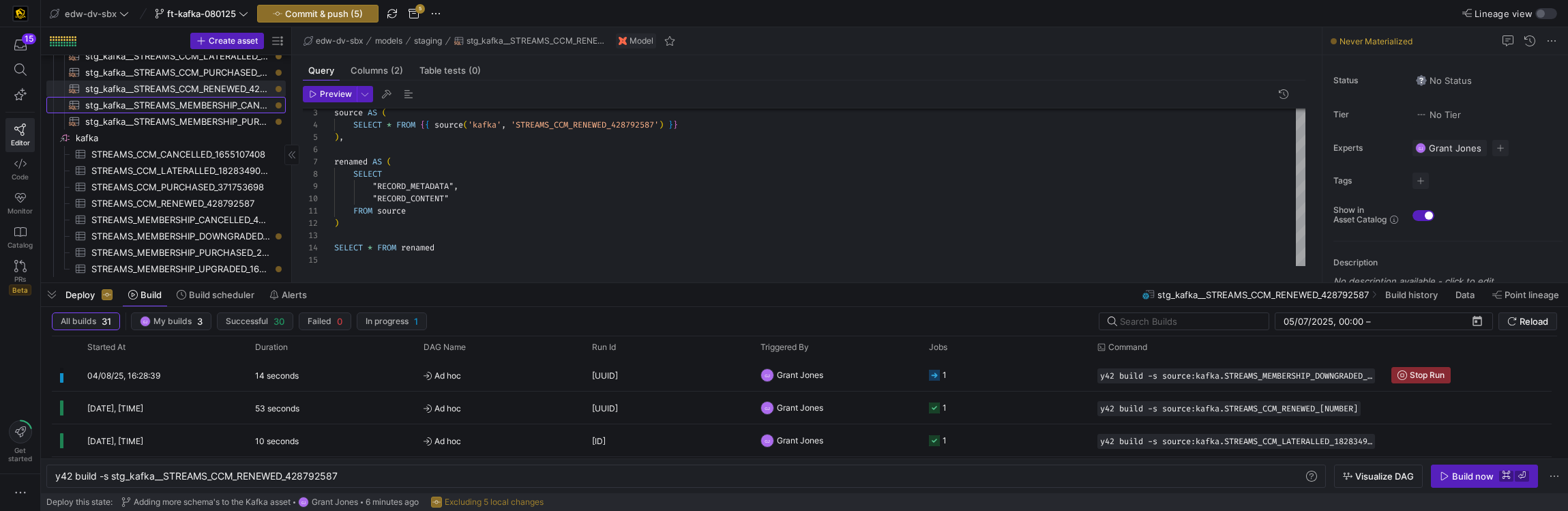click on "stg_kafka__STREAMS_MEMBERSHIP_CANCELLED_48804153​​​​​​​​​​" 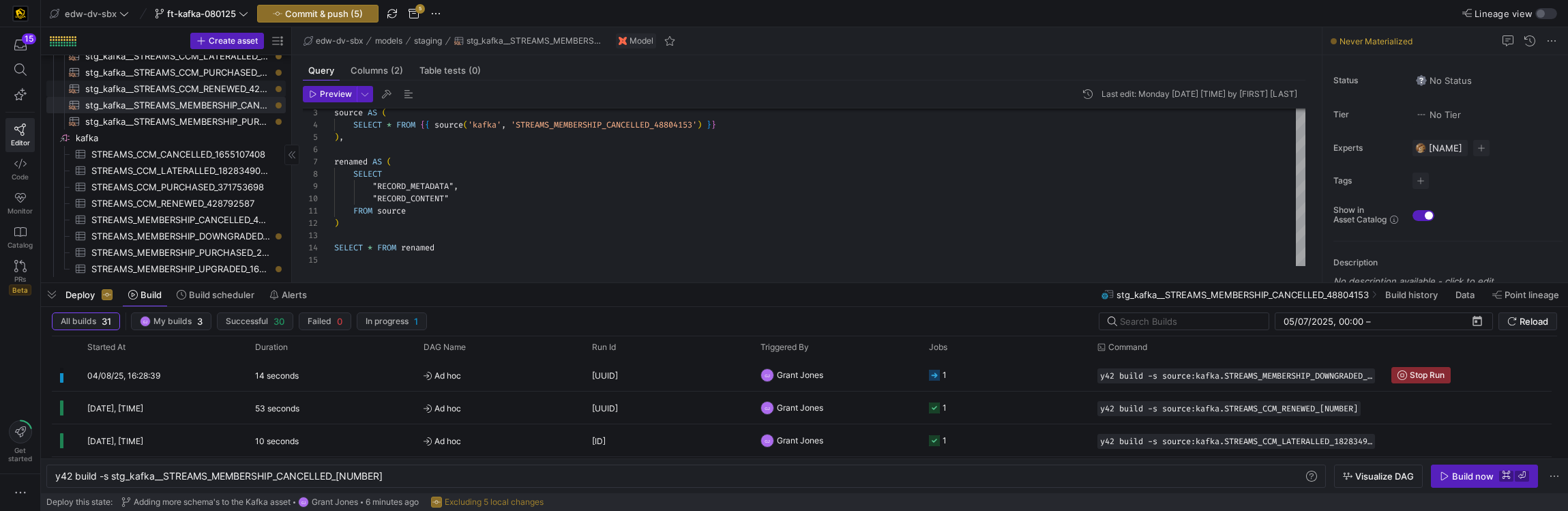 click on "stg_kafka__STREAMS_CCM_RENEWED_428792587​​​​​​​​​​" 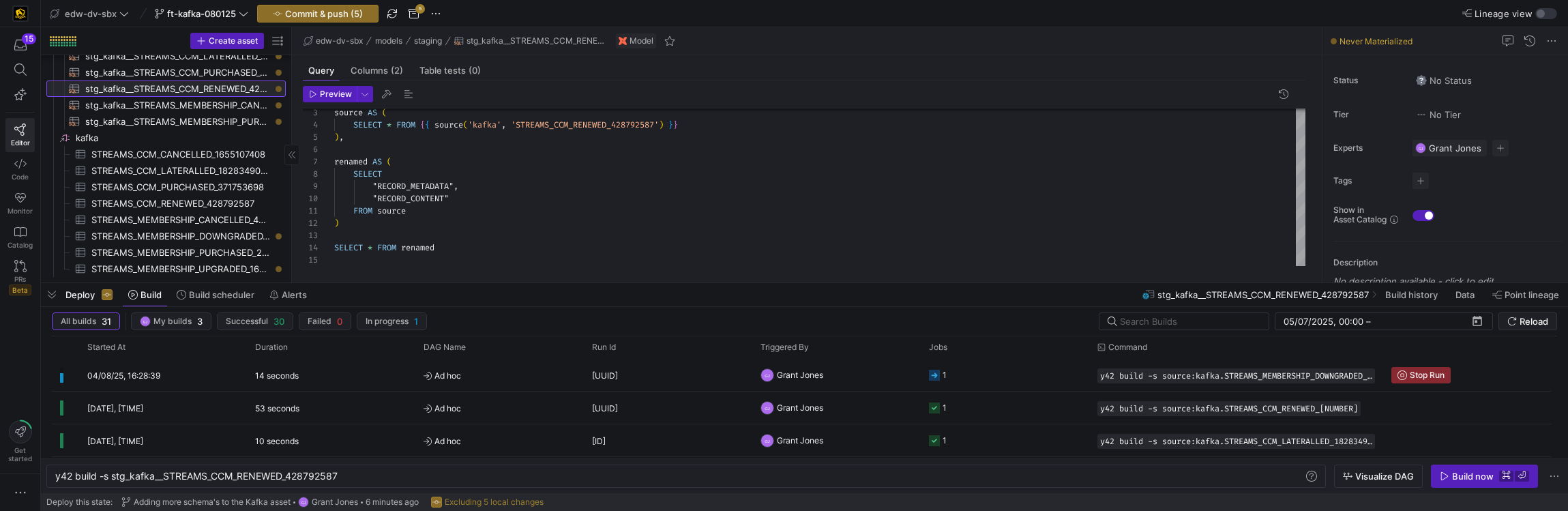 scroll, scrollTop: 42, scrollLeft: 0, axis: vertical 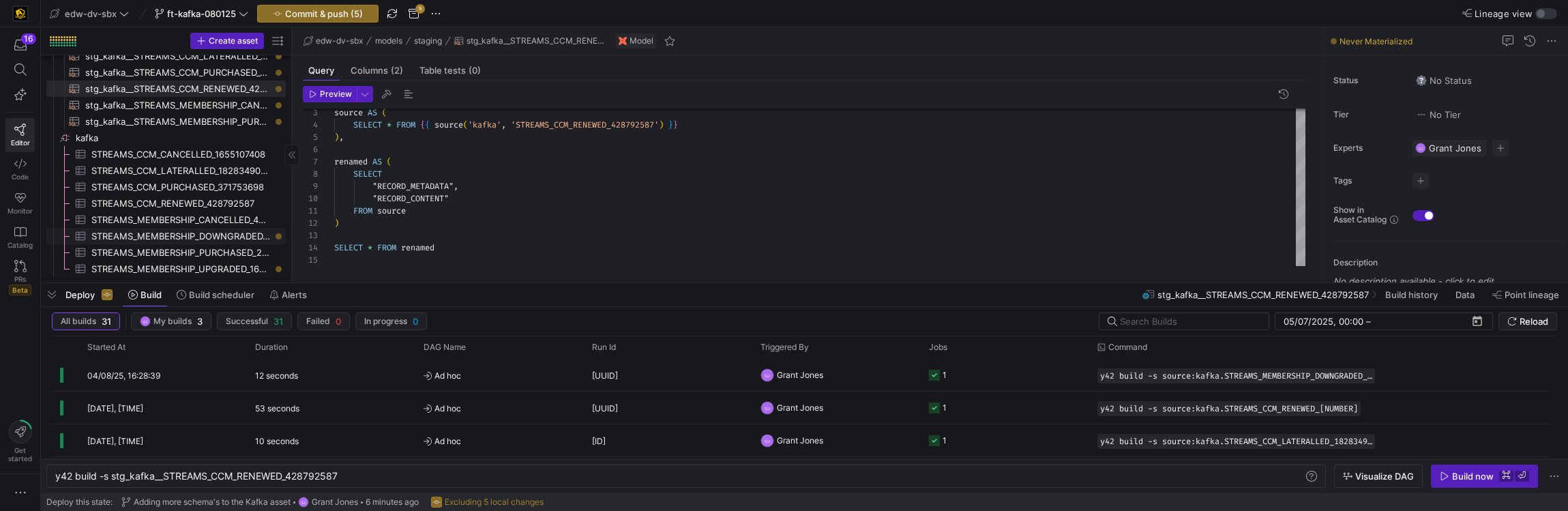 click on "STREAMS_MEMBERSHIP_DOWNGRADED_1522357159​​​​​​​​​" 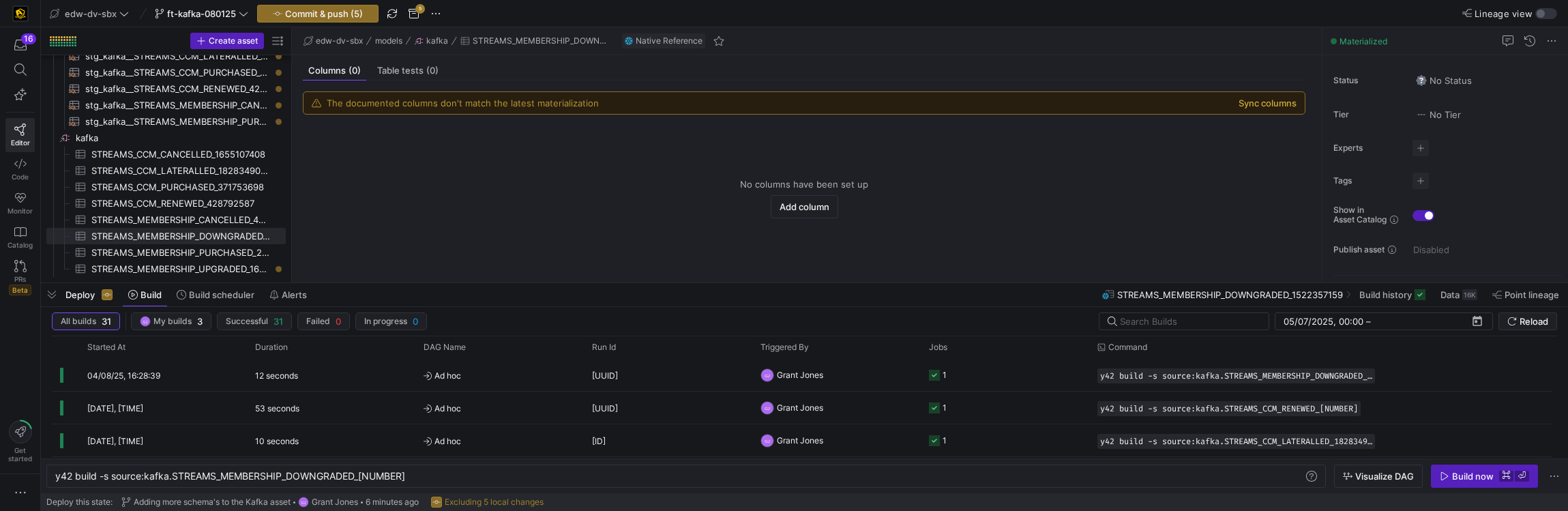 click on "Sync columns" 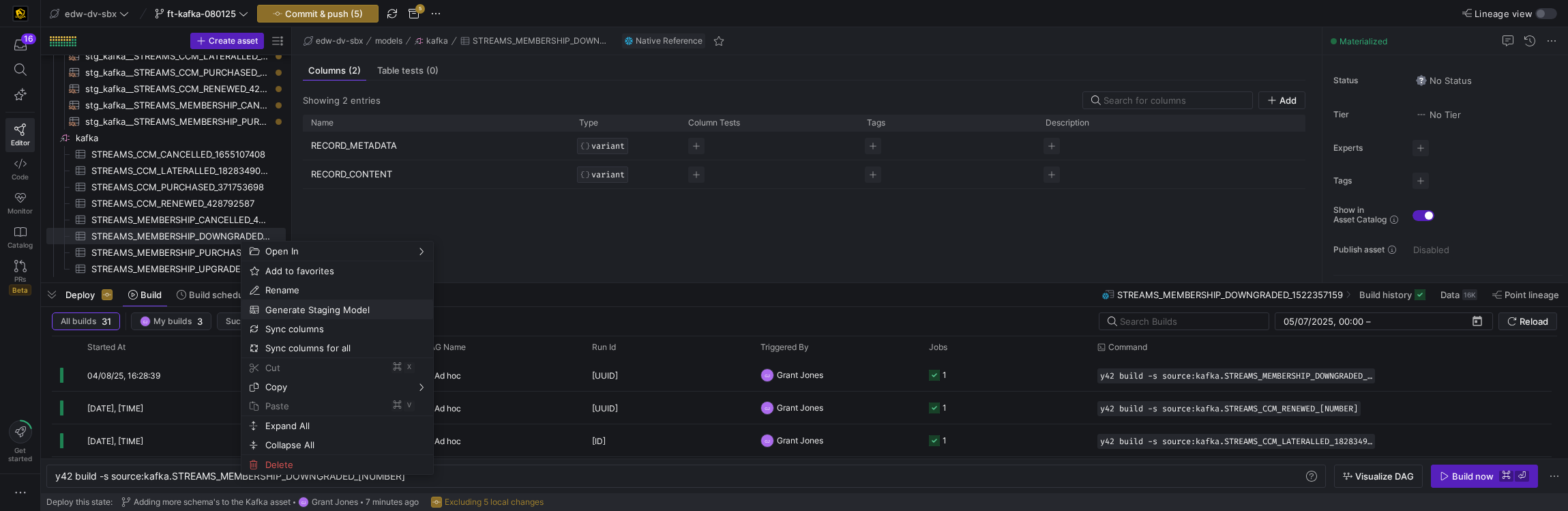 click on "Generate Staging Model" at bounding box center [325, 310] 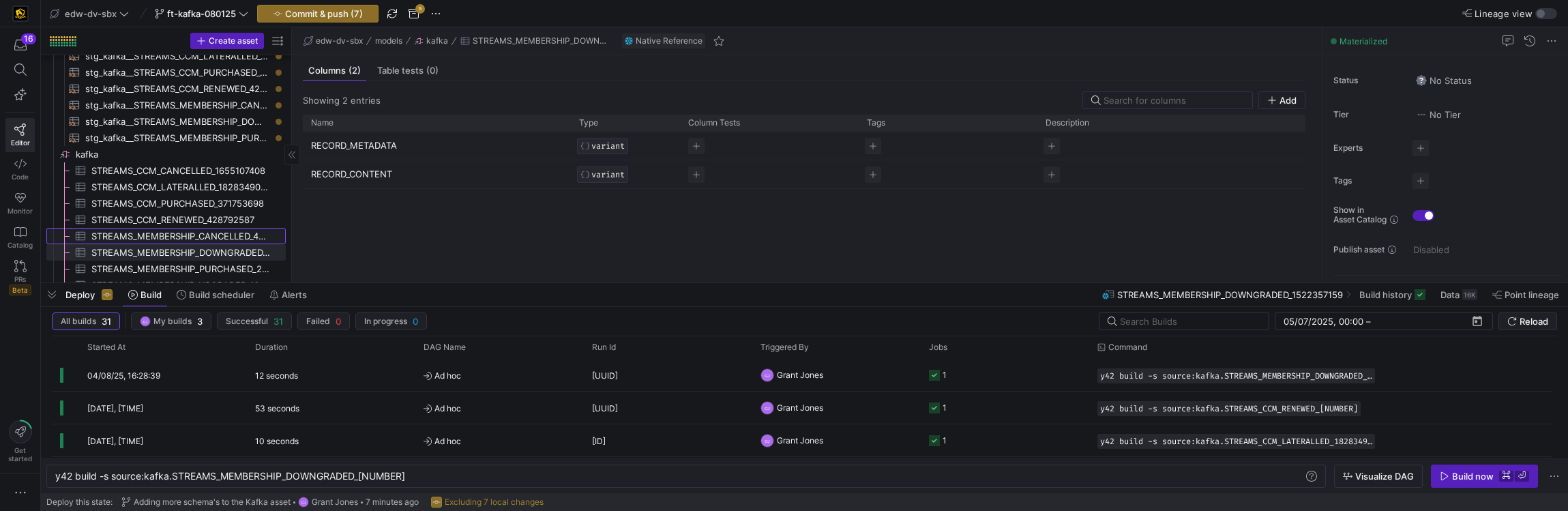 scroll, scrollTop: 84, scrollLeft: 0, axis: vertical 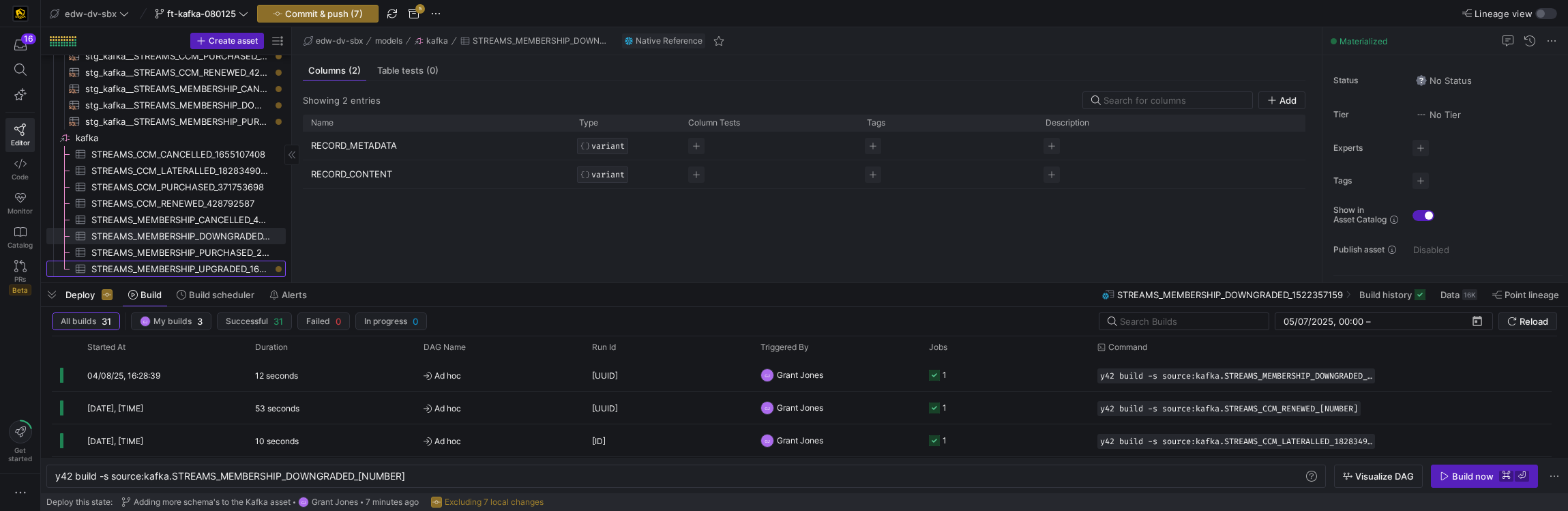 click on "STREAMS_MEMBERSHIP_UPGRADED_162890976​​​​​​​​​" 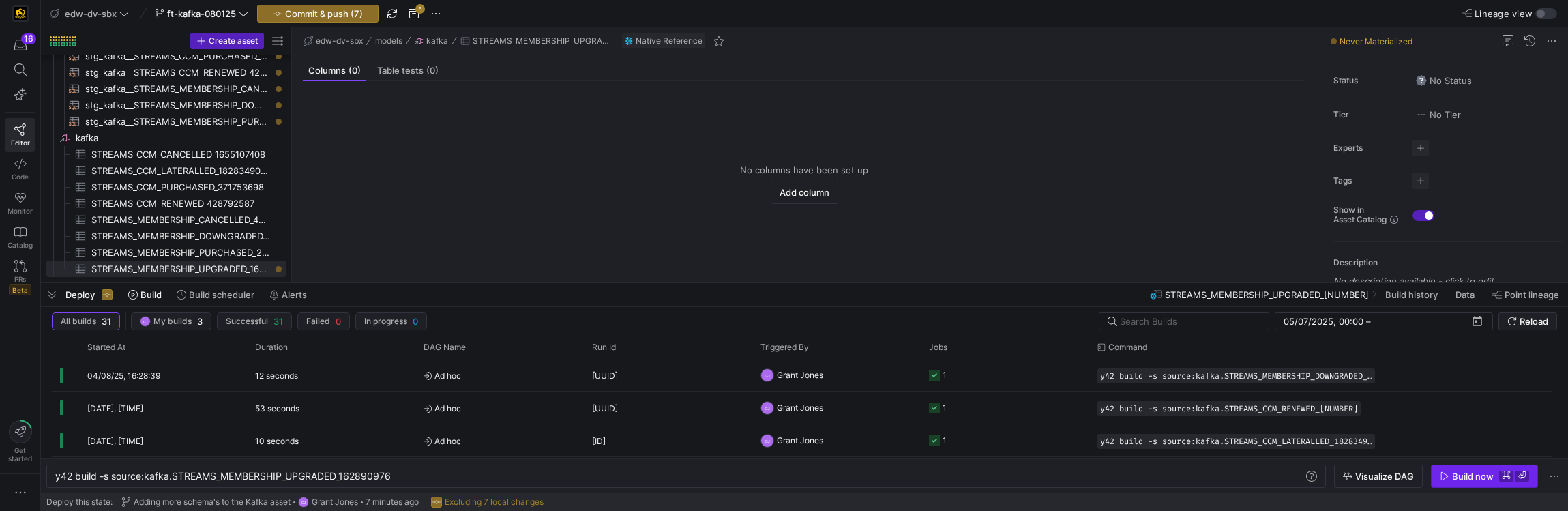 click on "Build now" at bounding box center [1473, 476] 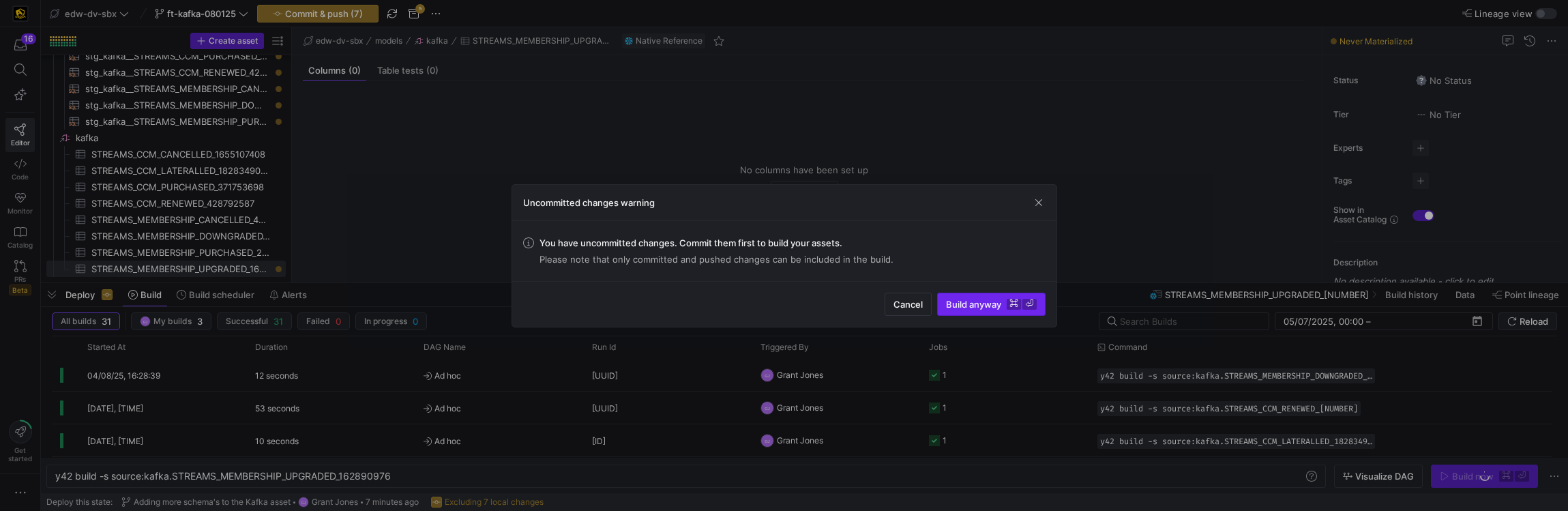 click on "⌘" at bounding box center [1014, 304] 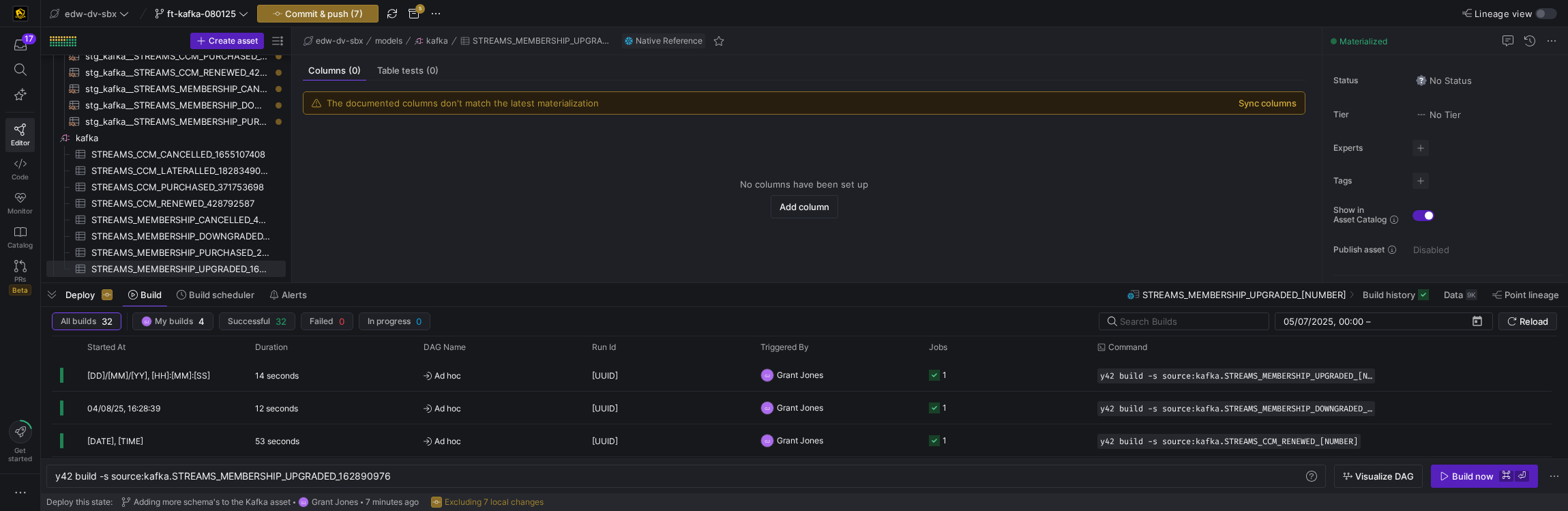 click on "Sync columns" 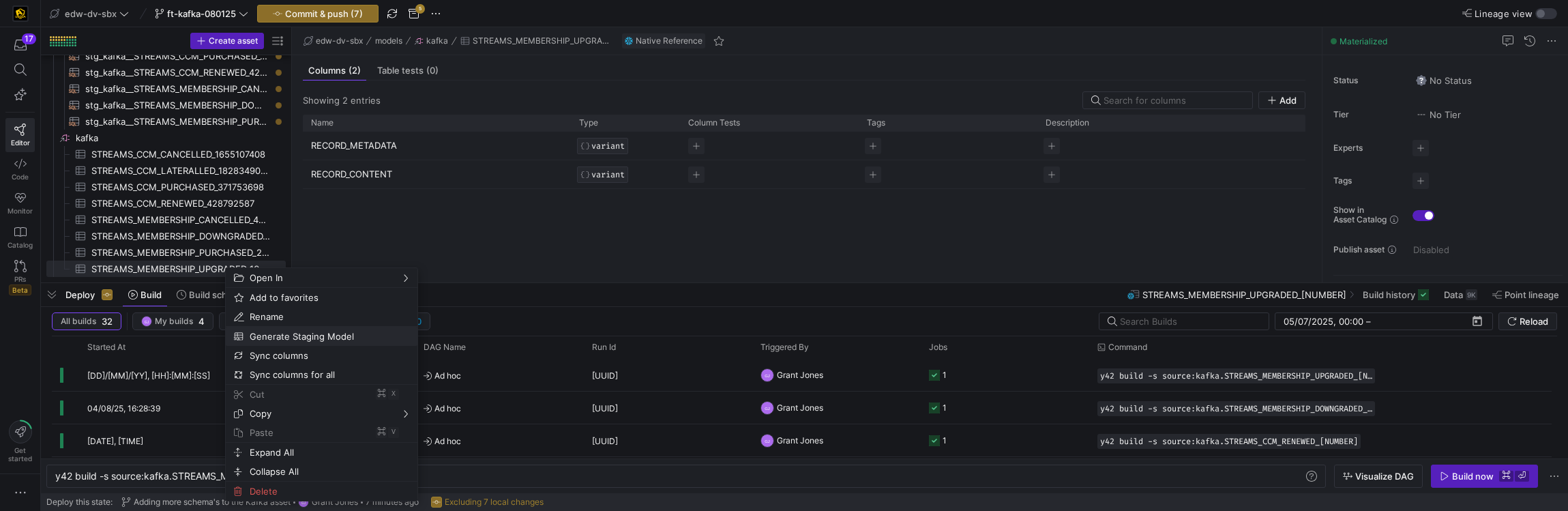 click on "Generate Staging Model" at bounding box center (310, 336) 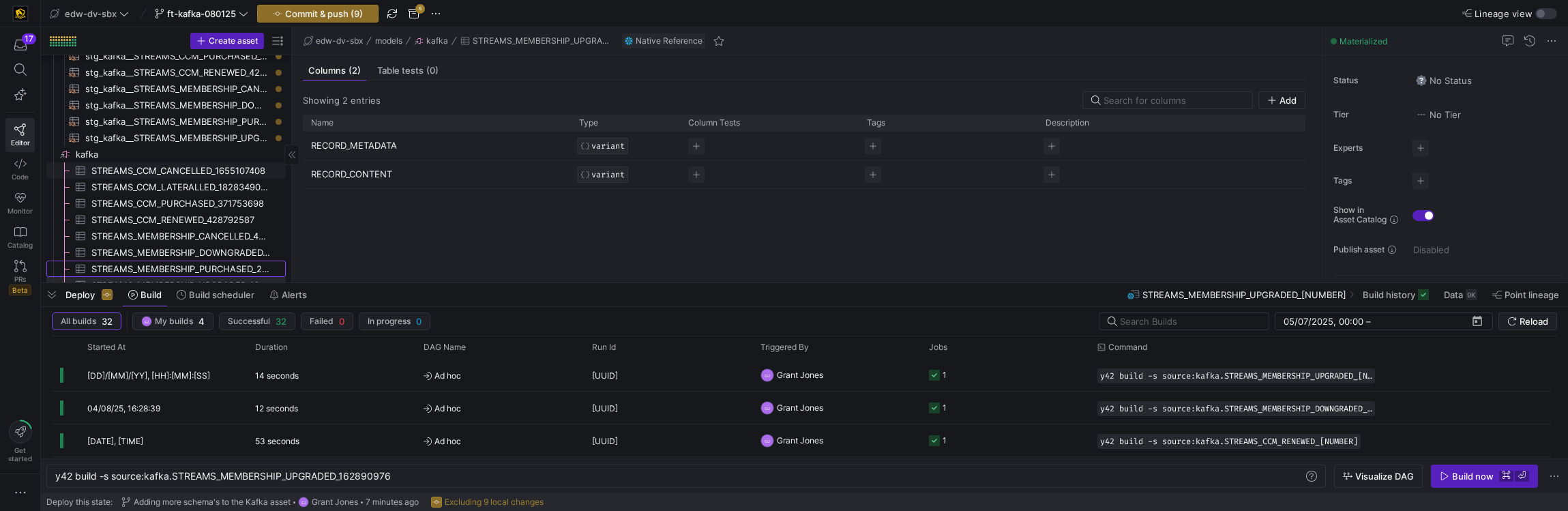 scroll, scrollTop: 61, scrollLeft: 0, axis: vertical 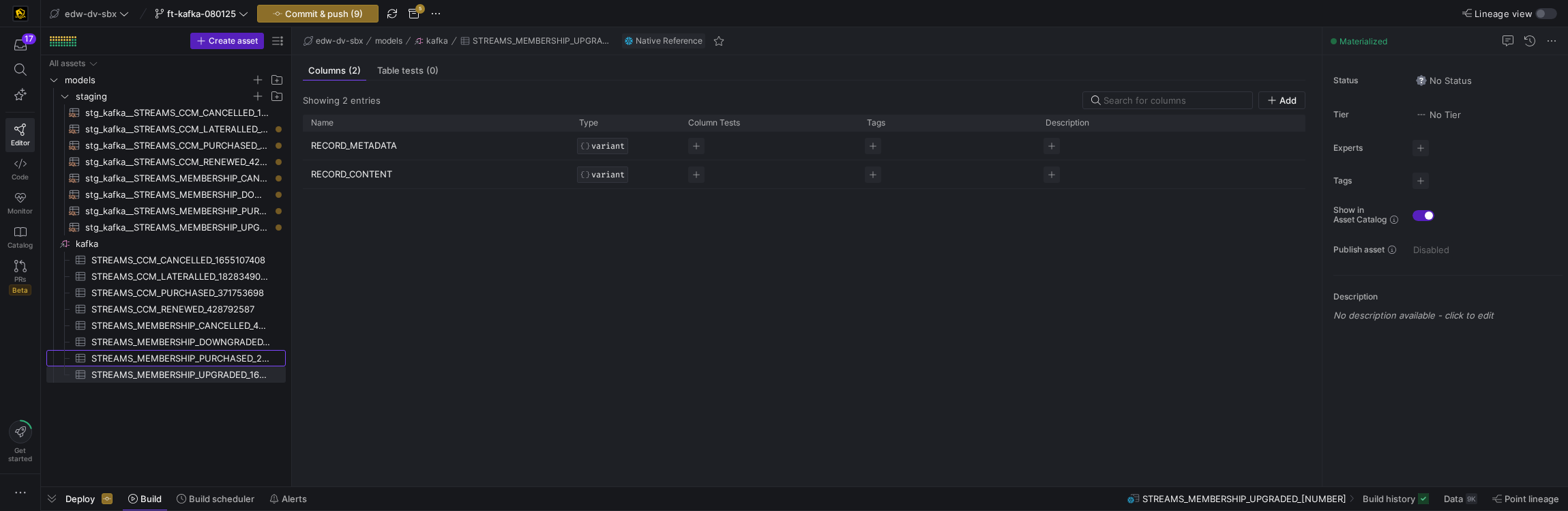 drag, startPoint x: 483, startPoint y: 281, endPoint x: 467, endPoint y: 514, distance: 233.54871 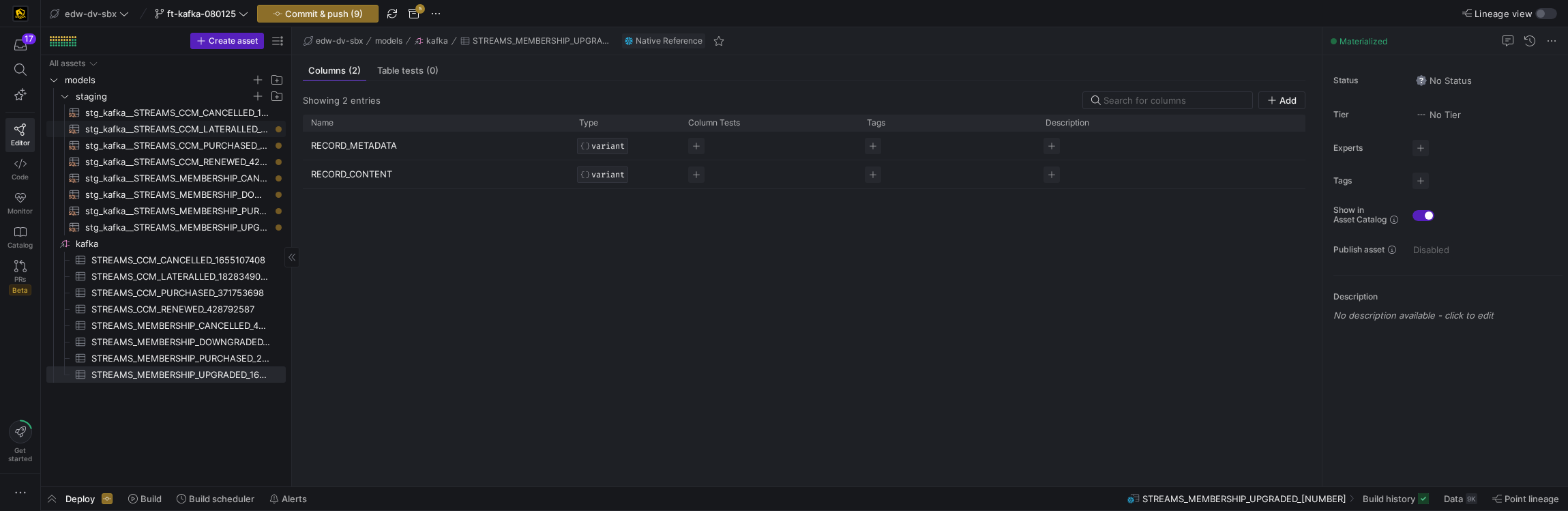 click on "stg_kafka__STREAMS_CCM_LATERALLED_1828349067​​​​​​​​​​" 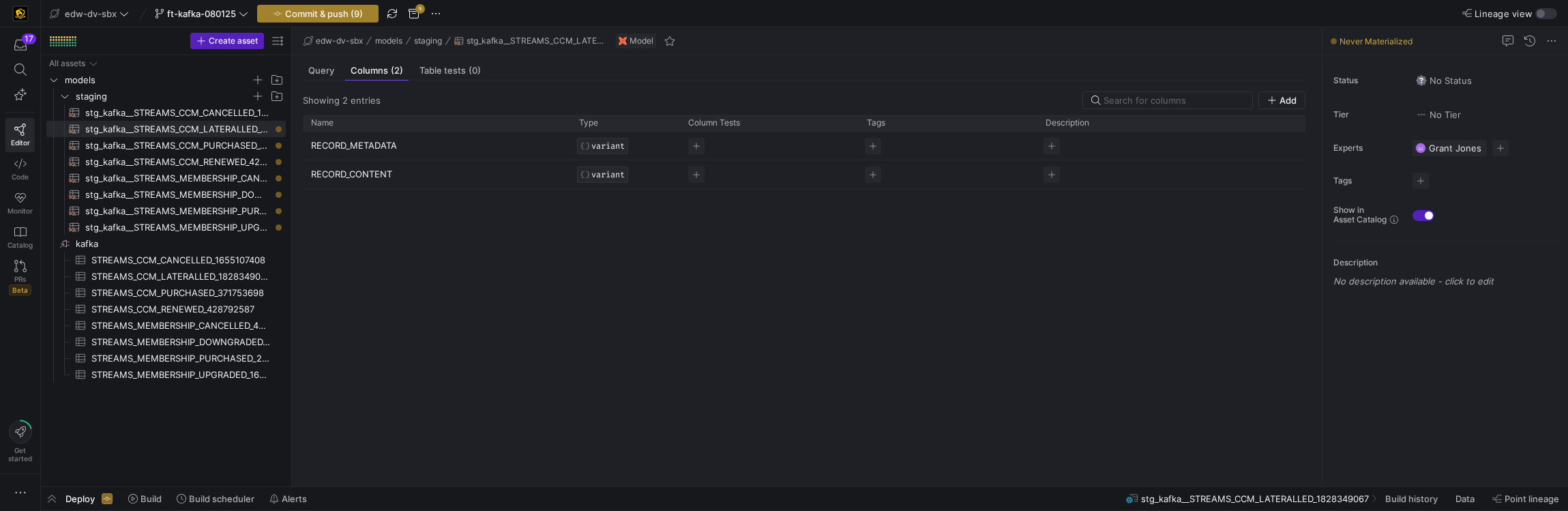 click at bounding box center (318, 14) 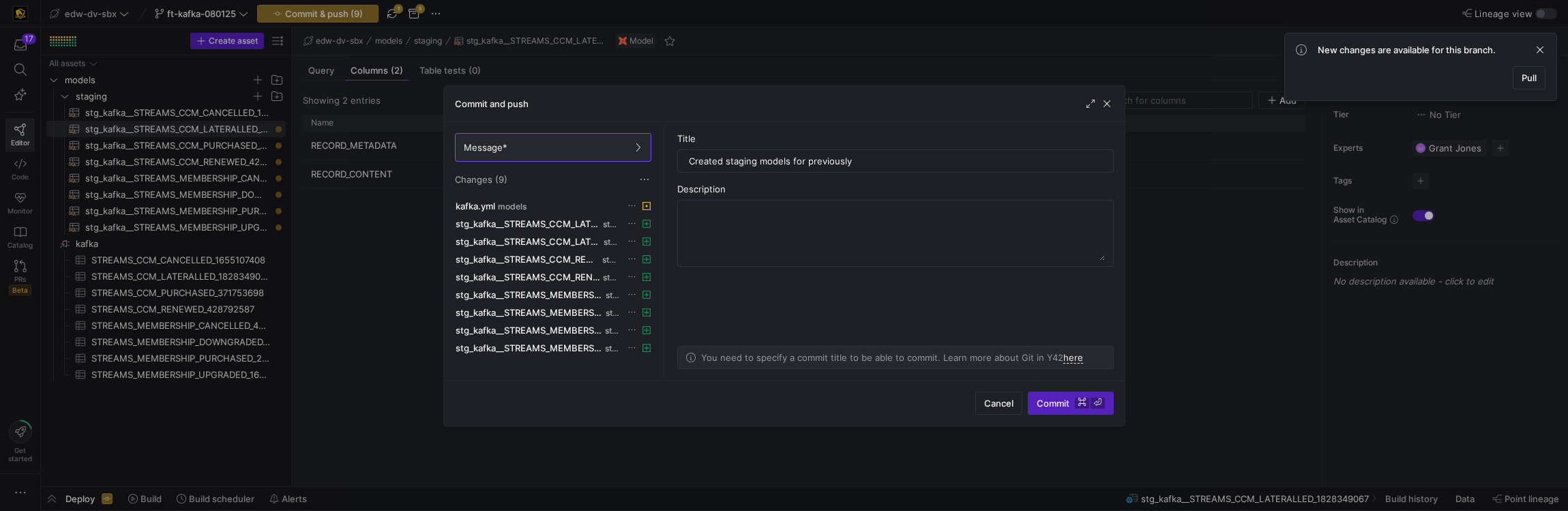 click on "Title Created staging models for previously Description  You need to specify a commit title to be able to commit. Learn more about Git in Y42  here" at bounding box center [896, 251] 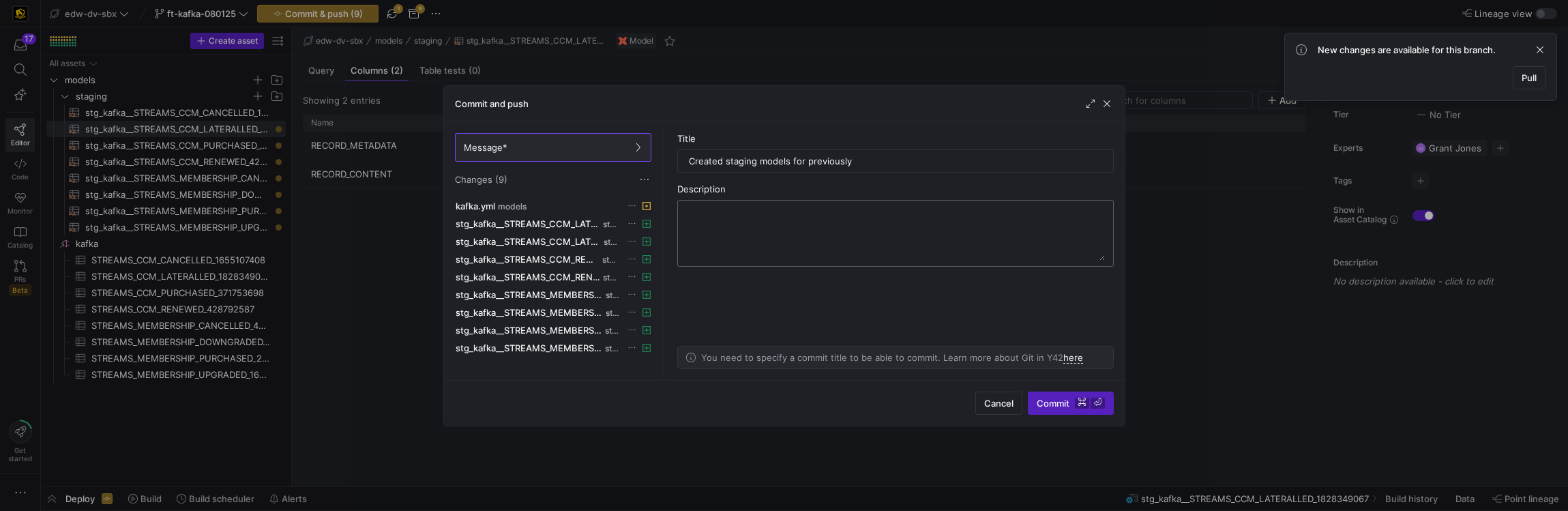 click at bounding box center [896, 233] 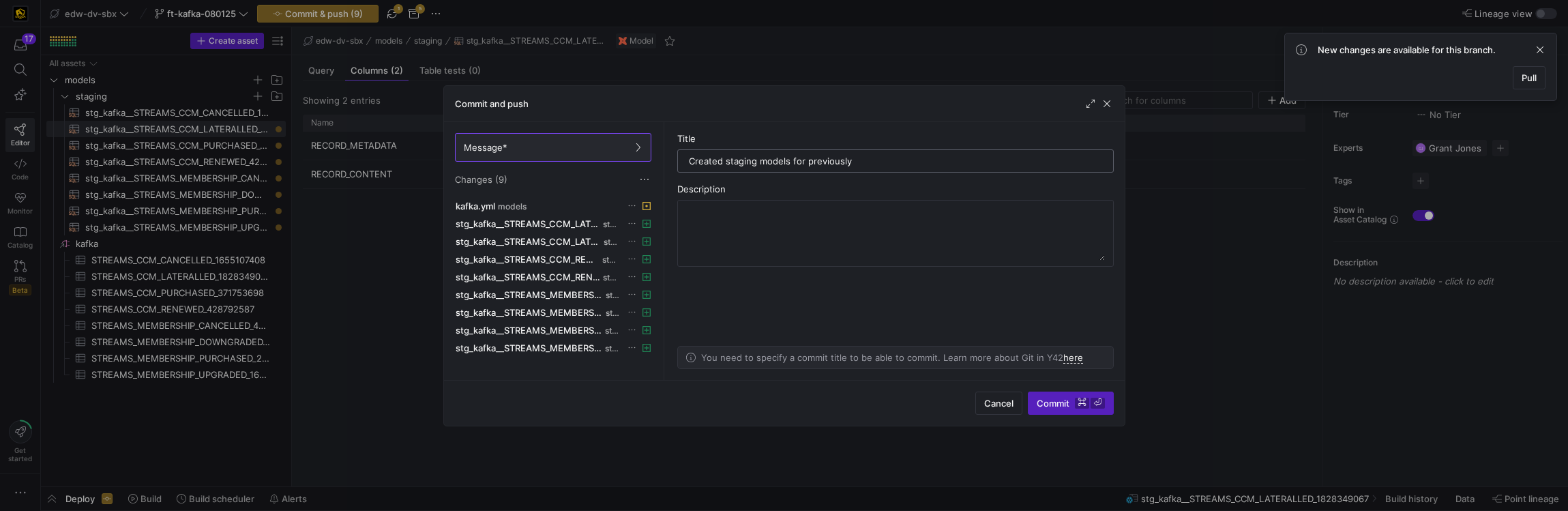 click on "Created staging models for previously" at bounding box center (896, 161) 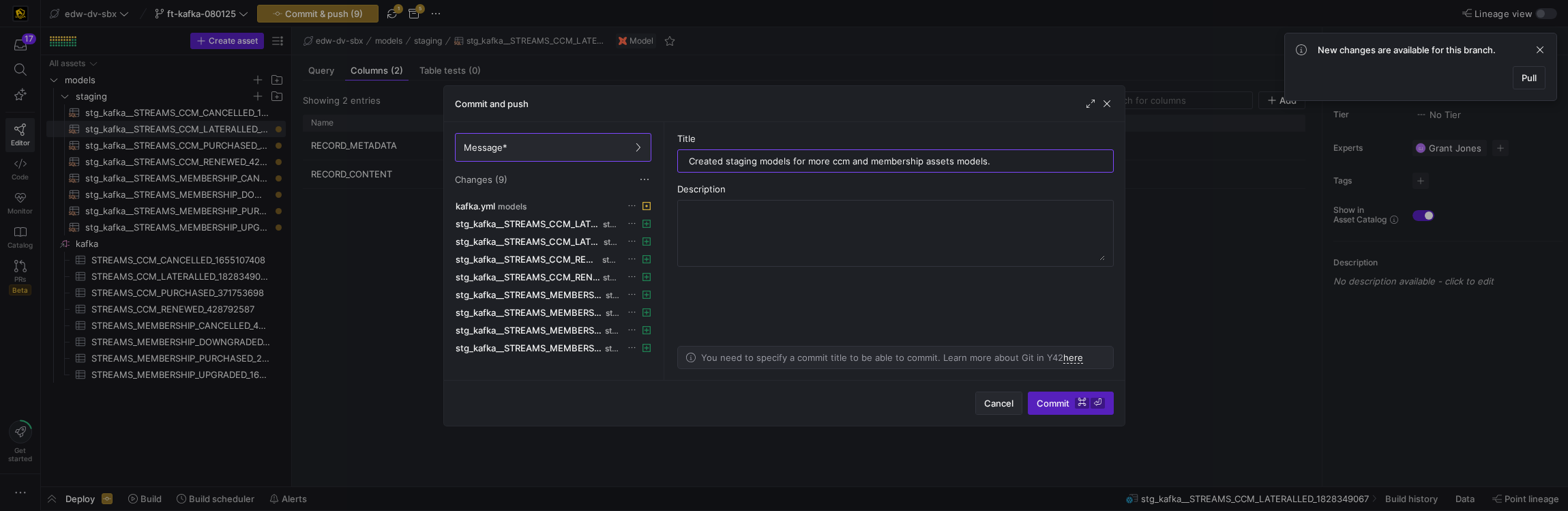 type on "Created staging models for more ccm and membership assets models." 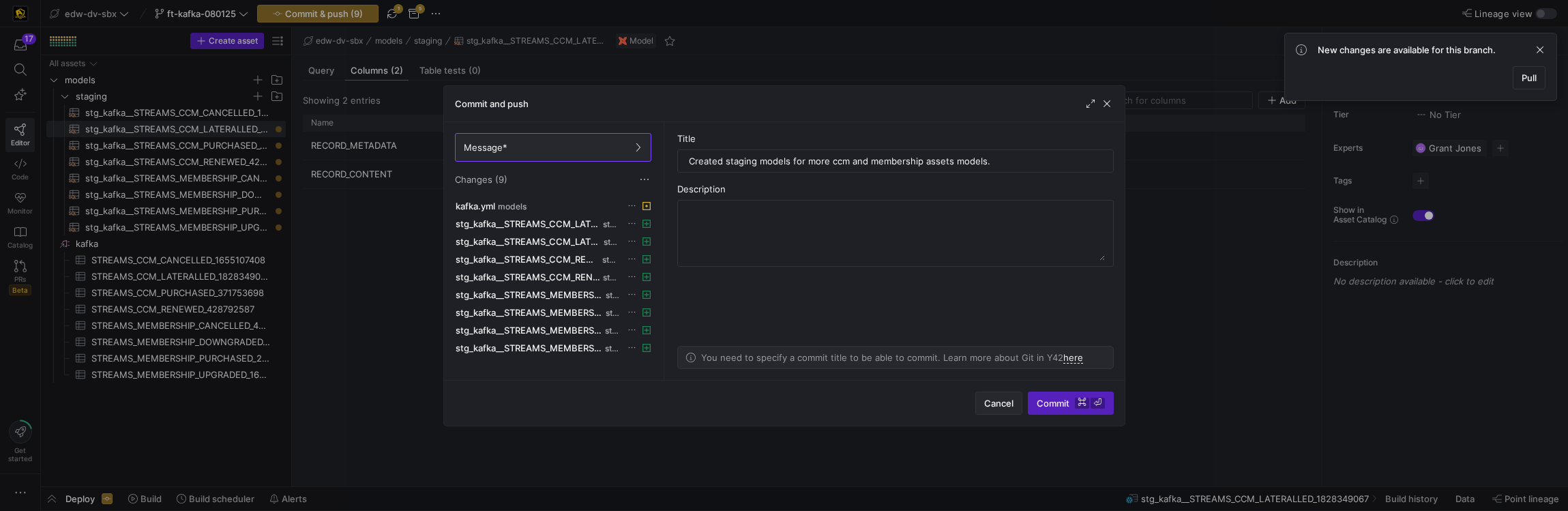 click at bounding box center [999, 403] 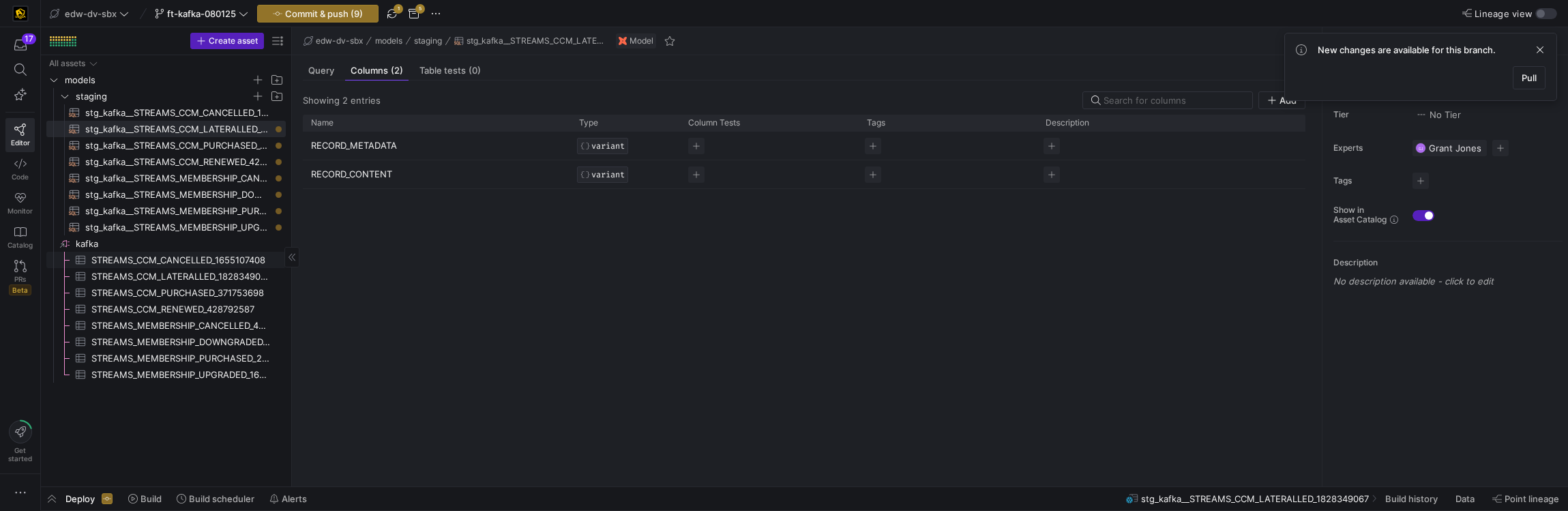 click on "STREAMS_CCM_CANCELLED_1655107408​​​​​​​​​" 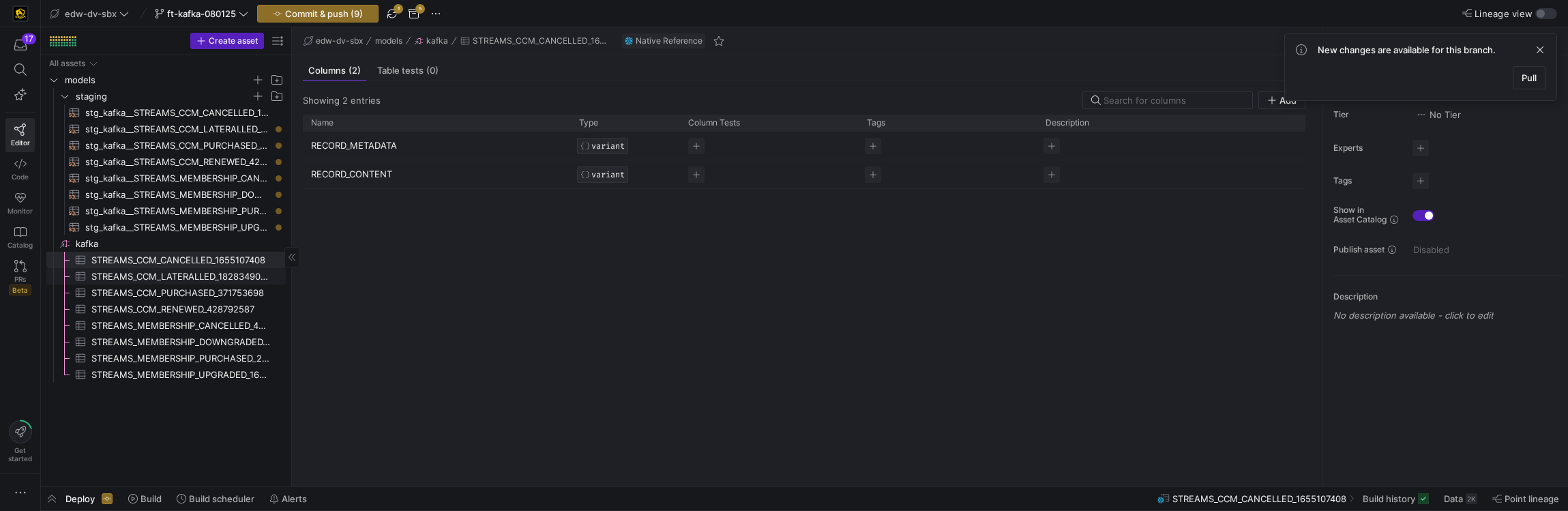 click on "STREAMS_CCM_LATERALLED_1828349067​​​​​​​​​" 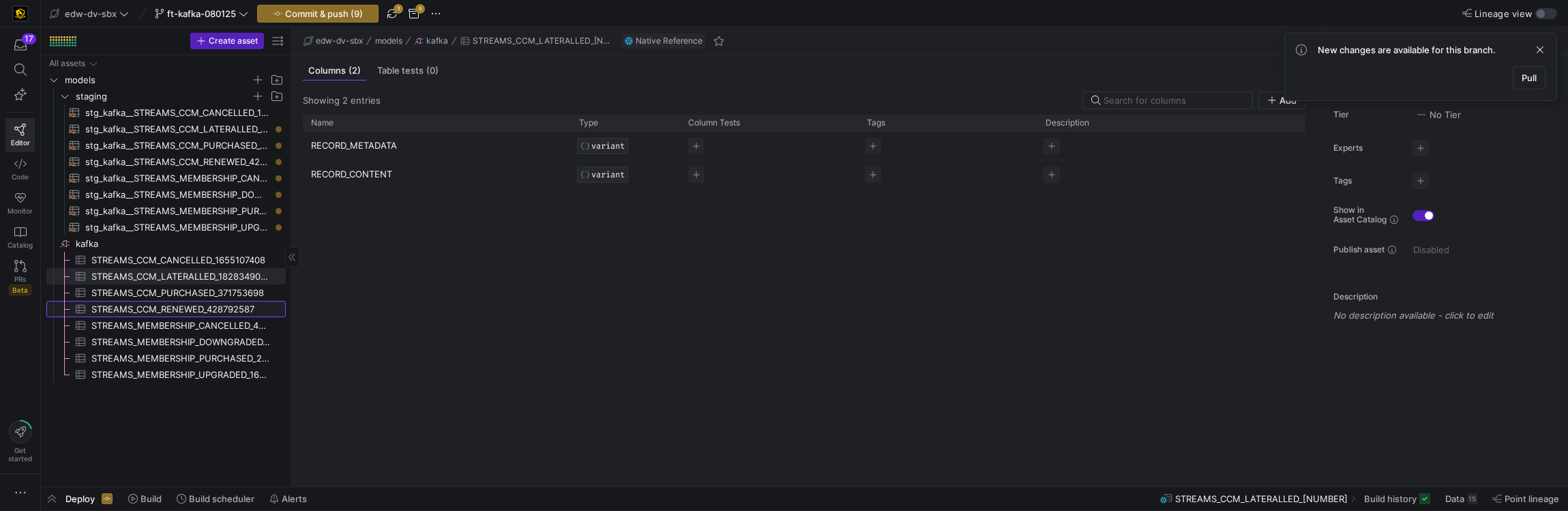 click on "STREAMS_CCM_RENEWED_428792587​​​​​​​​​" 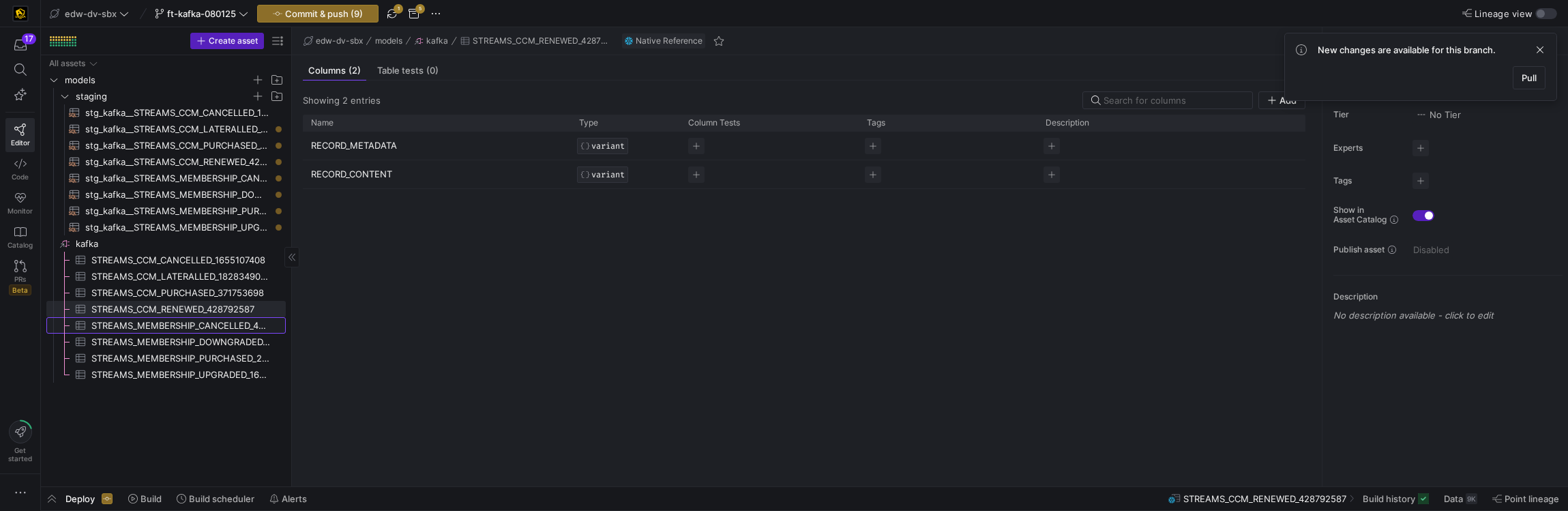 click on "STREAMS_MEMBERSHIP_CANCELLED_48804153​​​​​​​​​" 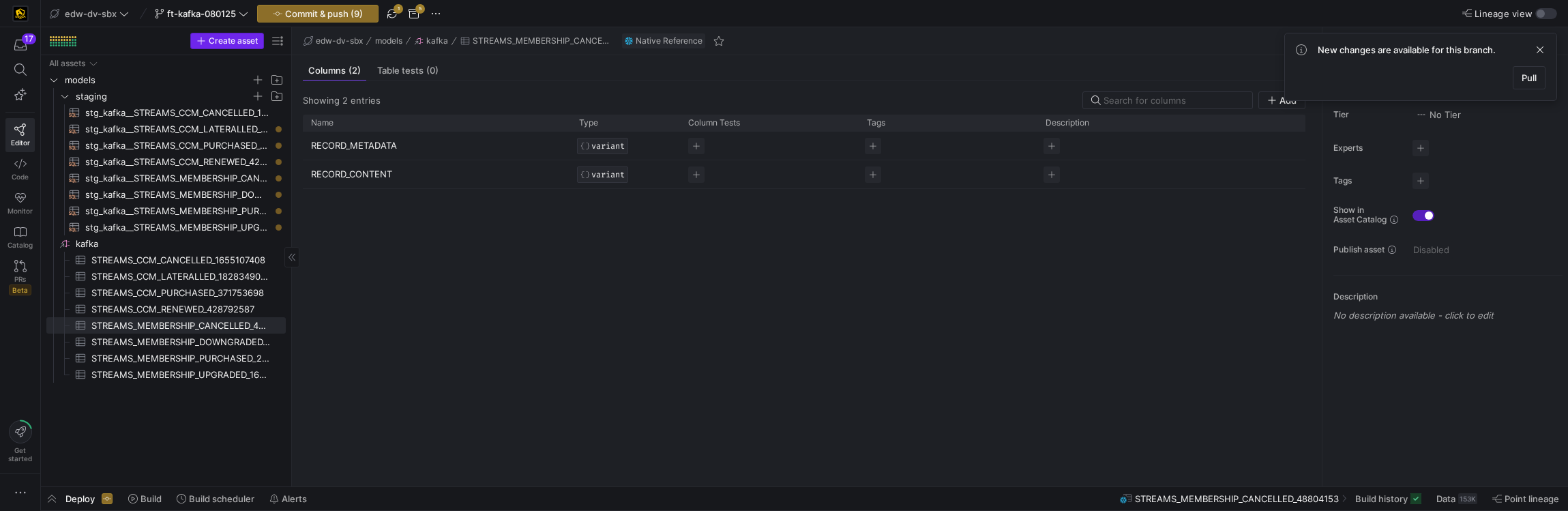 click on "Create asset" at bounding box center (233, 41) 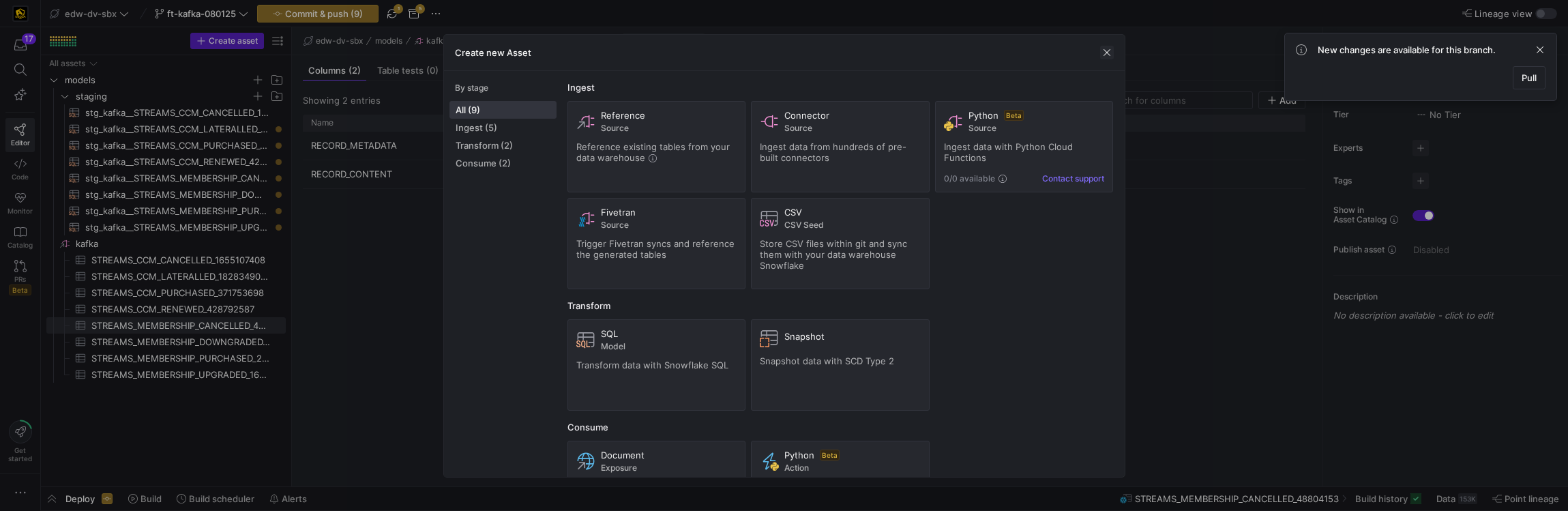 click at bounding box center [1107, 53] 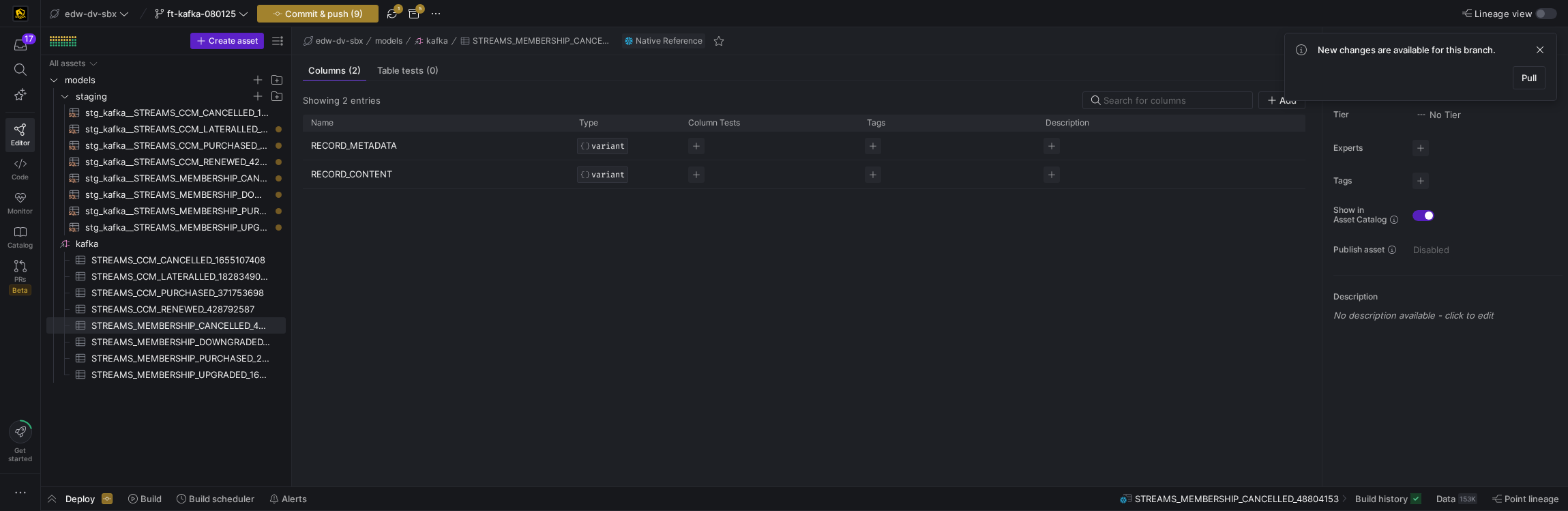 click on "Commit & push (9)" at bounding box center (324, 14) 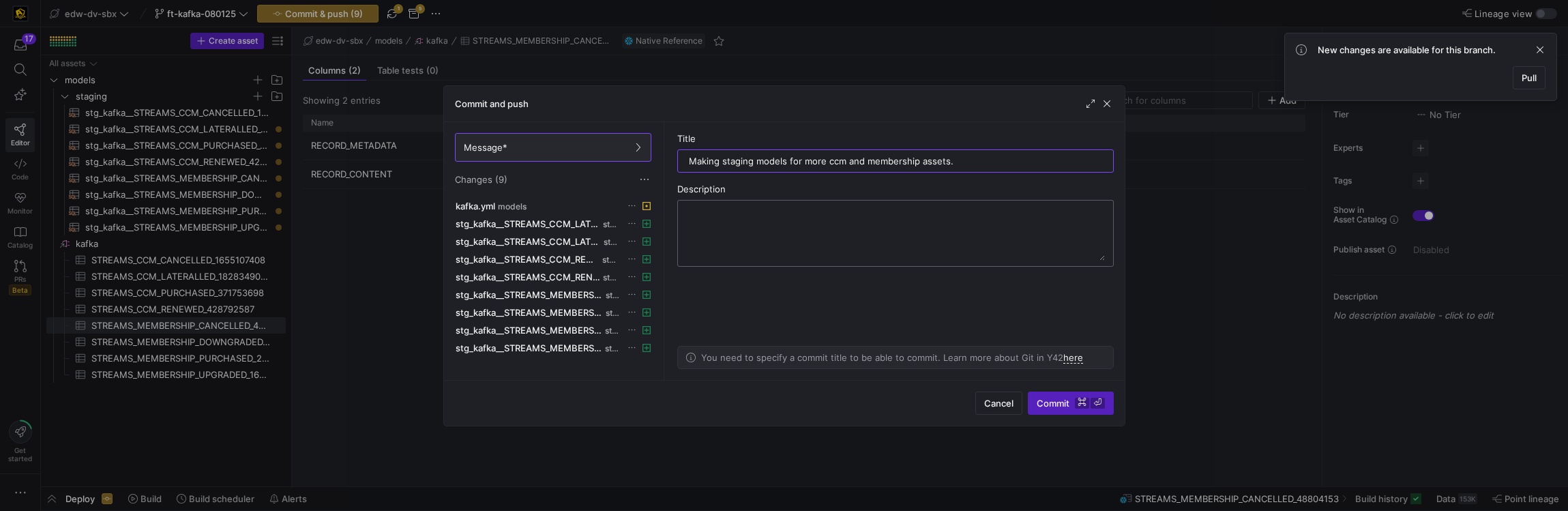 type on "Making staging models for more ccm and membership assets." 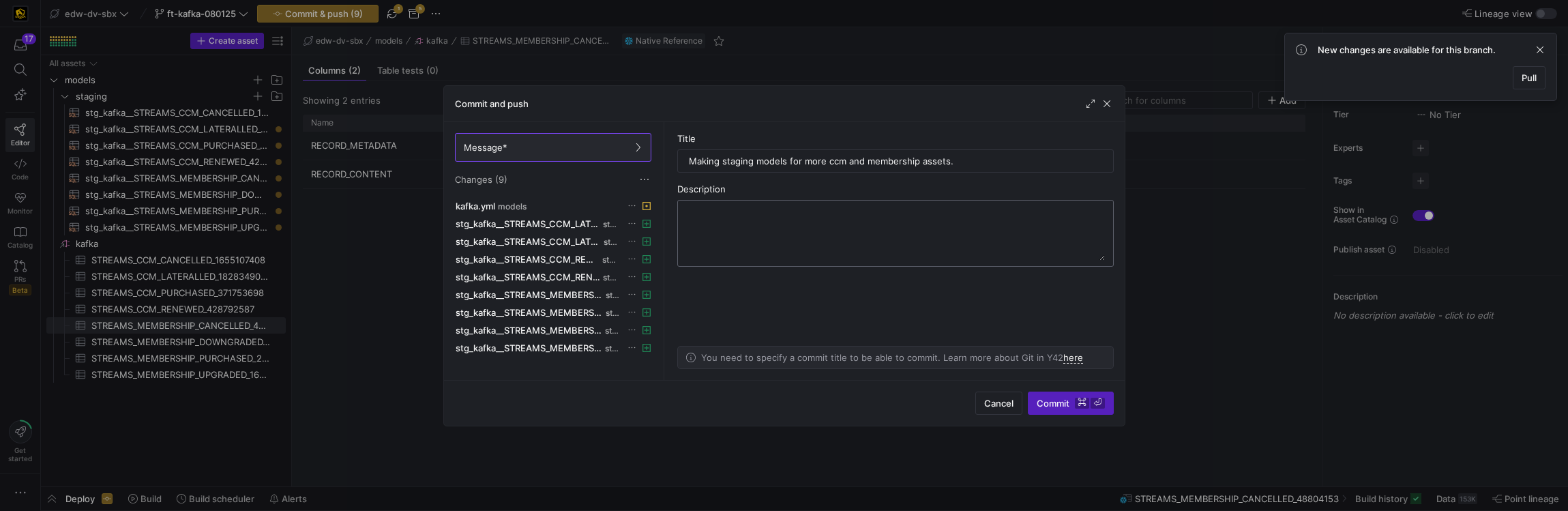 click at bounding box center [896, 233] 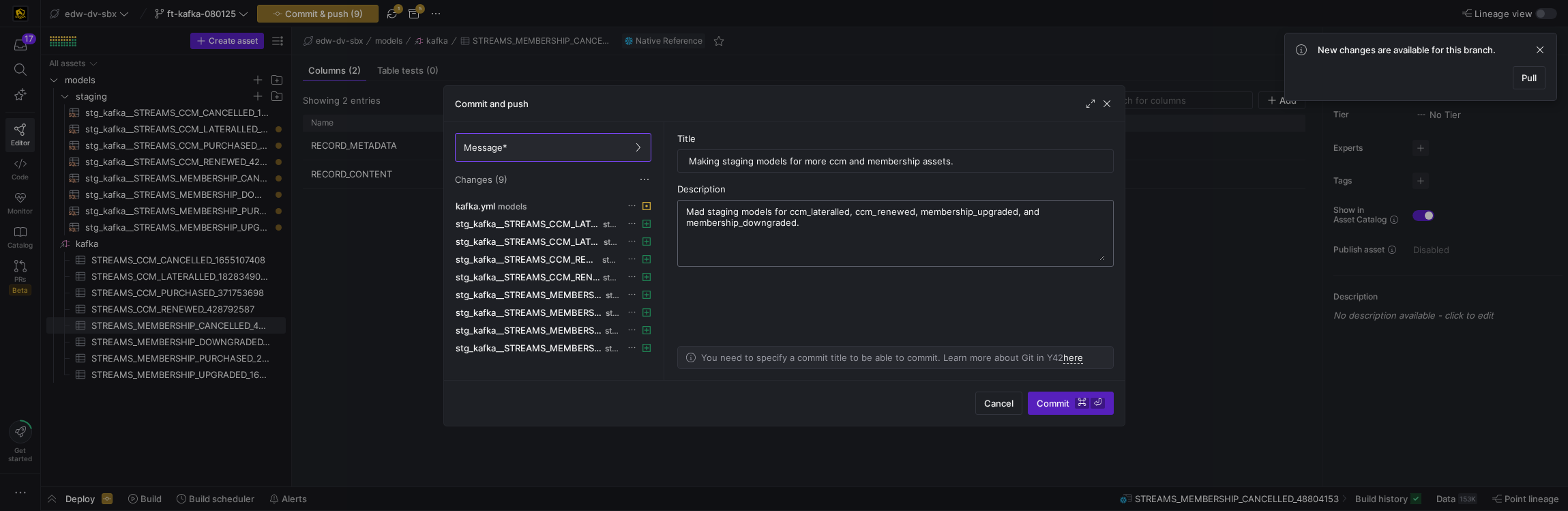 click on "Mad staging models for ccm_lateralled, ccm_renewed, membership_upgraded, and membership_downgraded." at bounding box center (896, 233) 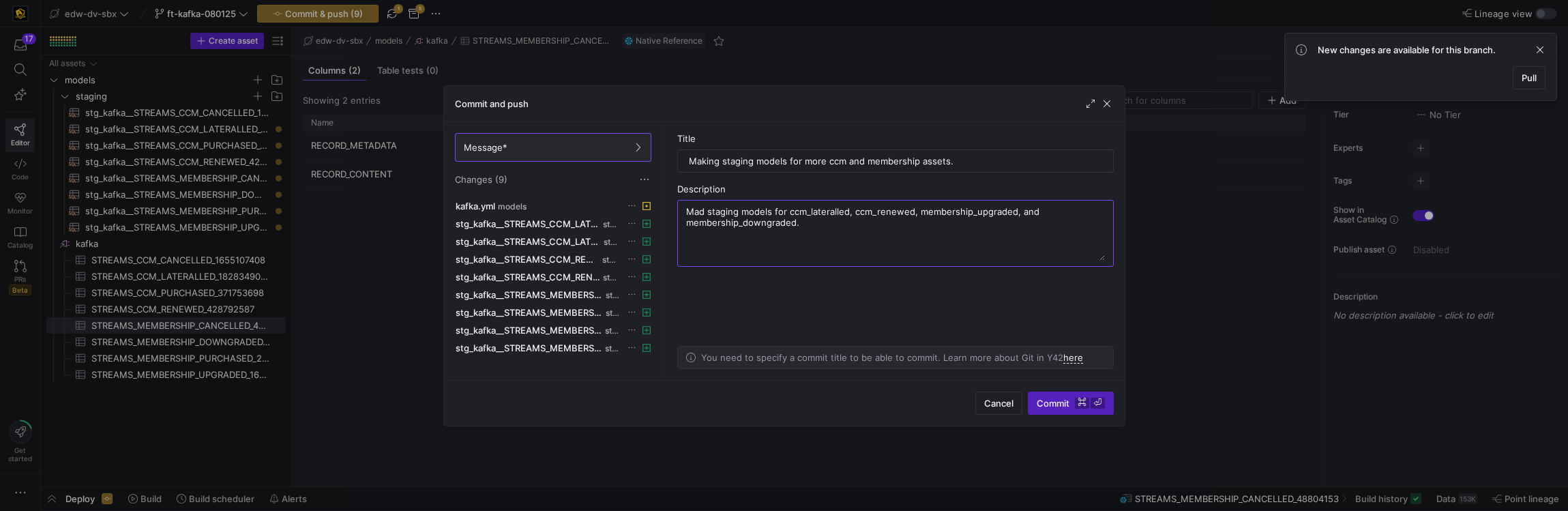 type on "Mad staging models for ccm_lateralled, ccm_renewed, membership_upgraded, and membership_downgraded." 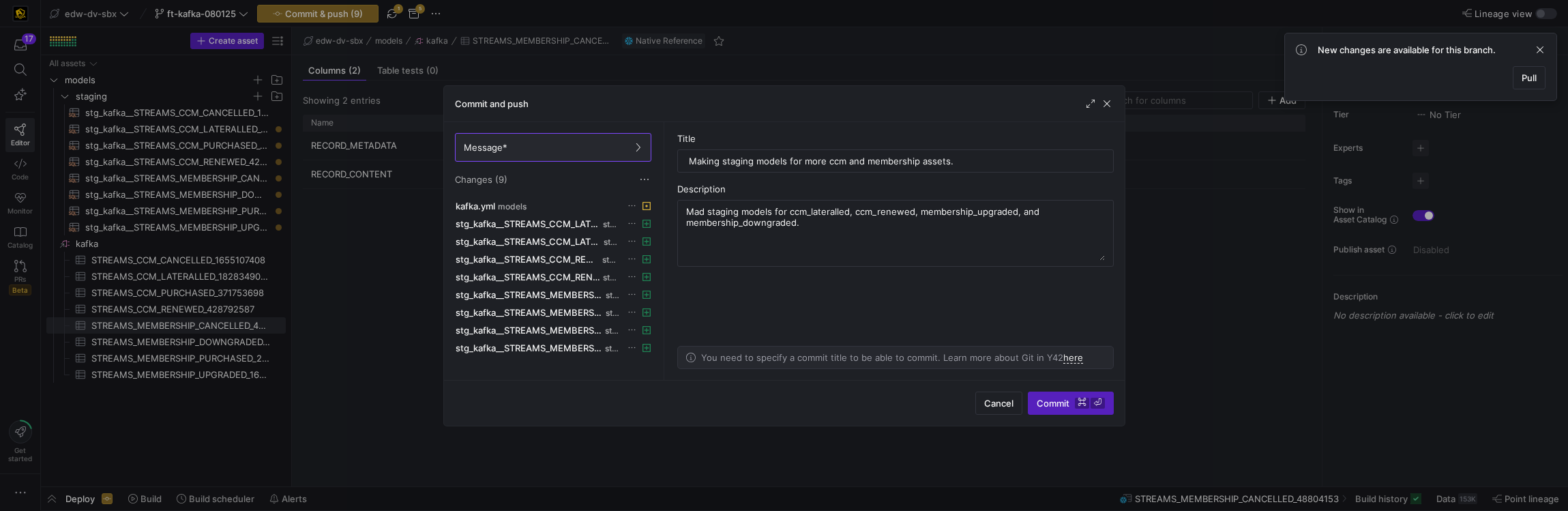 click on "Cancel   Commit  ⌘ ⏎" at bounding box center [784, 403] 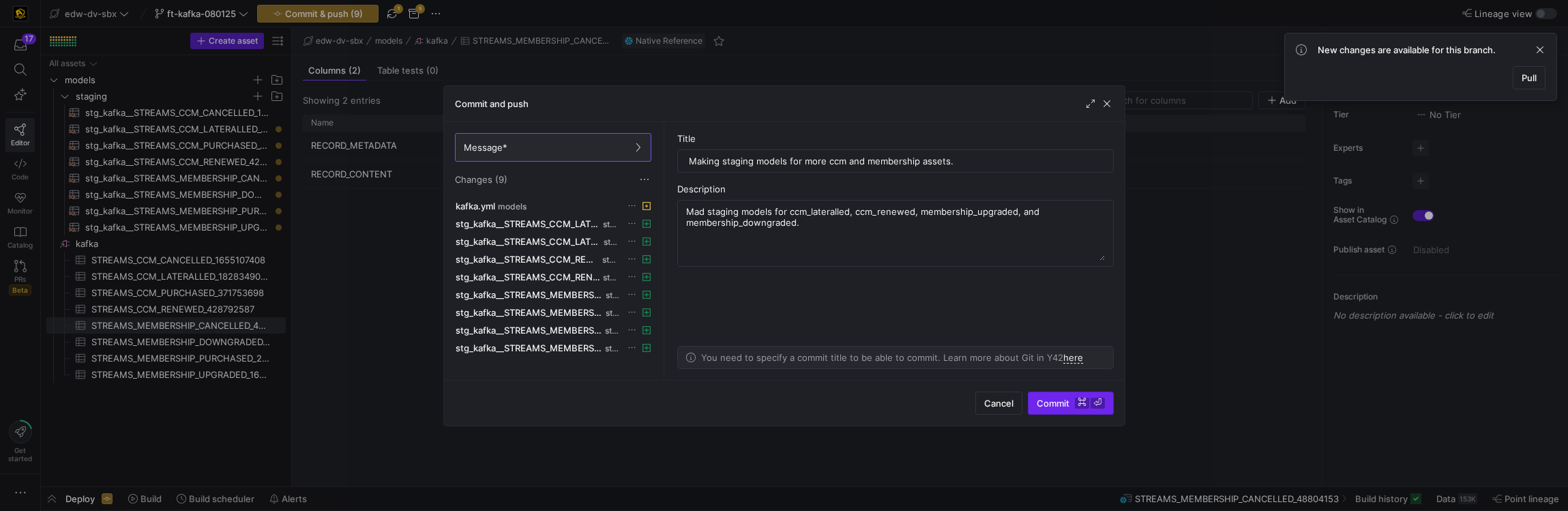 click at bounding box center [1071, 403] 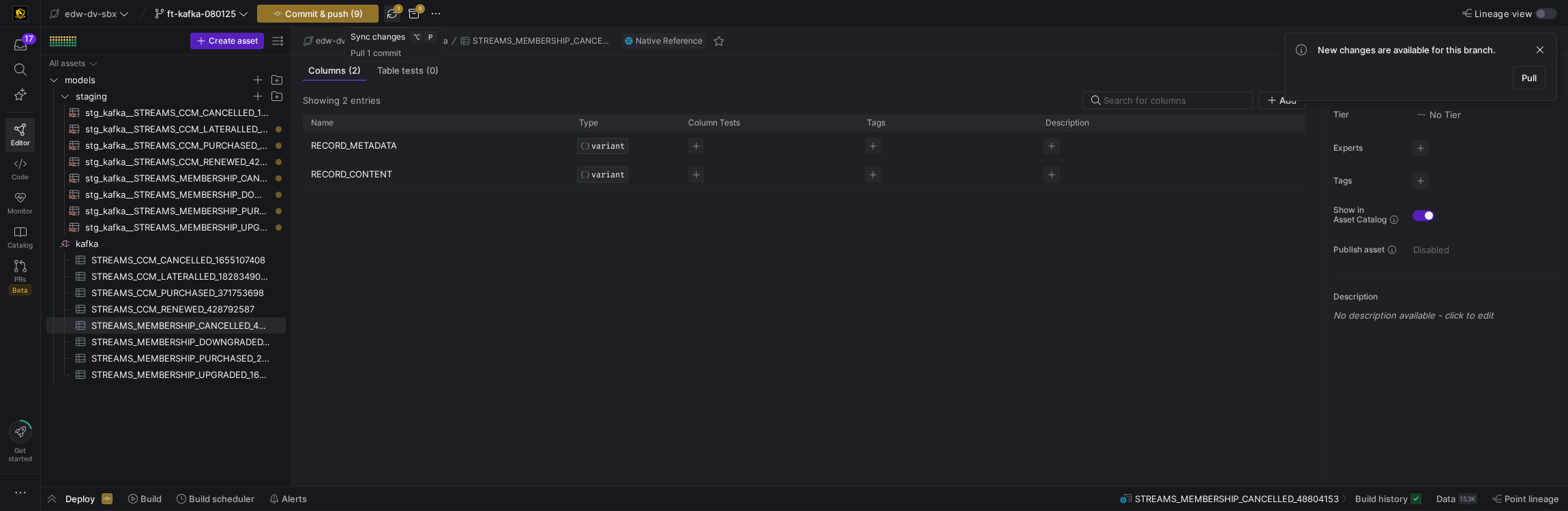 click 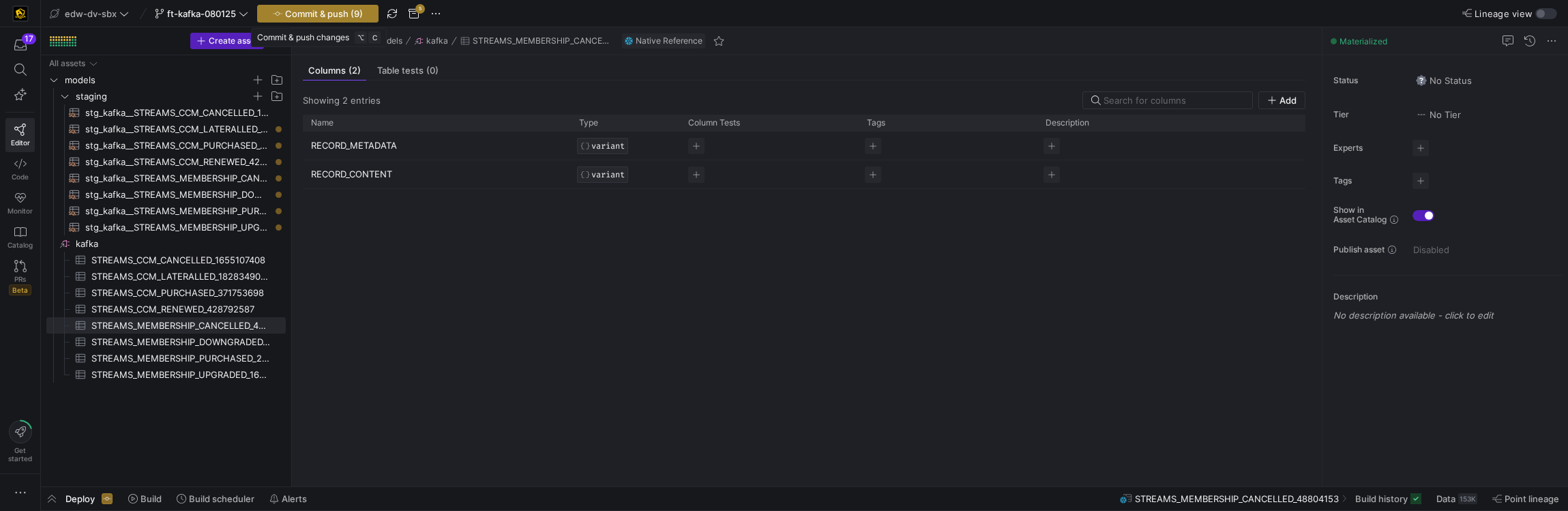 click on "Commit & push (9)" at bounding box center [324, 14] 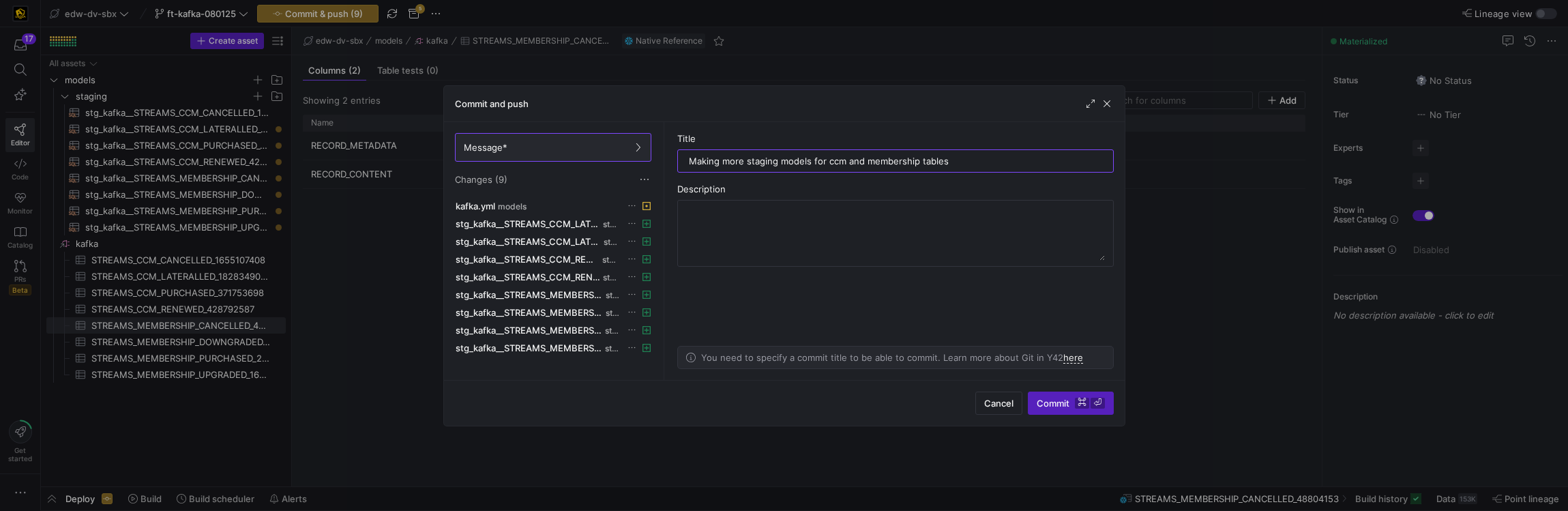 type on "Making more staging models for ccm and membership tables" 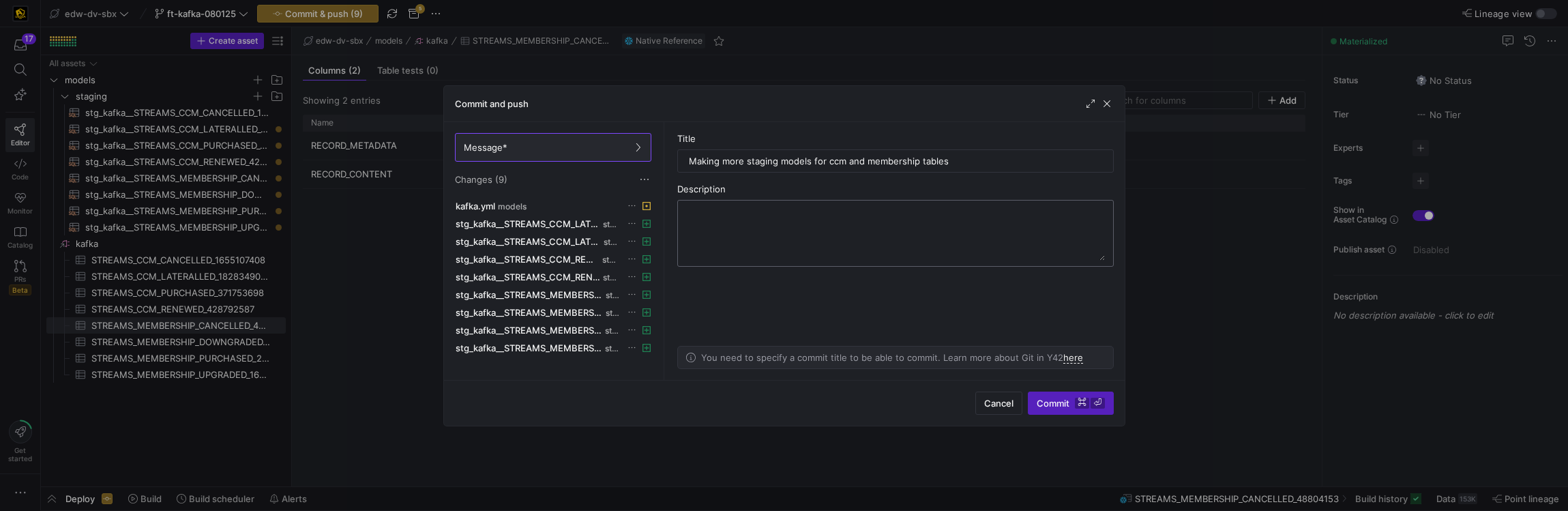 click at bounding box center (896, 233) 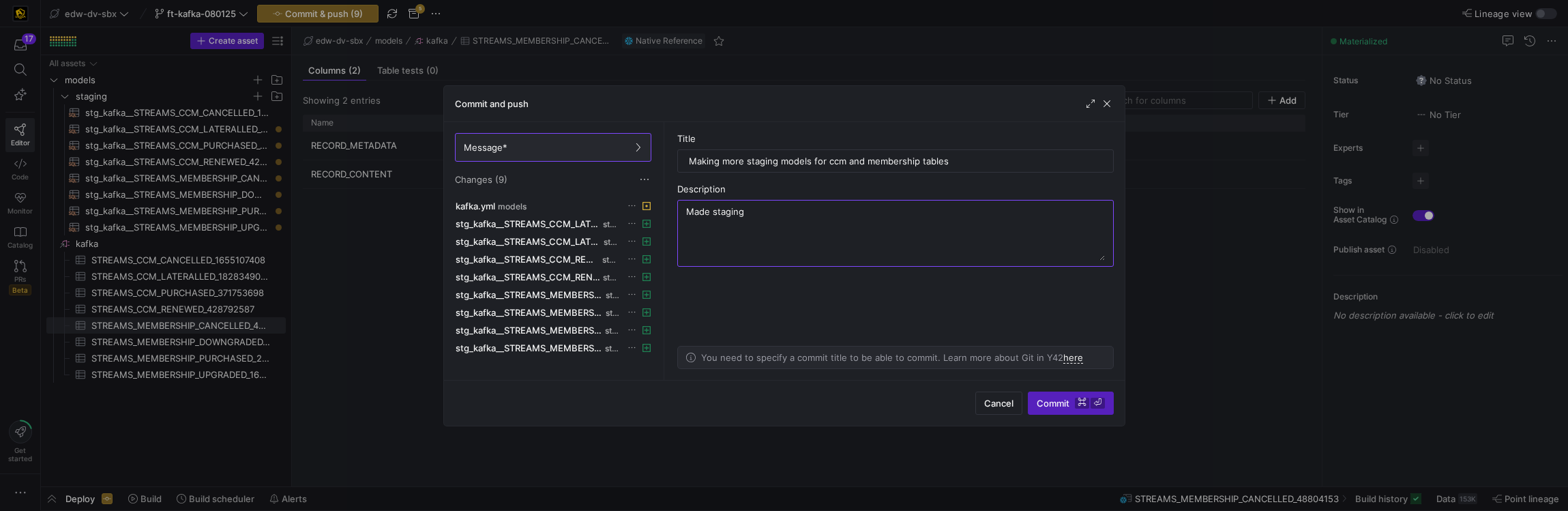 type on "Made staging" 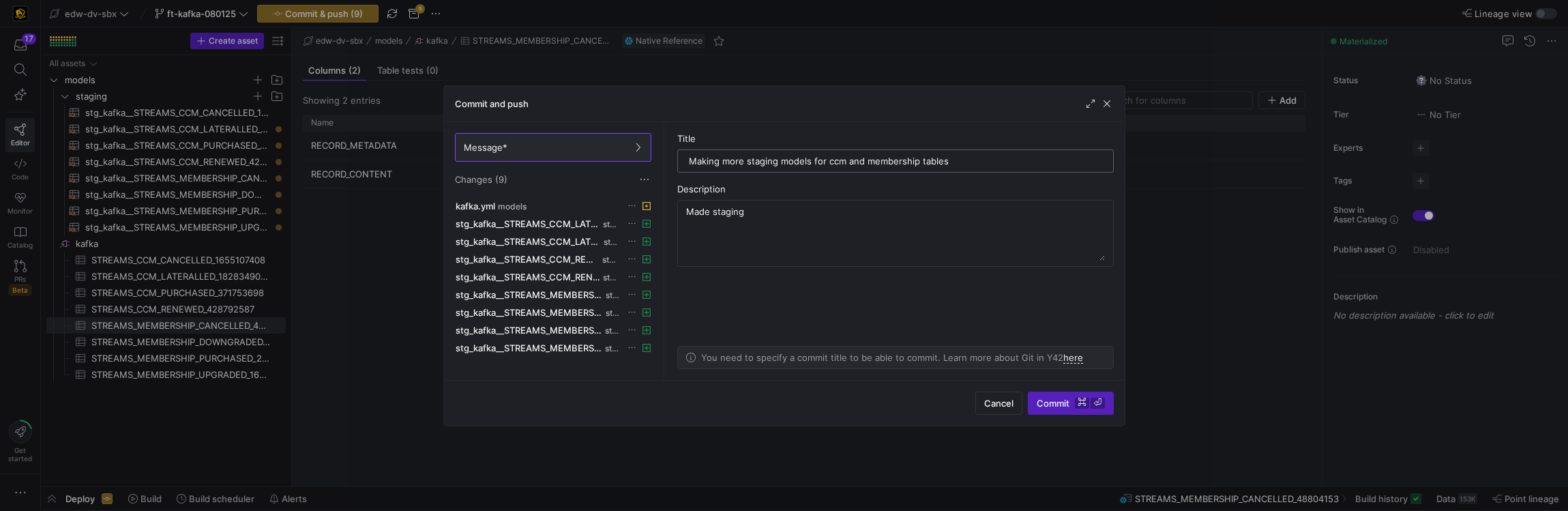 click on "Making more staging models for ccm and membership tables" at bounding box center [896, 161] 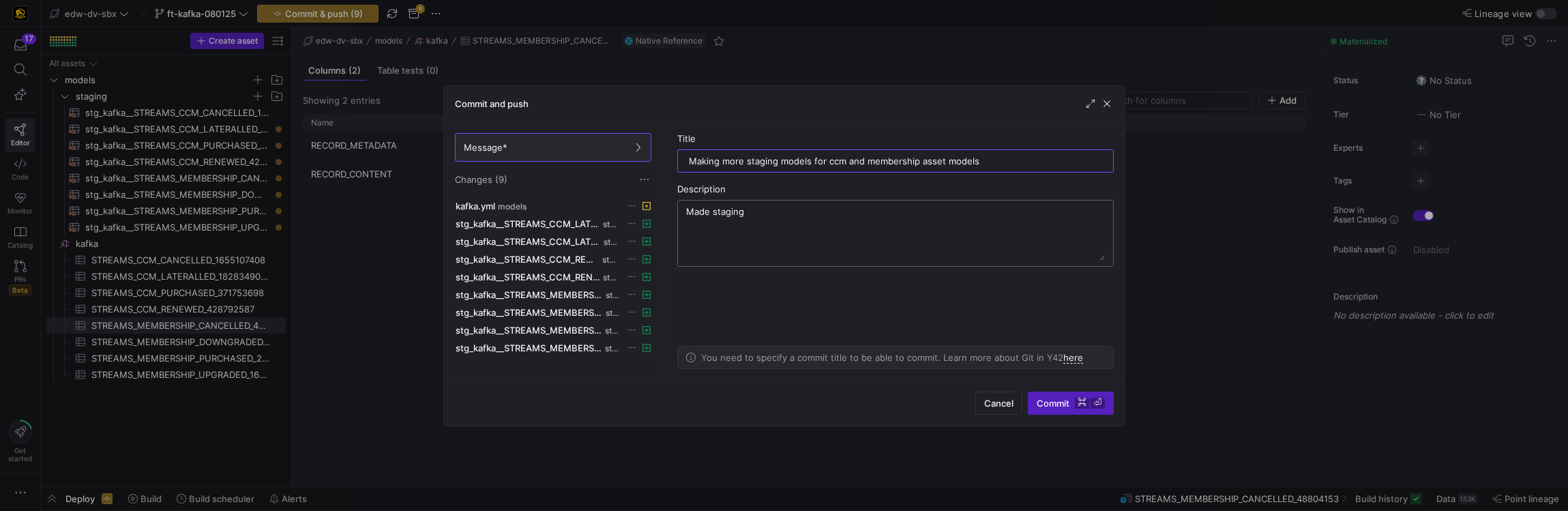 type on "Making more staging models for ccm and membership asset models" 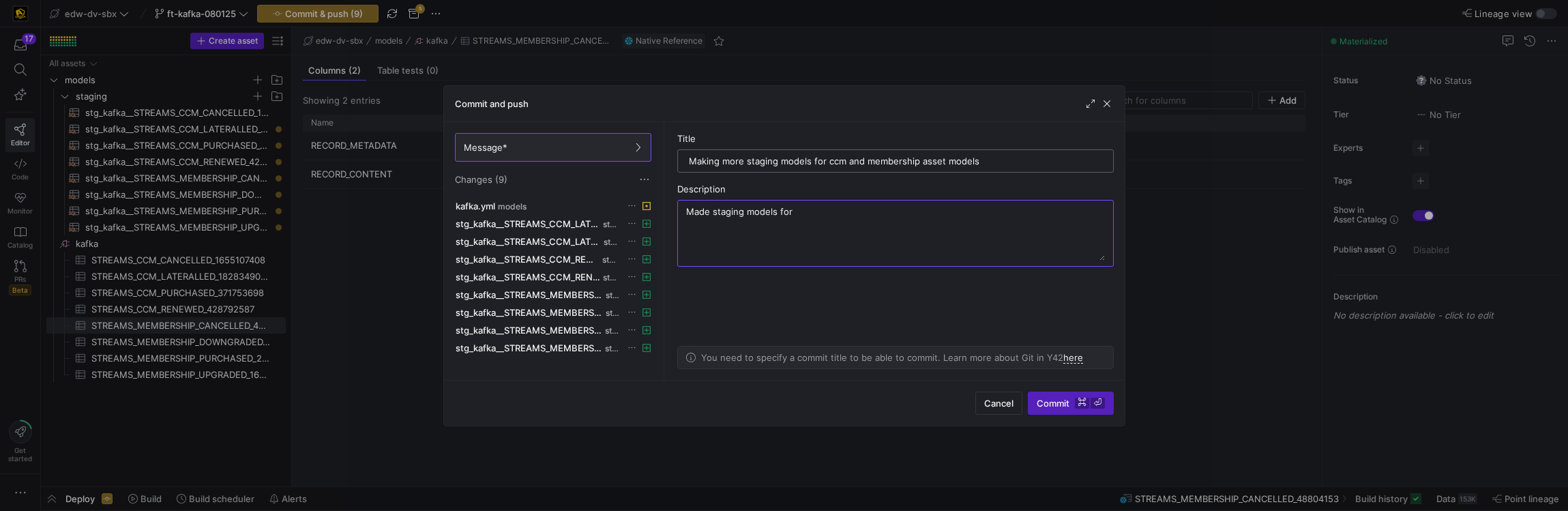 type on "Made staging models for" 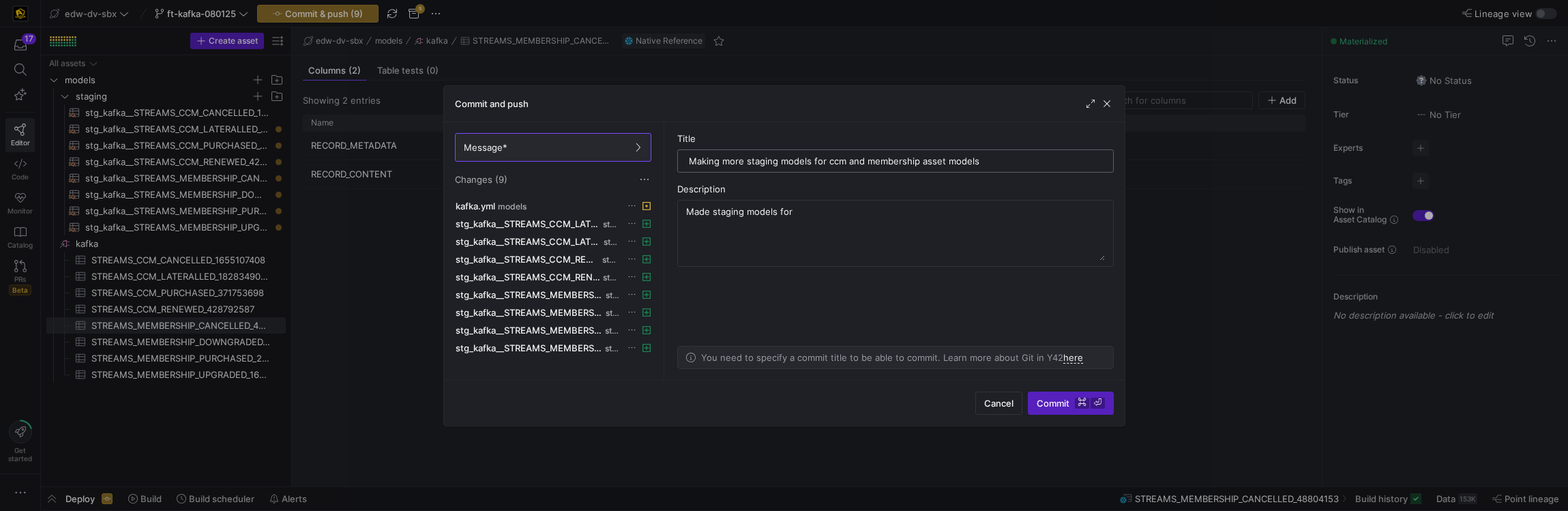 drag, startPoint x: 977, startPoint y: 162, endPoint x: 917, endPoint y: 161, distance: 60.00833 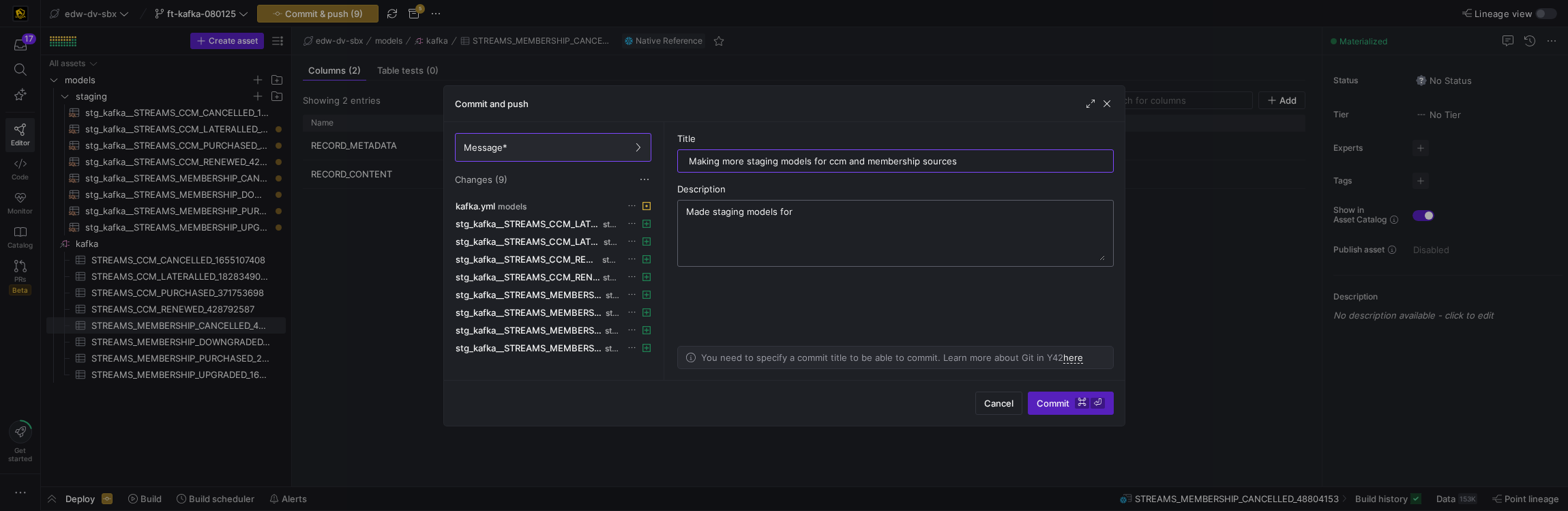 type on "Making more staging models for ccm and membership sources" 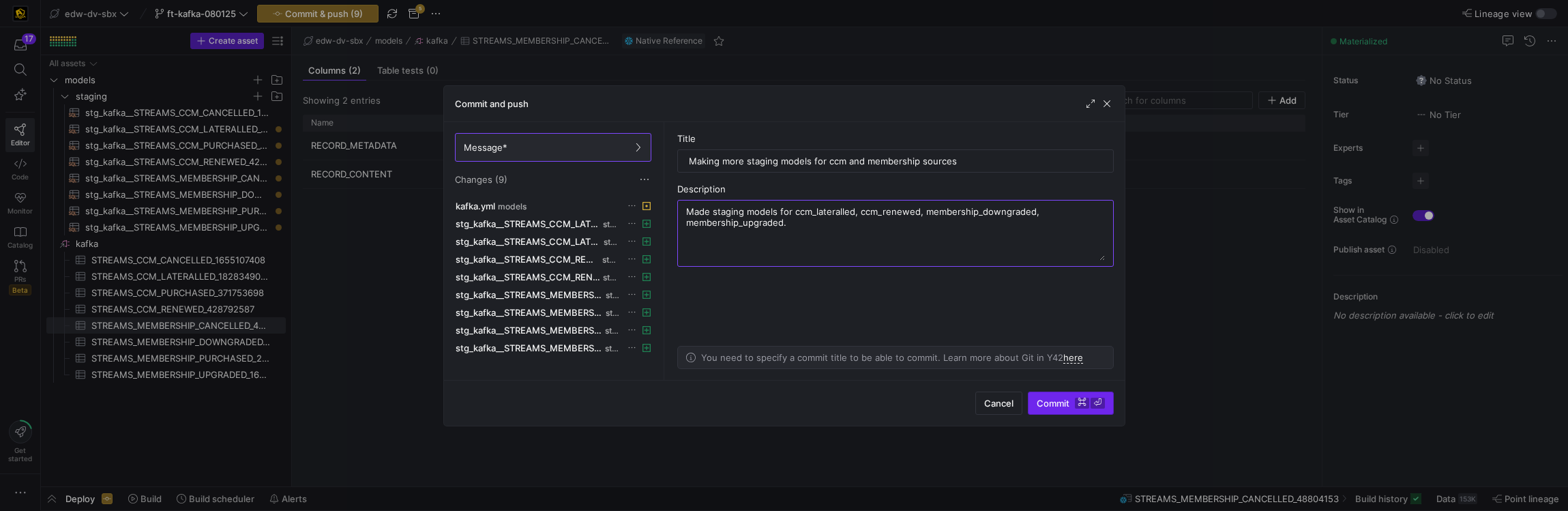 type on "Made staging models for ccm_lateralled, ccm_renewed, membership_downgraded, membership_upgraded." 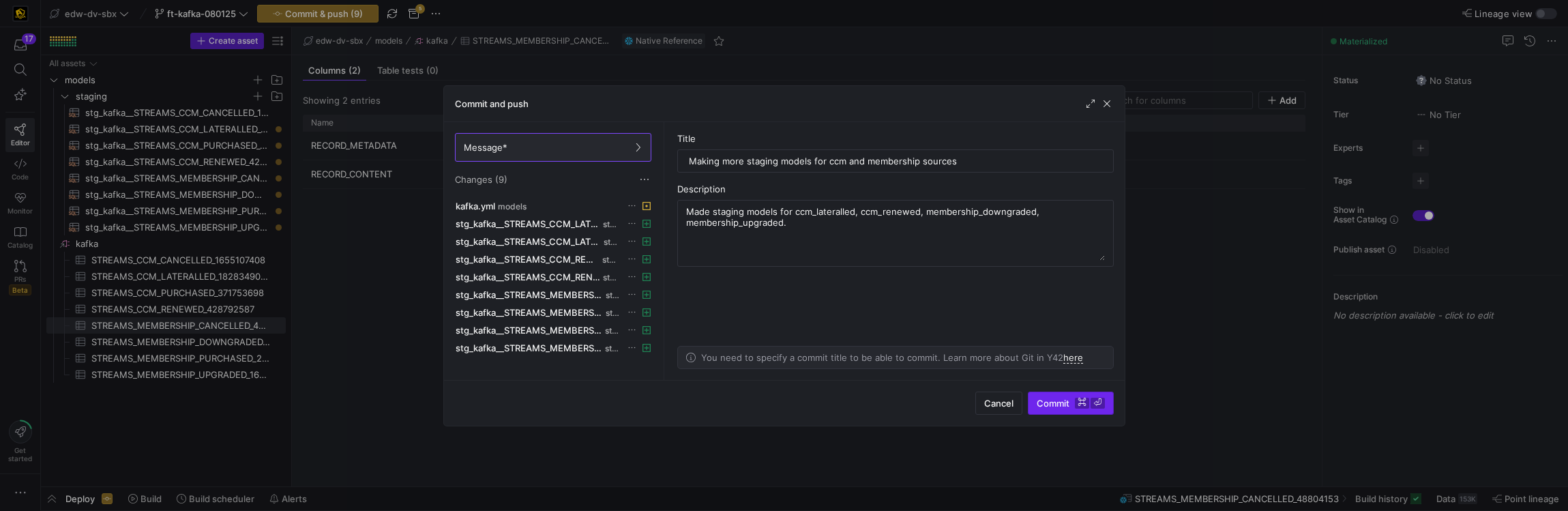 click on "⌘" at bounding box center (1082, 403) 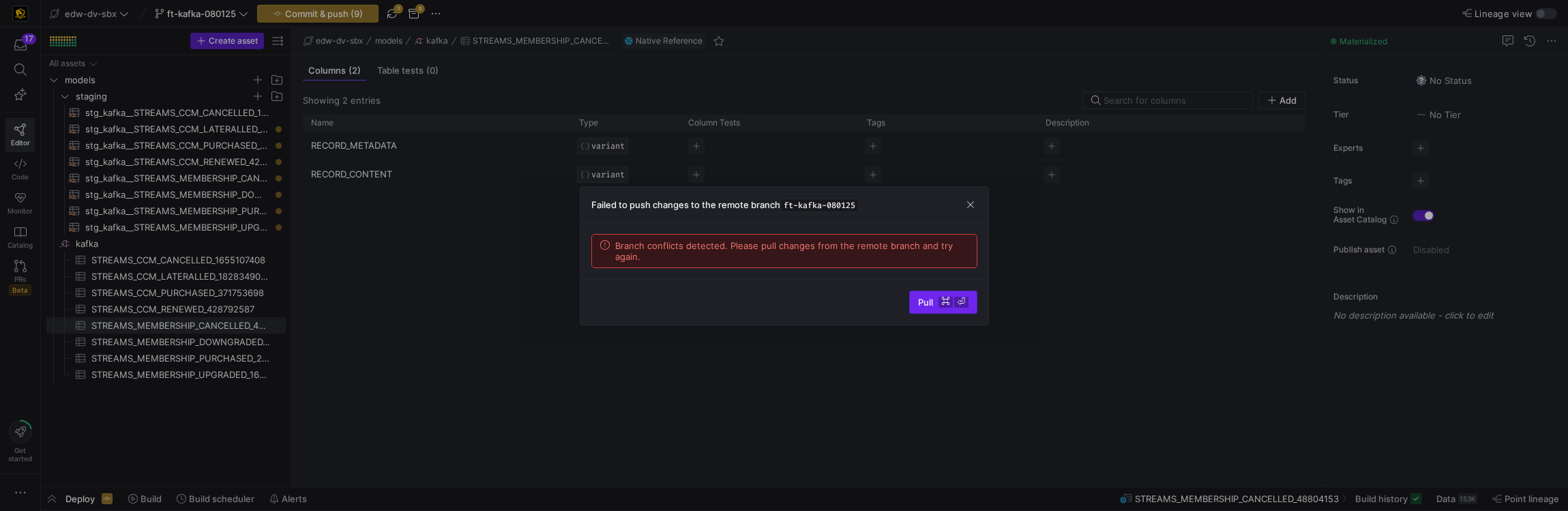 click on "⌘" at bounding box center (945, 302) 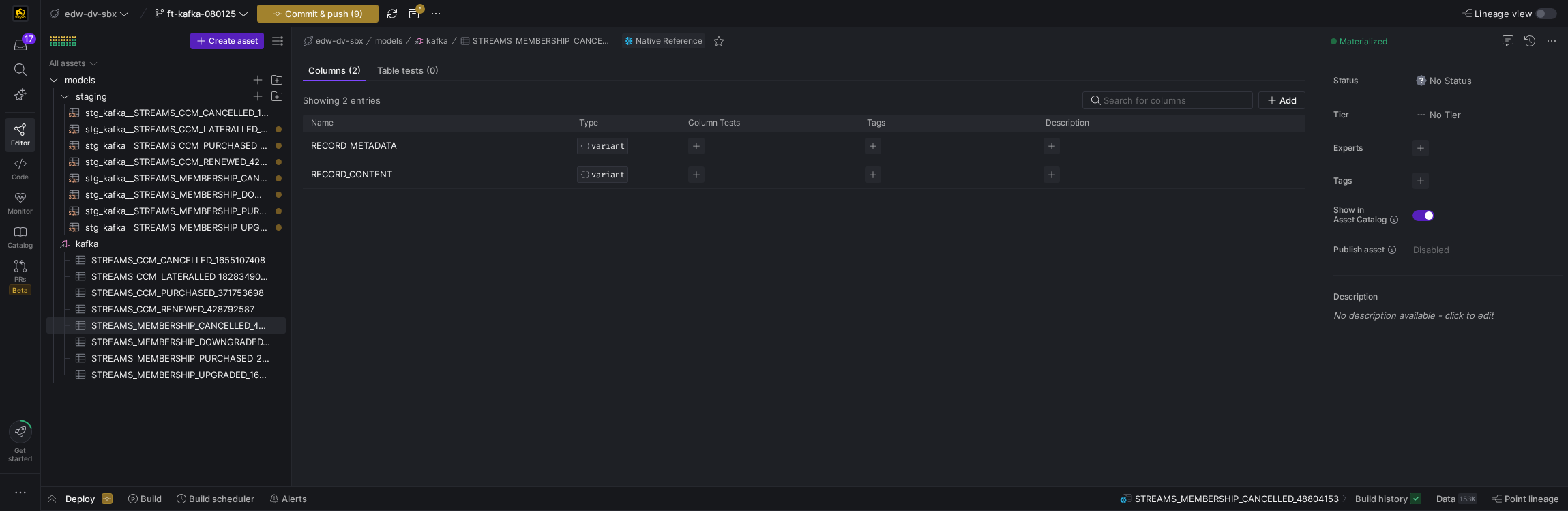 click on "Commit & push (9)" at bounding box center [324, 14] 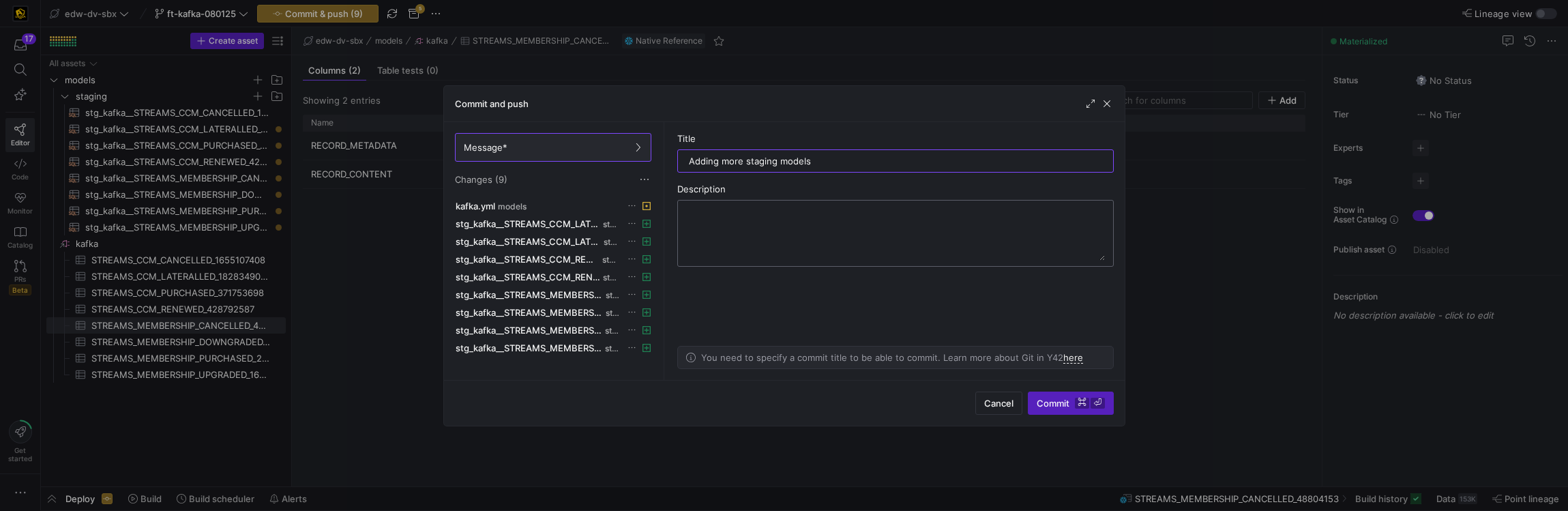 type on "Adding more staging models" 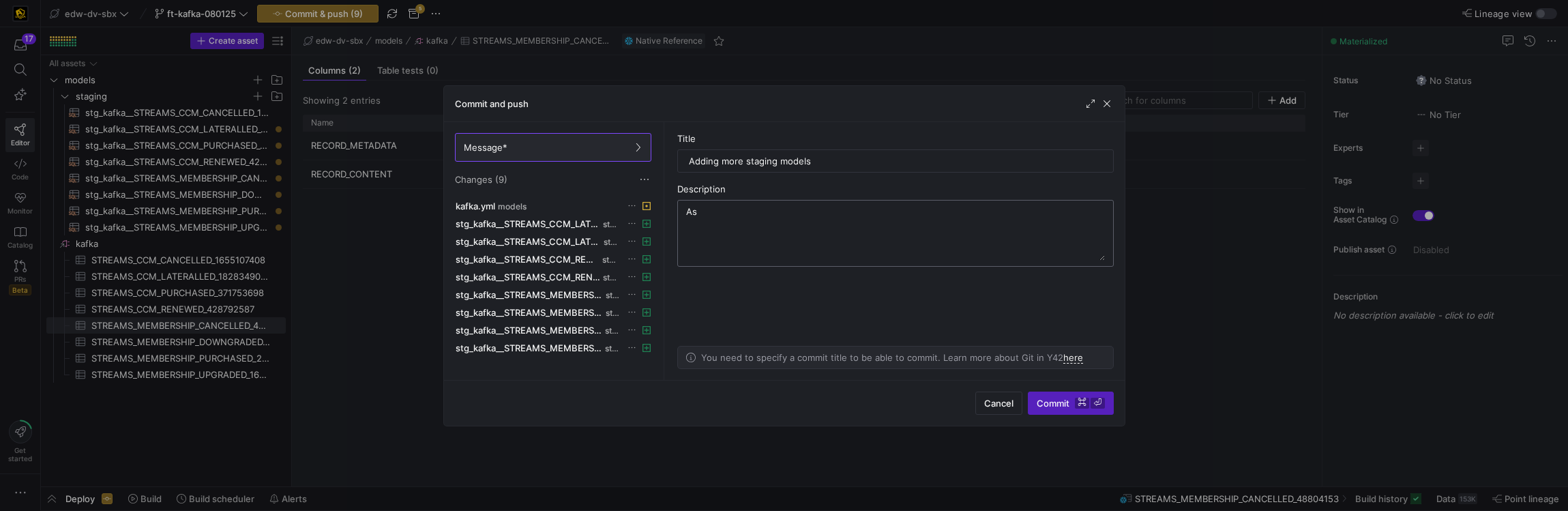 type on "A" 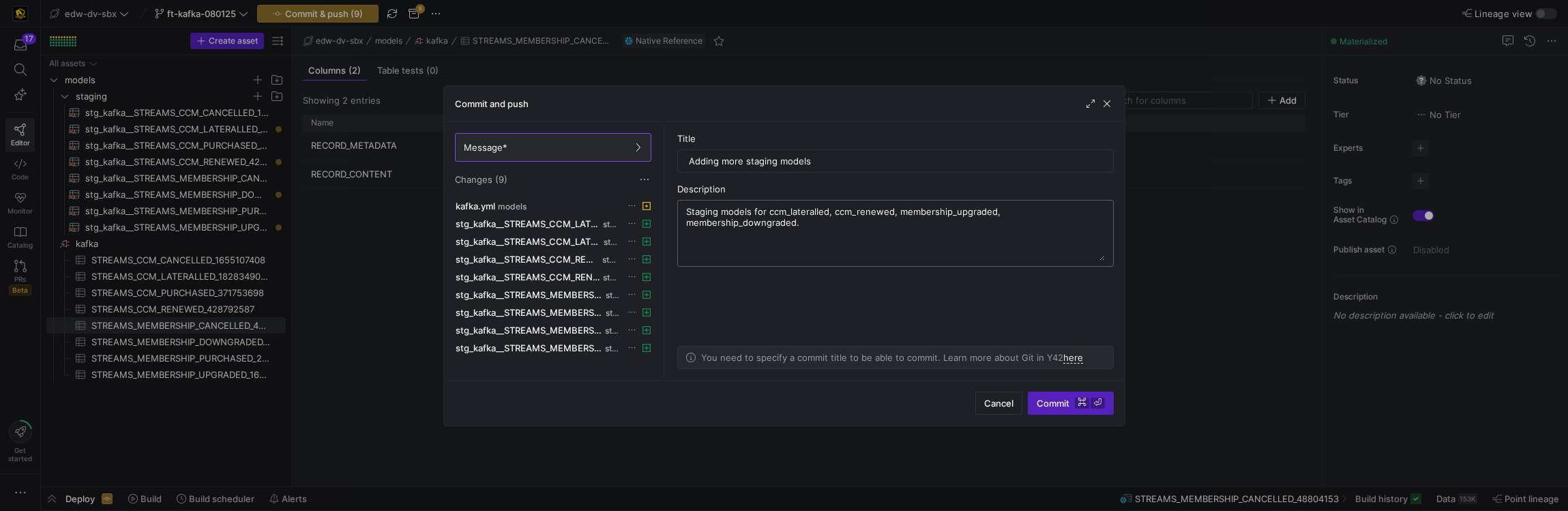 click on "Staging models for ccm_lateralled, ccm_renewed, membership_upgraded, membership_downgraded." at bounding box center (896, 233) 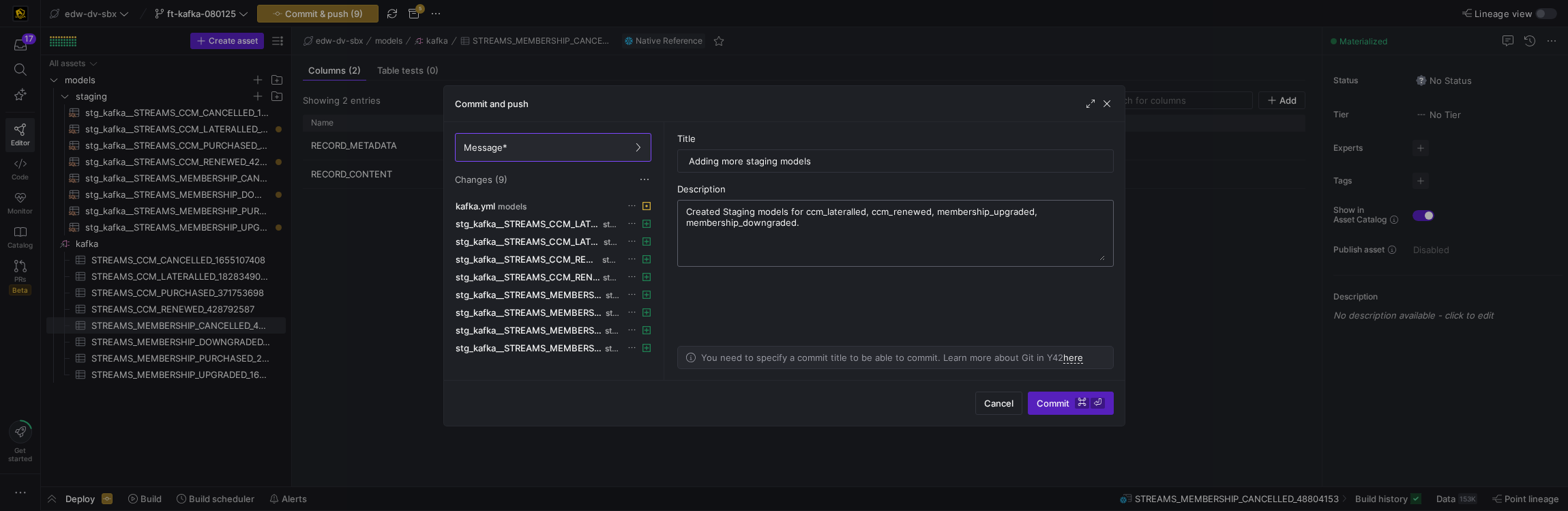 click on "Created Staging models for ccm_lateralled, ccm_renewed, membership_upgraded, membership_downgraded." at bounding box center (896, 233) 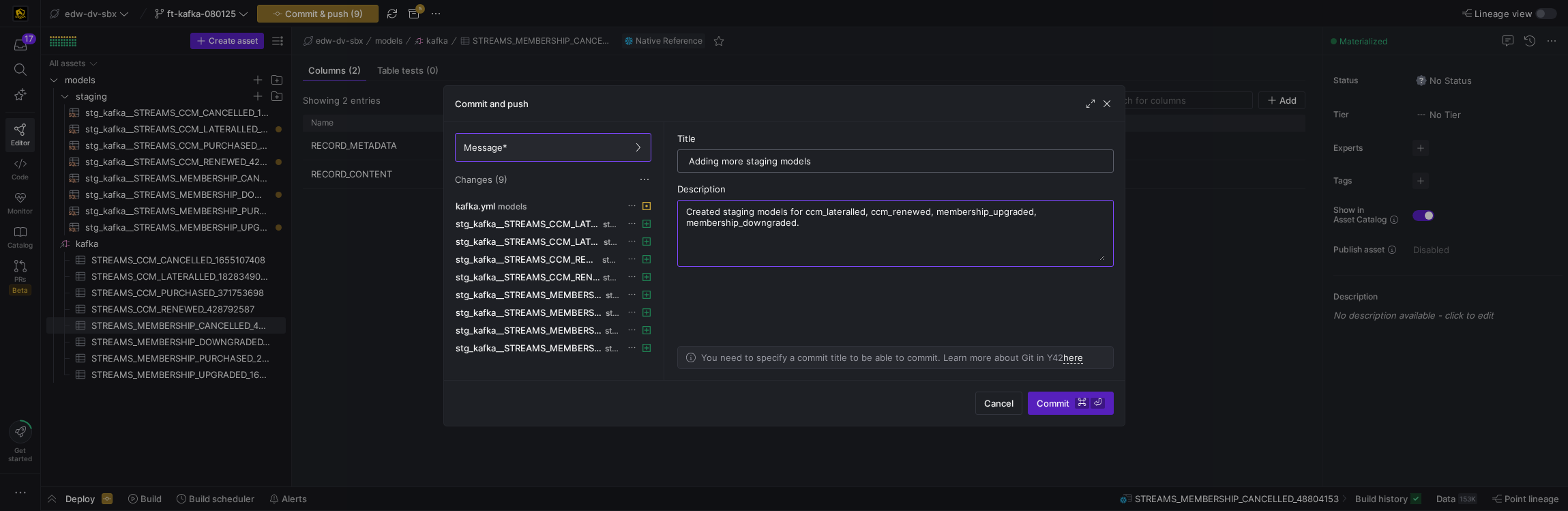 type on "Created staging models for ccm_lateralled, ccm_renewed, membership_upgraded, membership_downgraded." 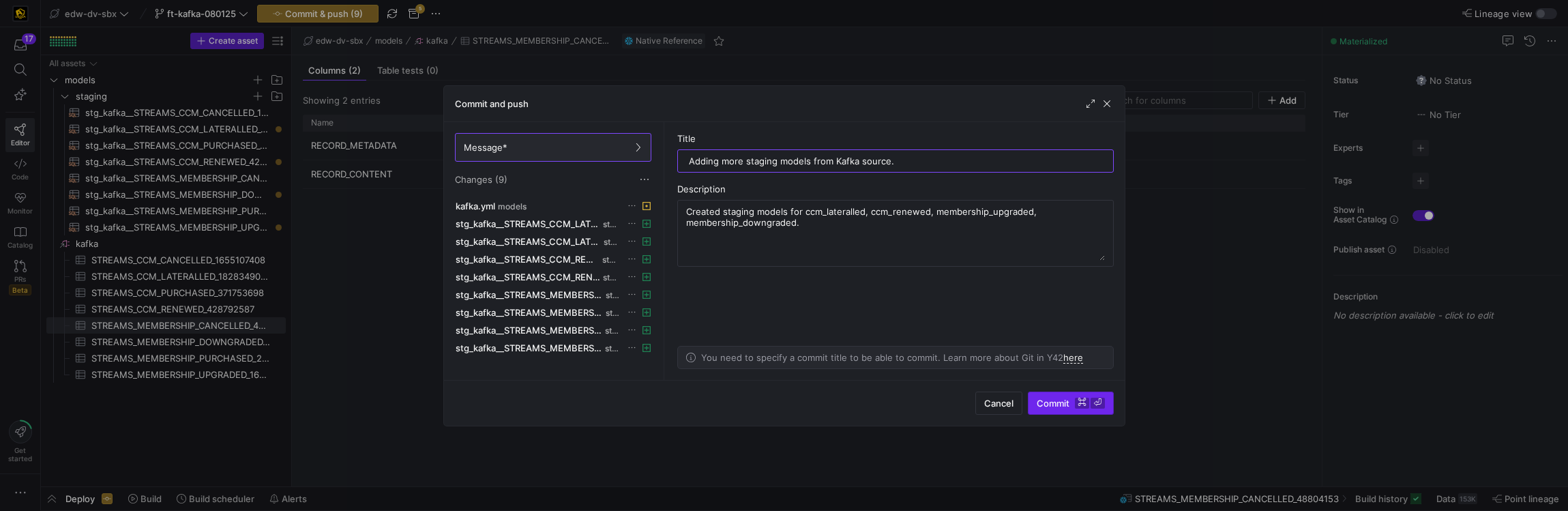 type on "Adding more staging models from Kafka source." 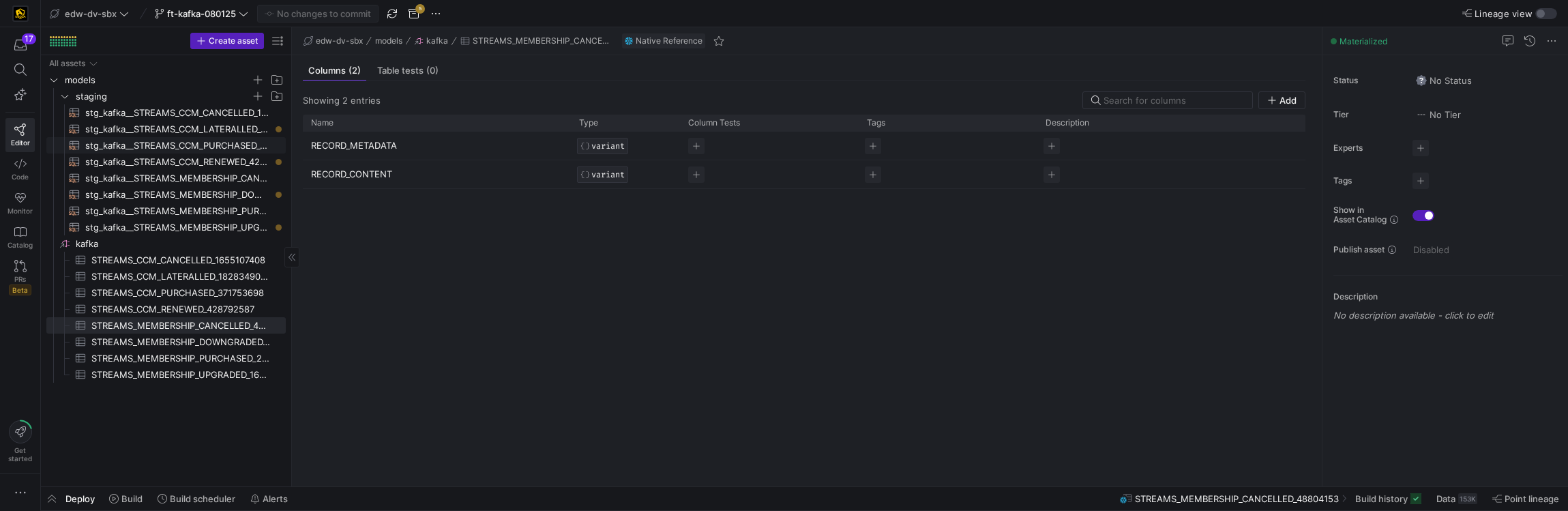 click on "stg_kafka__STREAMS_CCM_LATERALLED_1828349067​​​​​​​​​​" 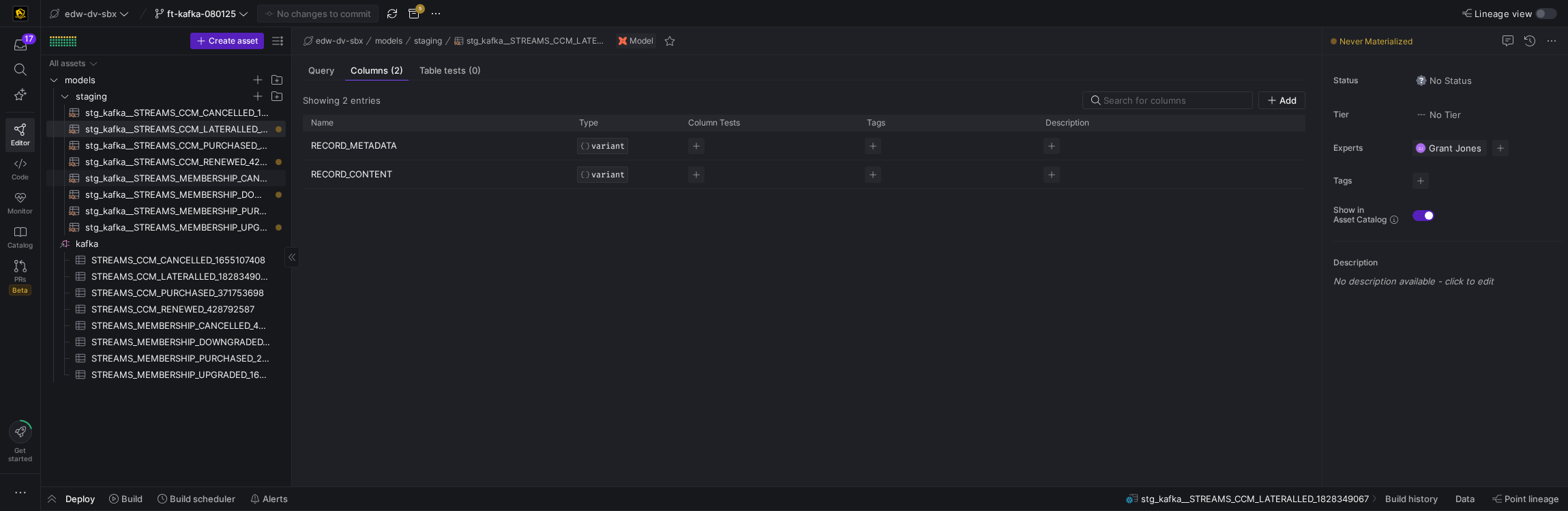 click on "stg_kafka__STREAMS_MEMBERSHIP_CANCELLED_48804153​​​​​​​​​​" 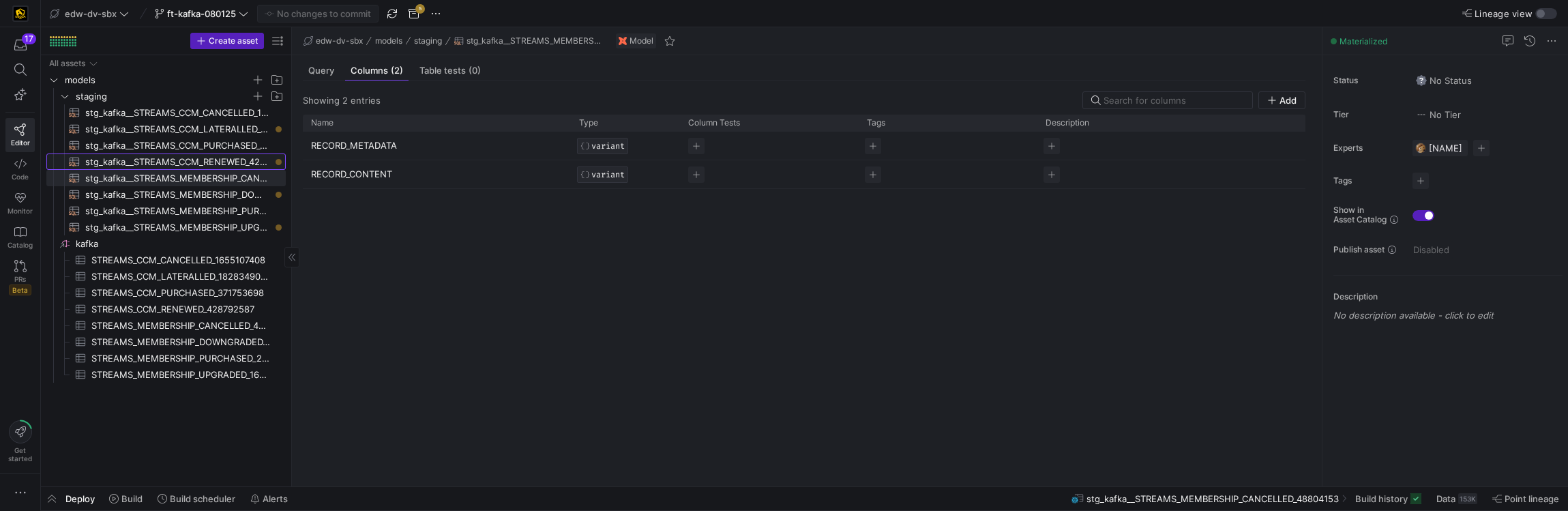click on "stg_kafka__STREAMS_CCM_RENEWED_428792587​​​​​​​​​​" 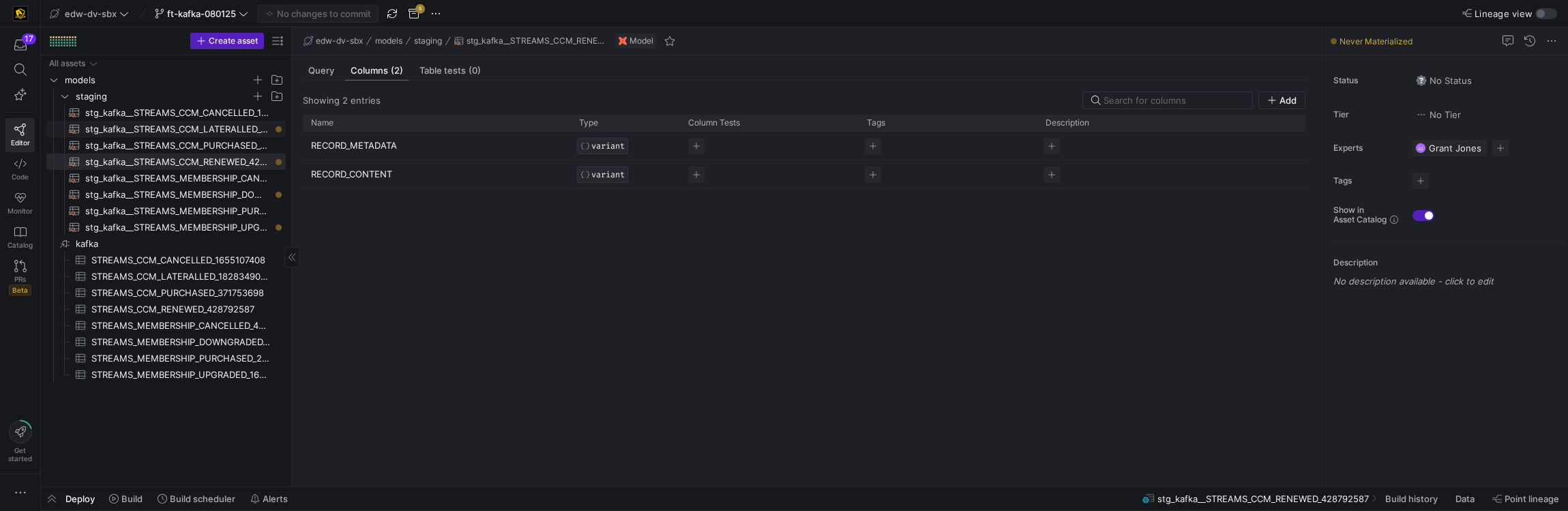 click on "stg_kafka__STREAMS_CCM_LATERALLED_1828349067​​​​​​​​​​" 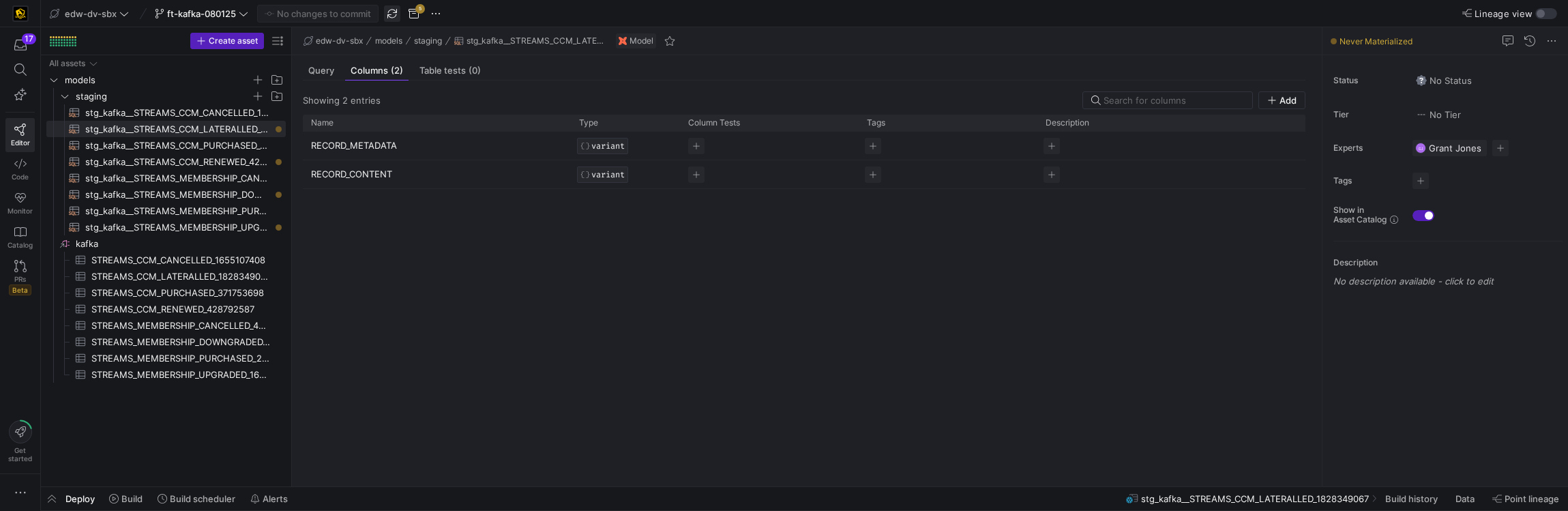 click 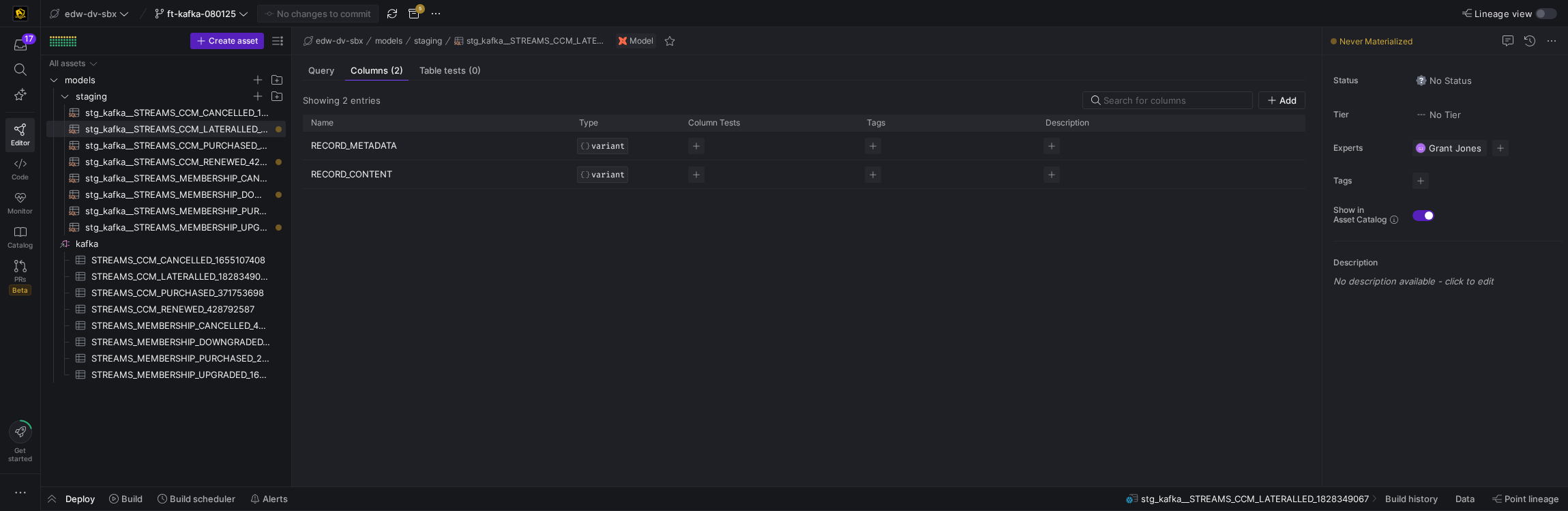drag, startPoint x: 294, startPoint y: 259, endPoint x: 415, endPoint y: 270, distance: 121.49897 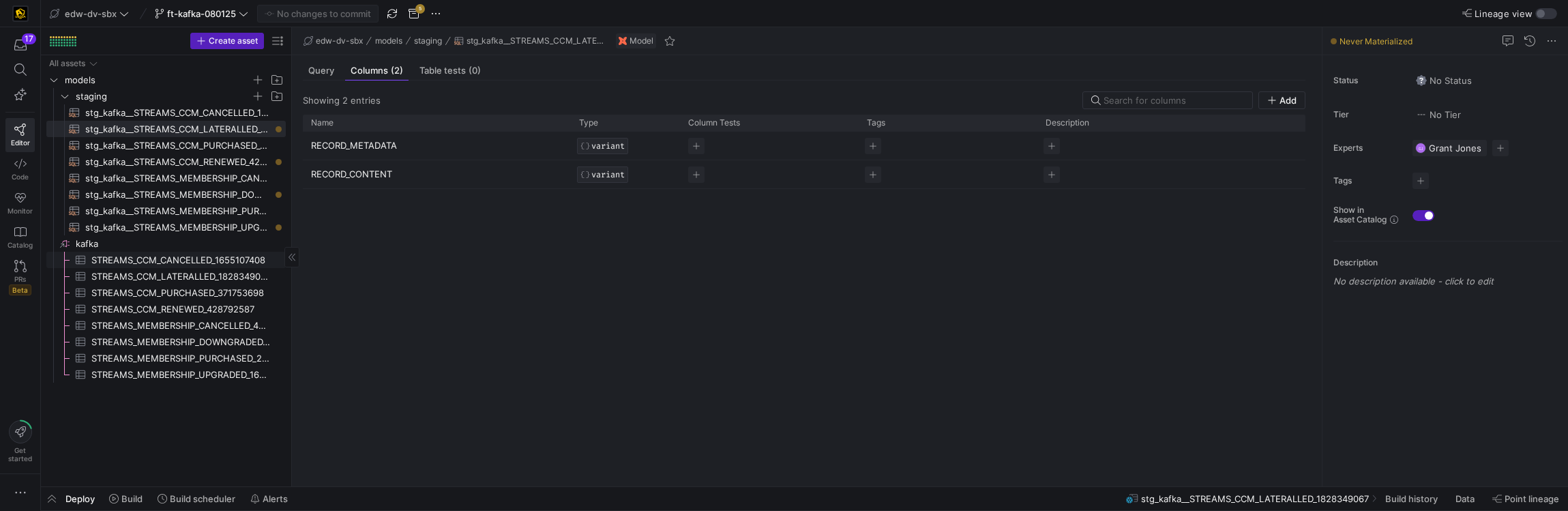 drag, startPoint x: 291, startPoint y: 253, endPoint x: 241, endPoint y: 252, distance: 50.01 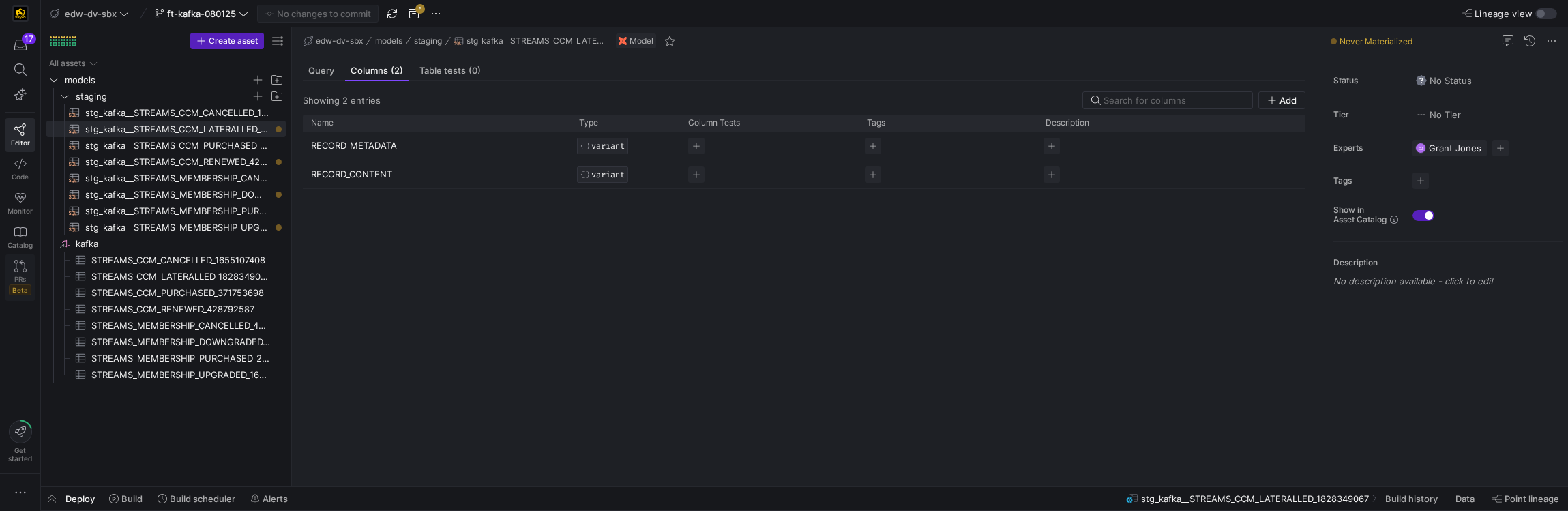 click on "PRs   Beta" 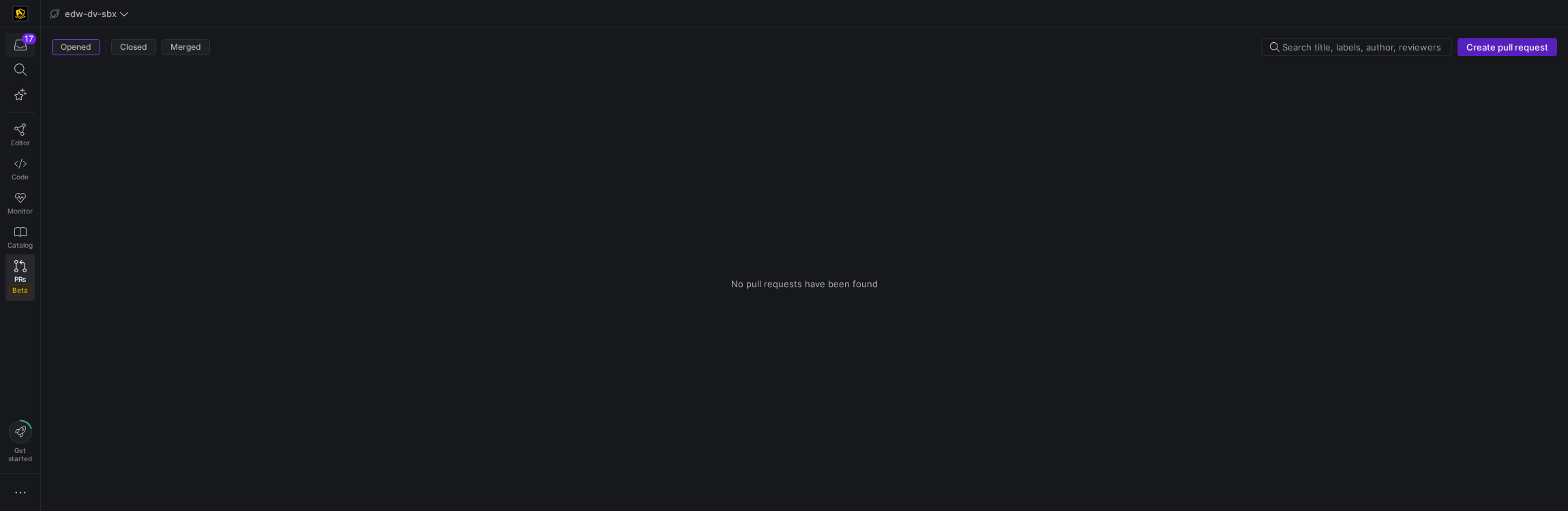 click 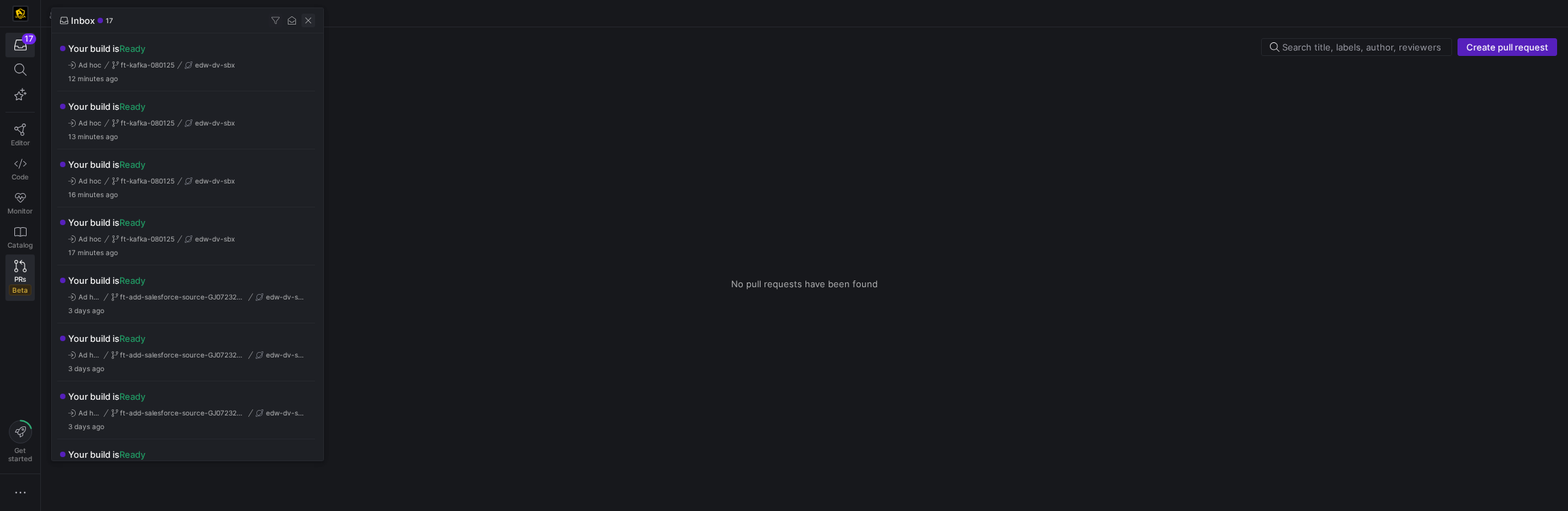 click at bounding box center [308, 20] 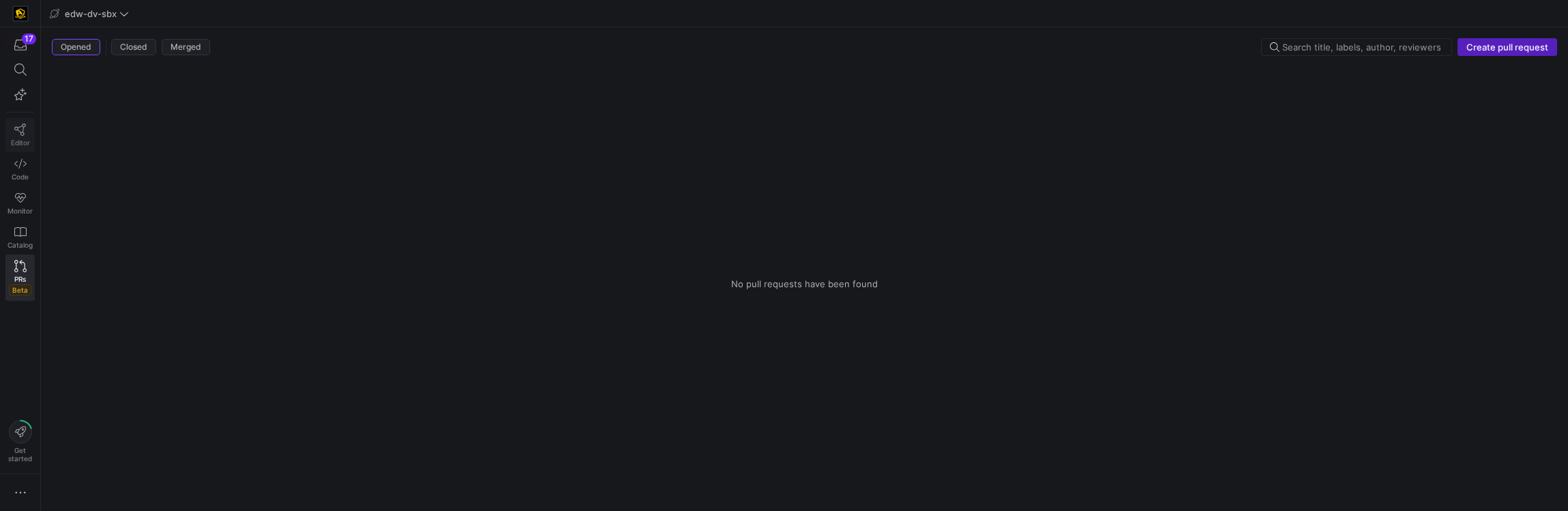 click 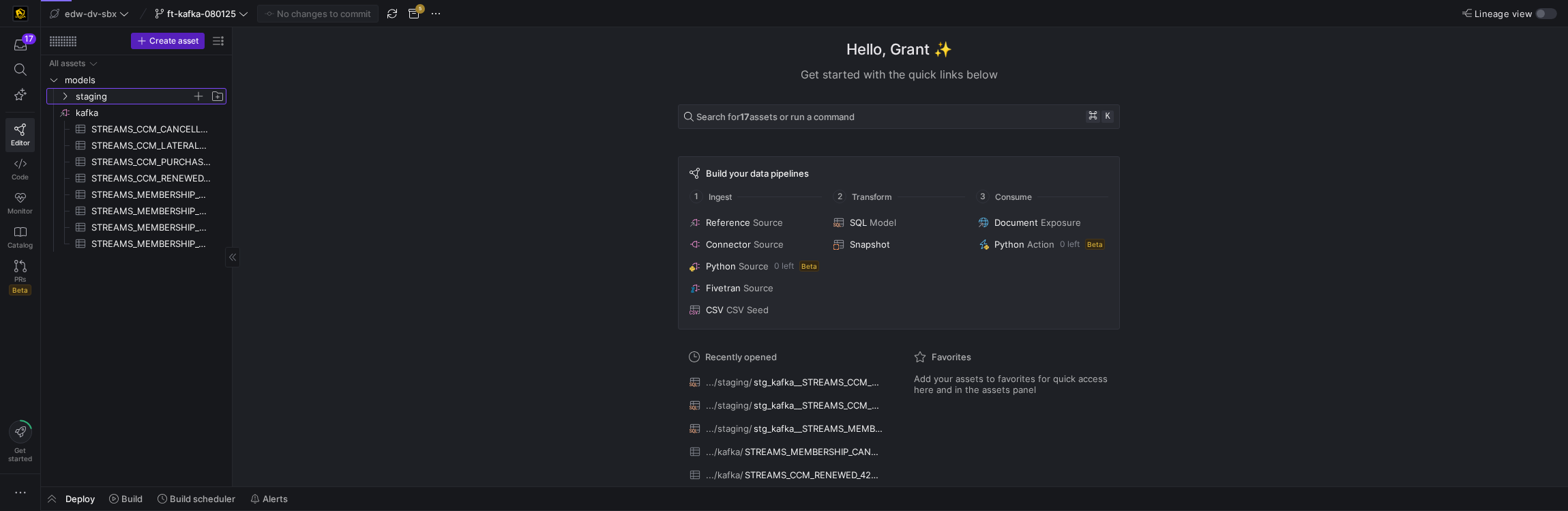 click on "staging" 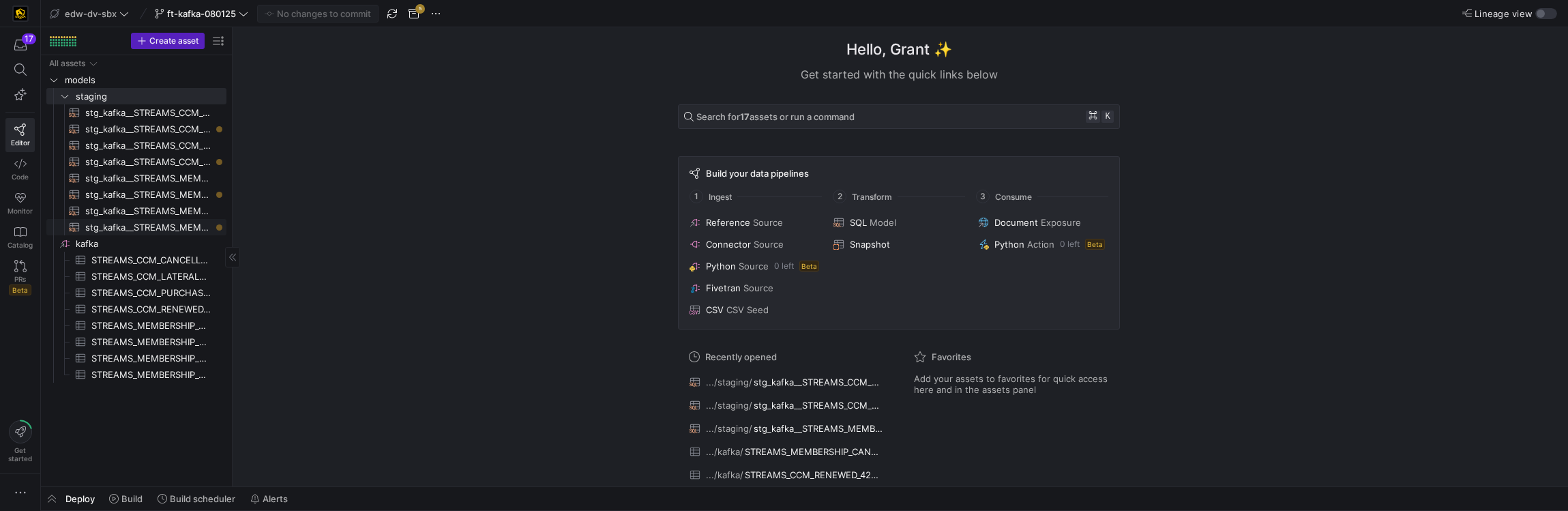 click on "stg_kafka__STREAMS_MEMBERSHIP_UPGRADED_162890976​​​​​​​​​​" 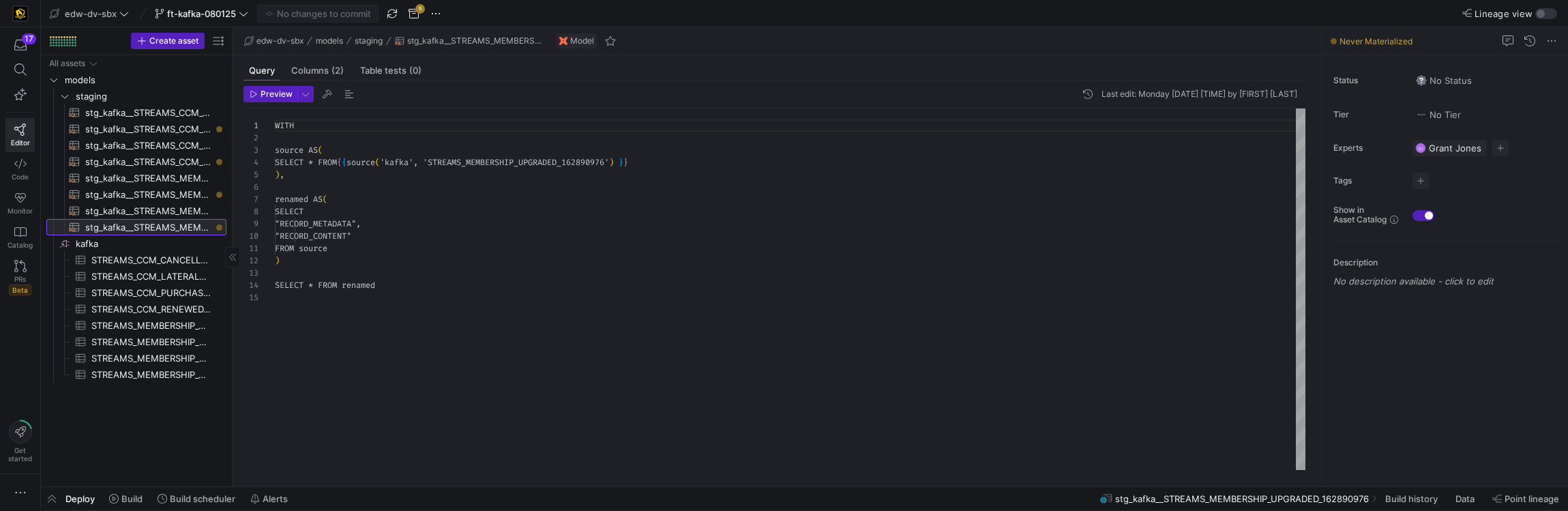 scroll, scrollTop: 123, scrollLeft: 0, axis: vertical 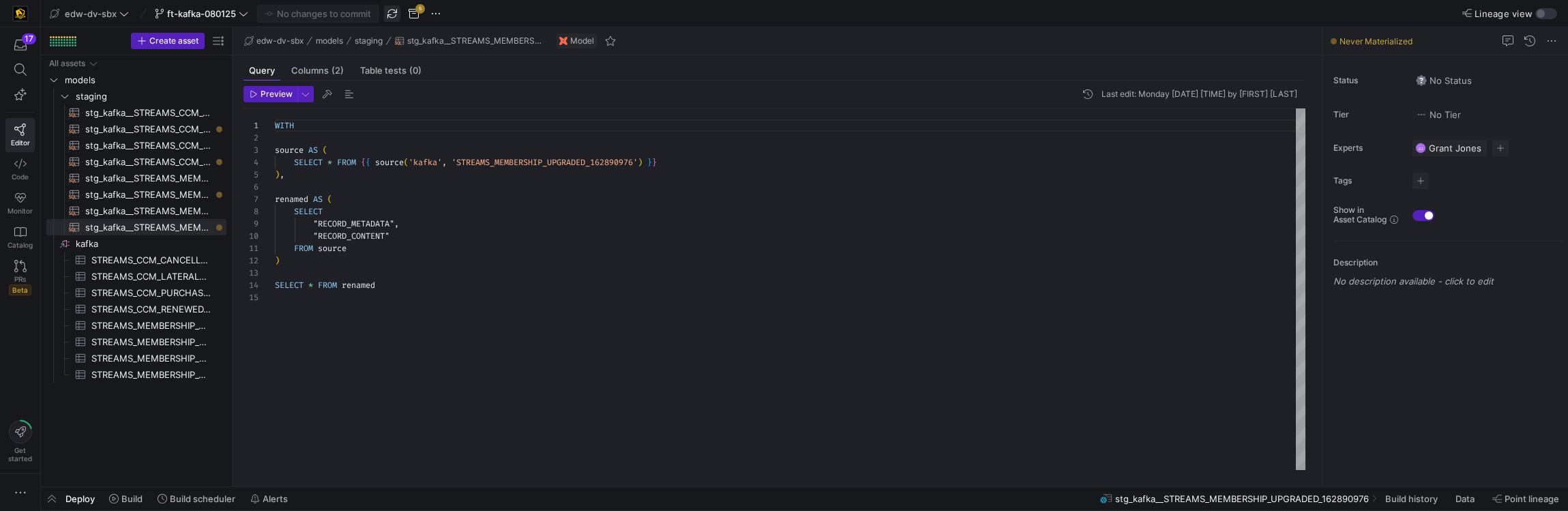 click 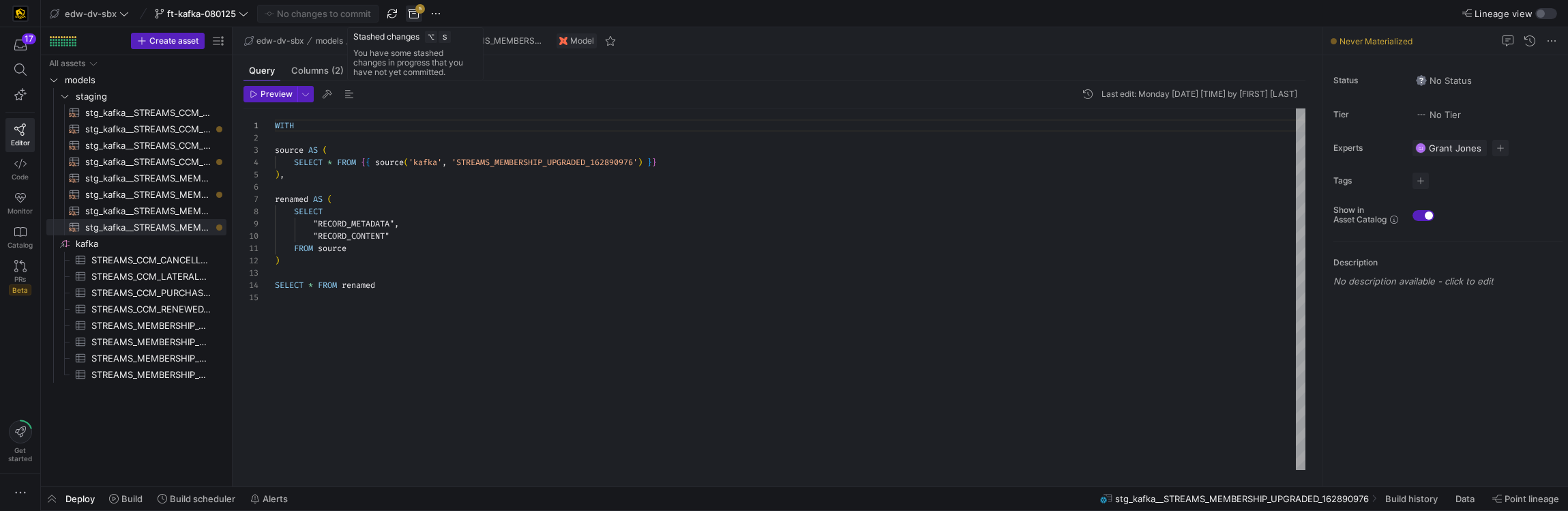 click 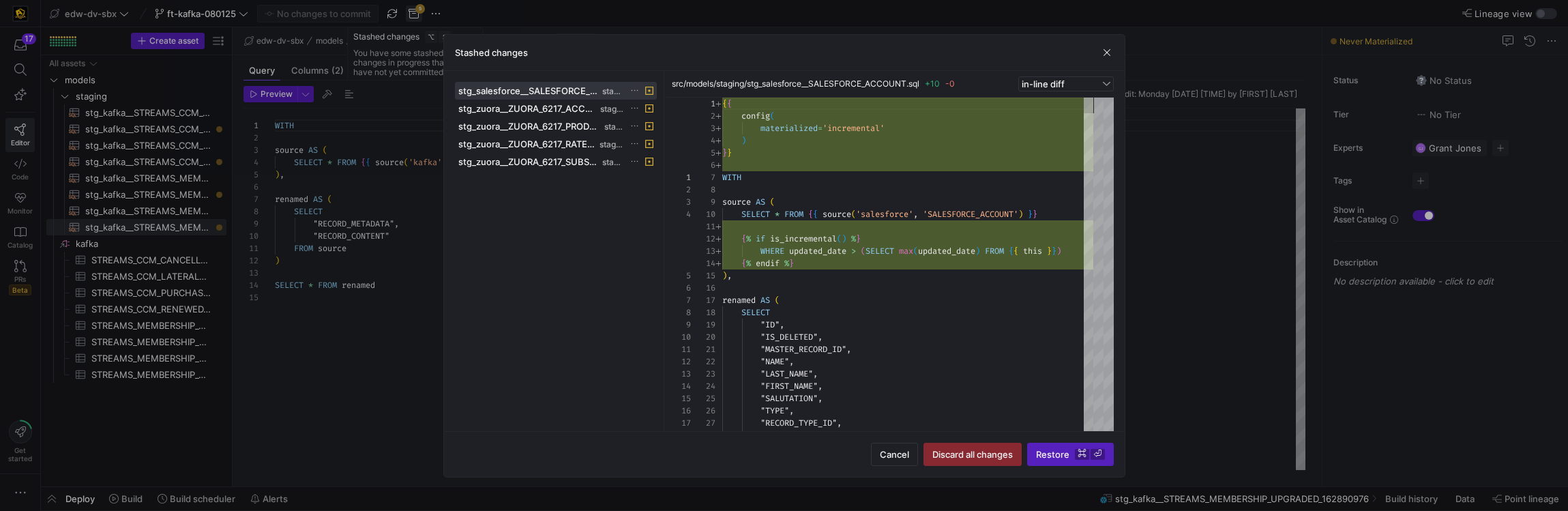 scroll, scrollTop: 123, scrollLeft: 0, axis: vertical 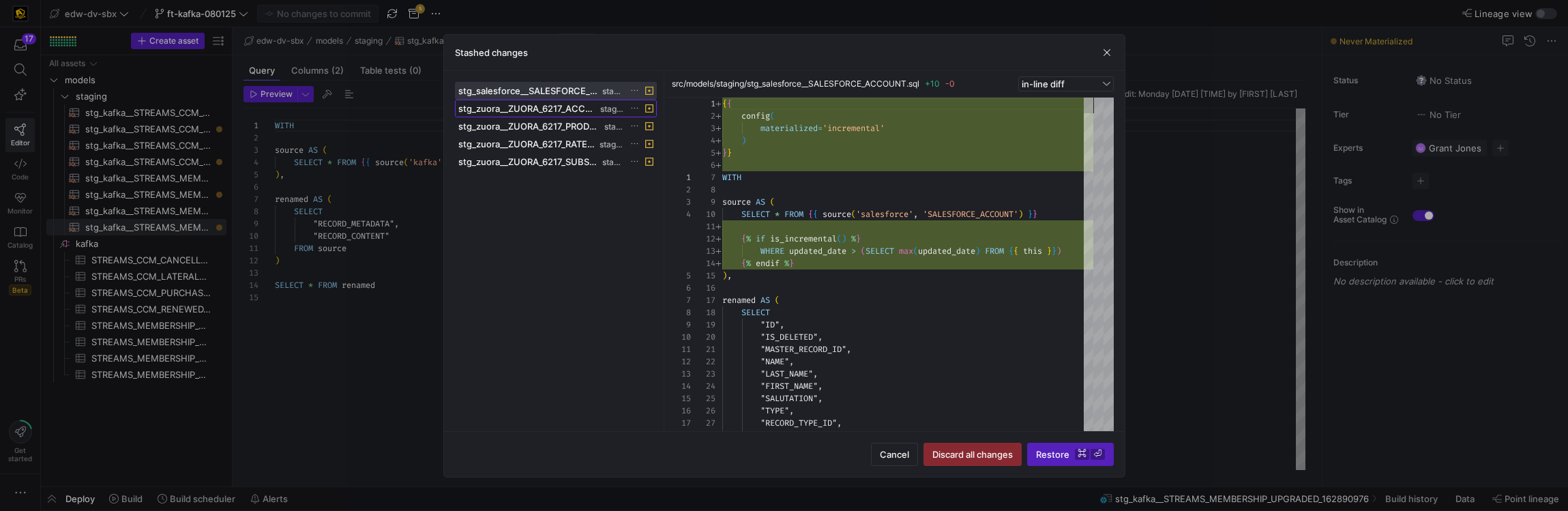 click on "stg_zuora__ZUORA_6217_ACCOUNT.sql" at bounding box center [528, 108] 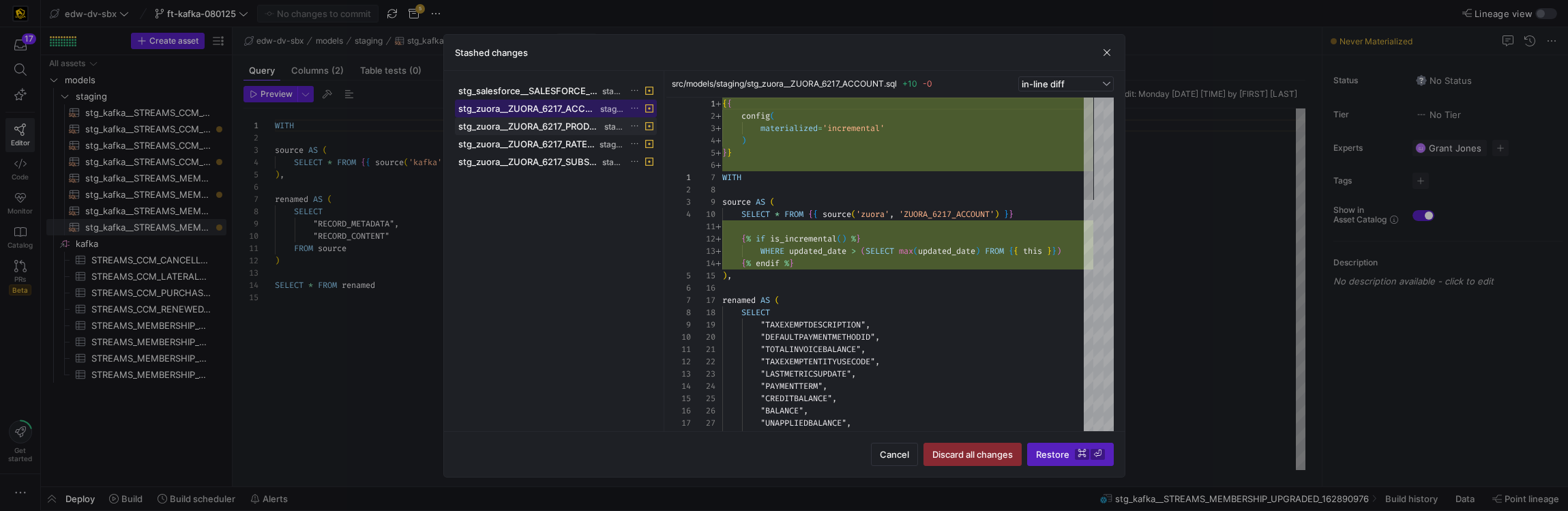 scroll, scrollTop: 123, scrollLeft: 0, axis: vertical 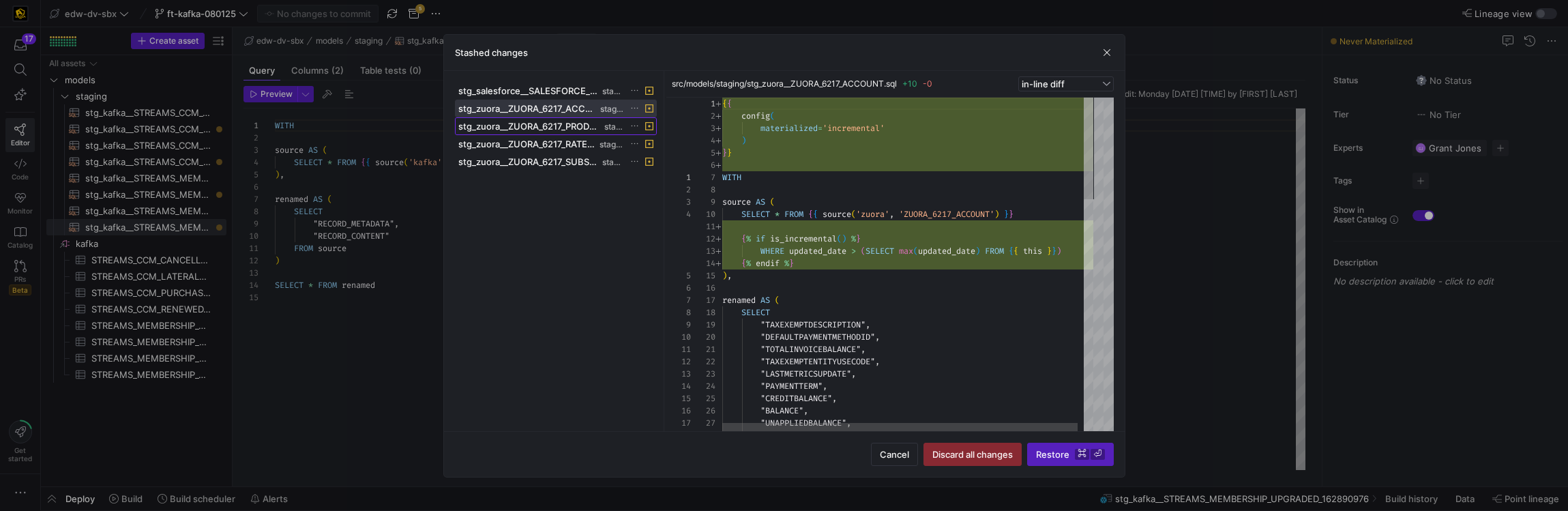 click on "stg_zuora__ZUORA_6217_PRODUCTRATEPLAN.sql" at bounding box center [530, 126] 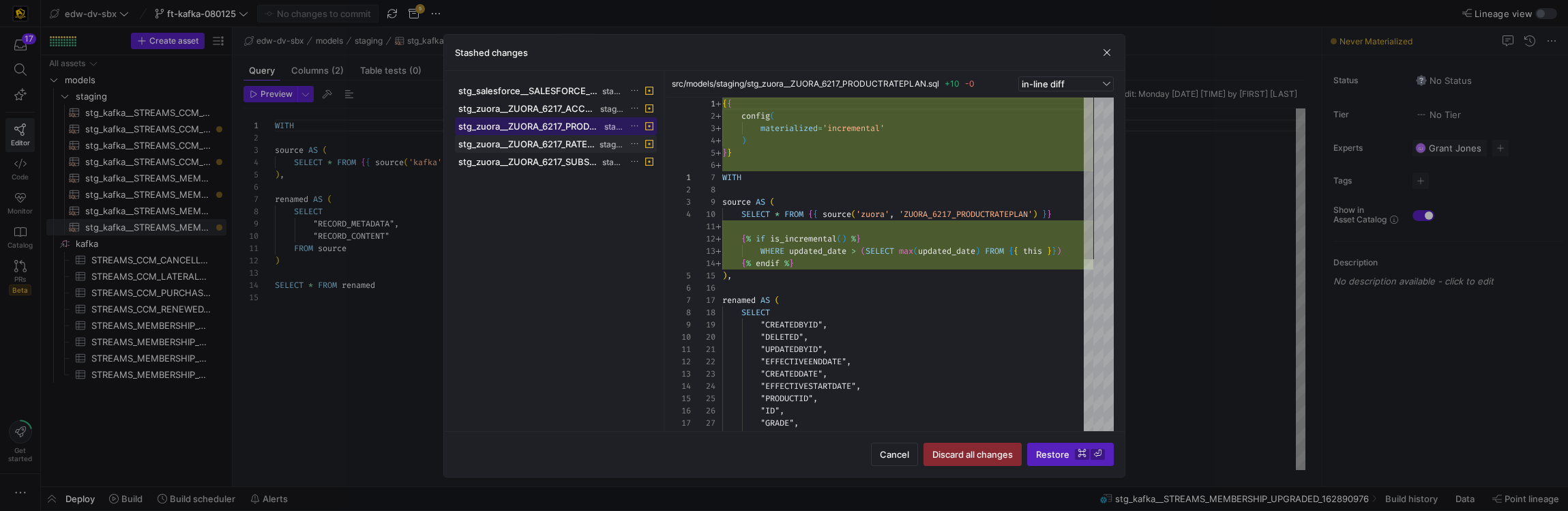 scroll, scrollTop: 123, scrollLeft: 0, axis: vertical 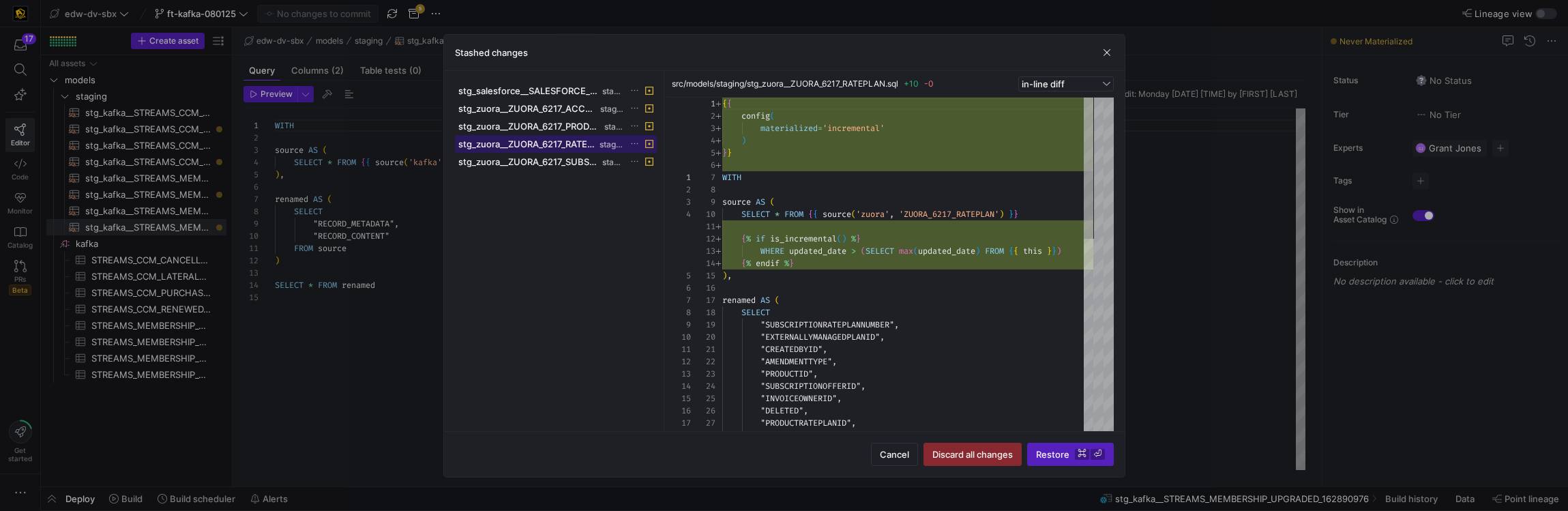 click on "stg_zuora__ZUORA_6217_RATEPLAN.sql" at bounding box center (528, 144) 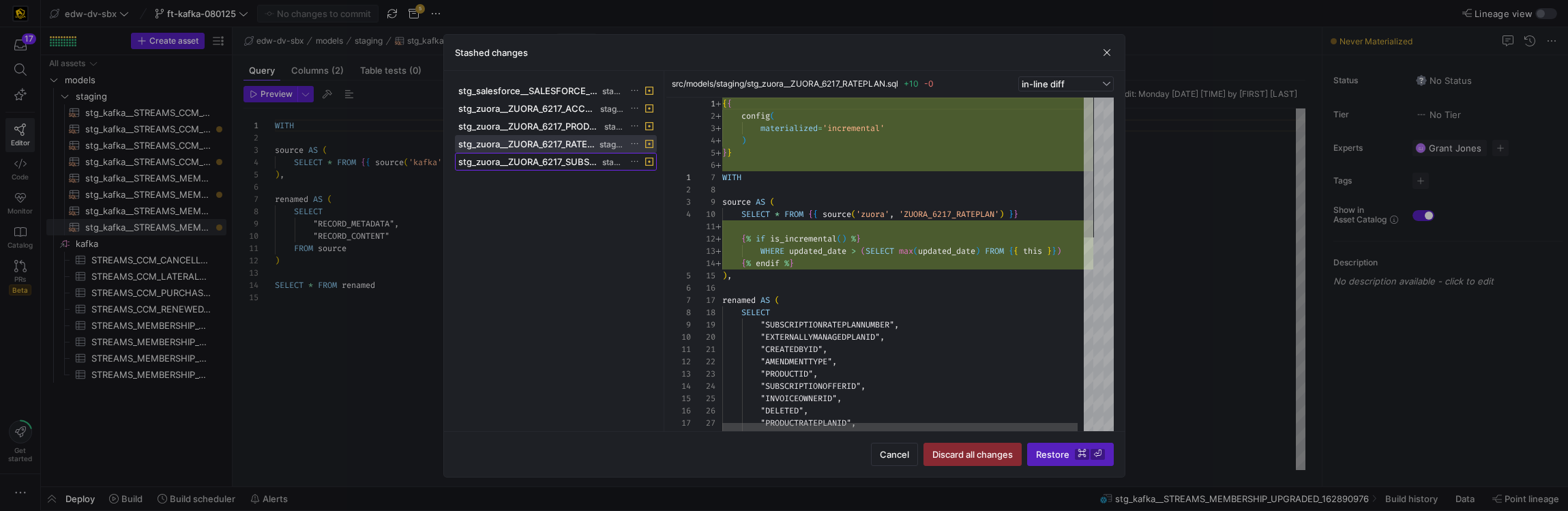click on "stg_zuora__ZUORA_6217_SUBSCRIPTION.sql" at bounding box center [529, 162] 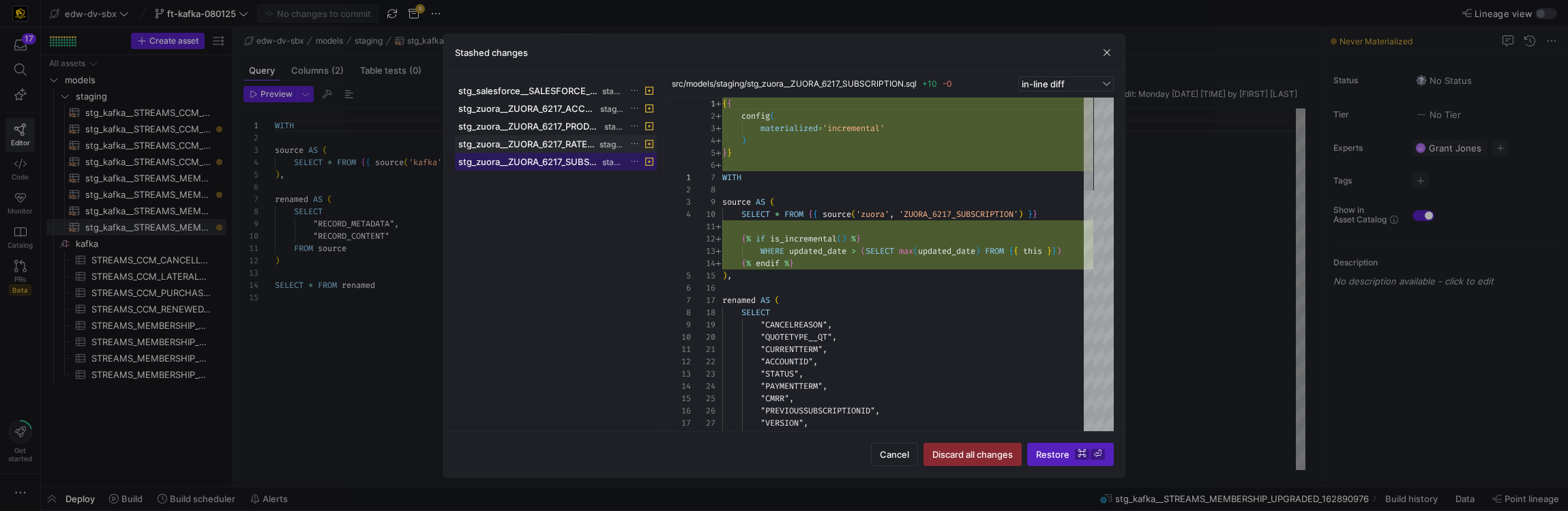 scroll, scrollTop: 123, scrollLeft: 0, axis: vertical 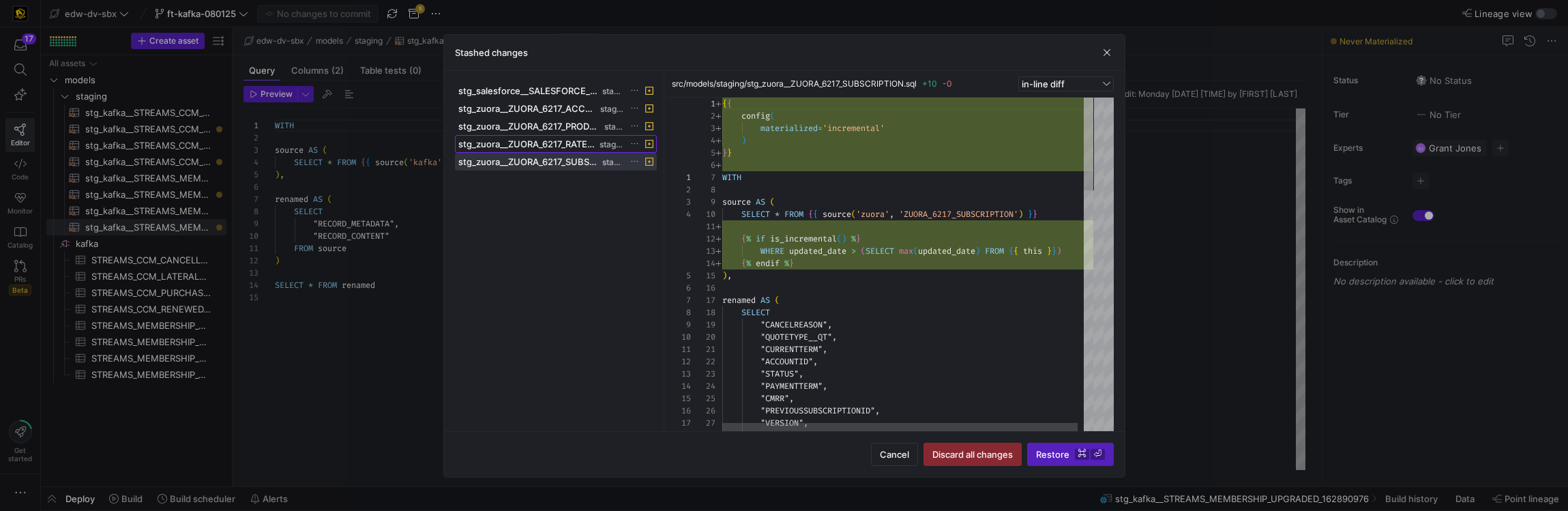 click on "stg_zuora__ZUORA_6217_RATEPLAN.sql" at bounding box center [528, 144] 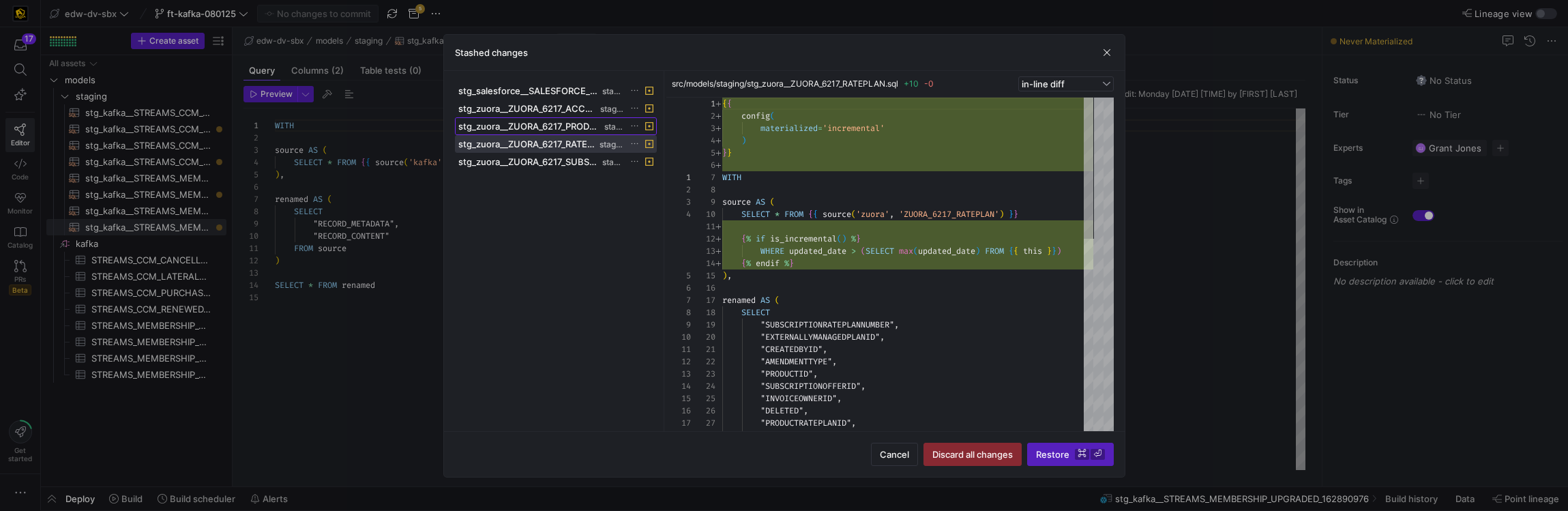 click at bounding box center (556, 126) 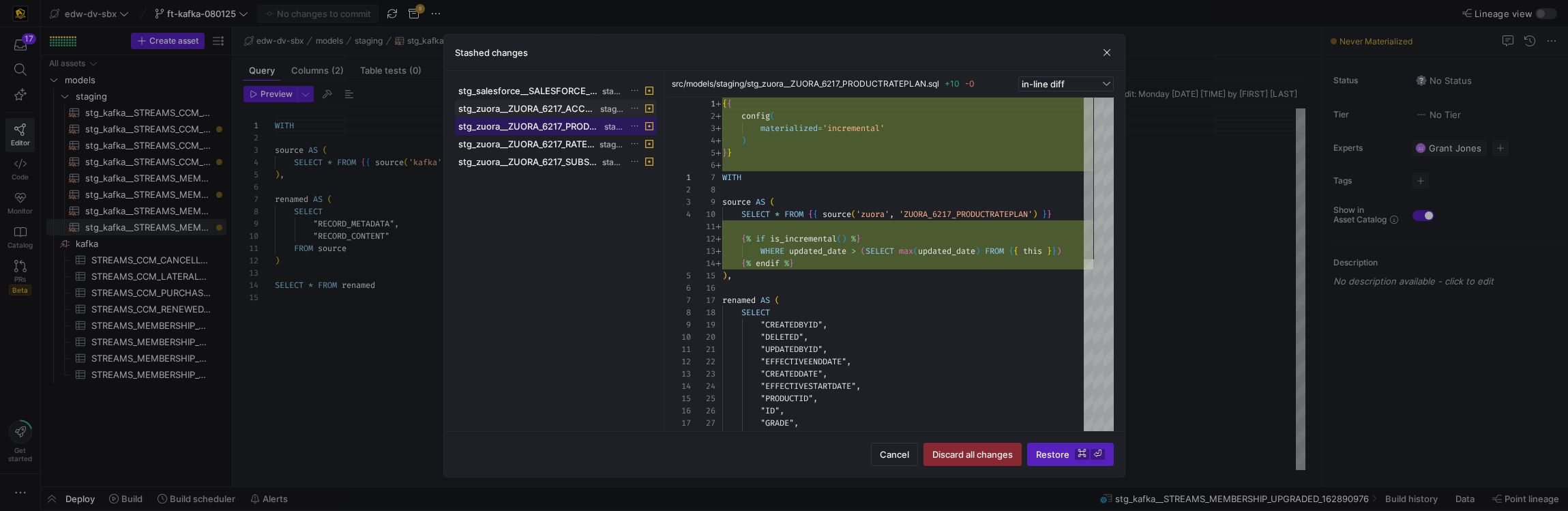 scroll, scrollTop: 123, scrollLeft: 0, axis: vertical 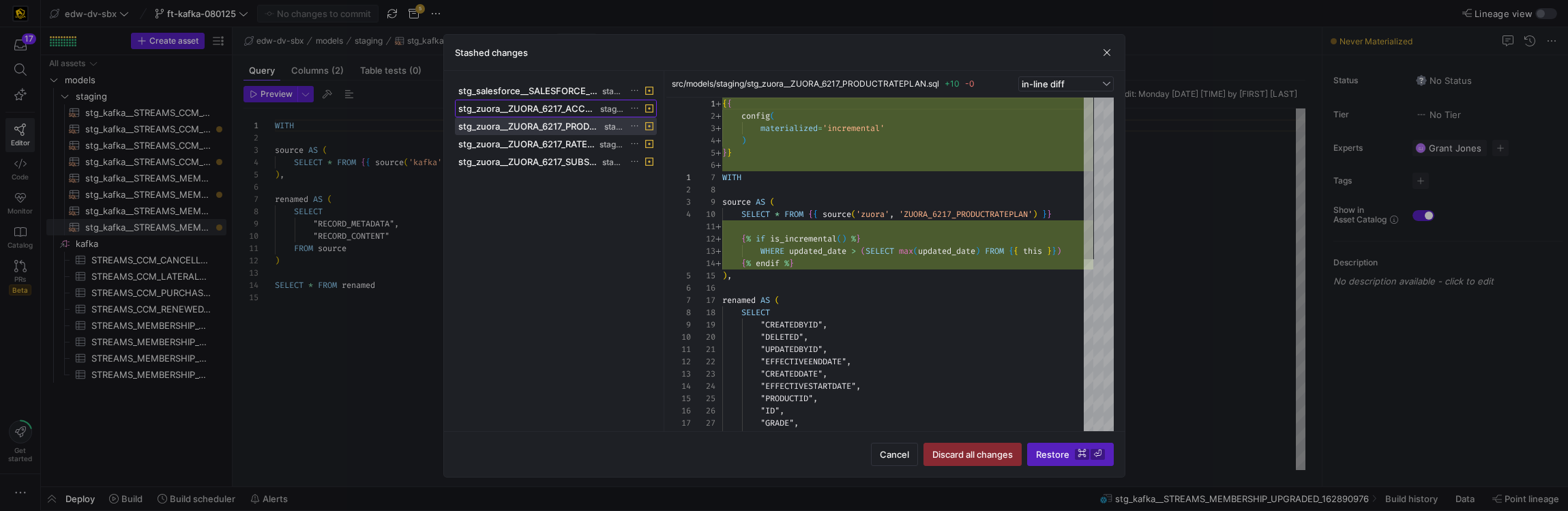 click on "stg_zuora__ZUORA_6217_ACCOUNT.sql" at bounding box center (528, 108) 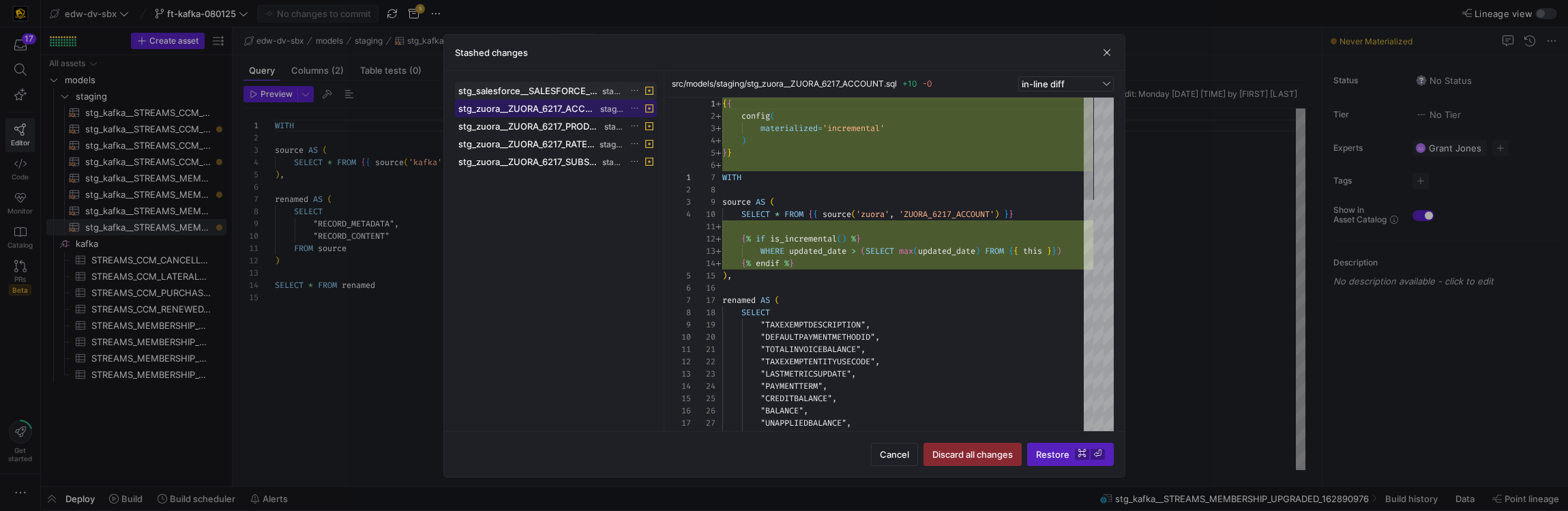 scroll, scrollTop: 123, scrollLeft: 0, axis: vertical 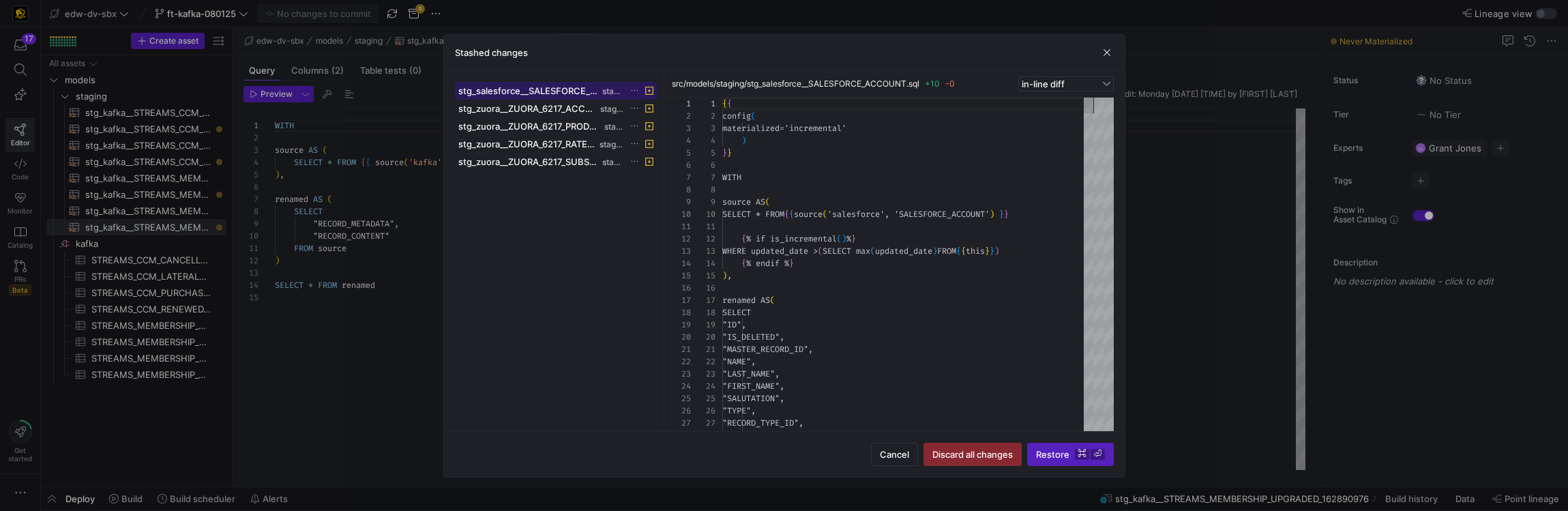 click on "stg_salesforce__SALESFORCE_ACCOUNT.sql" at bounding box center [529, 91] 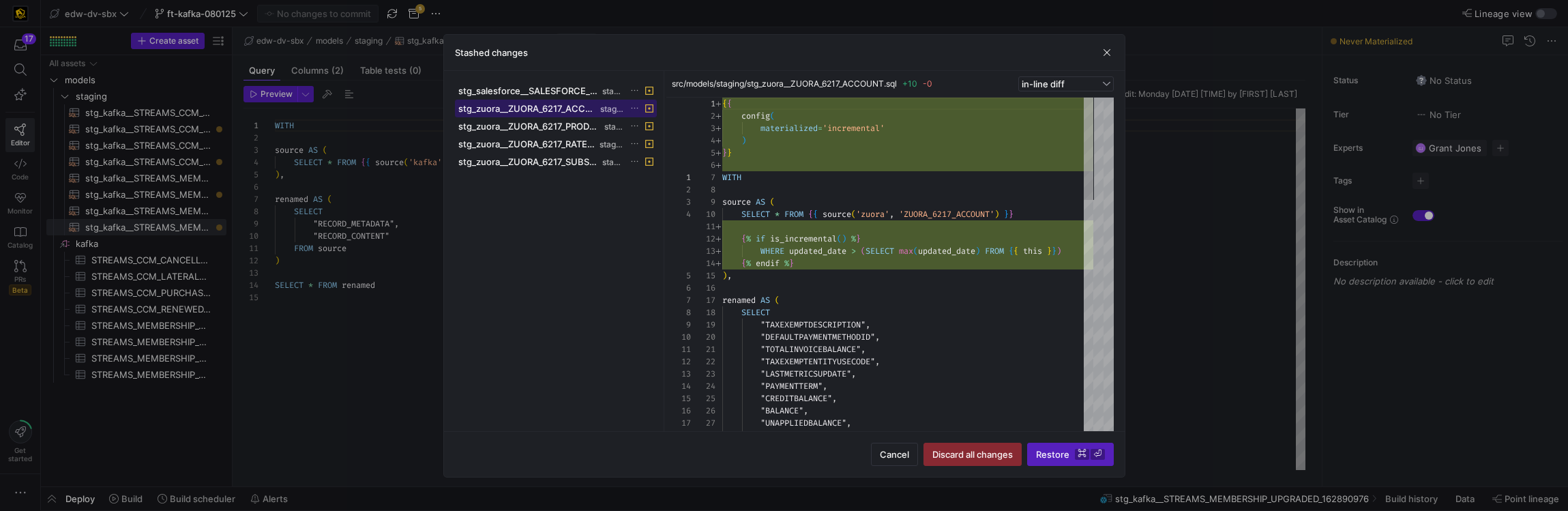 click on "stg_zuora__ZUORA_6217_ACCOUNT.sql" at bounding box center (528, 108) 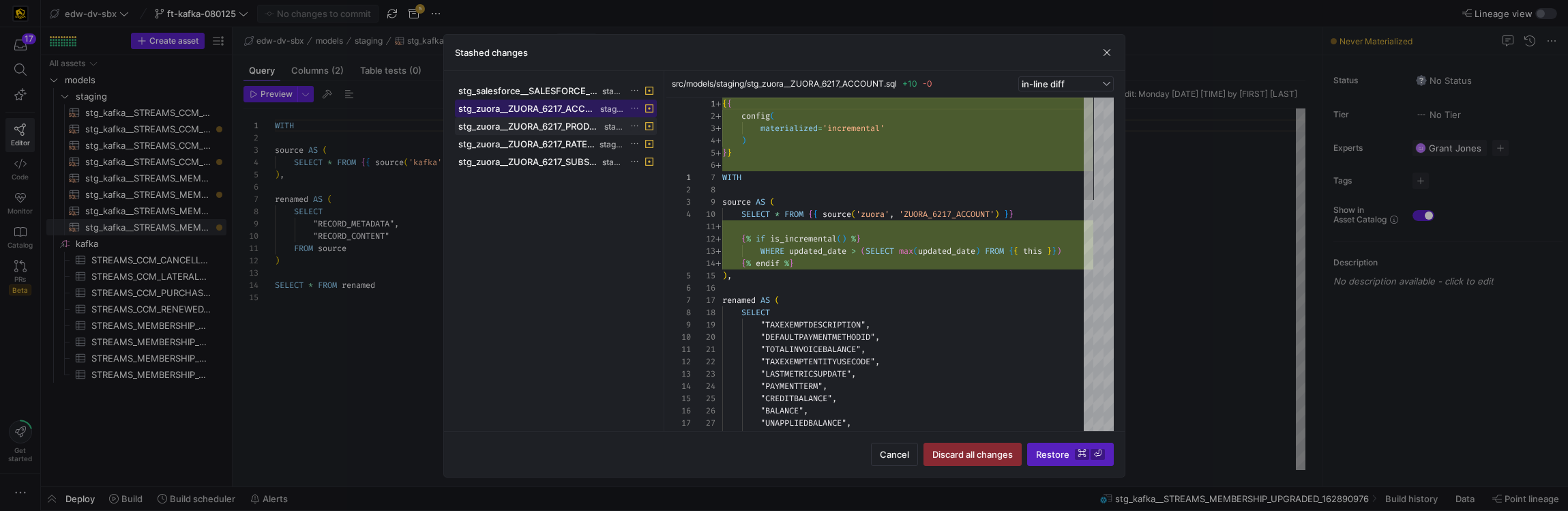 scroll, scrollTop: 123, scrollLeft: 0, axis: vertical 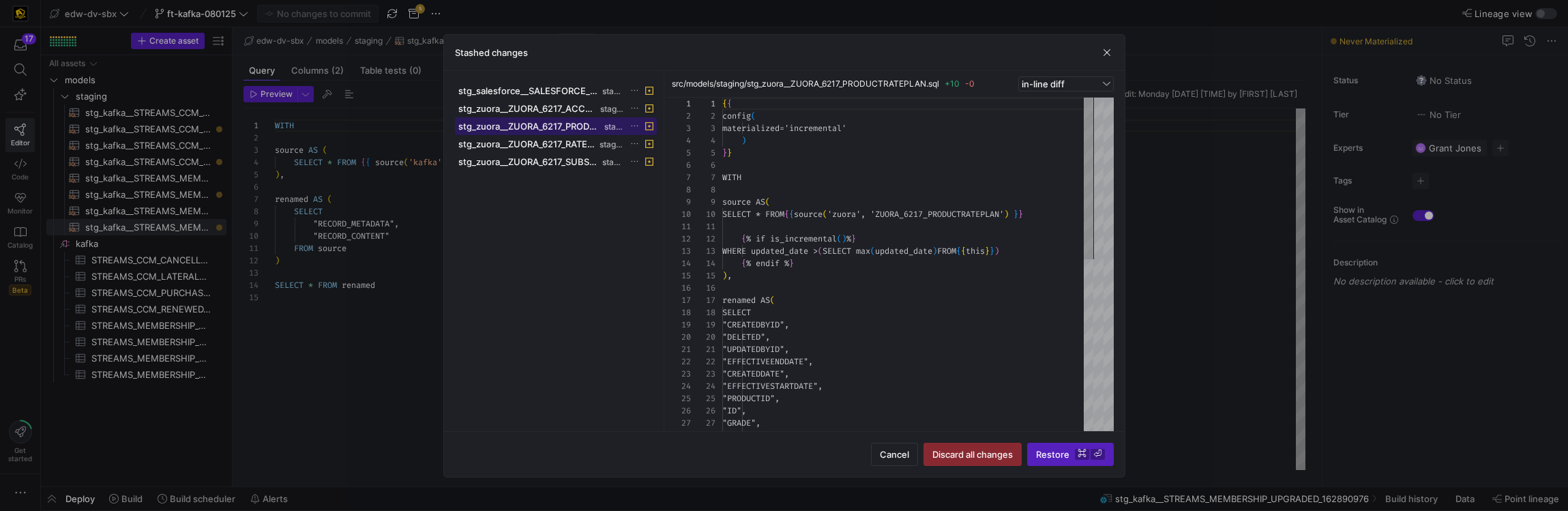 click at bounding box center [556, 126] 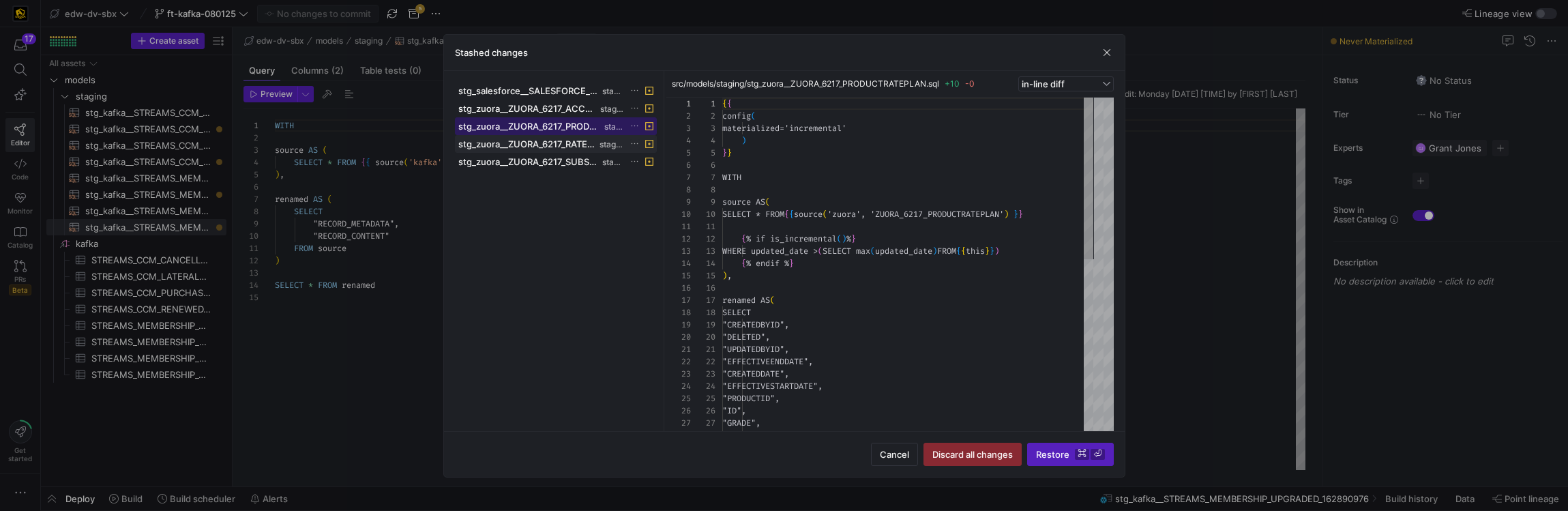 scroll, scrollTop: 123, scrollLeft: 0, axis: vertical 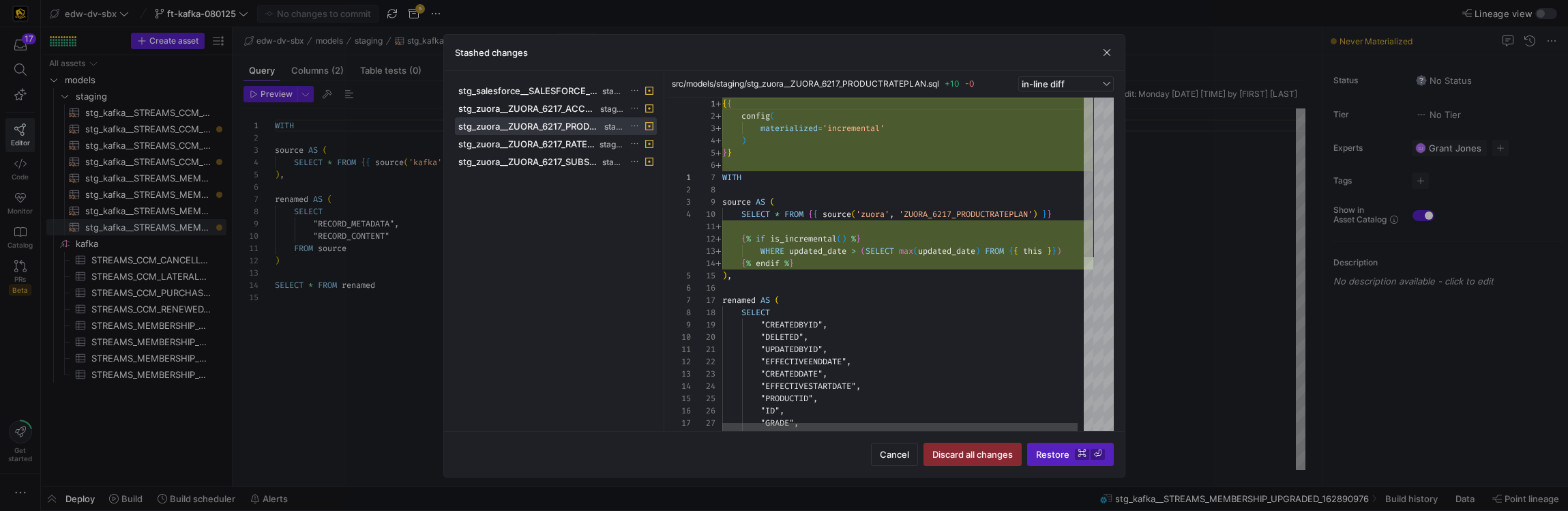 click on "stg_salesforce__SALESFORCE_ACCOUNT.sql  staging
stg_zuora__ZUORA_6217_ACCOUNT.sql  staging
stg_zuora__ZUORA_6217_PRODUCTRATEPLAN.sql  staging
stg_zuora__ZUORA_6217_RATEPLAN.sql  staging
stg_zuora__ZUORA_6217_SUBSCRIPTION.sql  staging" at bounding box center [556, 254] 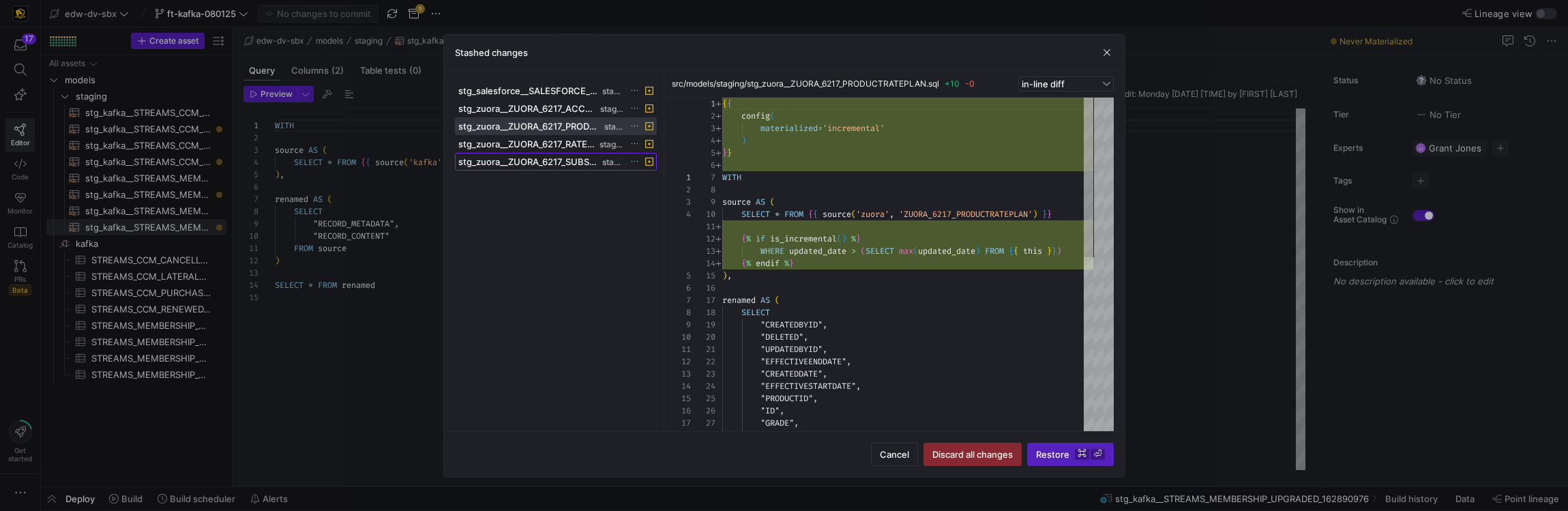 click on "stg_zuora__ZUORA_6217_SUBSCRIPTION.sql" at bounding box center [529, 162] 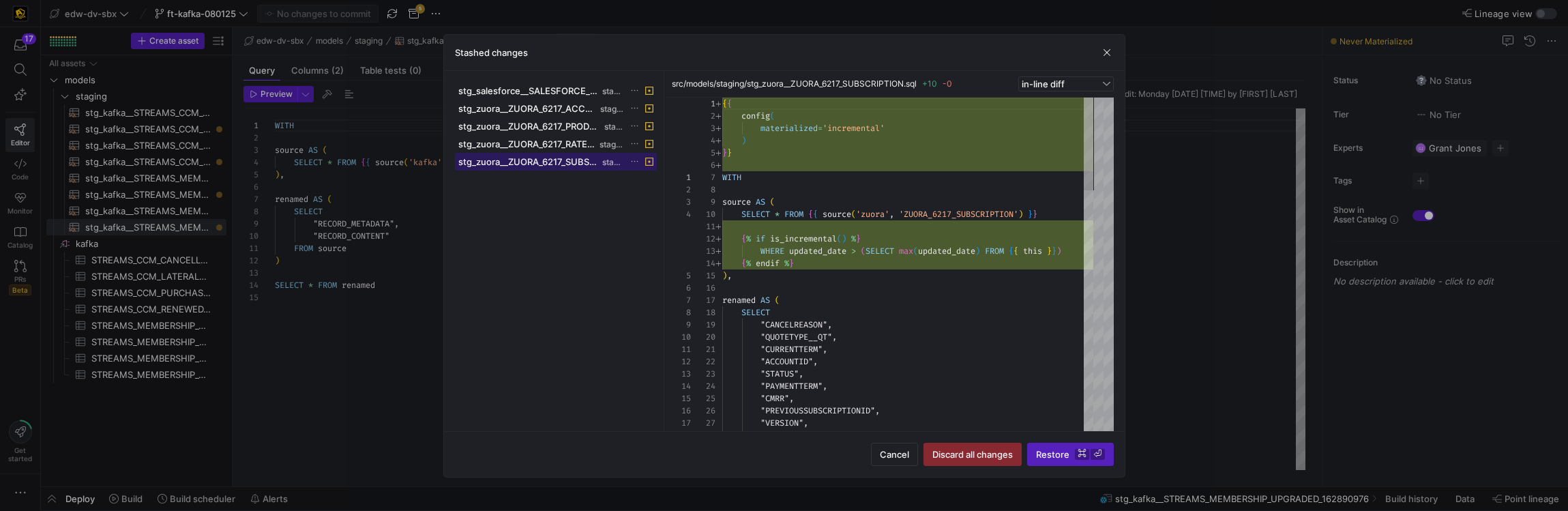 scroll, scrollTop: 123, scrollLeft: 0, axis: vertical 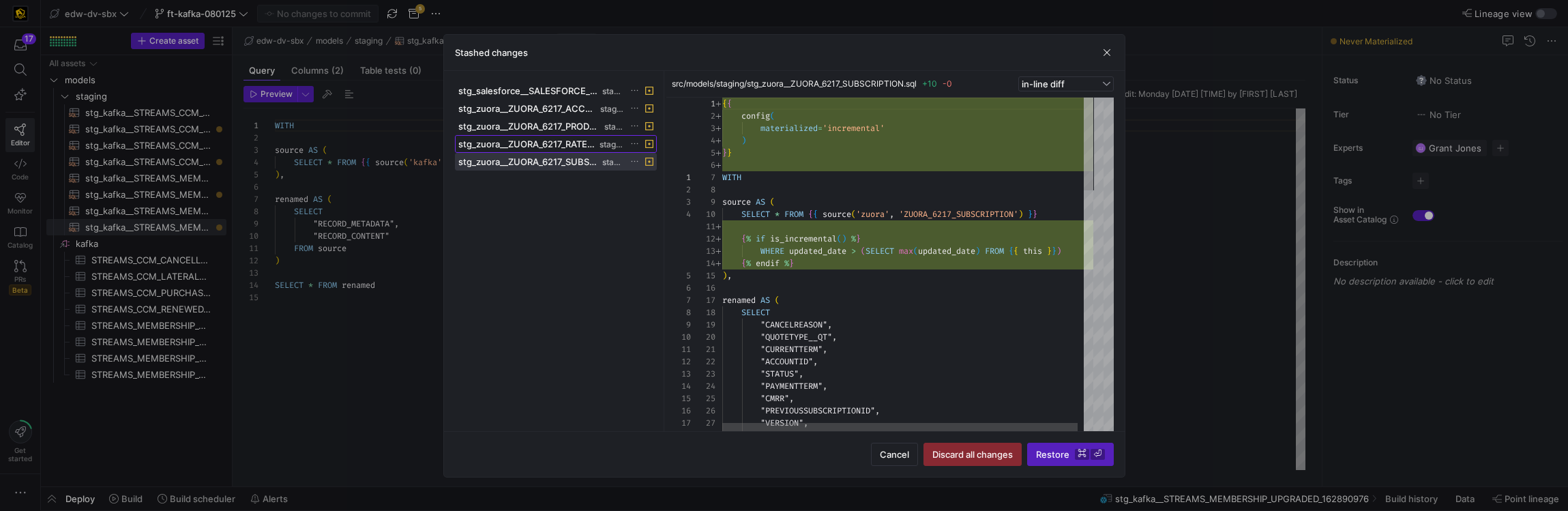 click on "stg_zuora__ZUORA_6217_RATEPLAN.sql" at bounding box center [528, 144] 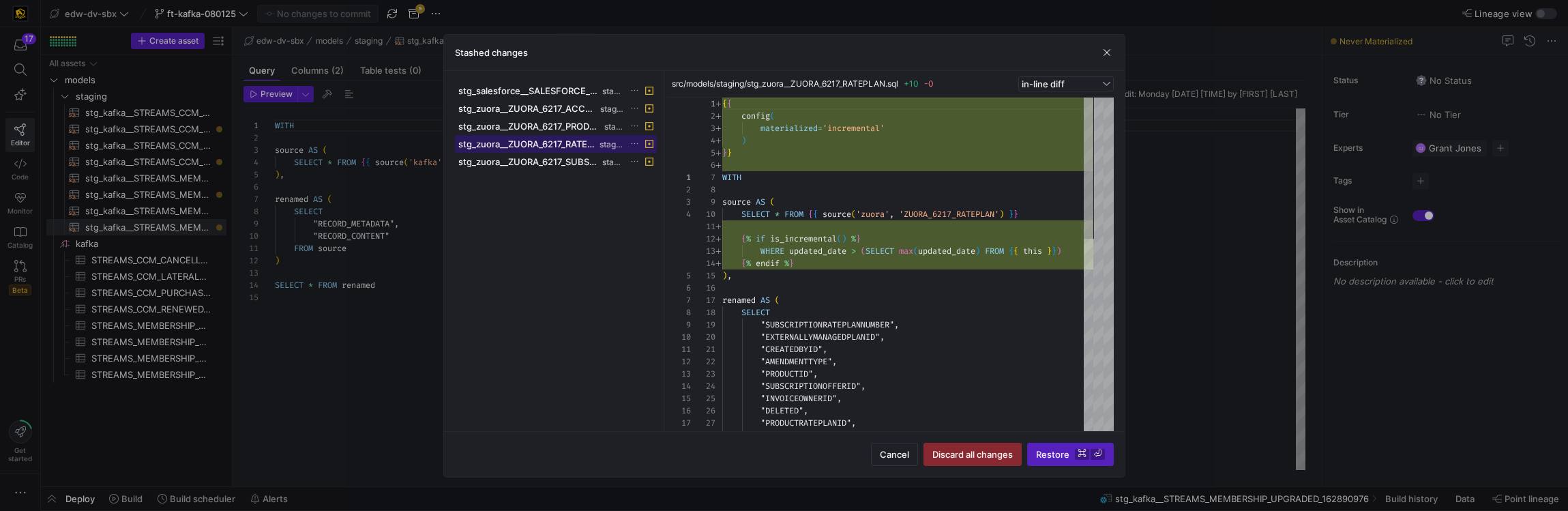 scroll, scrollTop: 123, scrollLeft: 0, axis: vertical 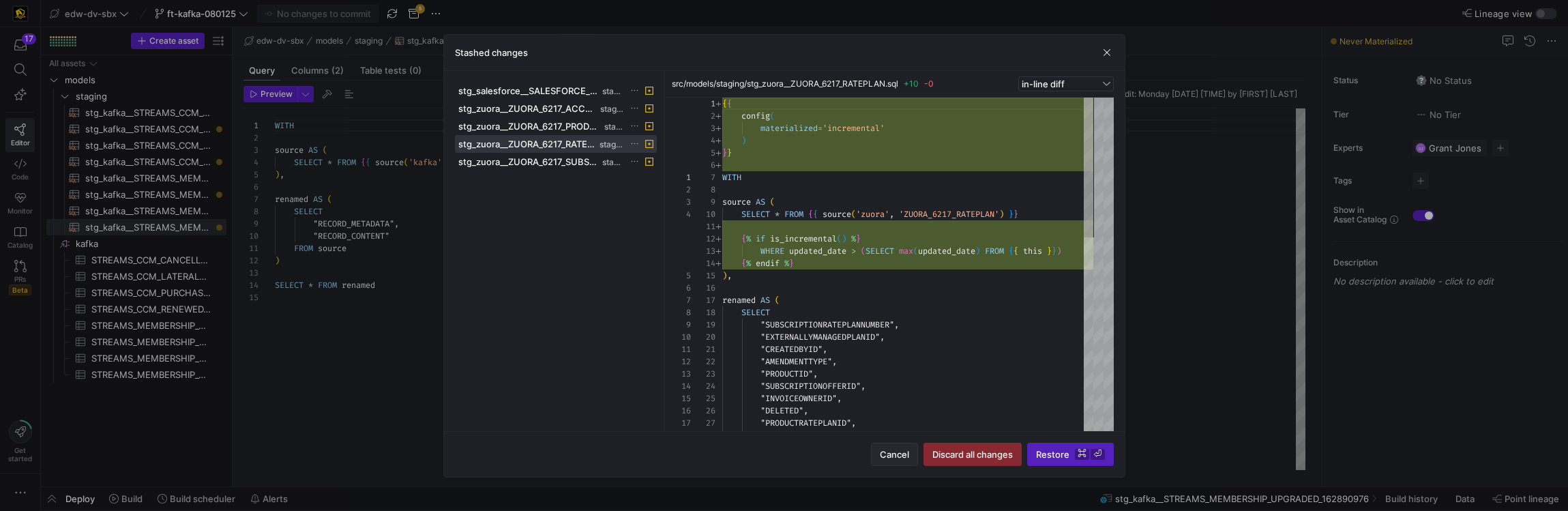 click at bounding box center (894, 454) 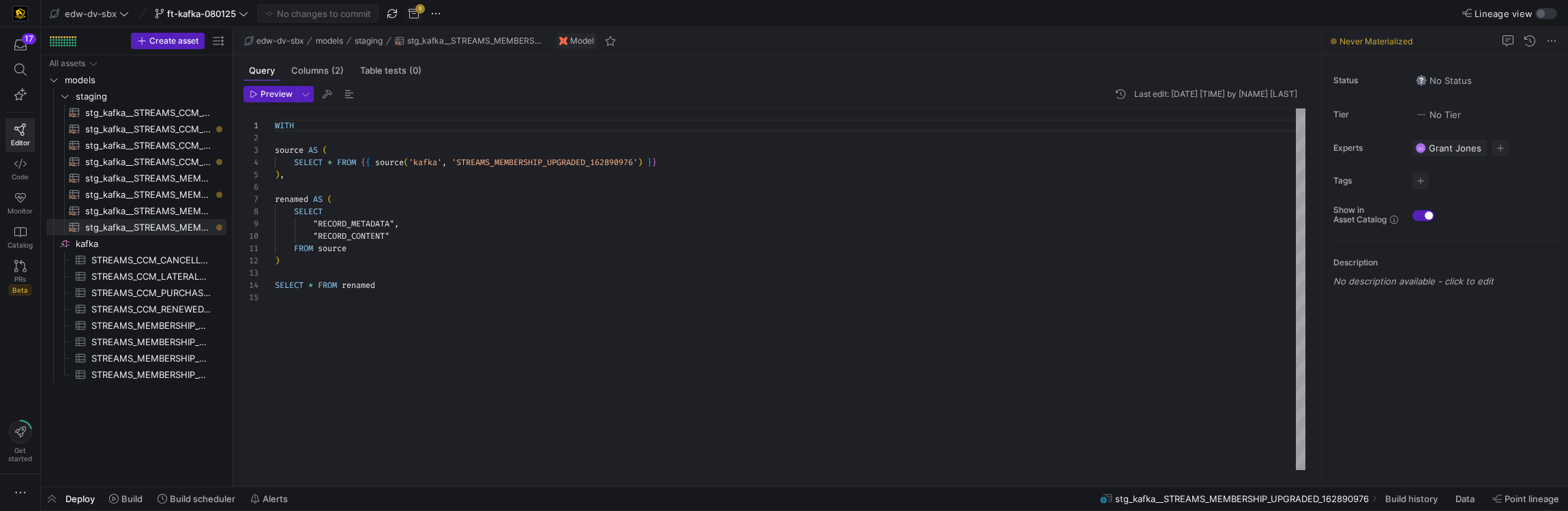 scroll, scrollTop: 0, scrollLeft: 0, axis: both 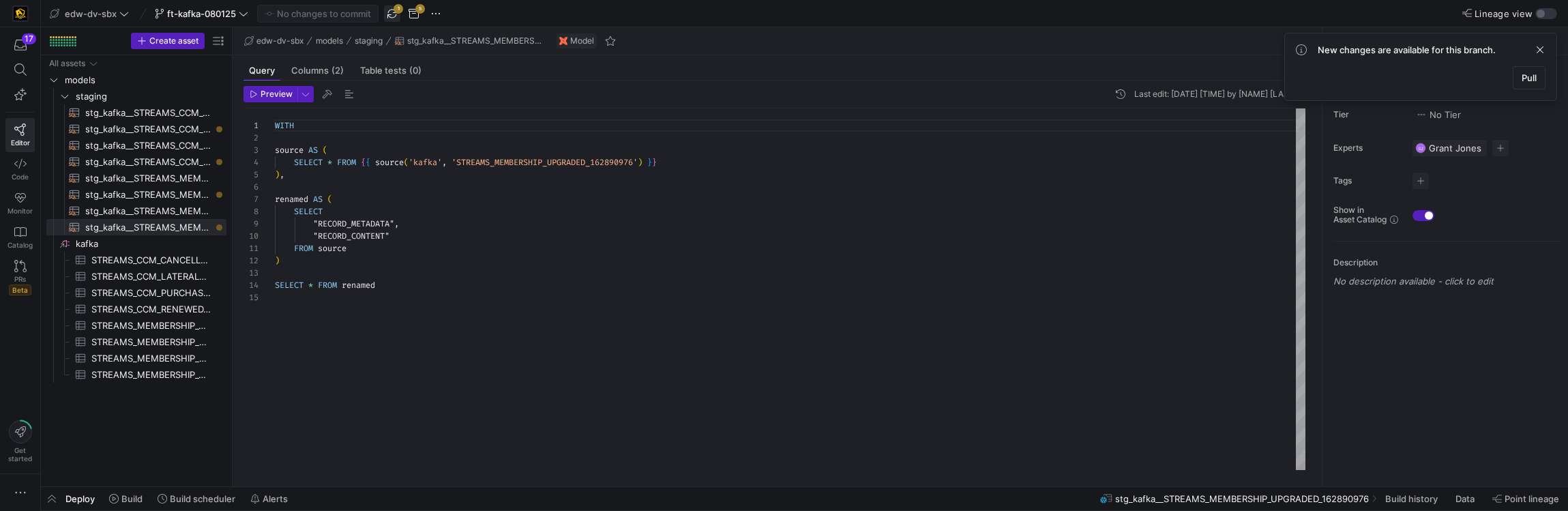 click 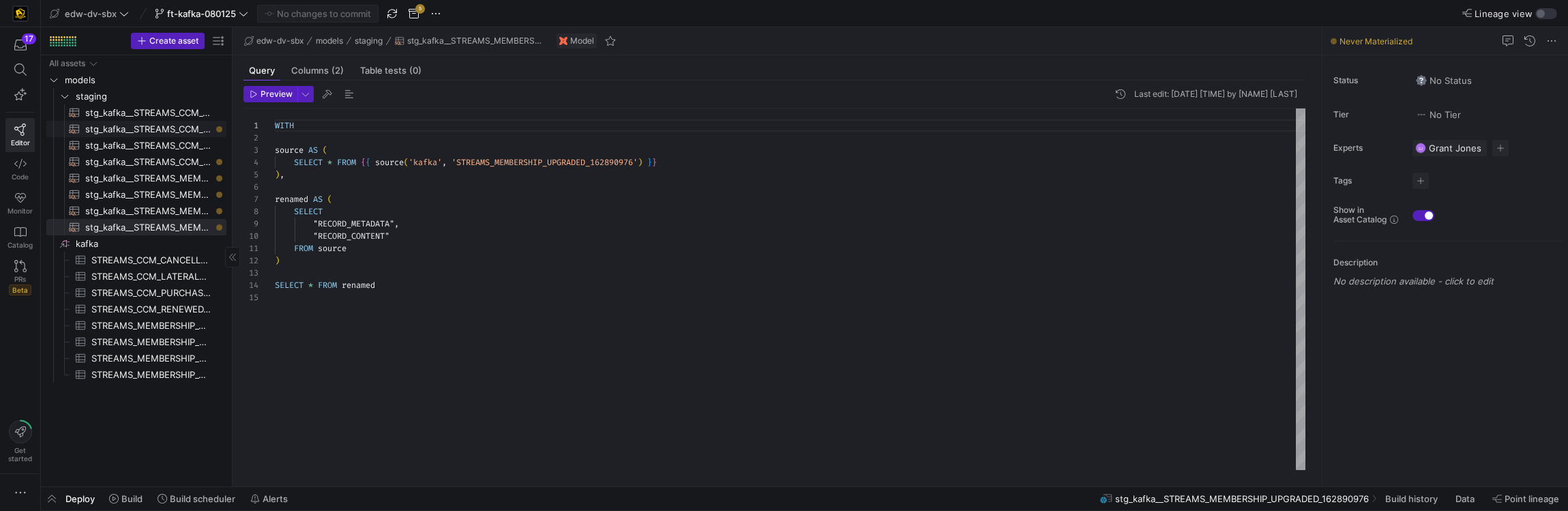 click on "stg_kafka__STREAMS_CCM_LATERALLED_1828349067​​​​​​​​​​" 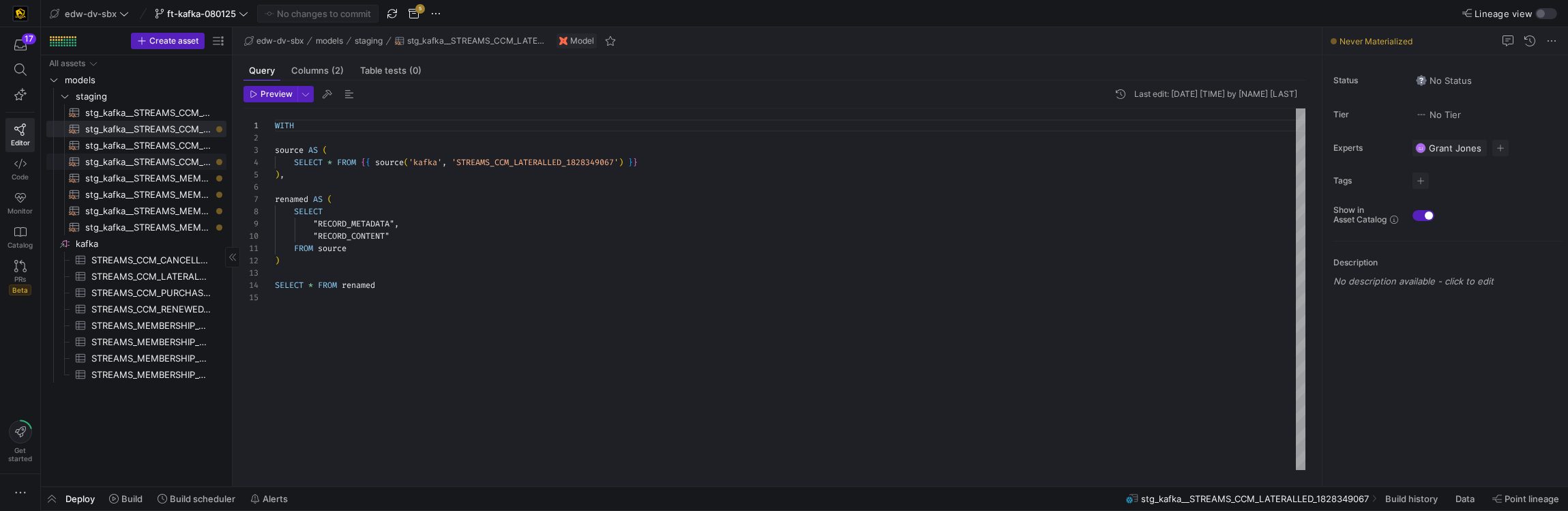 click on "stg_kafka__STREAMS_CCM_RENEWED_428792587​​​​​​​​​​" 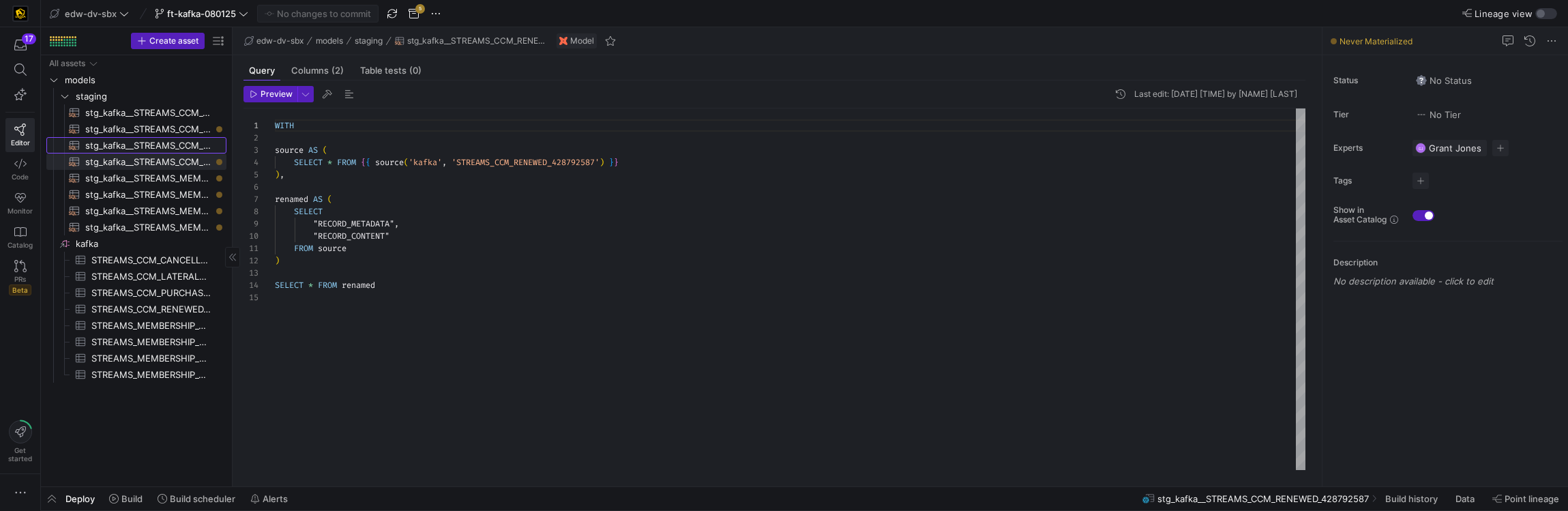 click on "stg_kafka__STREAMS_CCM_PURCHASED_371753698​​​​​​​​​​" 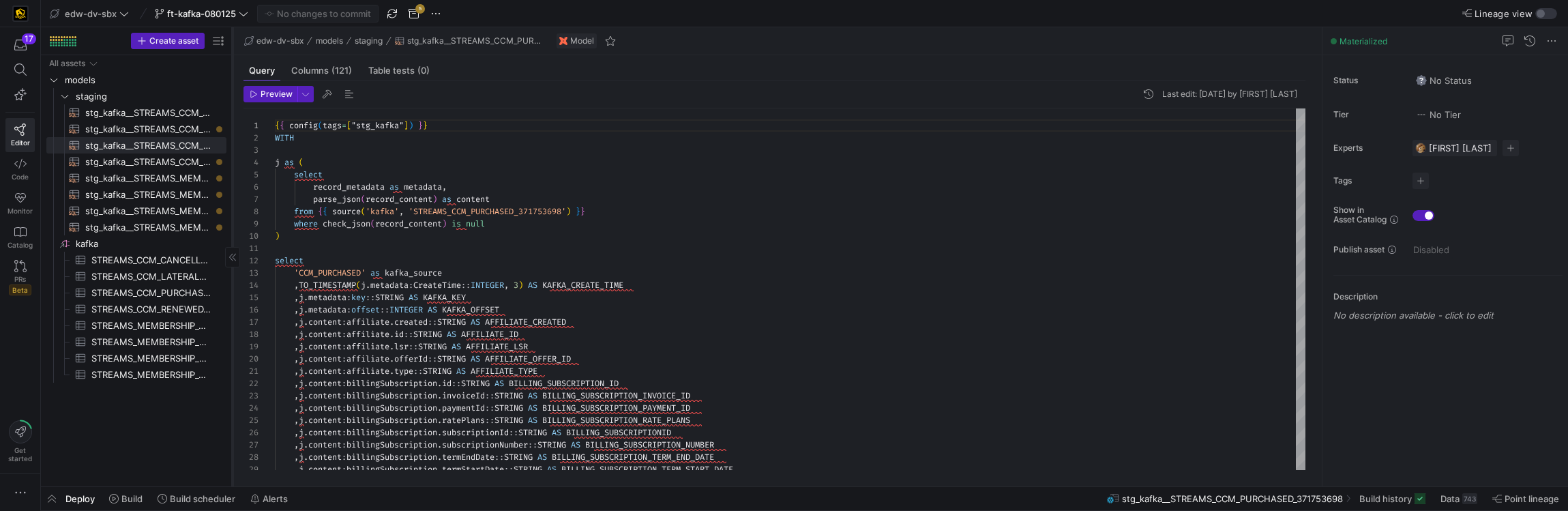 click on "Create asset
Drag here to set row groups Drag here to set column labels
Group
1
All assets   models   staging
kafka​​​​​​​​
STREAMS_CCM_CANCELLED_1655107408​​​​​​​​​
STREAMS_CCM_LATERALLED_1828349067​​​​​​​​​
STREAMS_CCM_PURCHASED_371753698​​​​​​​​​" 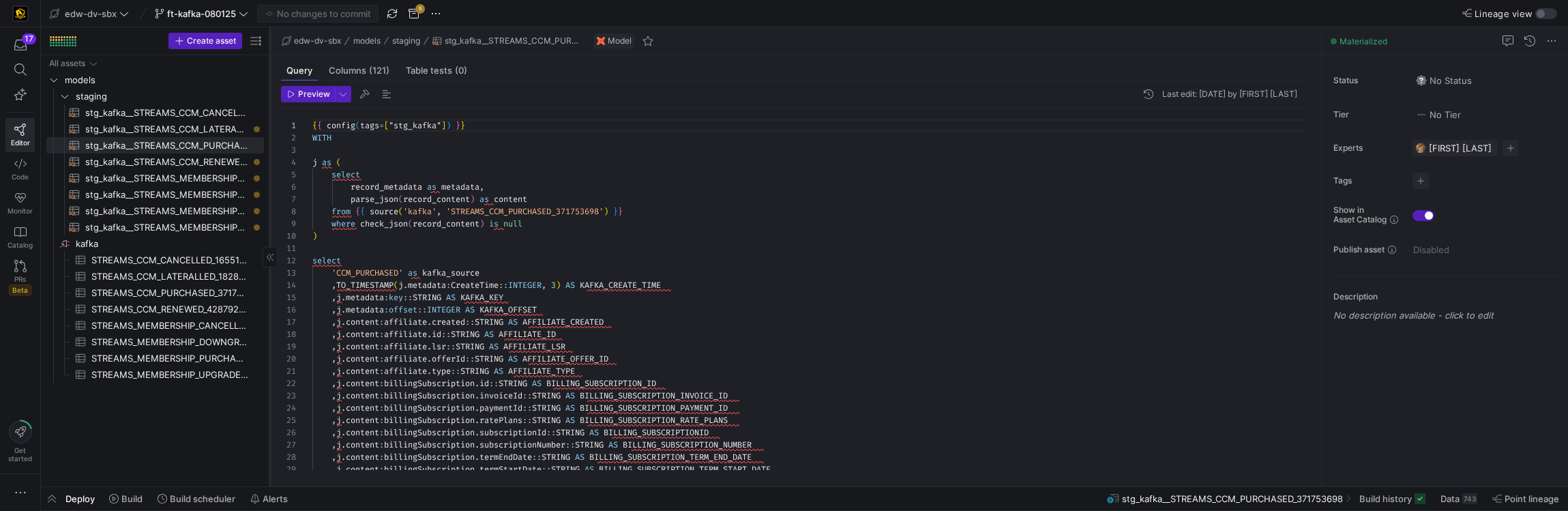 drag, startPoint x: 233, startPoint y: 160, endPoint x: 259, endPoint y: 188, distance: 38.209946 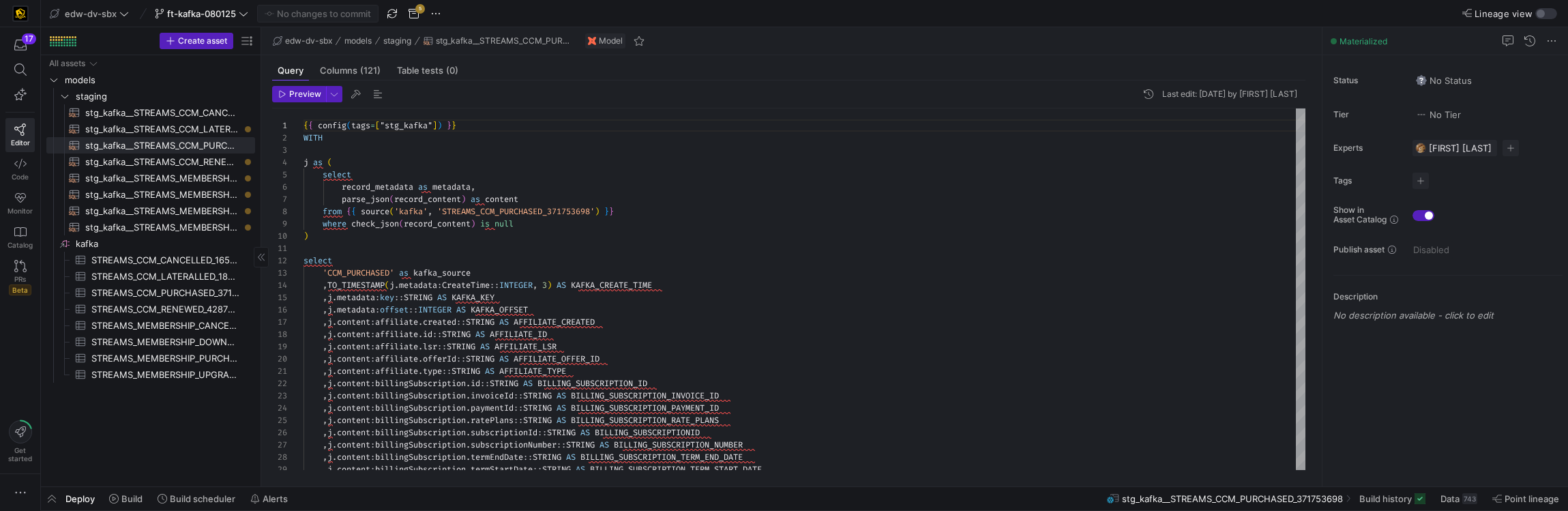 click on "stg_kafka__STREAMS_CCM_LATERALLED_1828349067​​​​​​​​​​" 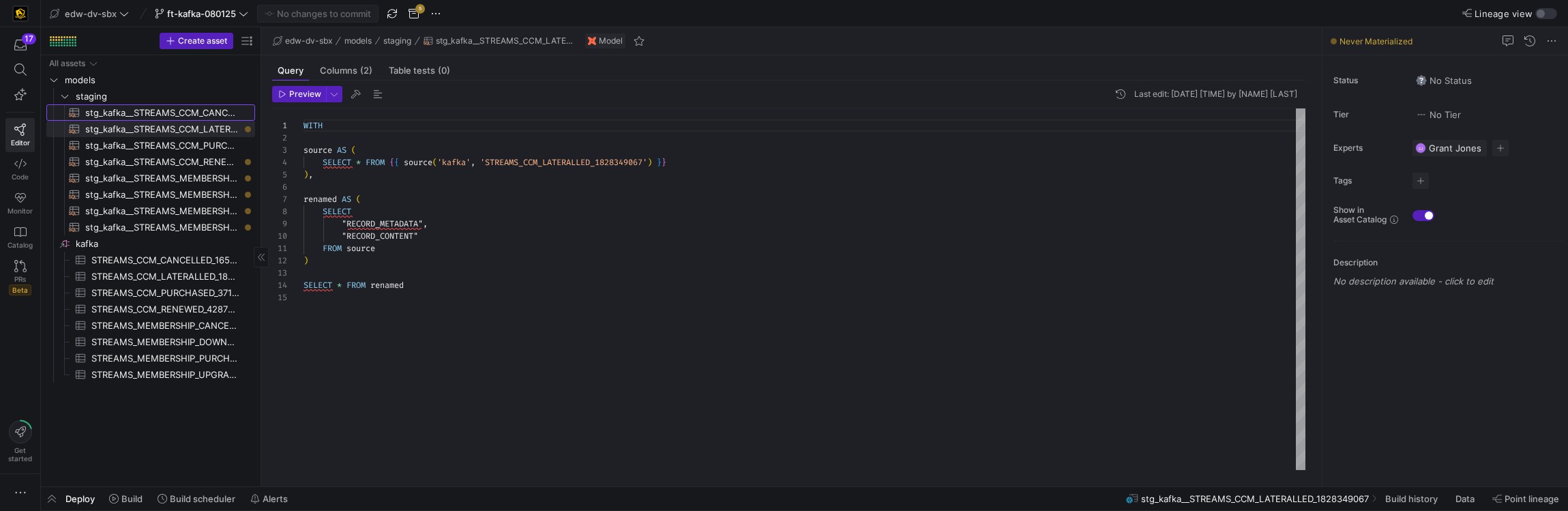 click on "stg_kafka__STREAMS_CCM_CANCELLED_1655107408​​​​​​​​​​" 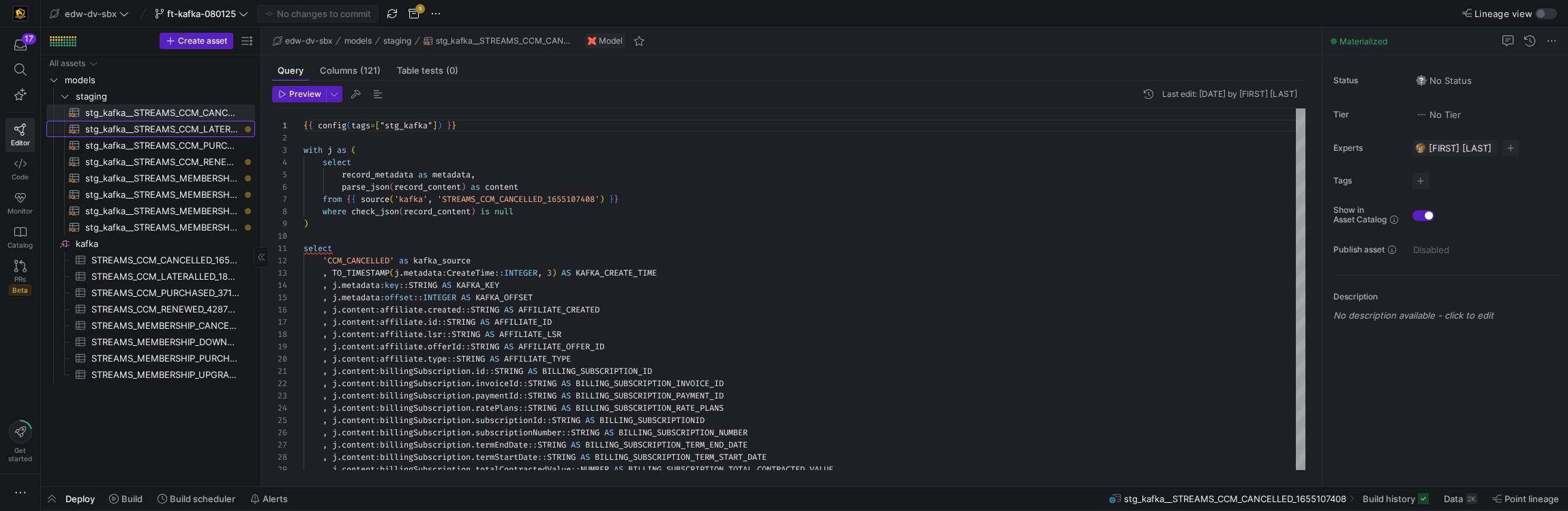 click on "stg_kafka__STREAMS_CCM_LATERALLED_1828349067​​​​​​​​​​" 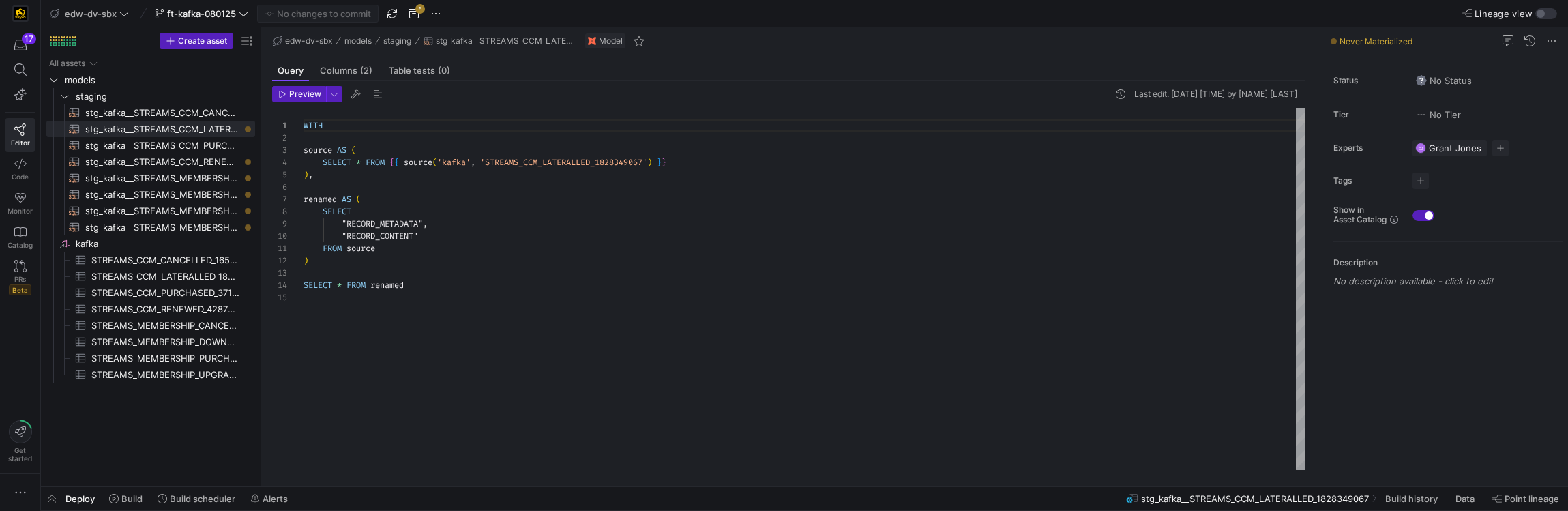 click on "WITH source   AS   (      SELECT   *   FROM   { {   source ( 'kafka' ,   'STREAMS_CCM_LATERALLED_1828349067' )   } } ) , renamed   AS   (      SELECT          "RECORD_METADATA" ,          "RECORD_CONTENT"      FROM   source ) SELECT   *   FROM   renamed" at bounding box center [804, 289] 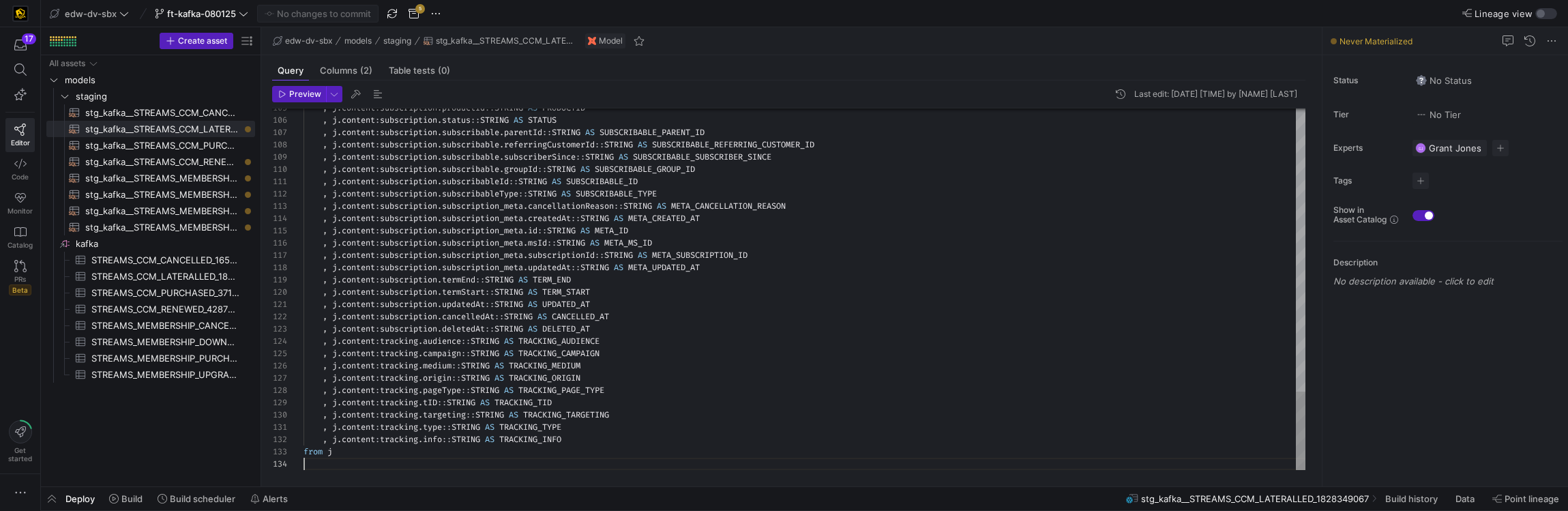 scroll, scrollTop: 37, scrollLeft: 0, axis: vertical 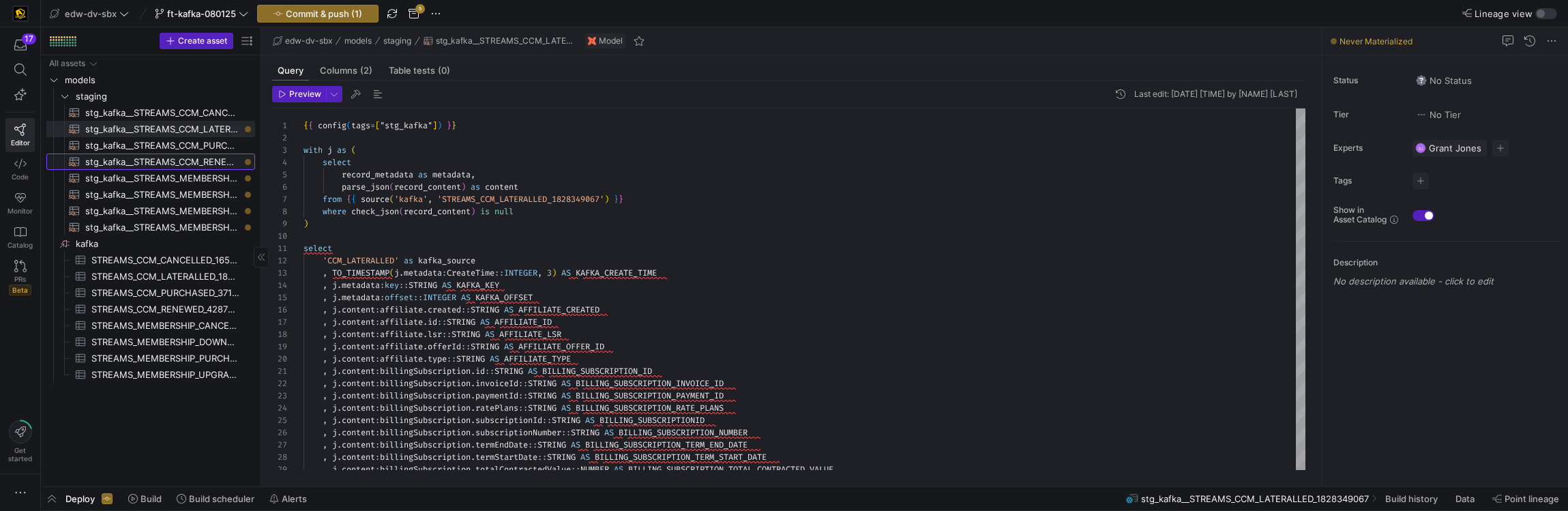 click on "stg_kafka__STREAMS_CCM_RENEWED_428792587​​​​​​​​​​" 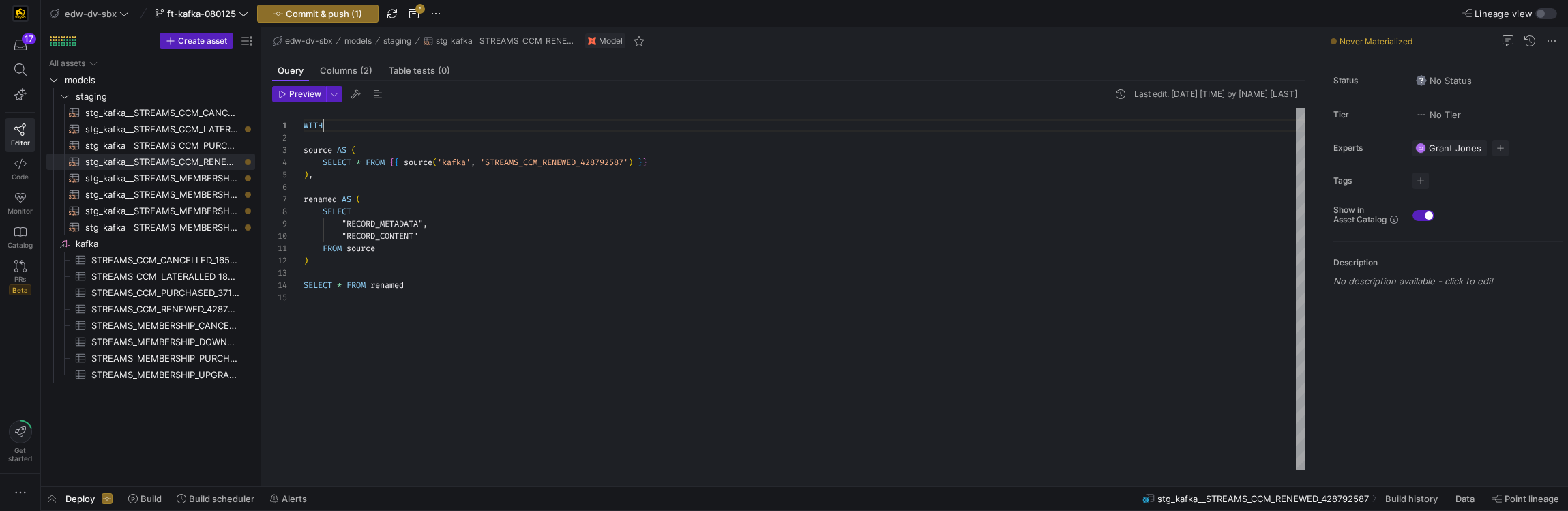 scroll, scrollTop: 0, scrollLeft: 20, axis: horizontal 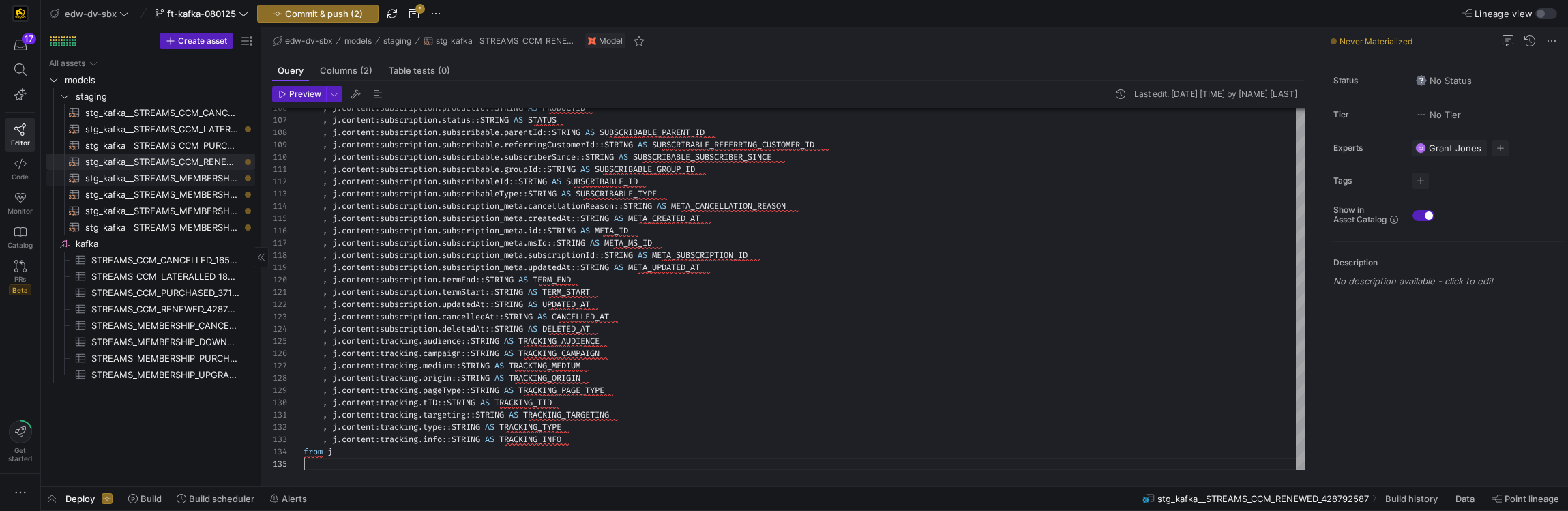 click on "stg_kafka__STREAMS_MEMBERSHIP_CANCELLED_48804153​​​​​​​​​​" 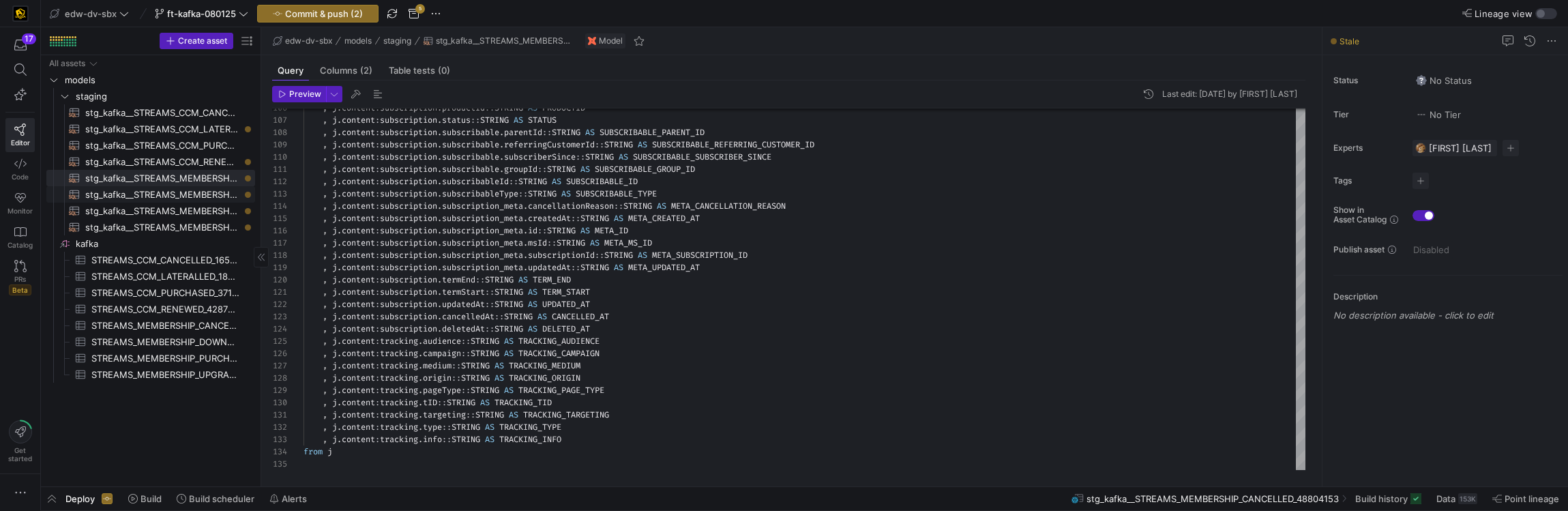 click on "stg_kafka__STREAMS_MEMBERSHIP_DOWNGRADED_1522357159​​​​​​​​​​" 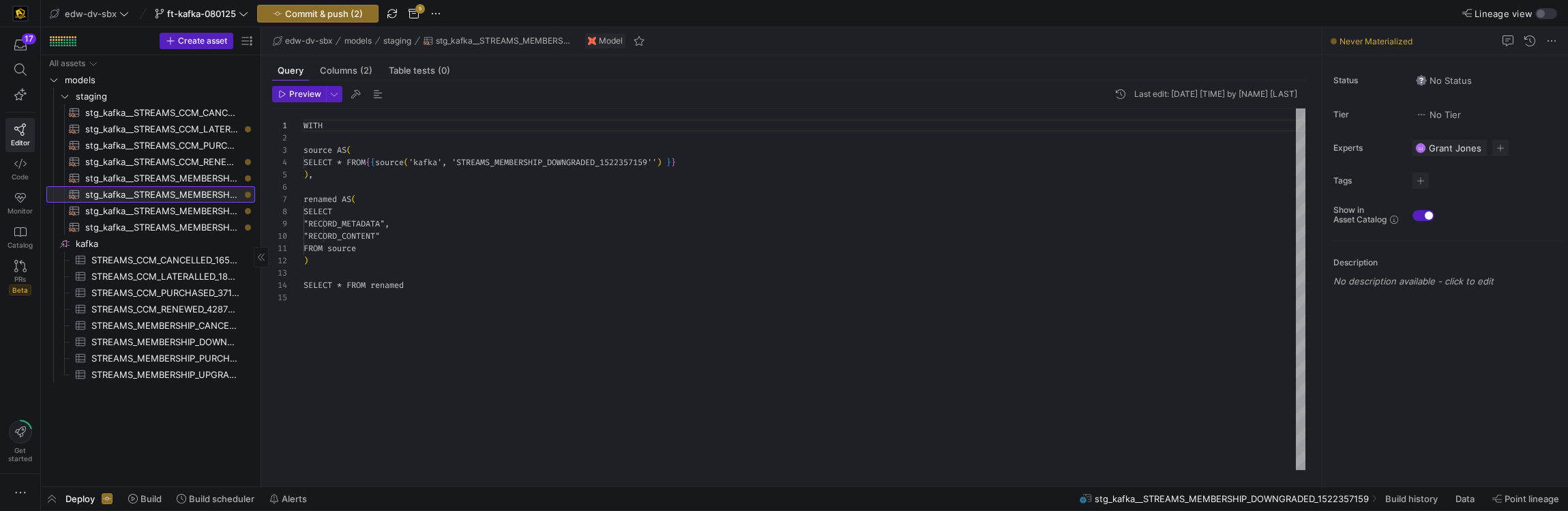 scroll, scrollTop: 0, scrollLeft: 0, axis: both 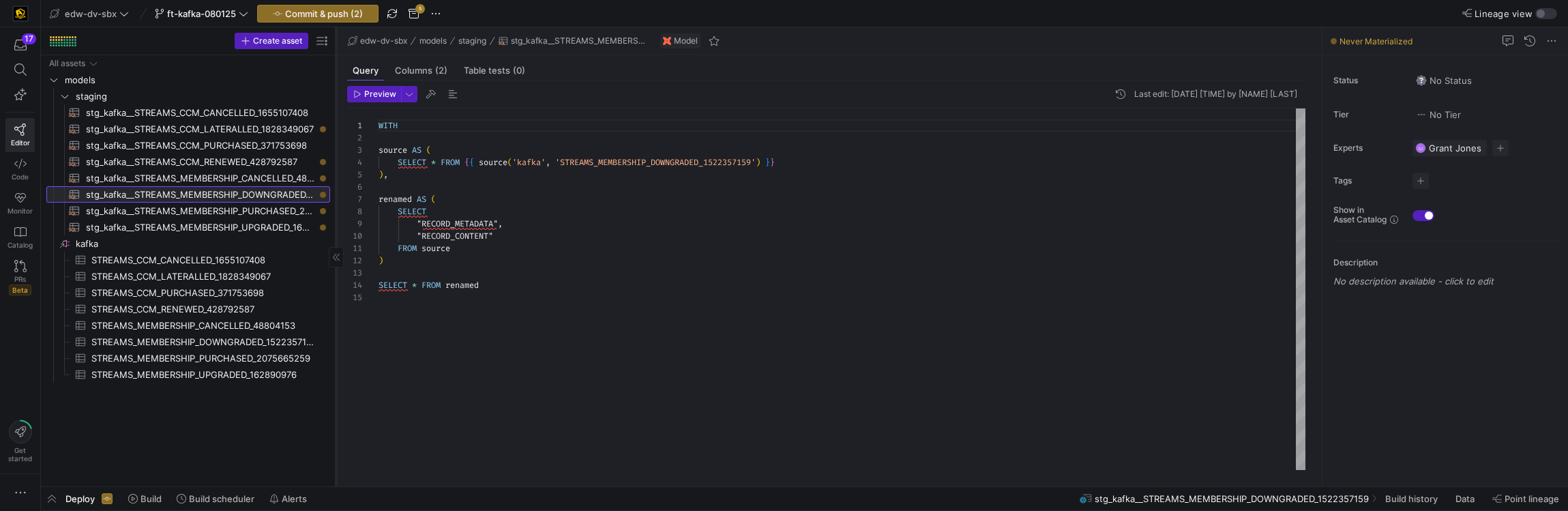 drag, startPoint x: 261, startPoint y: 190, endPoint x: 336, endPoint y: 183, distance: 75.32596 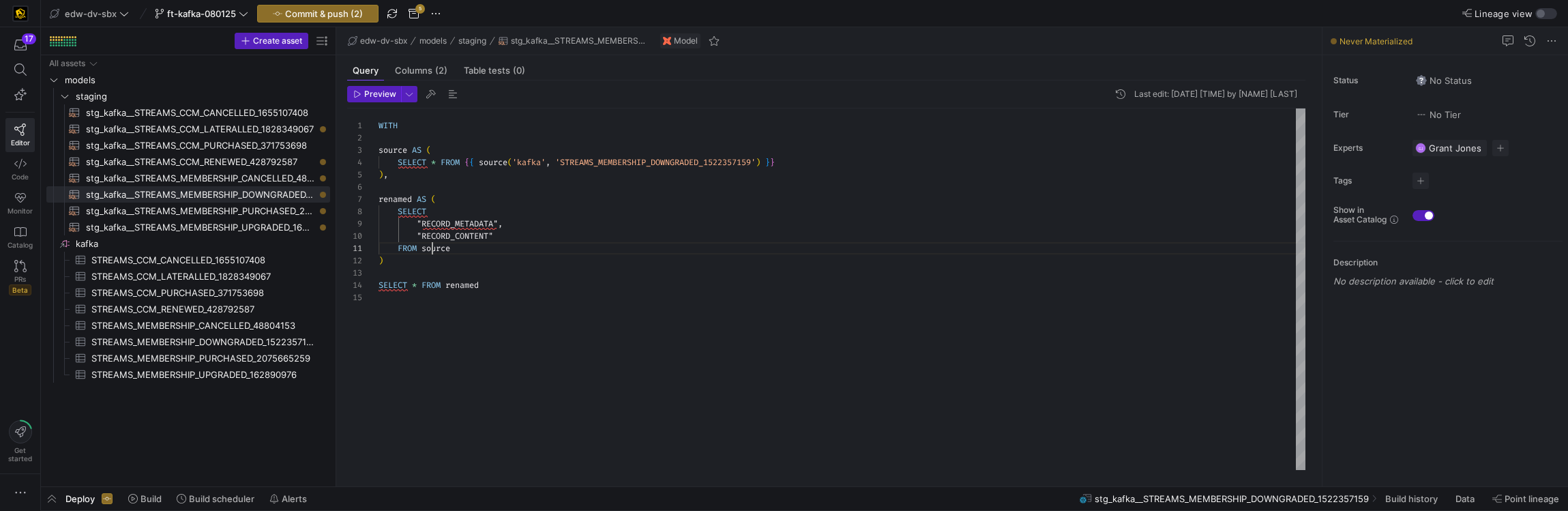 click on "WITH source   AS   (      SELECT   *   FROM   { {   source ( 'kafka' ,   'STREAMS_MEMBERSHIP_DOWNGRADED_1522357159' )   } } ) , renamed   AS   (      SELECT          "RECORD_METADATA" ,          "RECORD_CONTENT"      FROM   source ) SELECT   *   FROM   renamed" at bounding box center (842, 289) 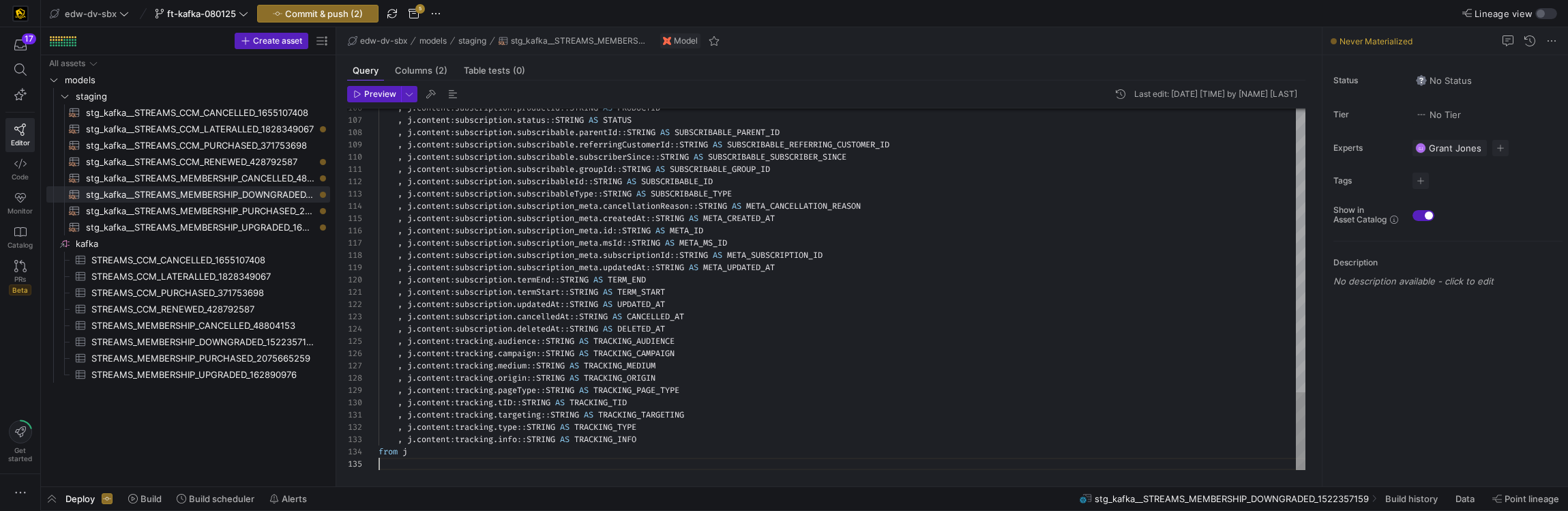 scroll, scrollTop: 49, scrollLeft: 0, axis: vertical 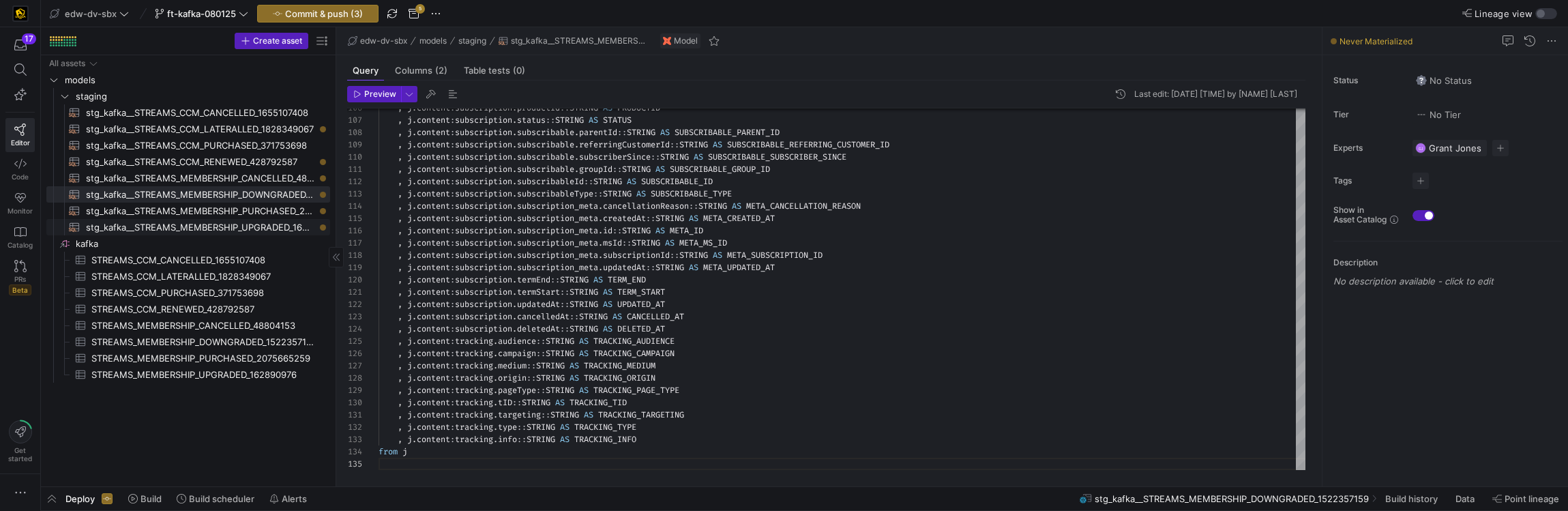 click on "stg_kafka__STREAMS_MEMBERSHIP_UPGRADED_162890976​​​​​​​​​​" 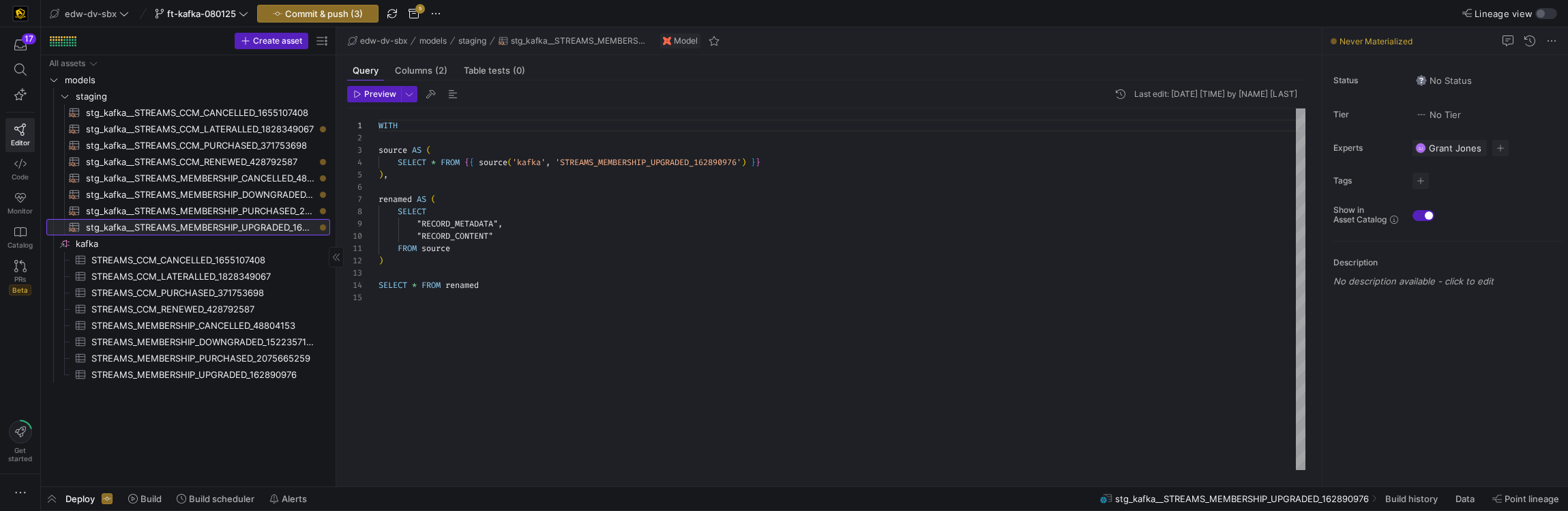 scroll, scrollTop: 0, scrollLeft: 0, axis: both 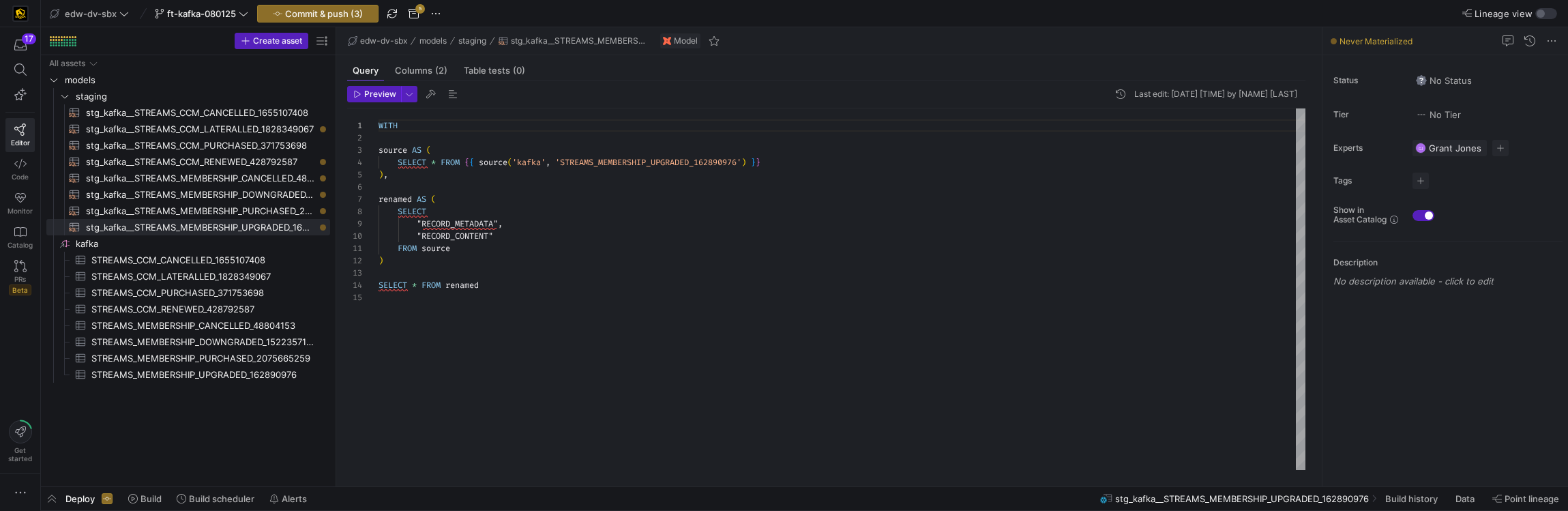 click on "WITH source   AS   (      SELECT   *   FROM   { {   source ( 'kafka' ,   'STREAMS_MEMBERSHIP_UPGRADED_162890976' )   } } ) , renamed   AS   (      SELECT          "RECORD_METADATA" ,          "RECORD_CONTENT"      FROM   source ) SELECT   *   FROM   renamed" at bounding box center (842, 289) 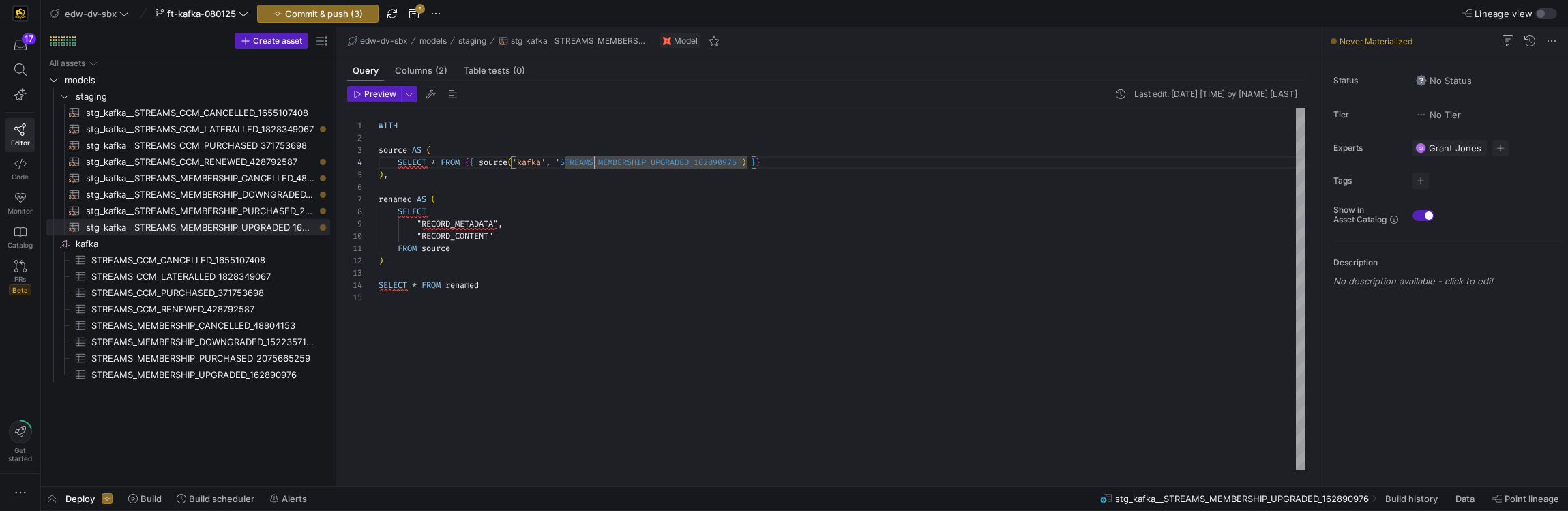 scroll, scrollTop: 0, scrollLeft: 0, axis: both 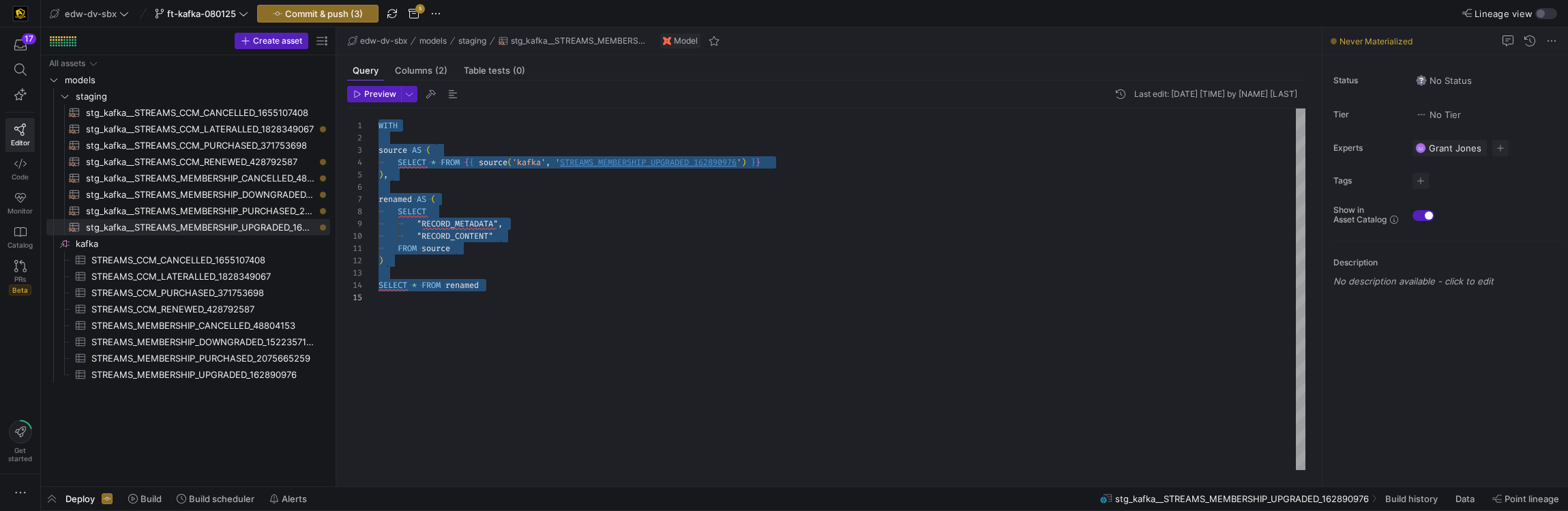 type on ", j.content:tracking.targeting::STRING AS TRACKING_TARGETING
, j.content:tracking.type::STRING AS TRACKING_TYPE
, j.content:tracking.info::STRING AS TRACKING_INFO
from j" 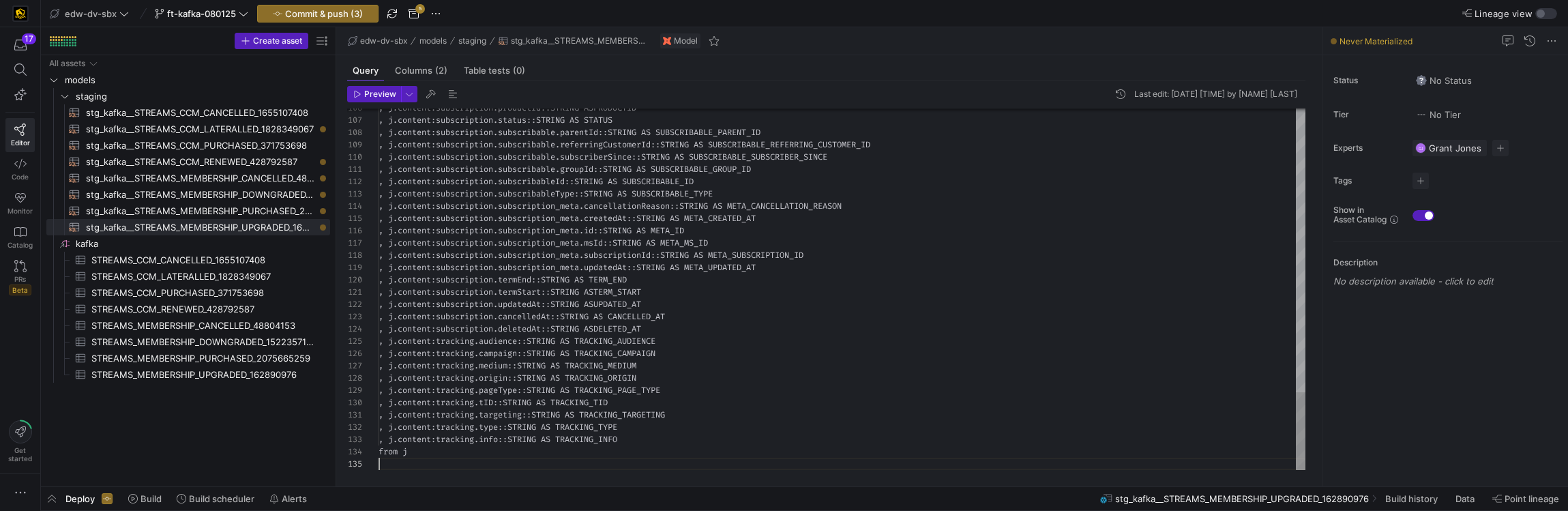 scroll, scrollTop: 49, scrollLeft: 0, axis: vertical 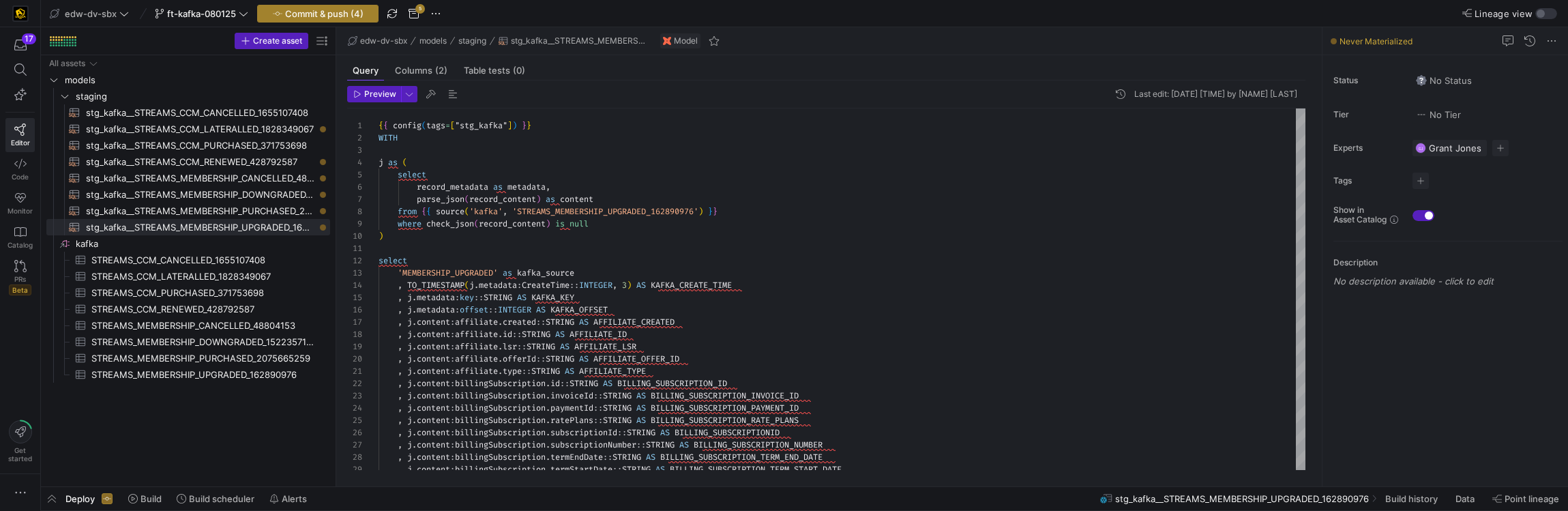 click on "Commit & push (4)" at bounding box center (324, 14) 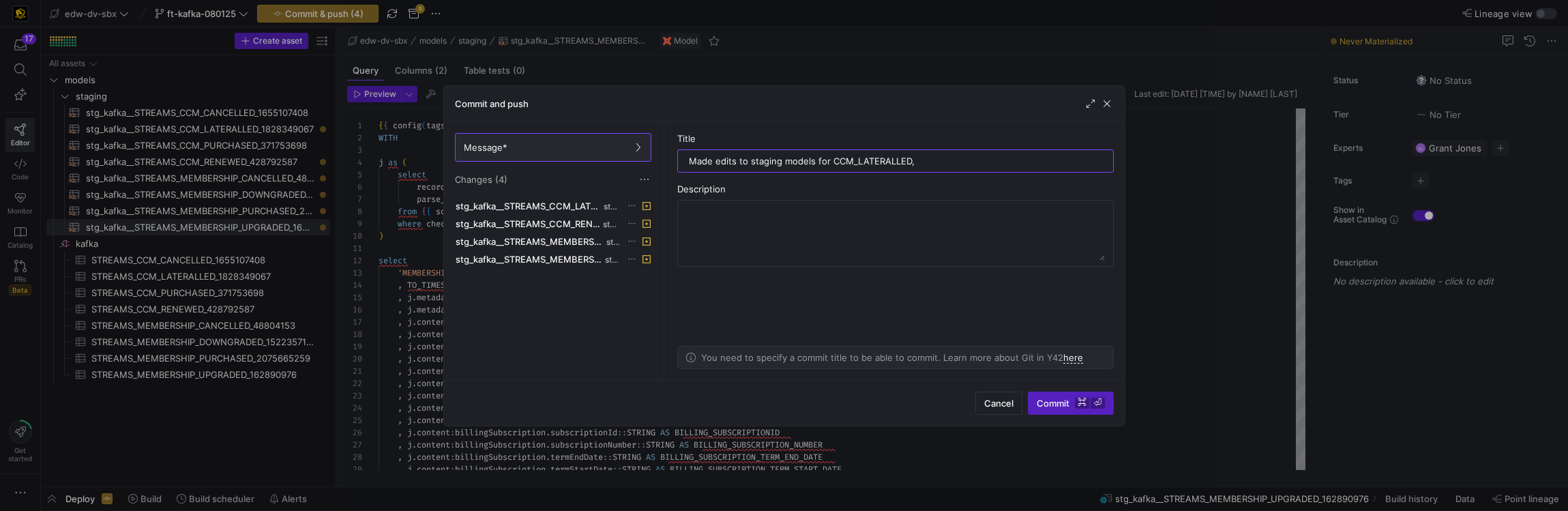 type on "Made edits to staging models for CCM_LATERALLED," 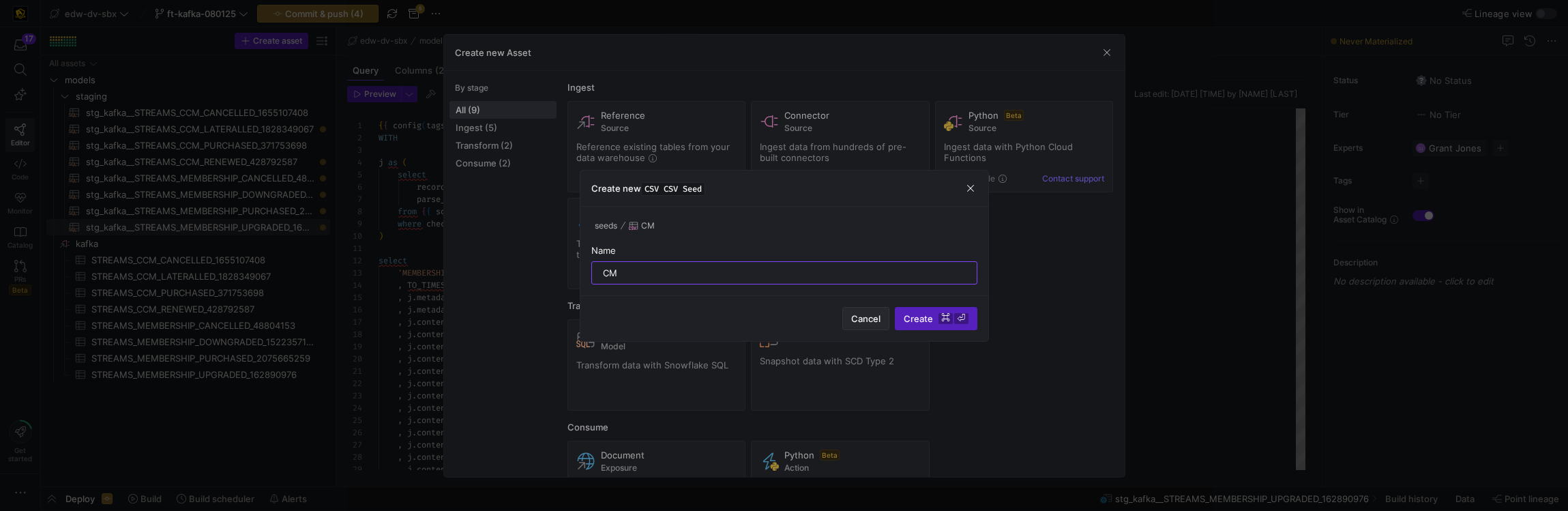 type on "CM" 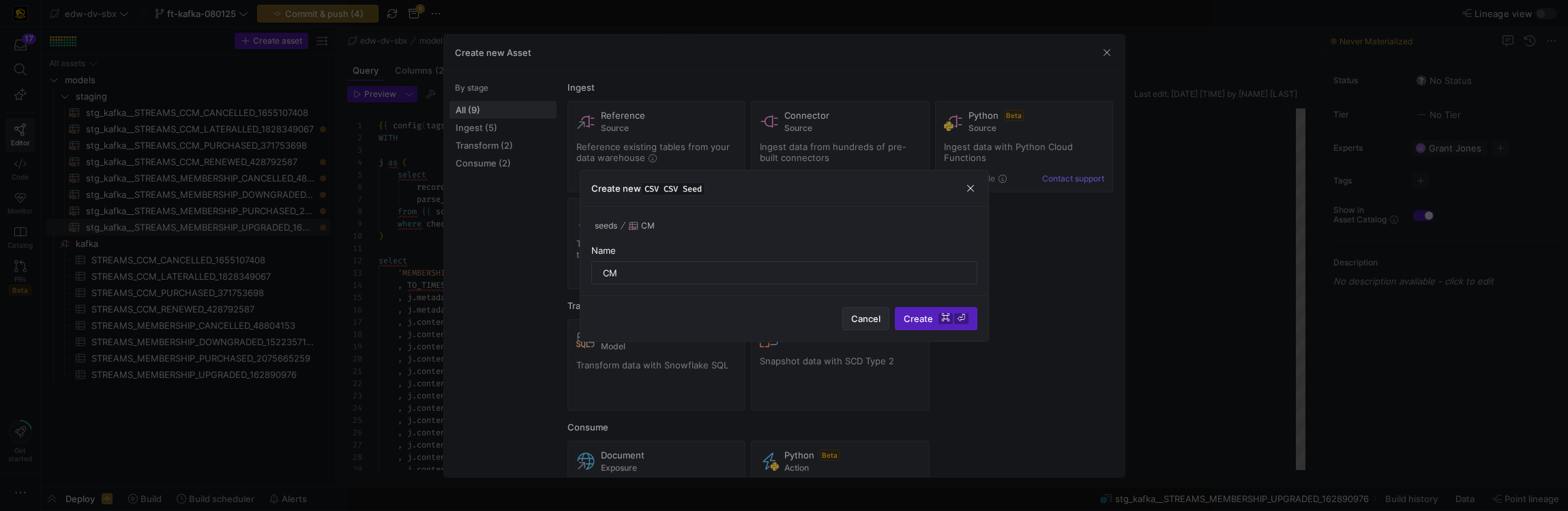 click at bounding box center (866, 319) 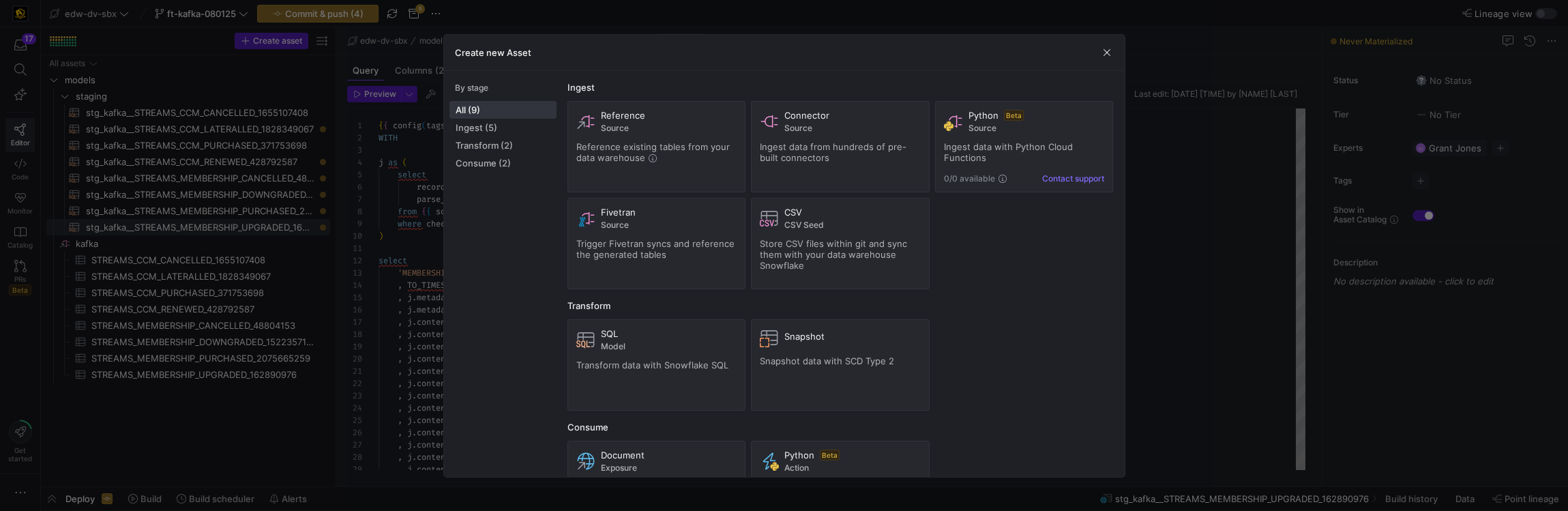 click on "Create new Asset" at bounding box center (784, 53) 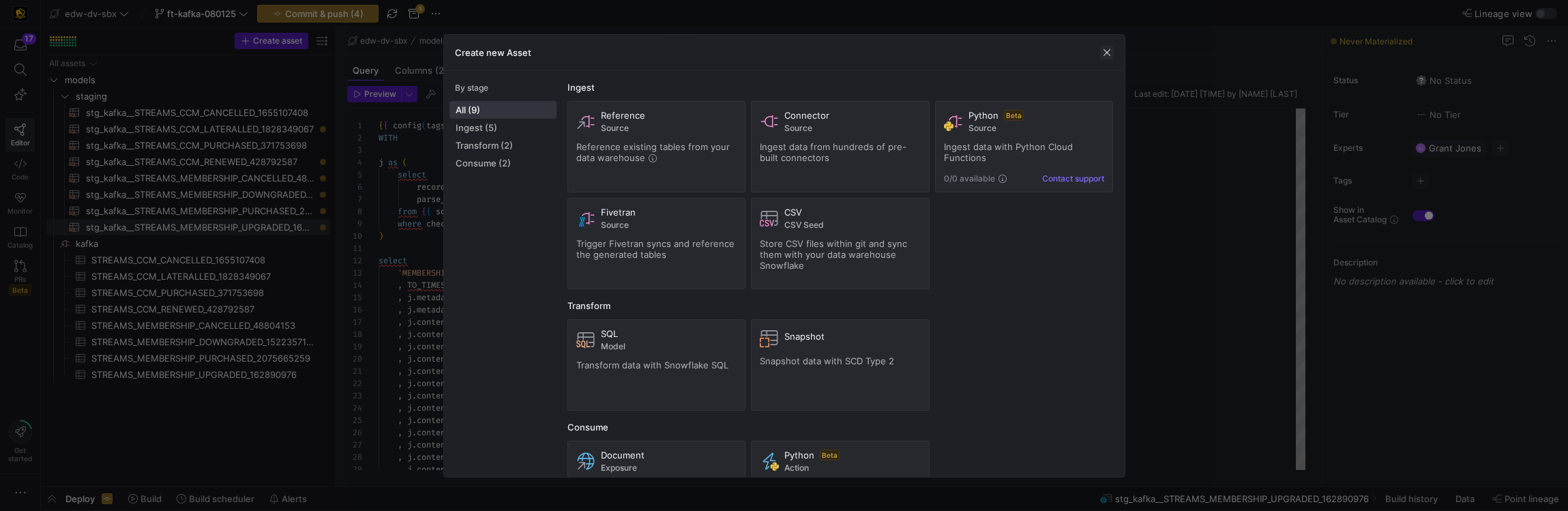click at bounding box center [1107, 53] 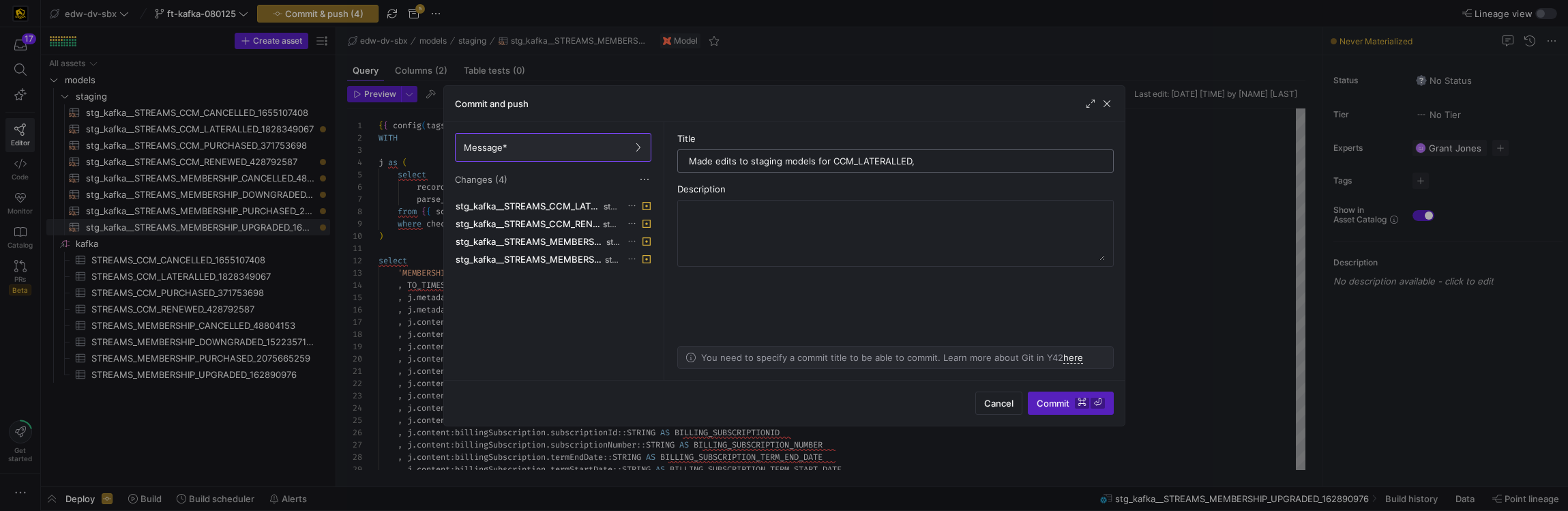 click on "Made edits to staging models for CCM_LATERALLED," at bounding box center (896, 161) 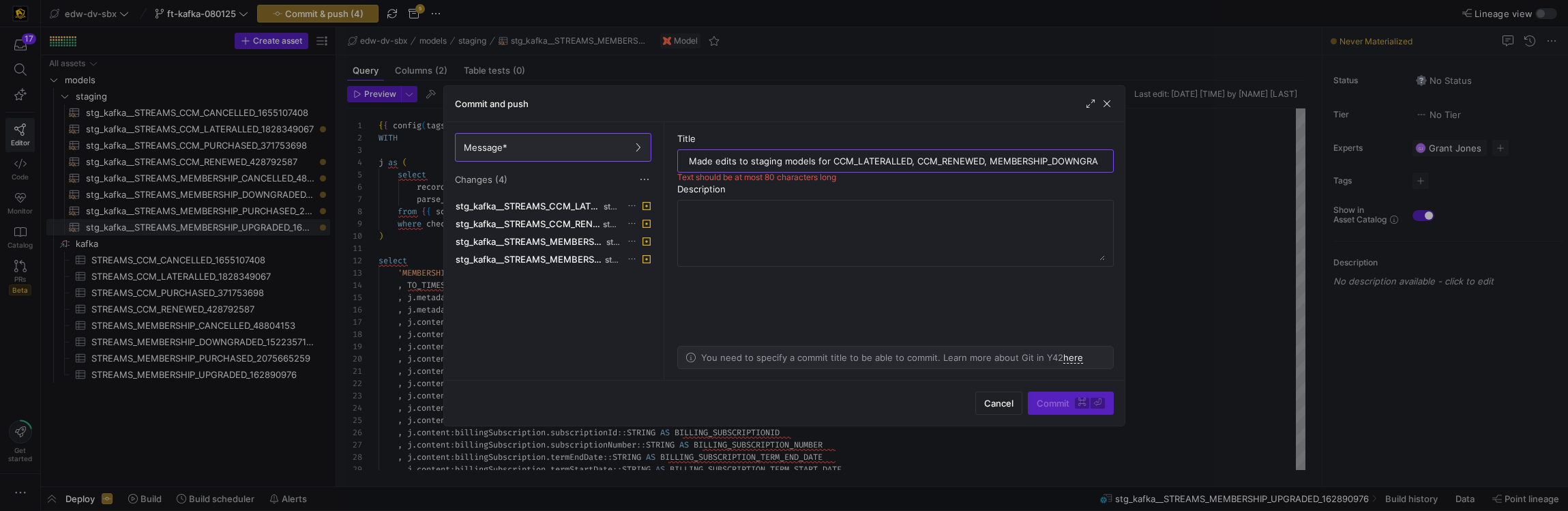 scroll, scrollTop: 0, scrollLeft: 0, axis: both 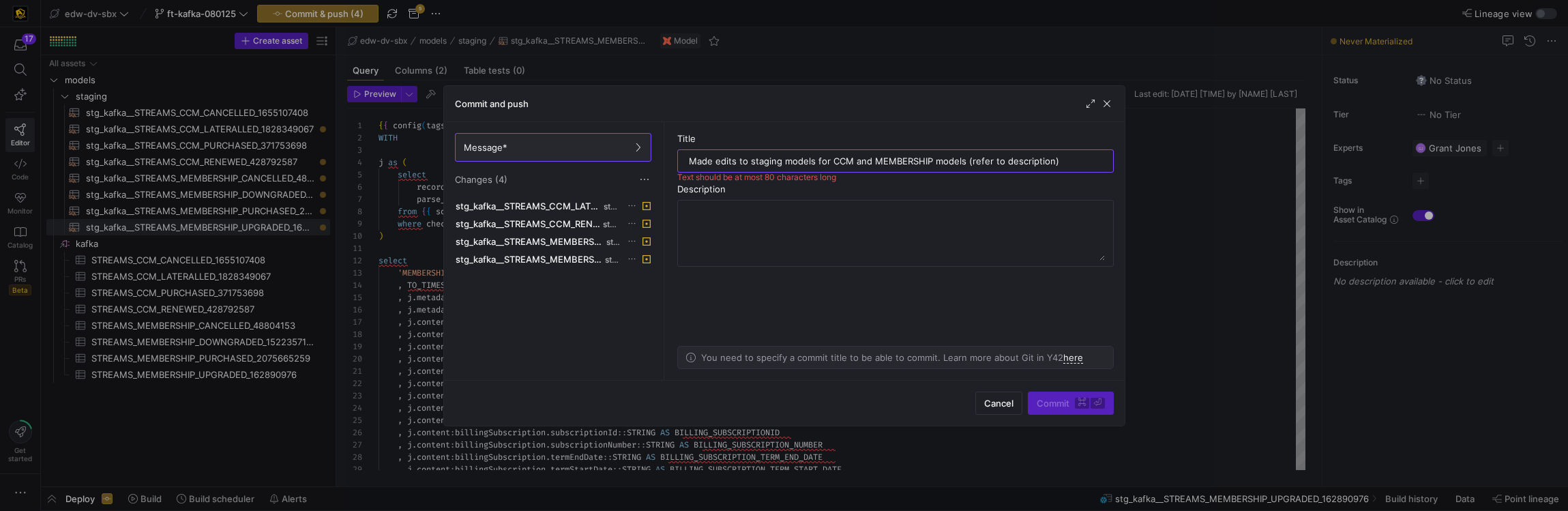 click on "Made edits to staging models for CCM and MEMBERSHIP models (refer to description)" at bounding box center (896, 161) 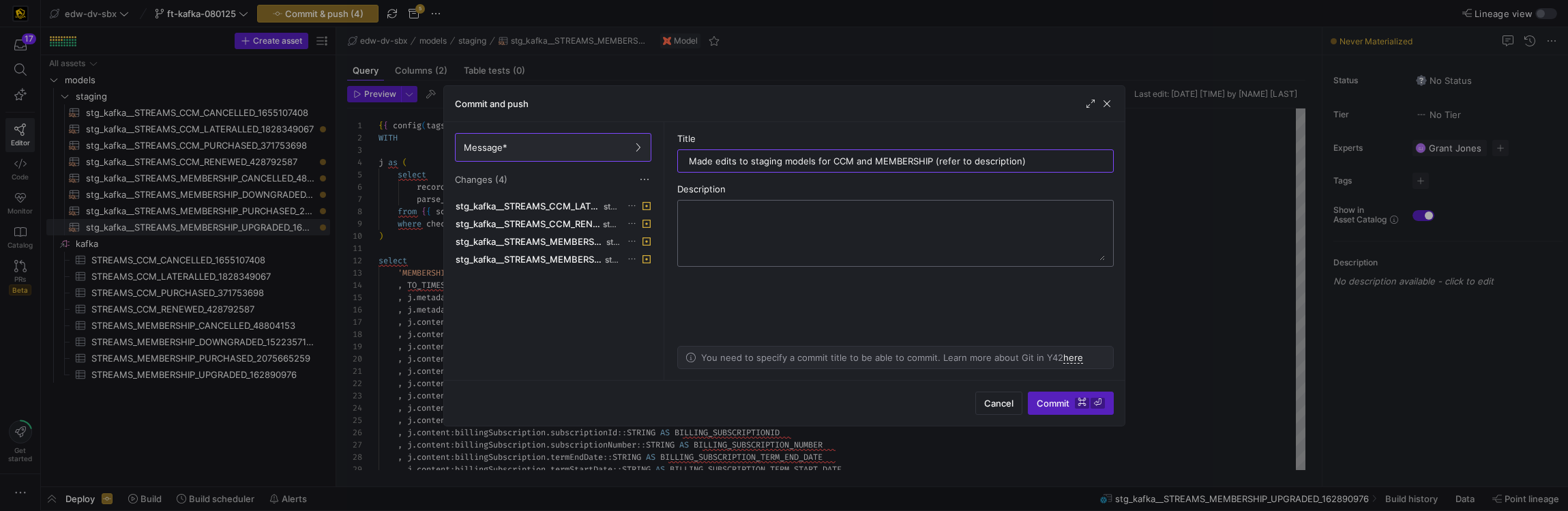 type on "Made edits to staging models for CCM and MEMBERSHIP (refer to description)" 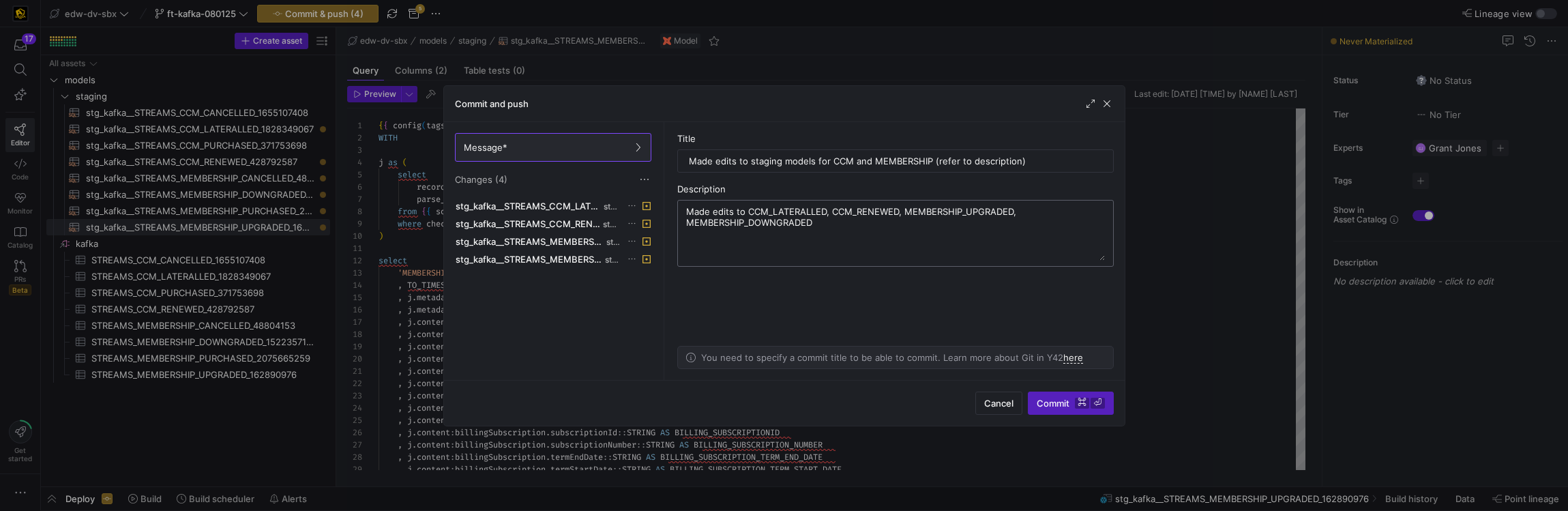 click on "Made edits to CCM_LATERALLED, CCM_RENEWED, MEMBERSHIP_UPGRADED, MEMBERSHIP_DOWNGRADED" at bounding box center (896, 233) 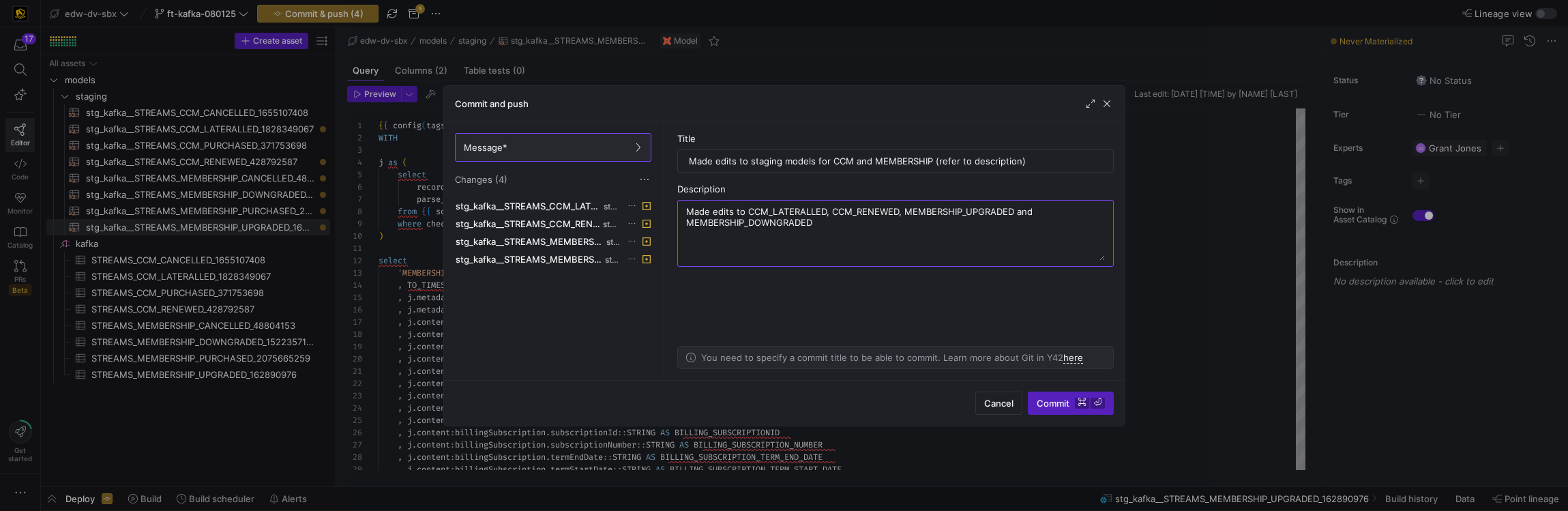 click on "Description" at bounding box center [896, 189] 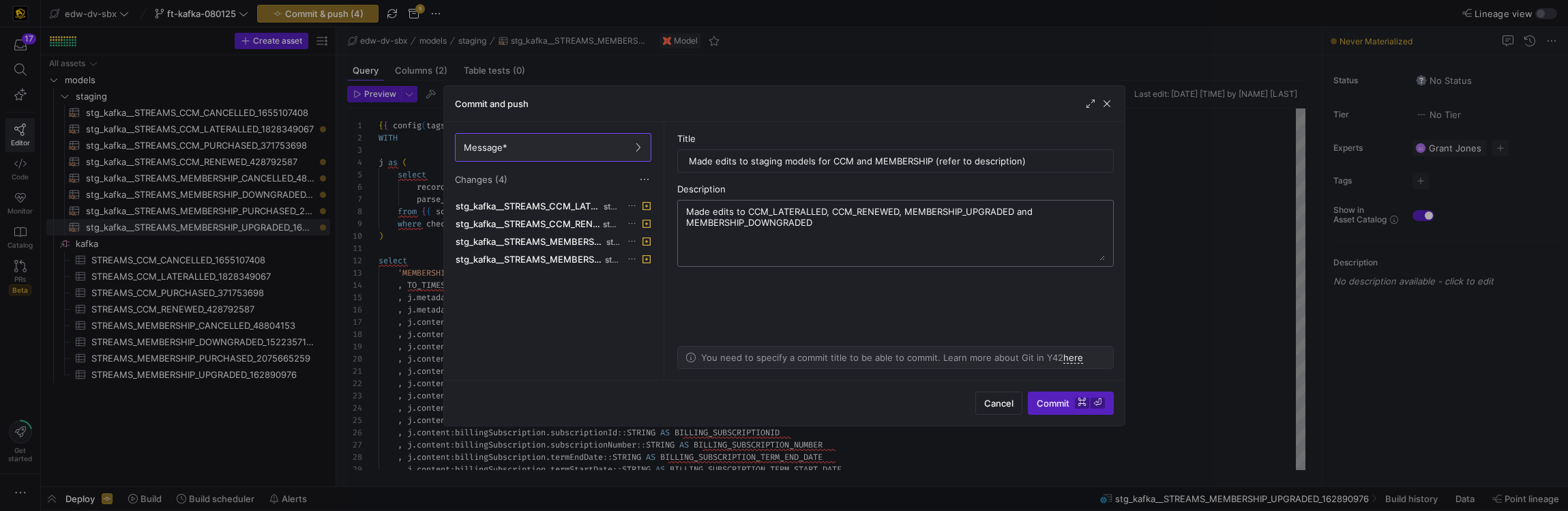 click on "Made edits to CCM_LATERALLED, CCM_RENEWED, MEMBERSHIP_UPGRADED and MEMBERSHIP_DOWNGRADED" at bounding box center [896, 233] 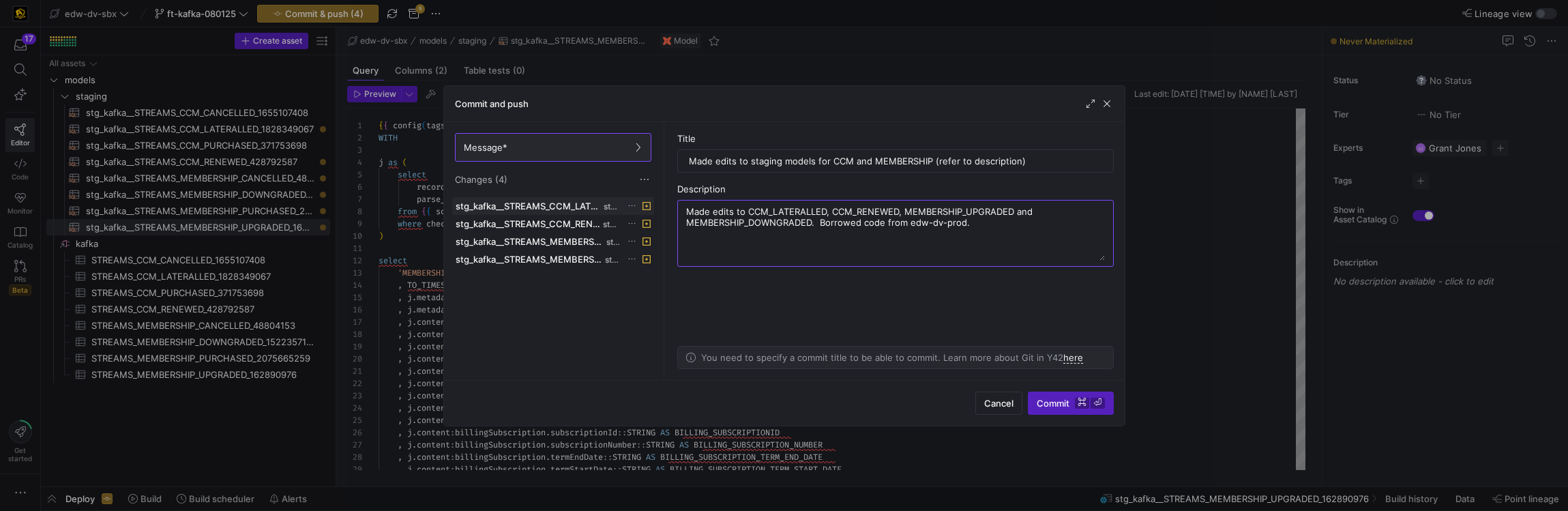 drag, startPoint x: 977, startPoint y: 228, endPoint x: 631, endPoint y: 199, distance: 347.21319 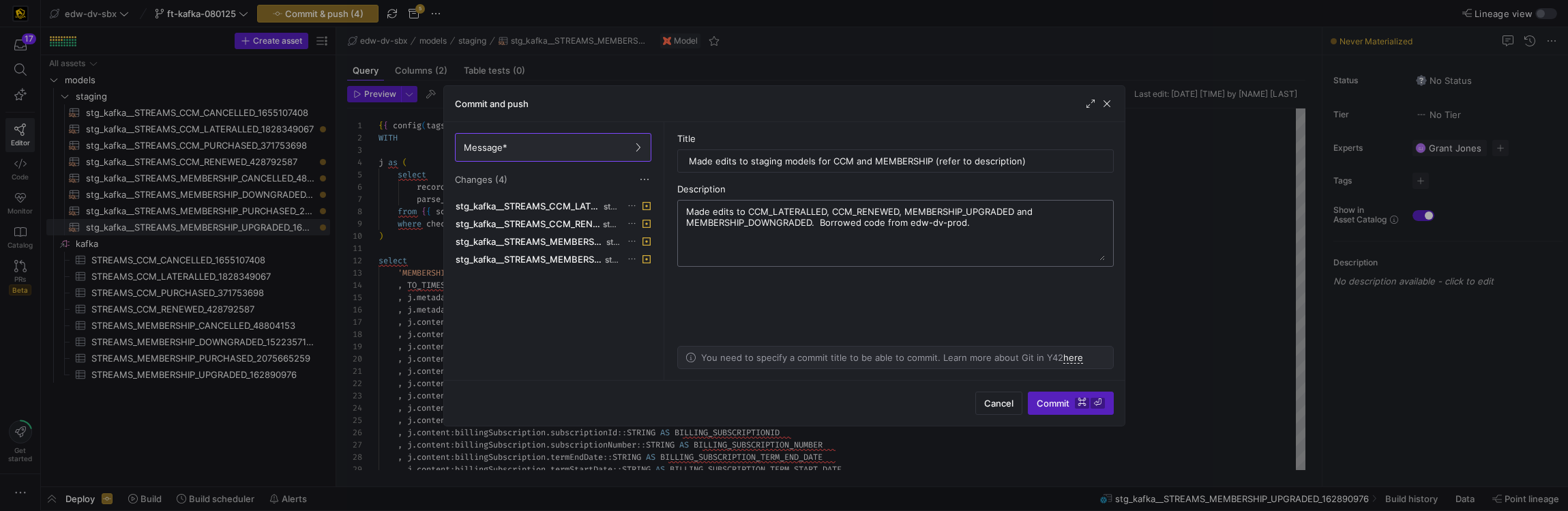 click on "Made edits to CCM_LATERALLED, CCM_RENEWED, MEMBERSHIP_UPGRADED and MEMBERSHIP_DOWNGRADED.  Borrowed code from edw-dv-prod." at bounding box center (896, 233) 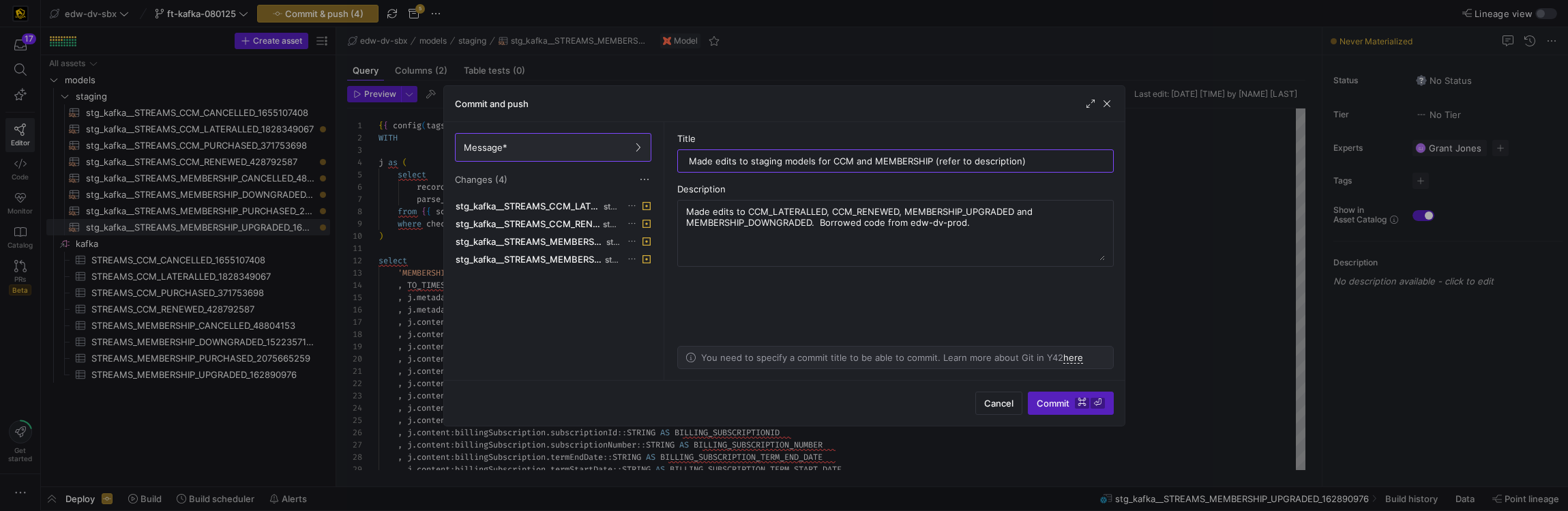 drag, startPoint x: 1044, startPoint y: 160, endPoint x: 667, endPoint y: 161, distance: 377.0013 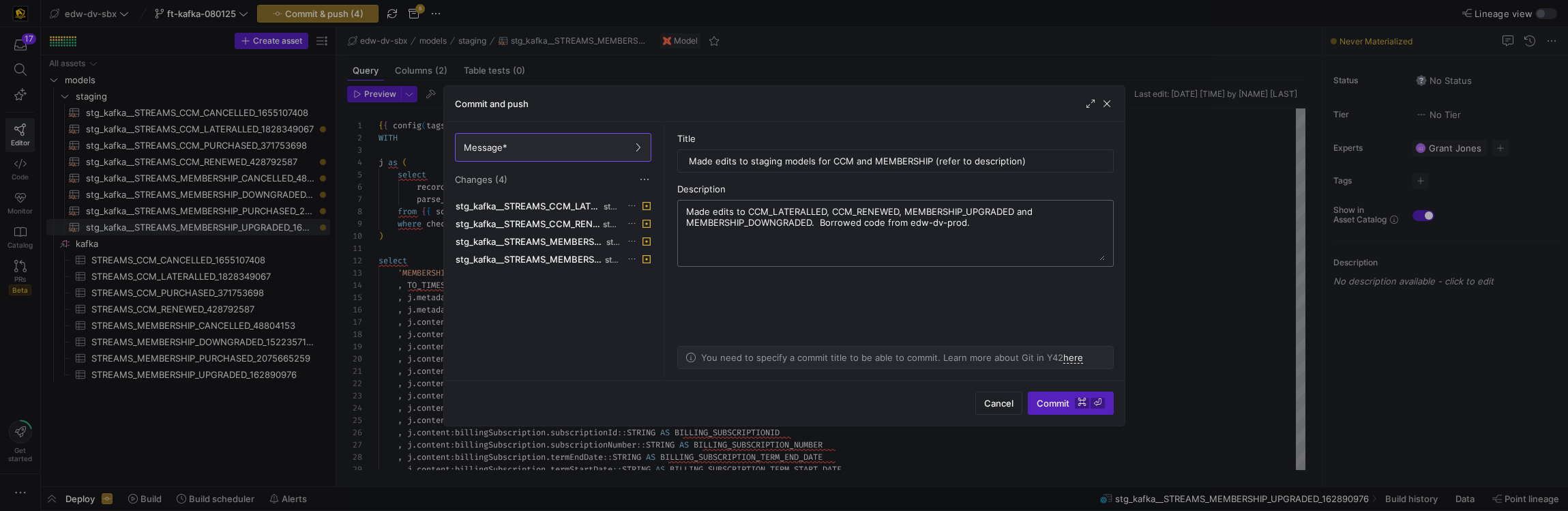 click on "Made edits to CCM_LATERALLED, CCM_RENEWED, MEMBERSHIP_UPGRADED and MEMBERSHIP_DOWNGRADED.  Borrowed code from edw-dv-prod." at bounding box center [896, 233] 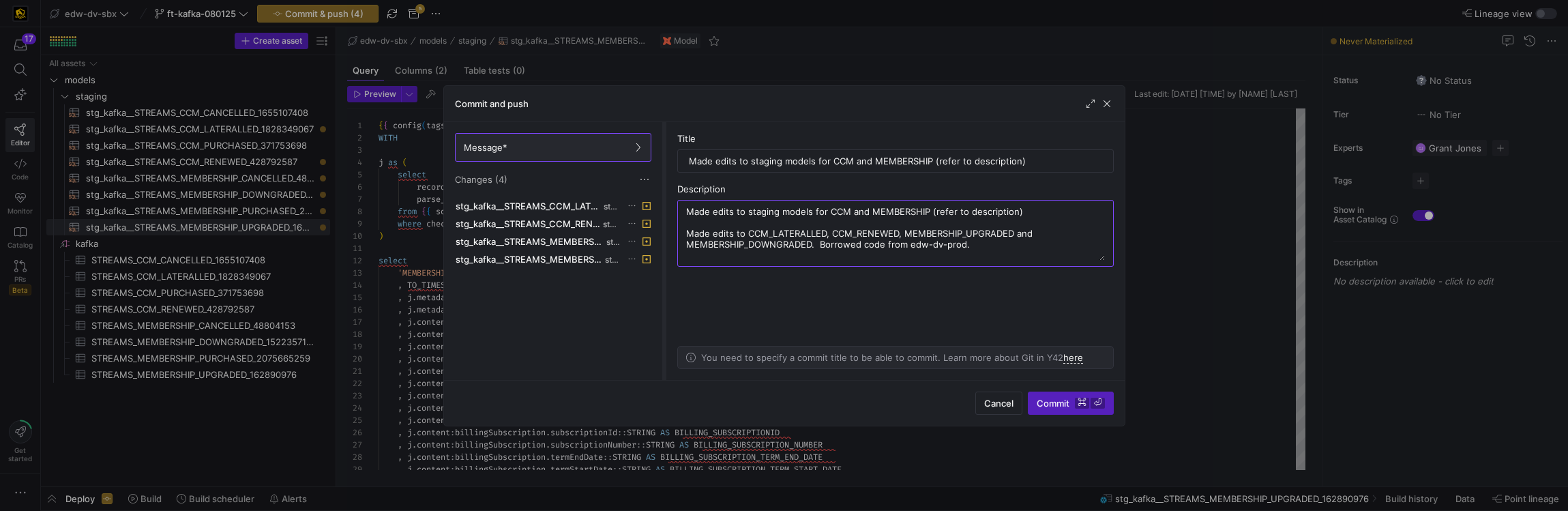 drag, startPoint x: 977, startPoint y: 253, endPoint x: 661, endPoint y: 205, distance: 319.6248 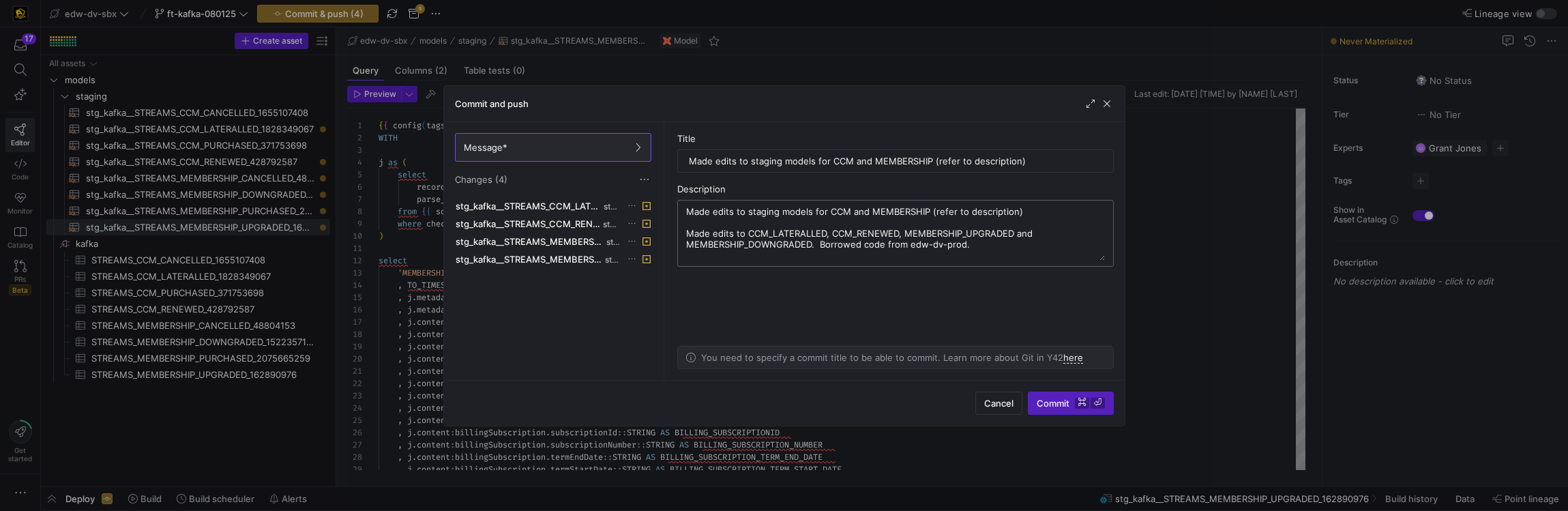 click on "Made edits to staging models for CCM and MEMBERSHIP (refer to description)
Made edits to CCM_LATERALLED, CCM_RENEWED, MEMBERSHIP_UPGRADED and MEMBERSHIP_DOWNGRADED.  Borrowed code from edw-dv-prod." at bounding box center (896, 233) 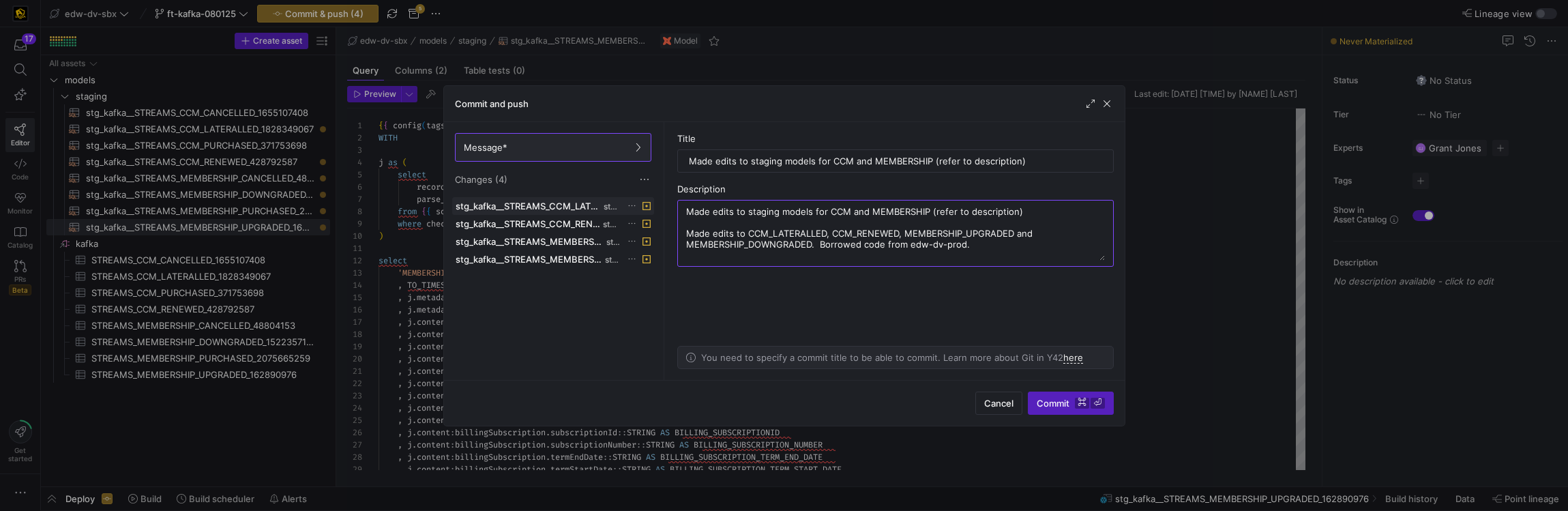 drag, startPoint x: 702, startPoint y: 220, endPoint x: 649, endPoint y: 211, distance: 53.75872 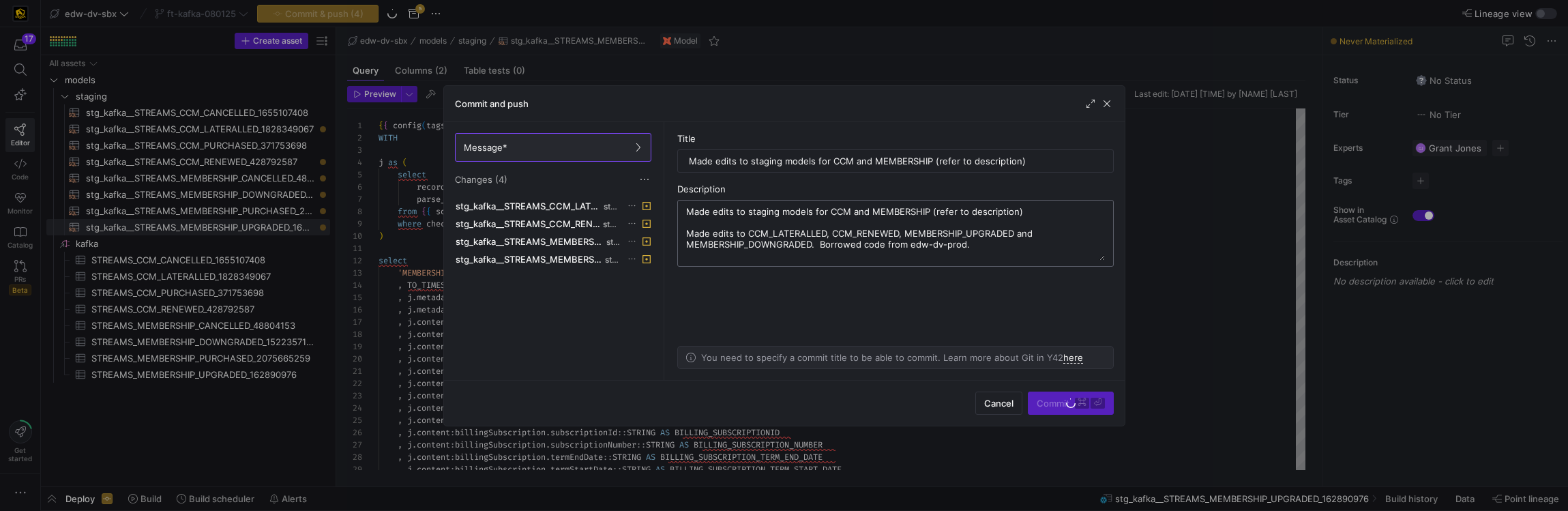 click on "Made edits to staging models for CCM and MEMBERSHIP (refer to description)
Made edits to CCM_LATERALLED, CCM_RENEWED, MEMBERSHIP_UPGRADED and MEMBERSHIP_DOWNGRADED.  Borrowed code from edw-dv-prod." at bounding box center [896, 233] 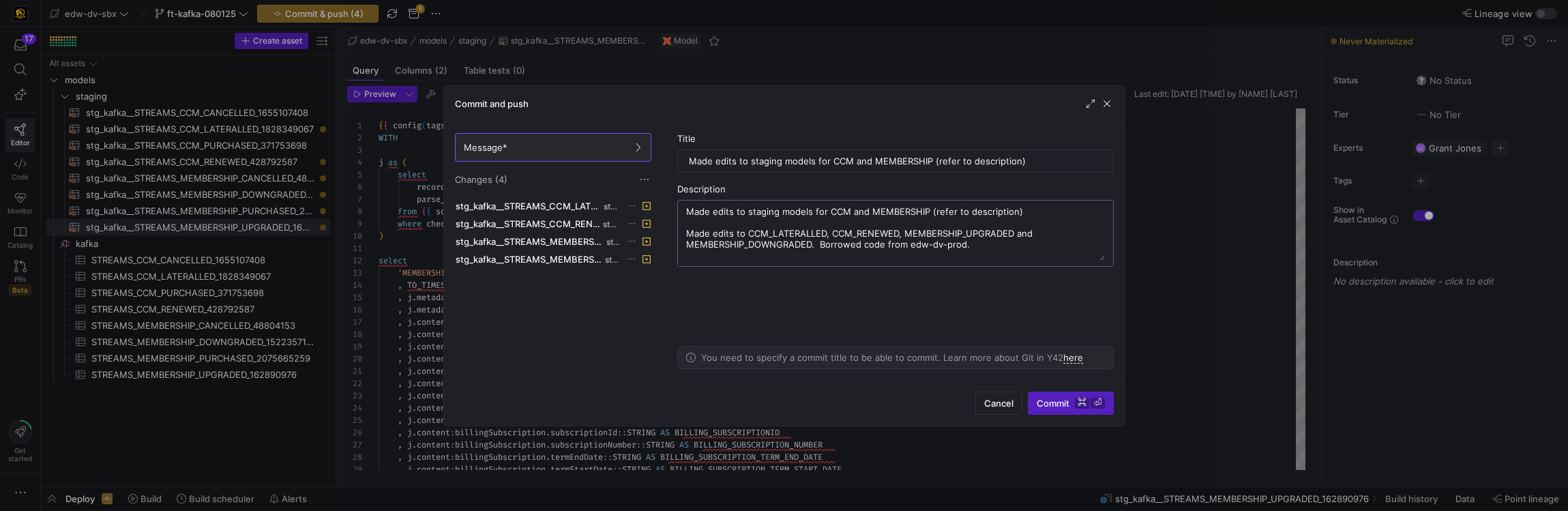 drag, startPoint x: 700, startPoint y: 219, endPoint x: 683, endPoint y: 206, distance: 21.400935 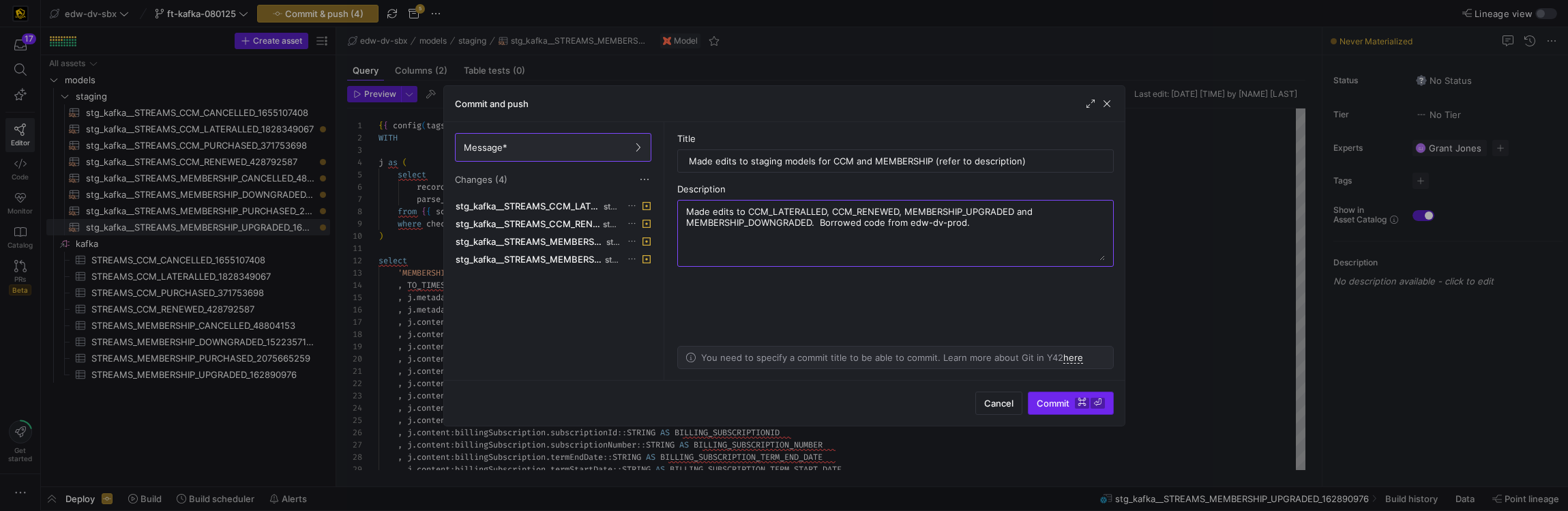 type on "Made edits to CCM_LATERALLED, CCM_RENEWED, MEMBERSHIP_UPGRADED and MEMBERSHIP_DOWNGRADED.  Borrowed code from edw-dv-prod." 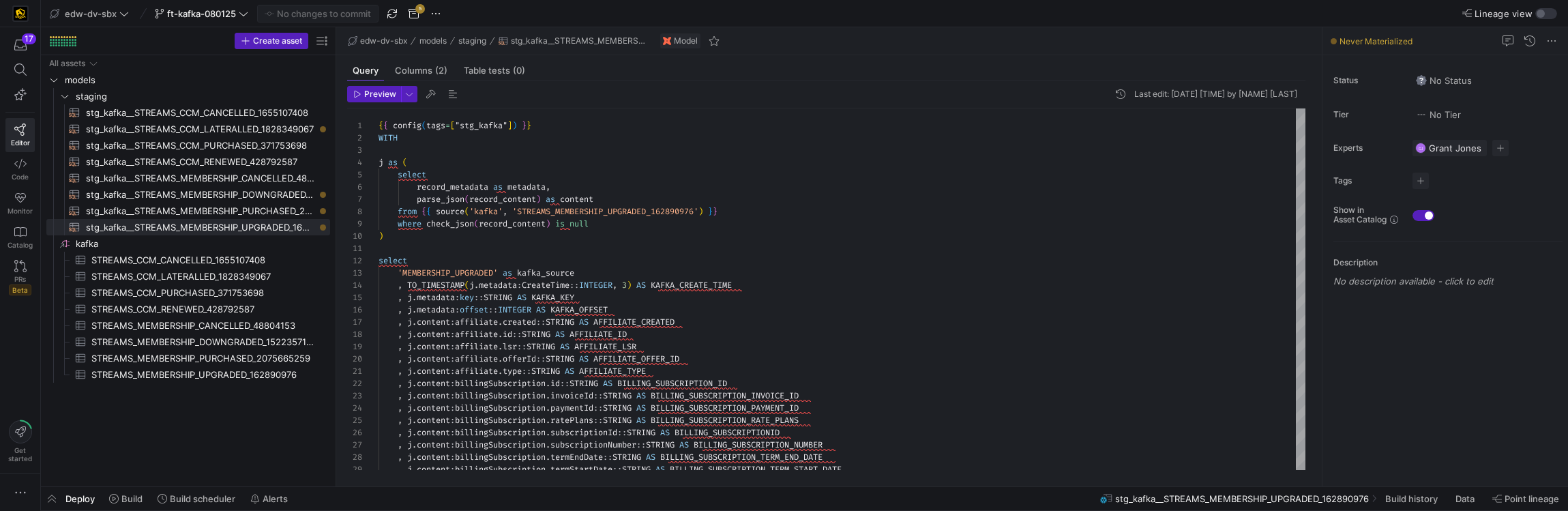 scroll, scrollTop: 49, scrollLeft: 0, axis: vertical 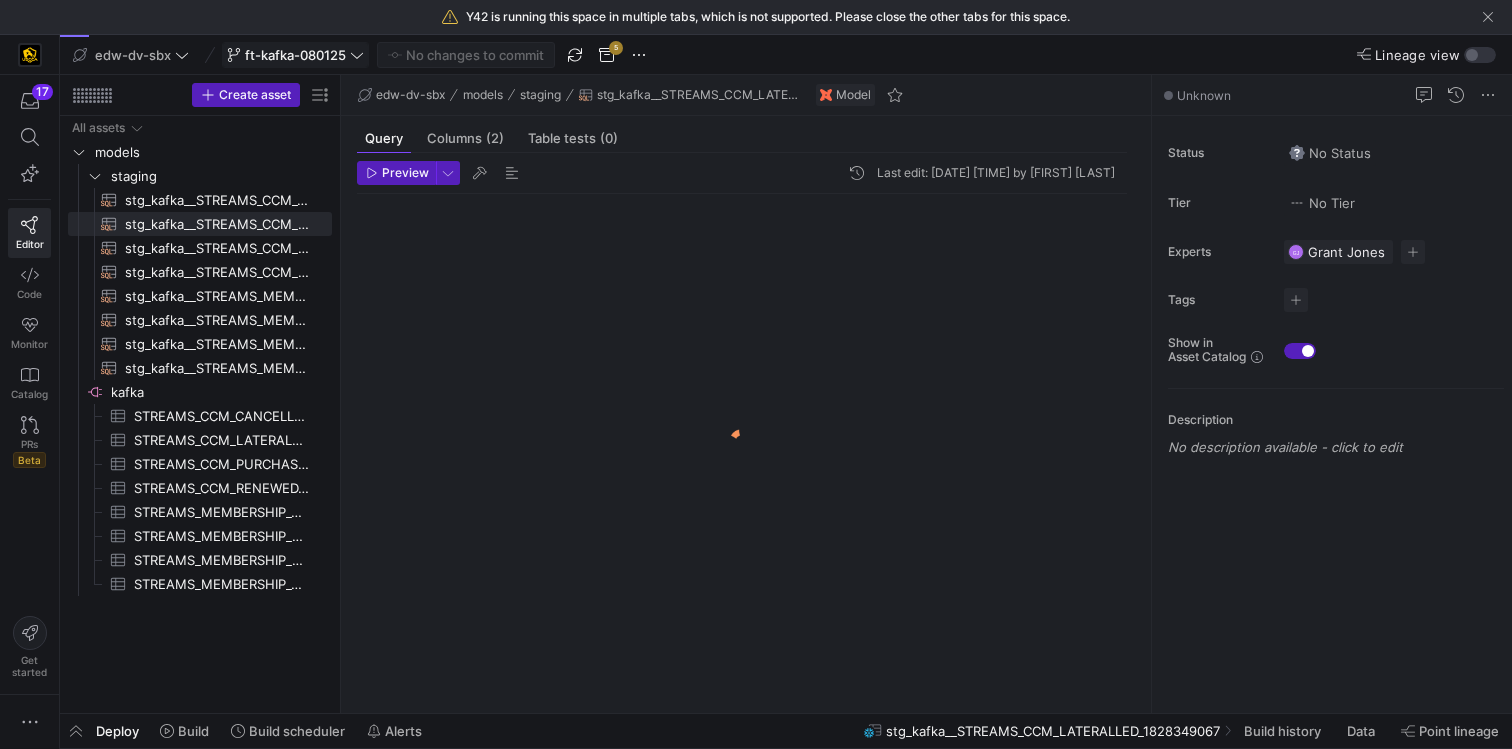 click on "ft-kafka-080125" 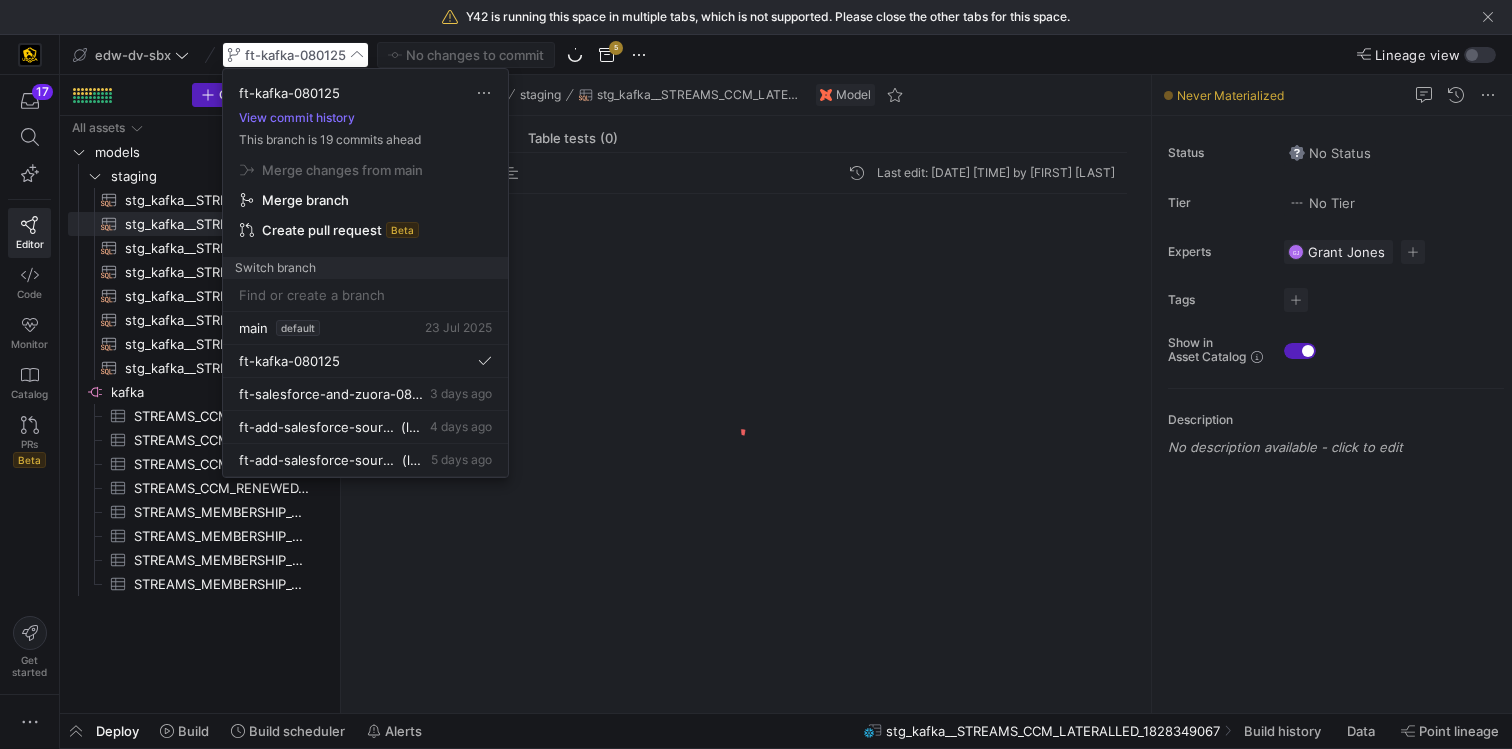 click at bounding box center (756, 374) 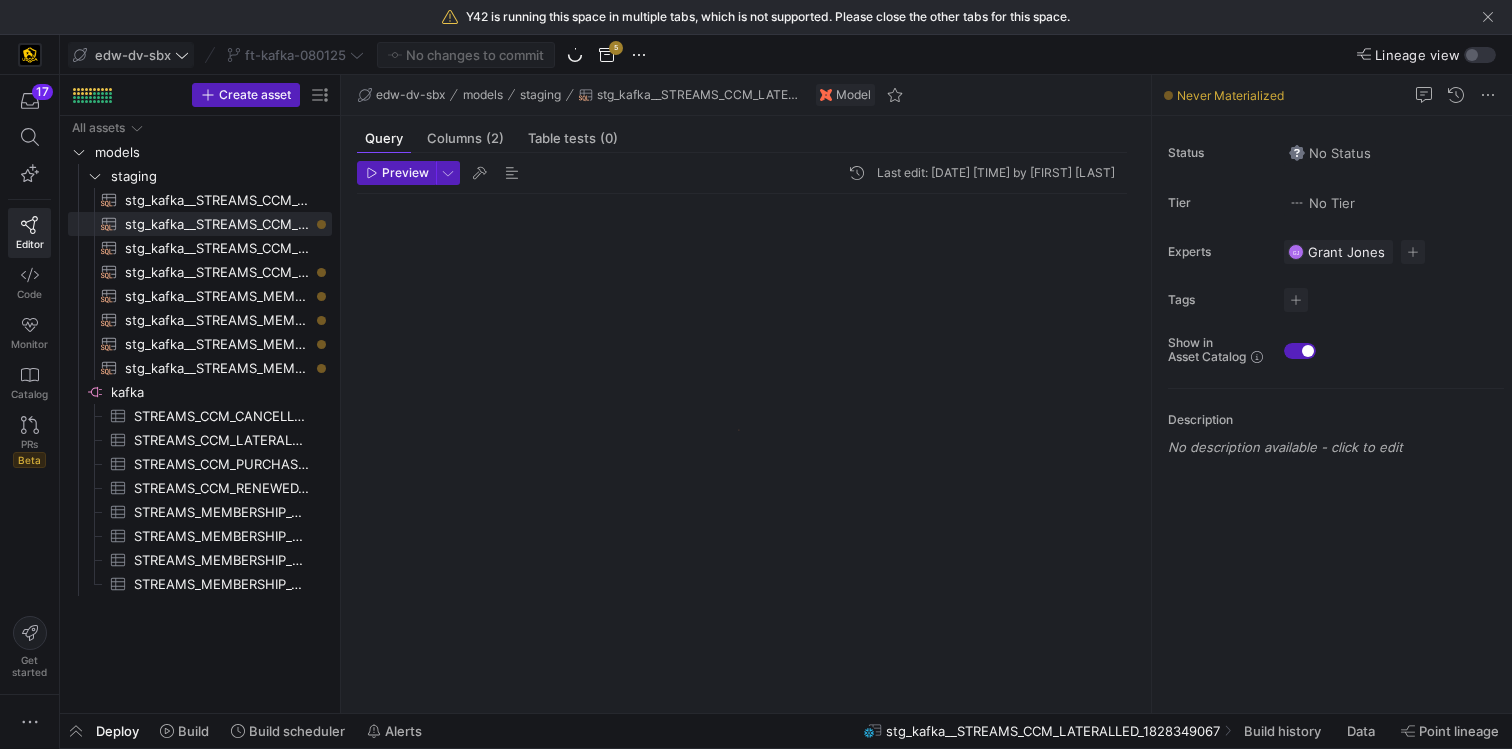 click on "edw-dv-sbx" 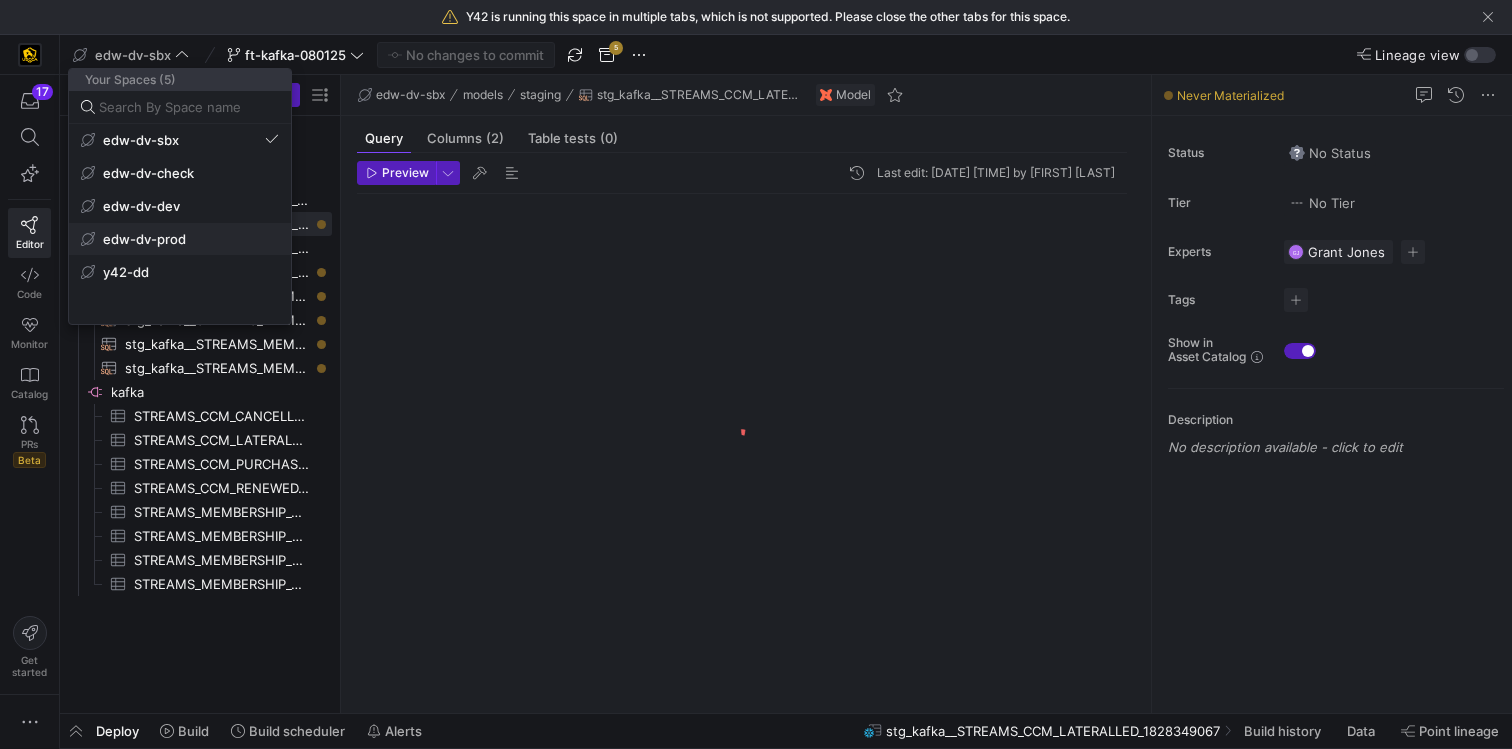 click on "edw-dv-prod" at bounding box center [180, 239] 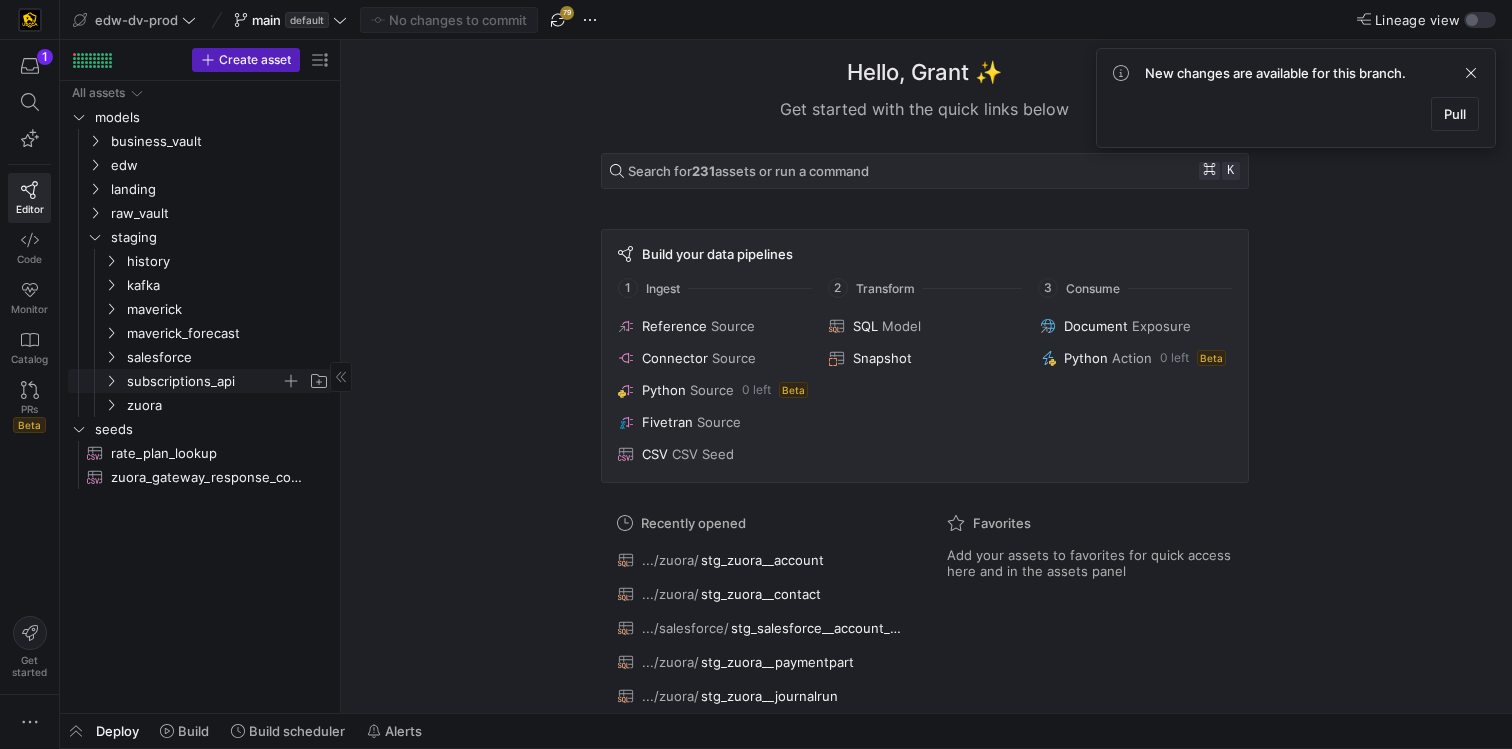 click on "subscriptions_api" 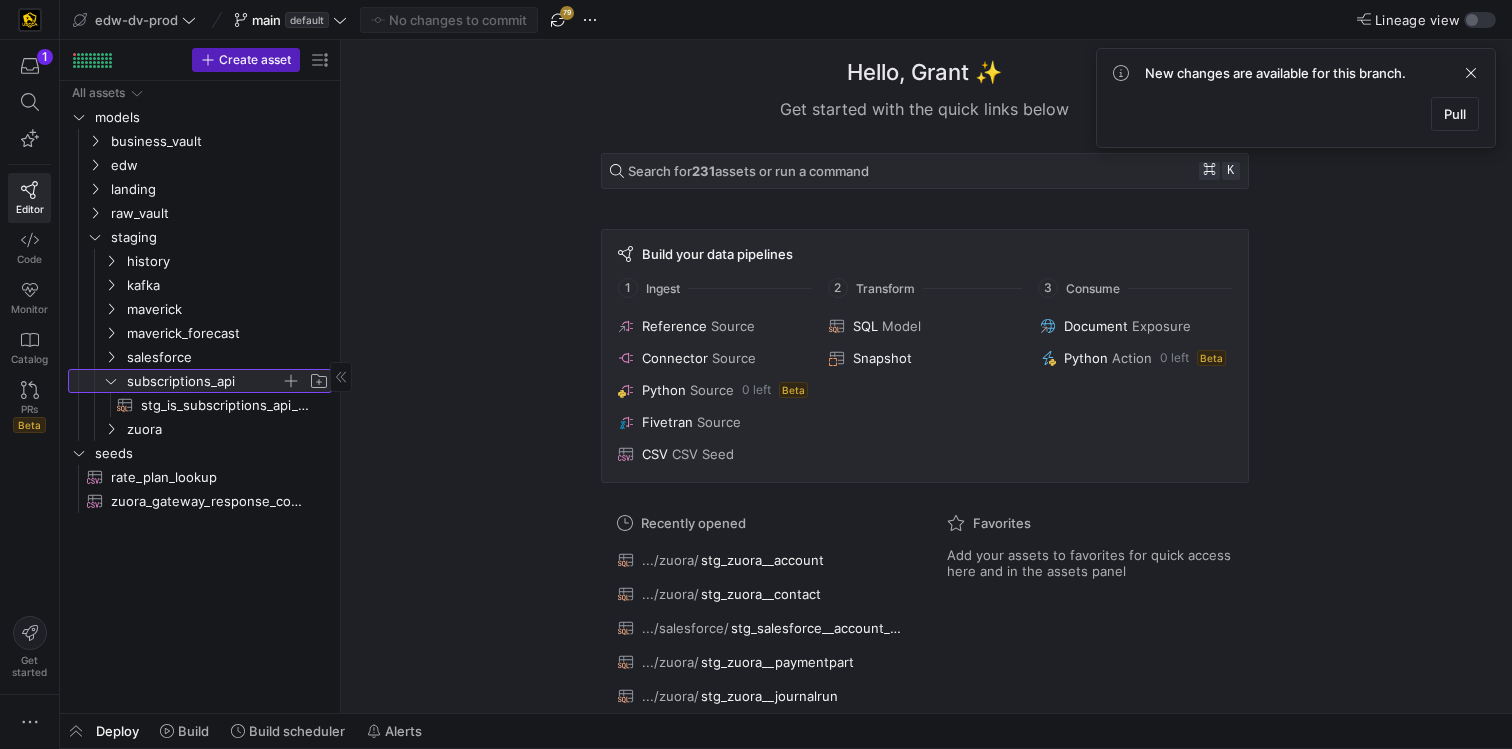 click on "subscriptions_api" 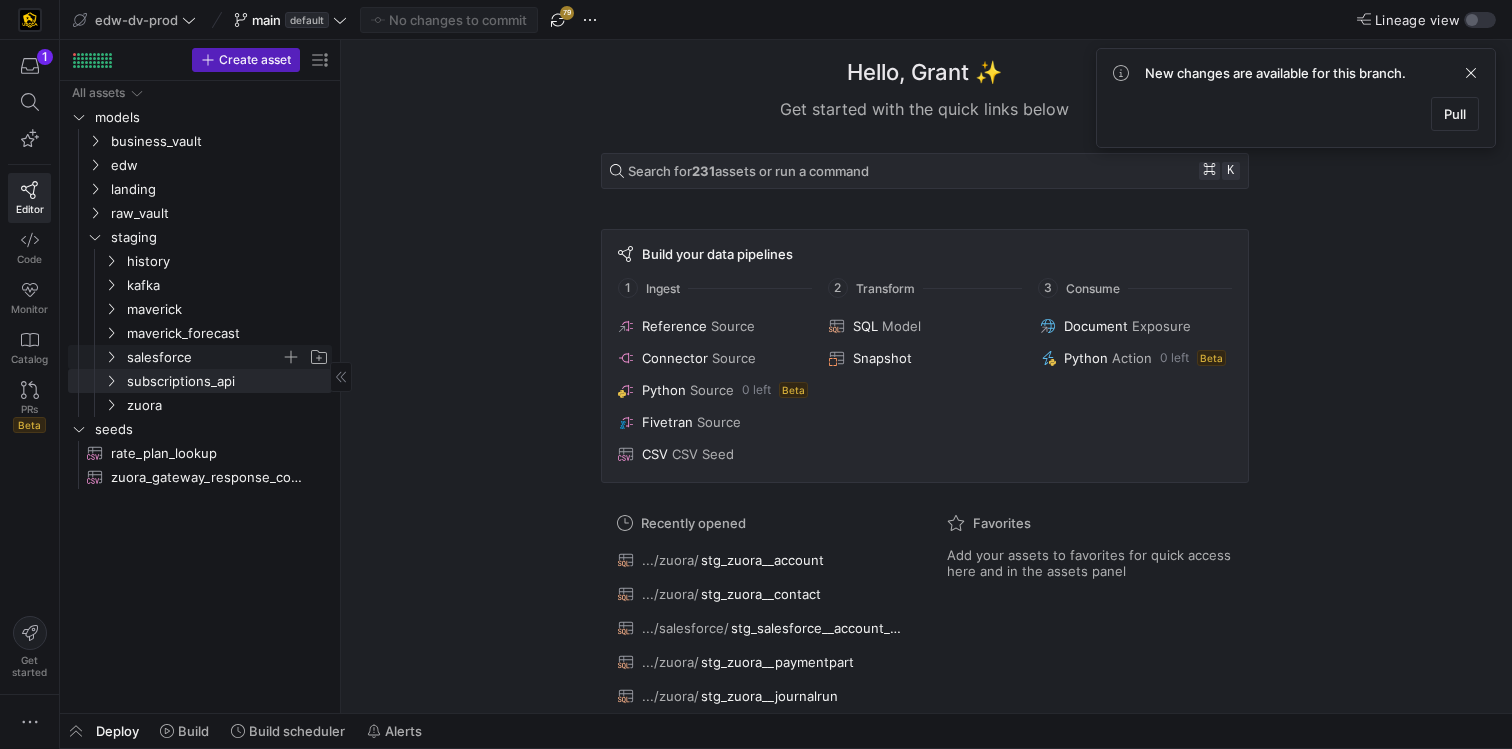 click on "salesforce" 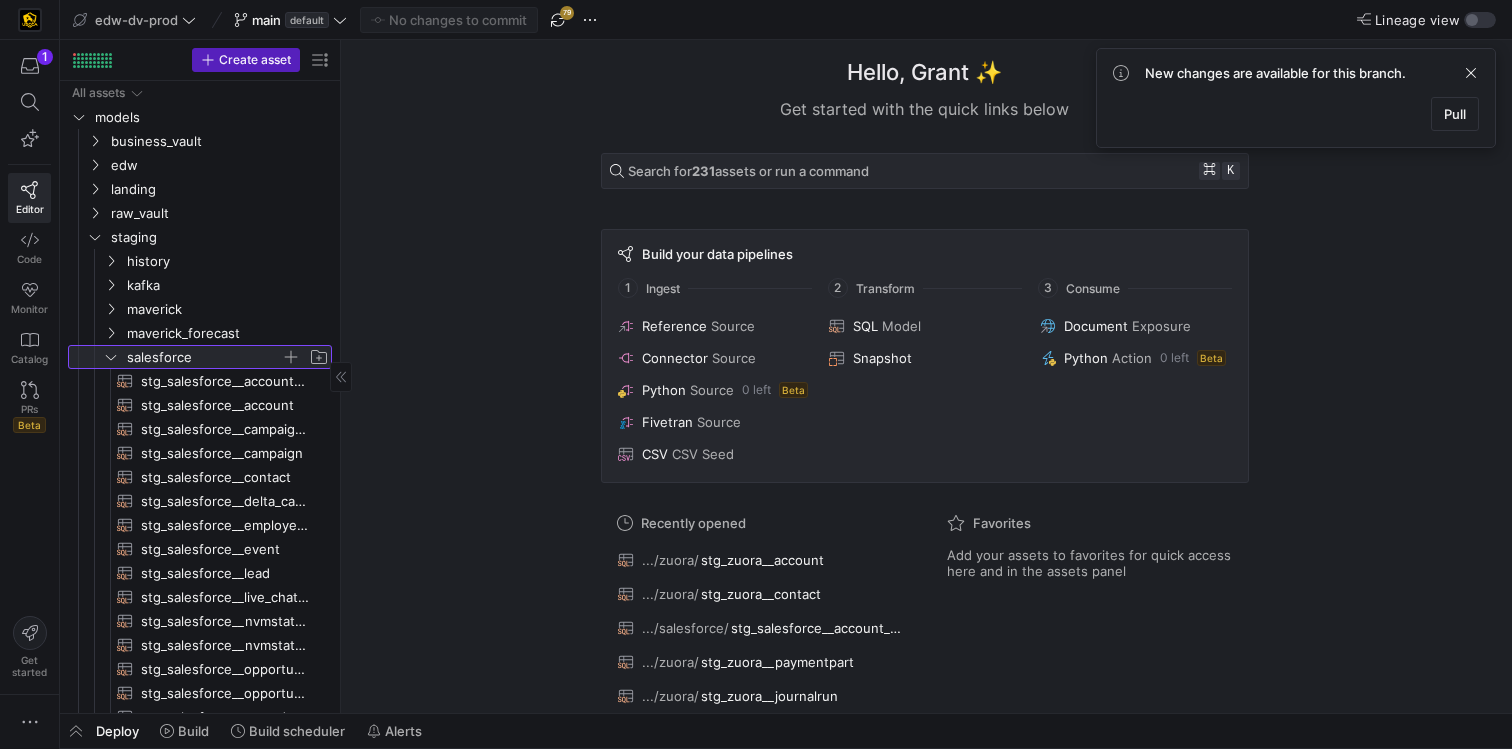 click on "salesforce" 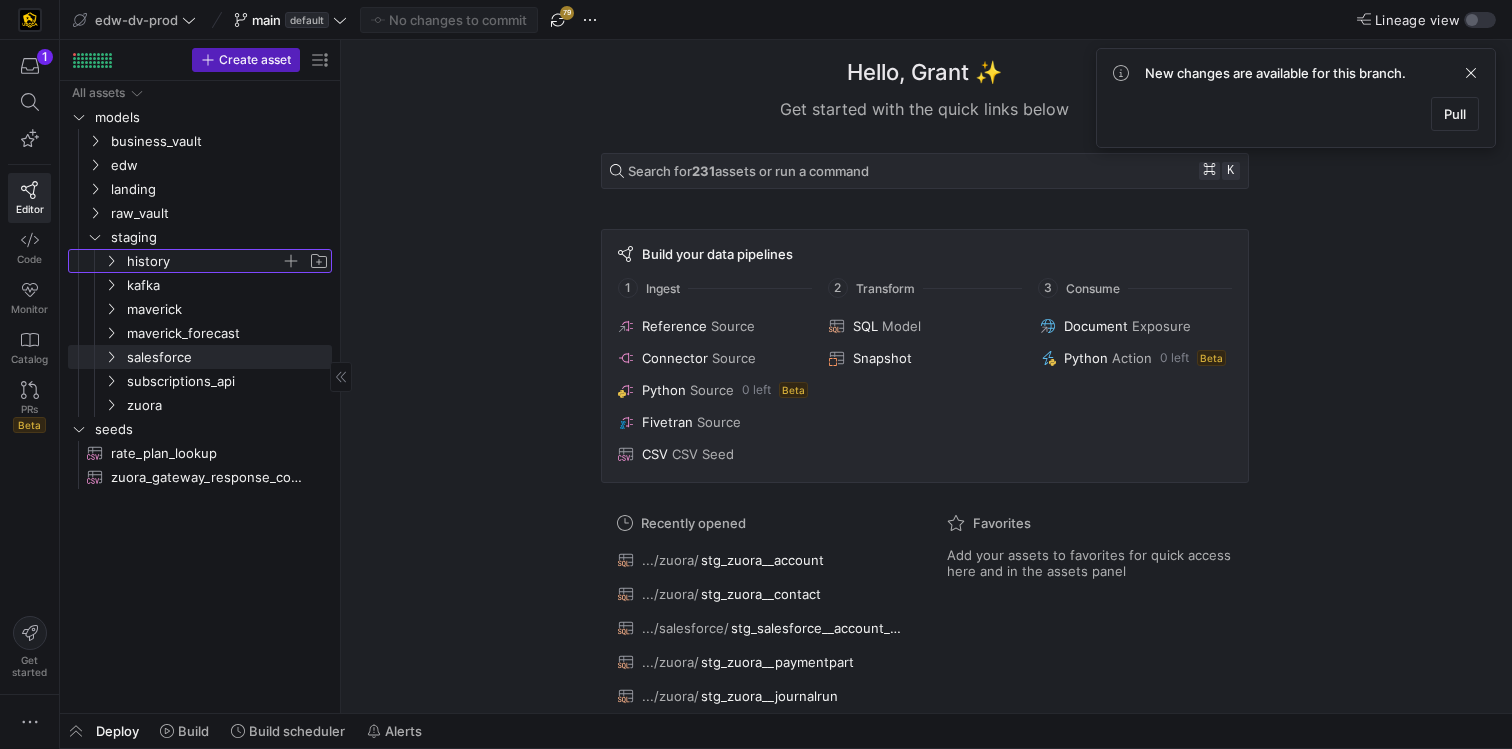 click on "history" 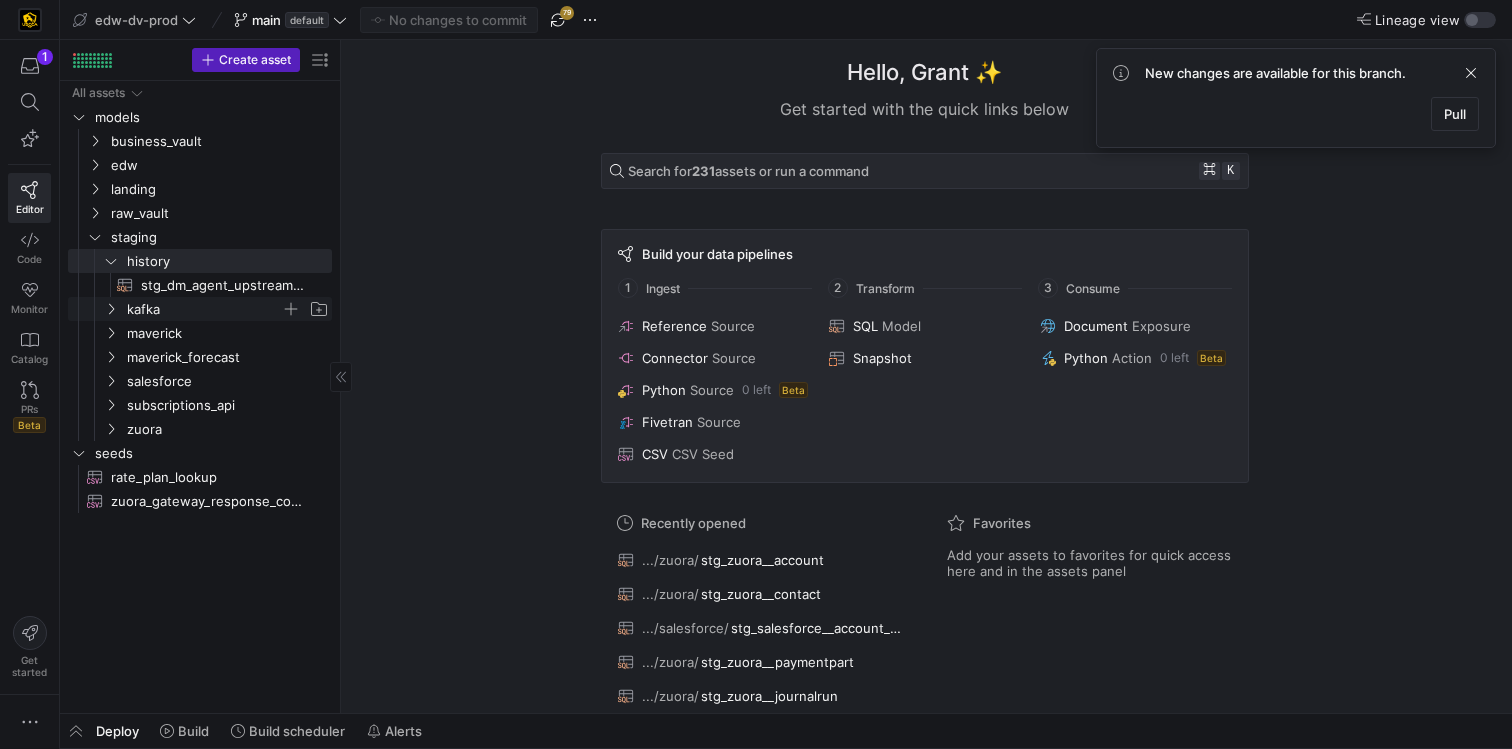 click on "kafka" 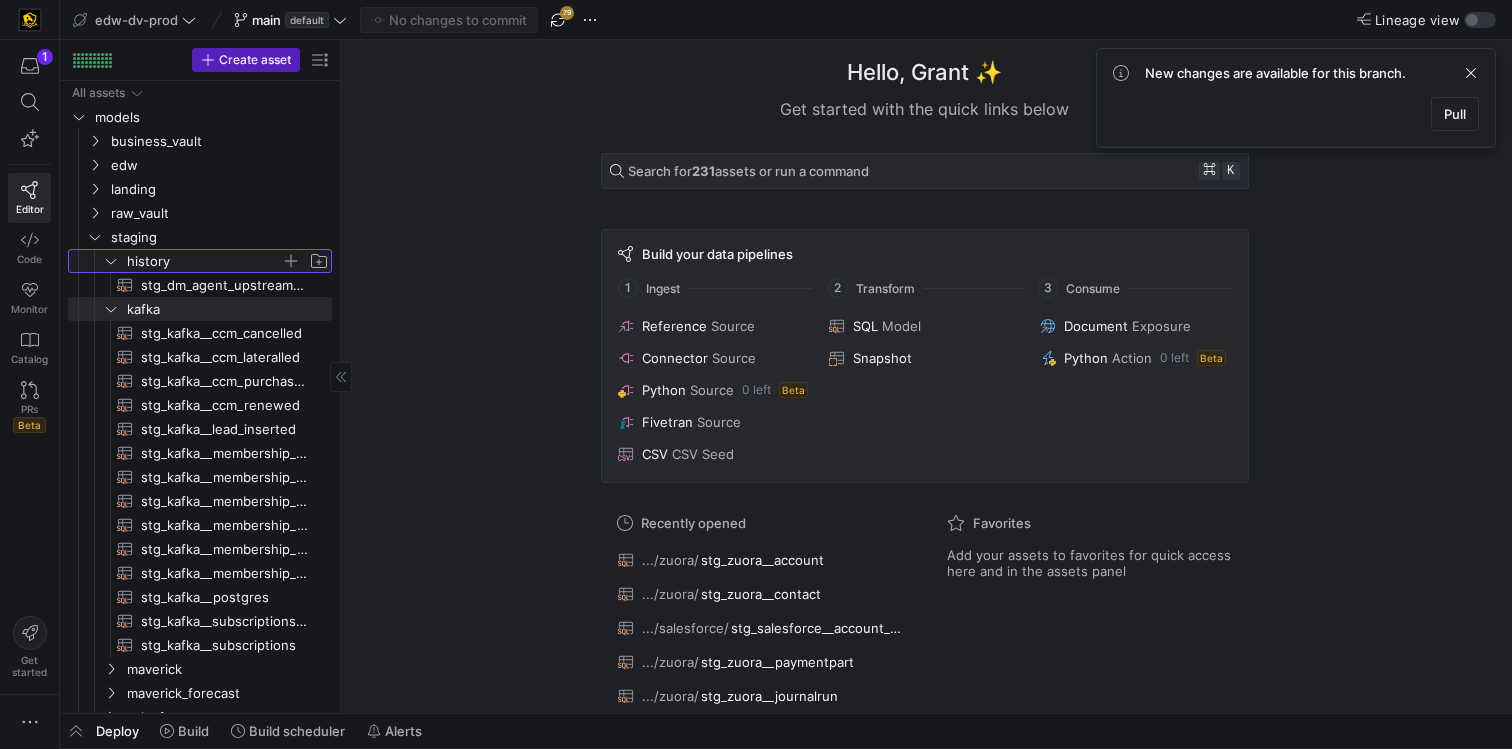 click on "history" 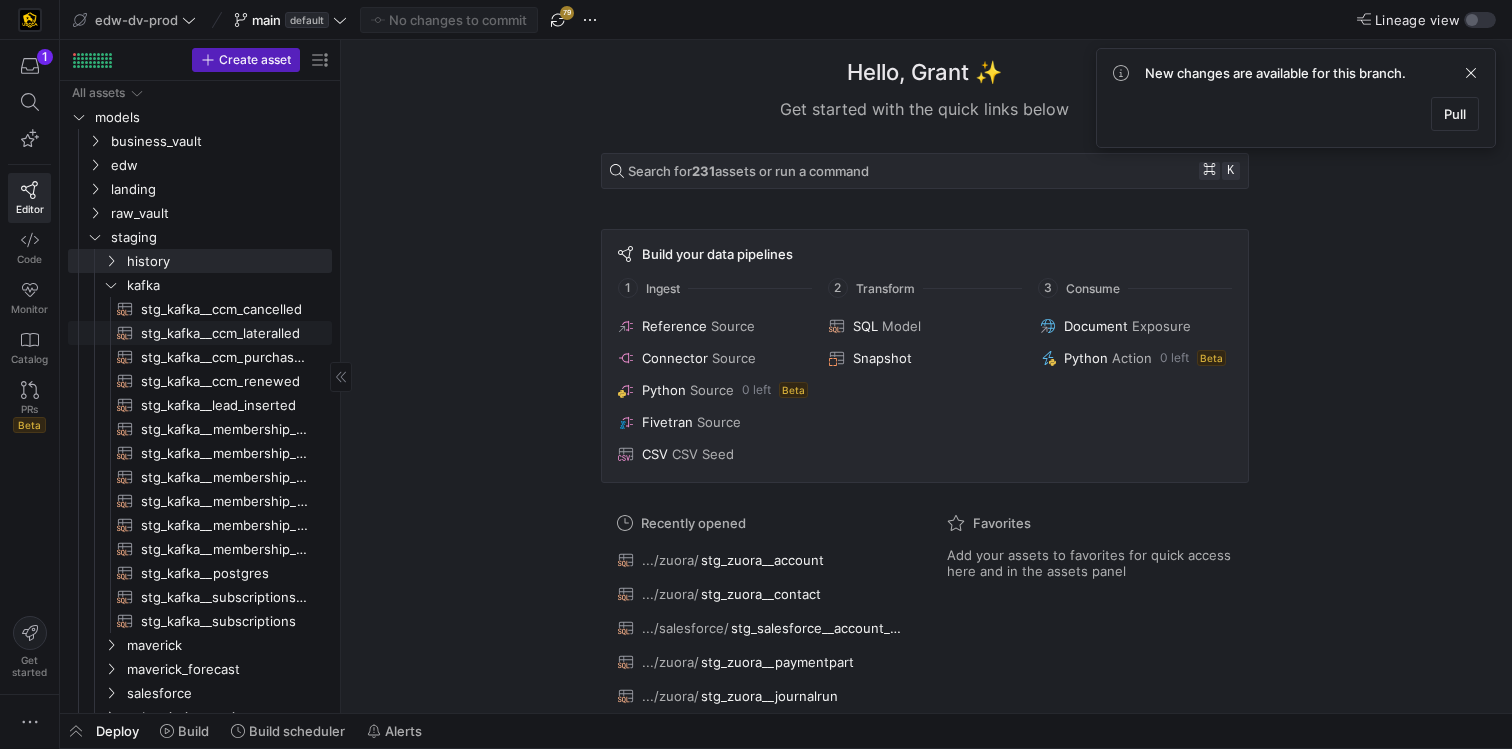 click on "stg_kafka__ccm_lateralled​​​​​​​​​​" 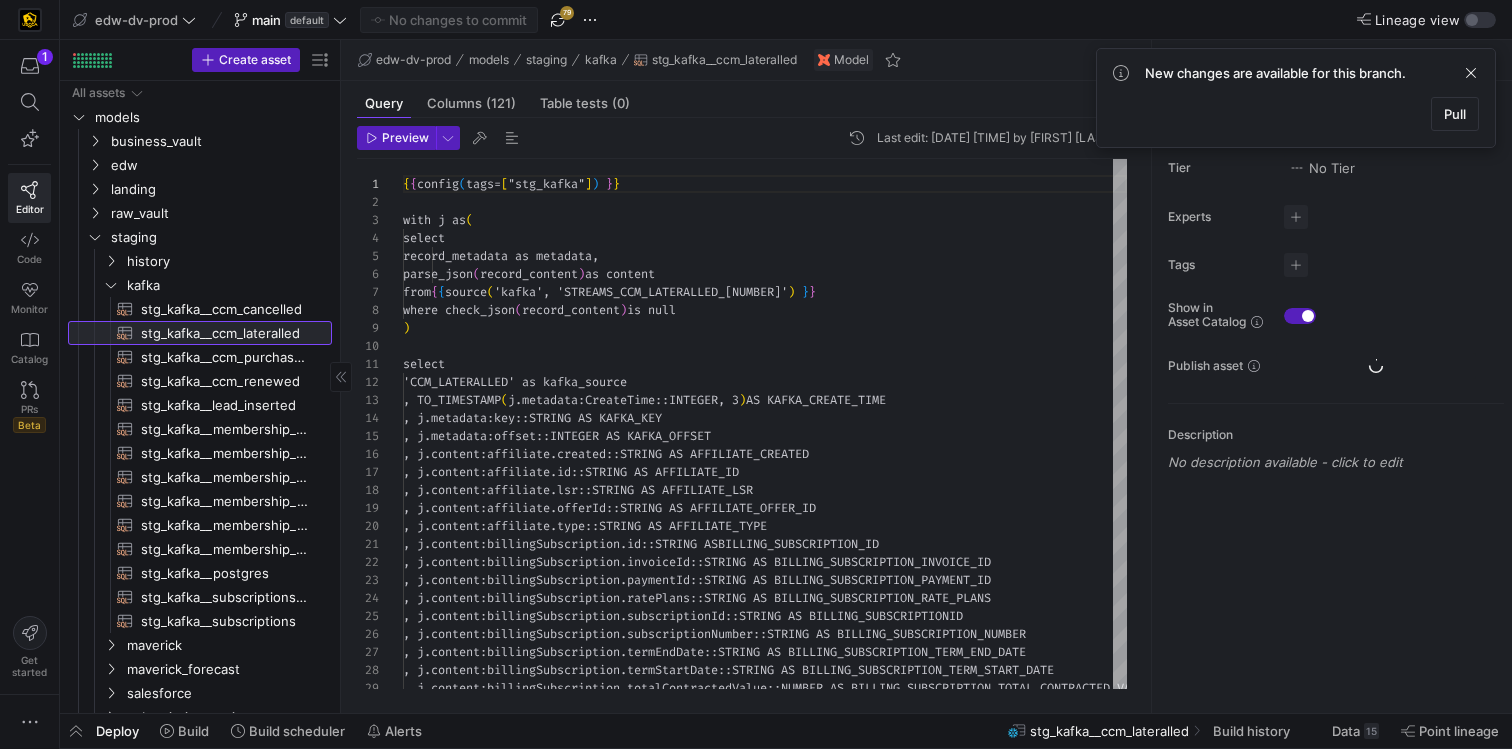 scroll, scrollTop: 180, scrollLeft: 0, axis: vertical 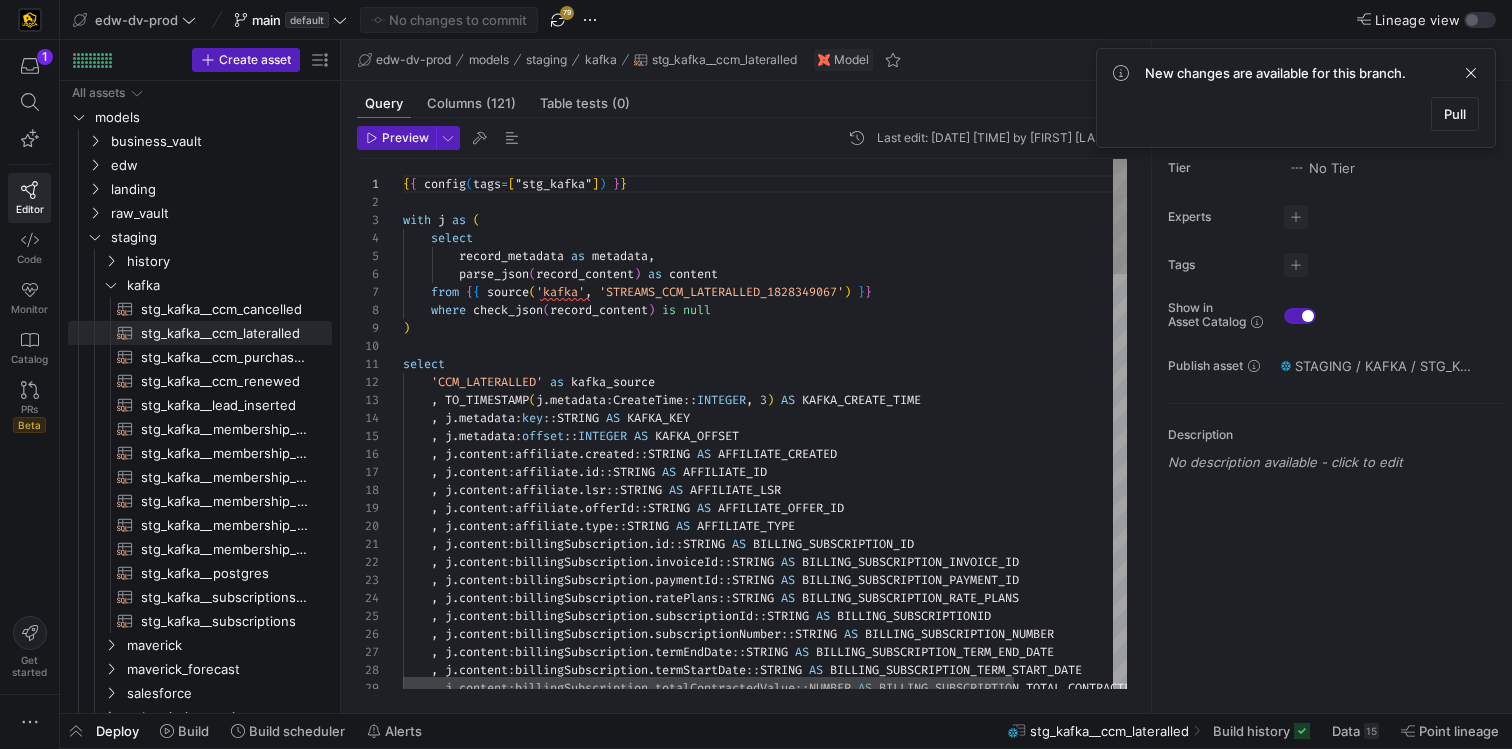 click on "{ {   config ( tags = [ "stg_kafka" ] )   } } with   j   as   (      select          record_metadata   as   metadata ,          parse_json ( record_content )   as   content      from   { {   source ( 'kafka' ,   'STREAMS_CCM_LATERALLED_1828349067' )   } }      where   check_json ( record_content )   is   null ) select      'CCM_LATERALLED'   as   kafka_source      ,   TO_TIMESTAMP ( j . metadata : CreateTime :: INTEGER ,   3 )   AS   KAFKA_CREATE_TIME      ,   j . metadata : key :: STRING   AS   KAFKA_KEY      ,   j . metadata : offset :: INTEGER   AS   KAFKA_OFFSET      ,   j . content : affiliate . created :: STRING   AS   AFFILIATE_CREATED      ,   j . content : affiliate . id :: STRING   AS   AFFILIATE_ID      ,   j . content : affiliate . lsr :: STRING   AS   AFFILIATE_LSR      ,   j . content : affiliate . offerId :: STRING   AS   AFFILIATE_OFFER_ID      ,   j . content : affiliate . type :: STRING ," at bounding box center [823, 1379] 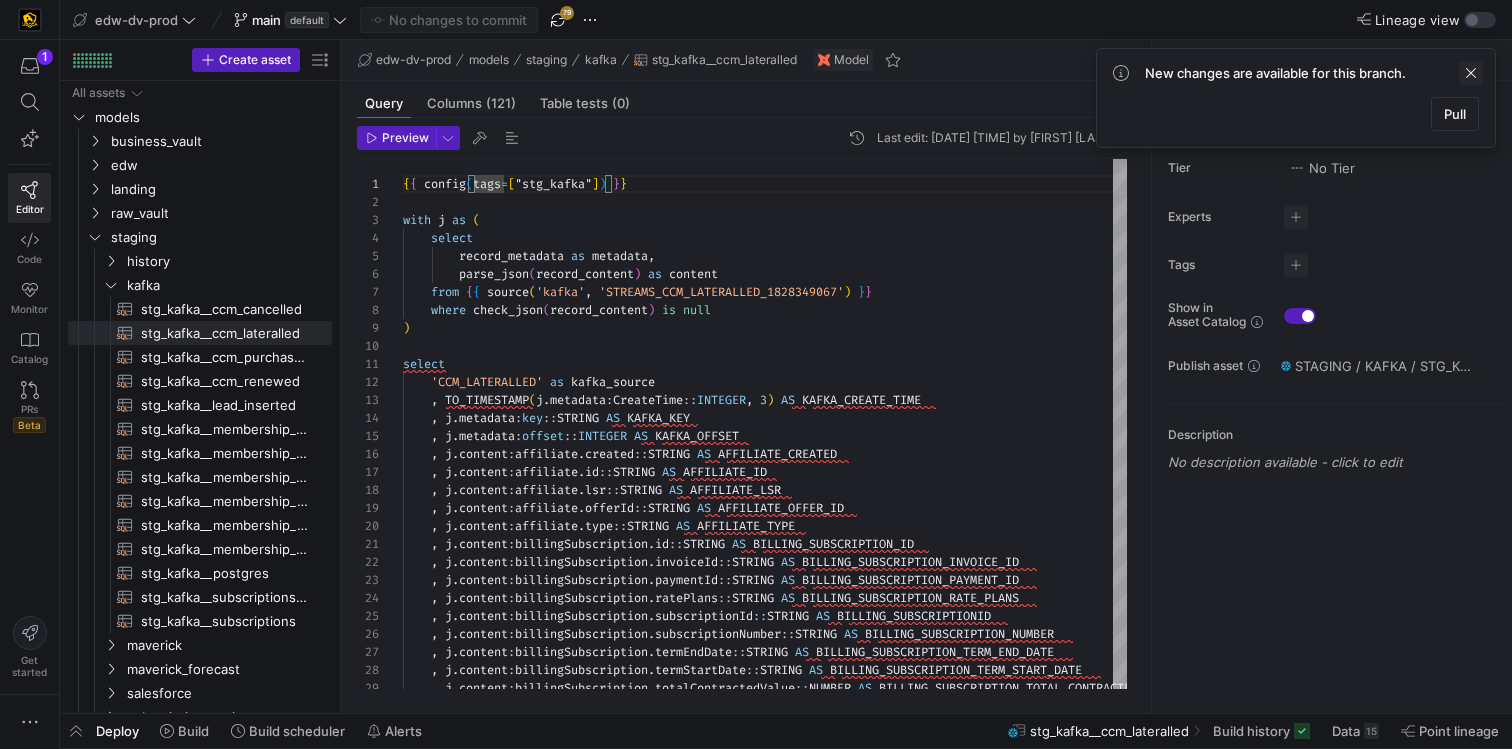 click 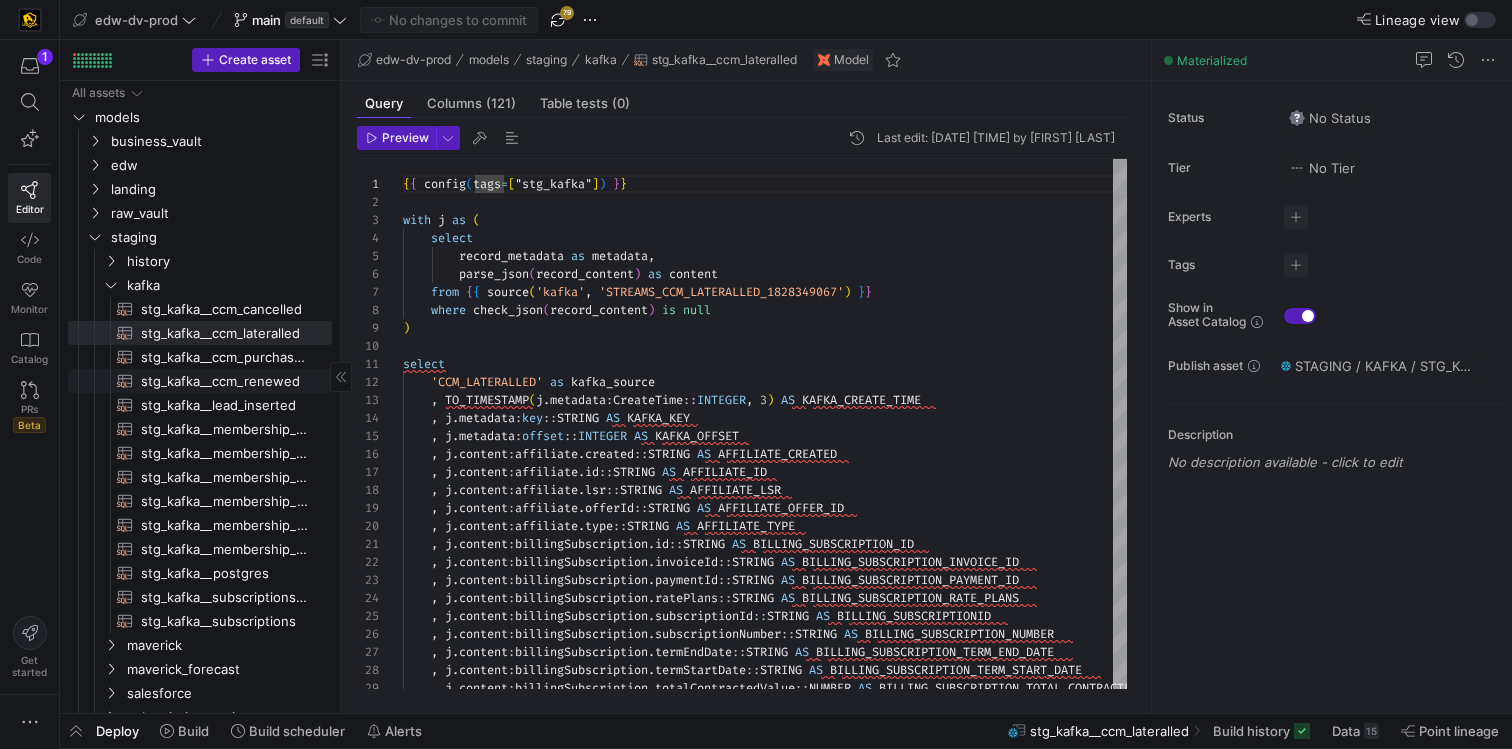 click on "stg_kafka__ccm_renewed​​​​​​​​​​" 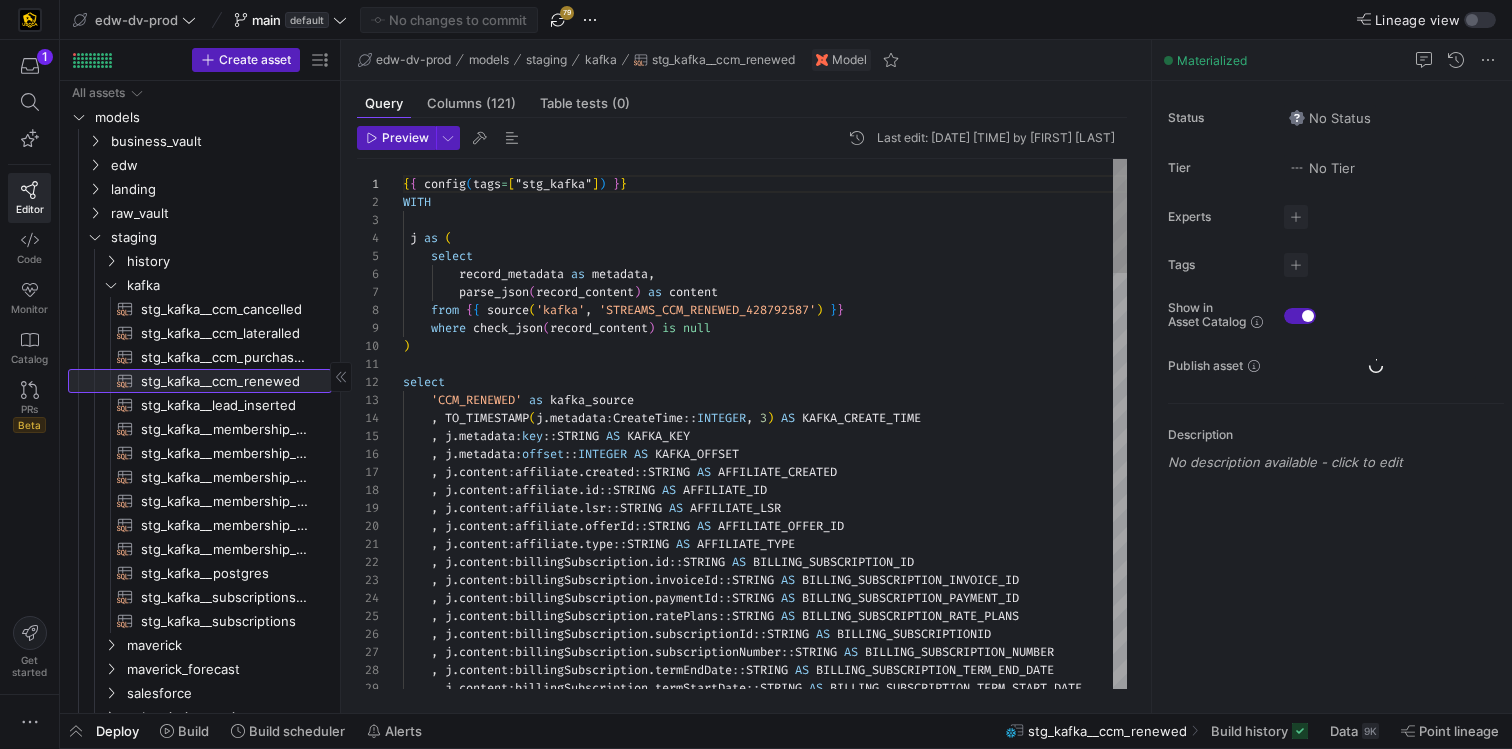 scroll, scrollTop: 0, scrollLeft: 0, axis: both 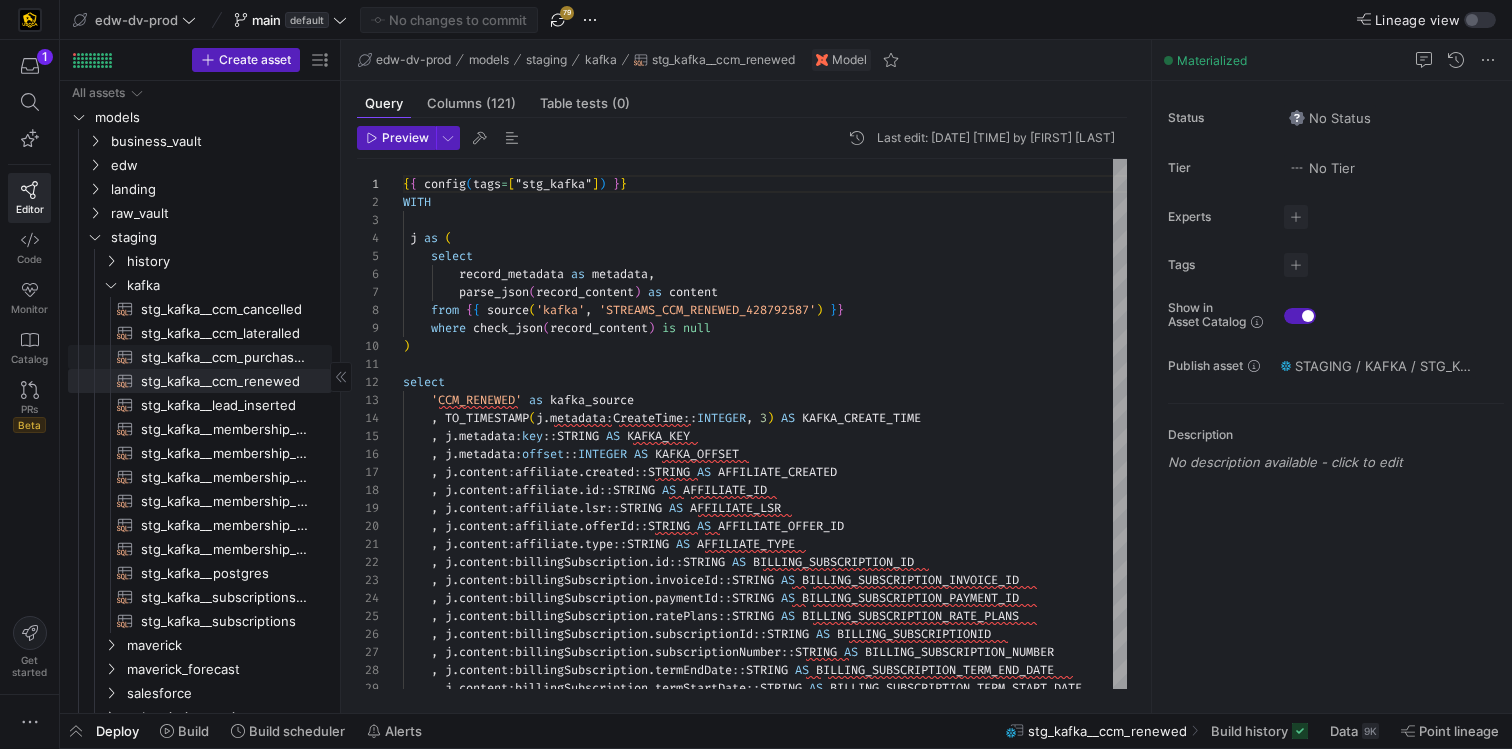 click on "stg_kafka__ccm_purchased​​​​​​​​​​" 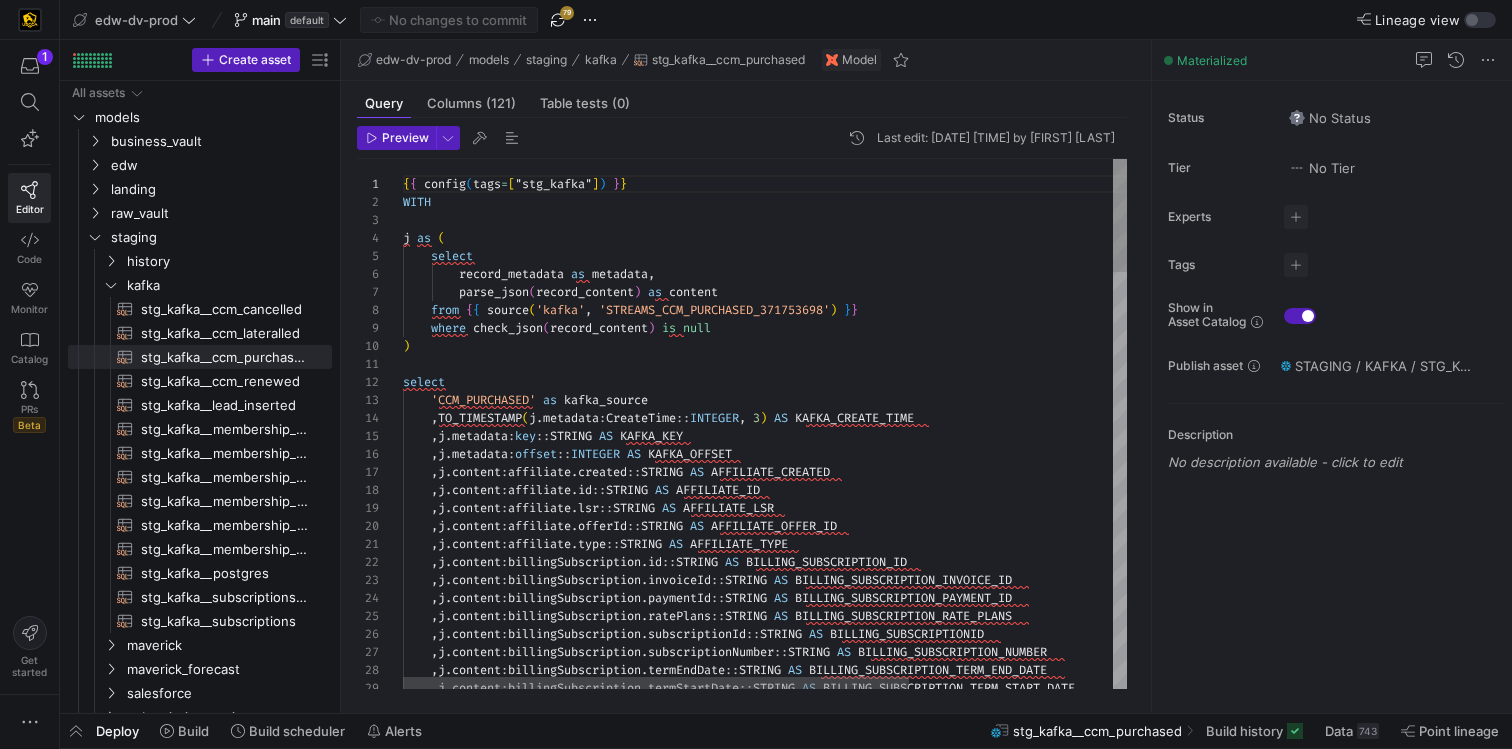click on ", j . content : billingSubscription . id :: STRING   AS   BILLING_SUBSCRIPTION_ID      , j . content : billingSubscription . invoiceId :: STRING   AS   BILLING_SUBSCRIPTION_INVOICE_ID      , j . content : billingSubscription . paymentId :: STRING   AS   BILLING_SUBSCRIPTION_PAYMENT_ID      , j . content : billingSubscription . ratePlans :: STRING   AS   BILLING_SUBSCRIPTION_RATE_PLANS      , j . content : billingSubscription . subscriptionId :: STRING   AS   BILLING_SUBSCRIPTIONID      , j . content : billingSubscription . subscriptionNumber :: STRING   AS   BILLING_SUBSCRIPTION_NUMBER      , j . content : billingSubscription . termEndDate :: STRING   AS   BILLING_SUBSCRIPTION_TERM_END_DATE      , j . content : billingSubscription . termStartDate :: STRING   AS   BILLING_SUBSCRIPTION_TERM_START_DATE      , j . content : affiliate . lsr :: STRING   AS   AFFILIATE_LSR      , j . content : affiliate . offerId :: STRING   AS   AFFILIATE_OFFER_ID , j" at bounding box center [910, 1397] 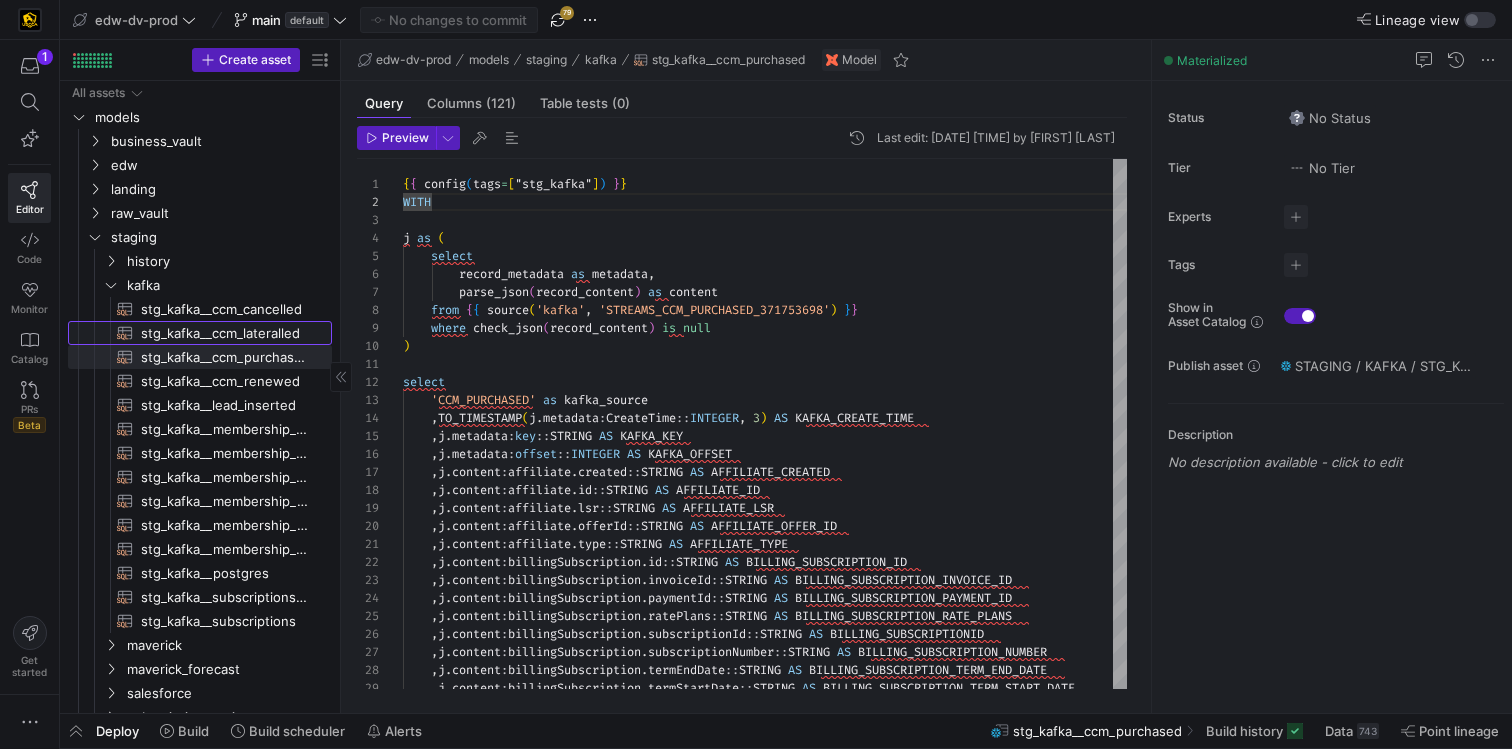 click on "stg_kafka__ccm_lateralled​​​​​​​​​​" 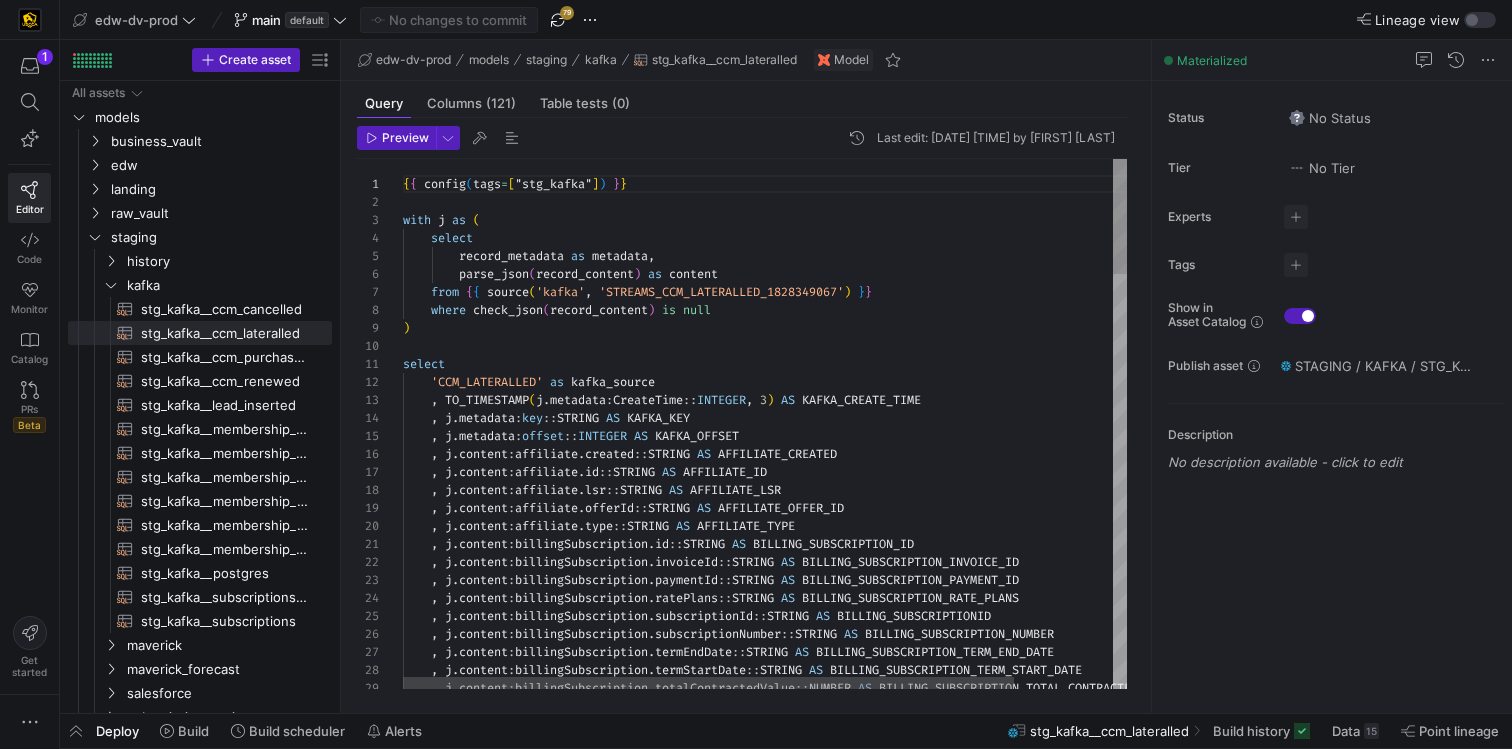 click on "{ {   config ( tags = [ "stg_kafka" ] )   } } with   j   as   (      select          record_metadata   as   metadata ,          parse_json ( record_content )   as   content      from   { {   source ( 'kafka' ,   'STREAMS_CCM_LATERALLED_1828349067' )   } }      where   check_json ( record_content )   is   null ) select      'CCM_LATERALLED'   as   kafka_source      ,   TO_TIMESTAMP ( j . metadata : CreateTime :: INTEGER ,   3 )   AS   KAFKA_CREATE_TIME      ,   j . metadata : key :: STRING   AS   KAFKA_KEY      ,   j . metadata : offset :: INTEGER   AS   KAFKA_OFFSET      ,   j . content : affiliate . created :: STRING   AS   AFFILIATE_CREATED      ,   j . content : affiliate . id :: STRING   AS   AFFILIATE_ID      ,   j . content : affiliate . lsr :: STRING   AS   AFFILIATE_LSR      ,   j . content : affiliate . offerId :: STRING   AS   AFFILIATE_OFFER_ID      ,   j . content : affiliate . type :: STRING ," at bounding box center (823, 1379) 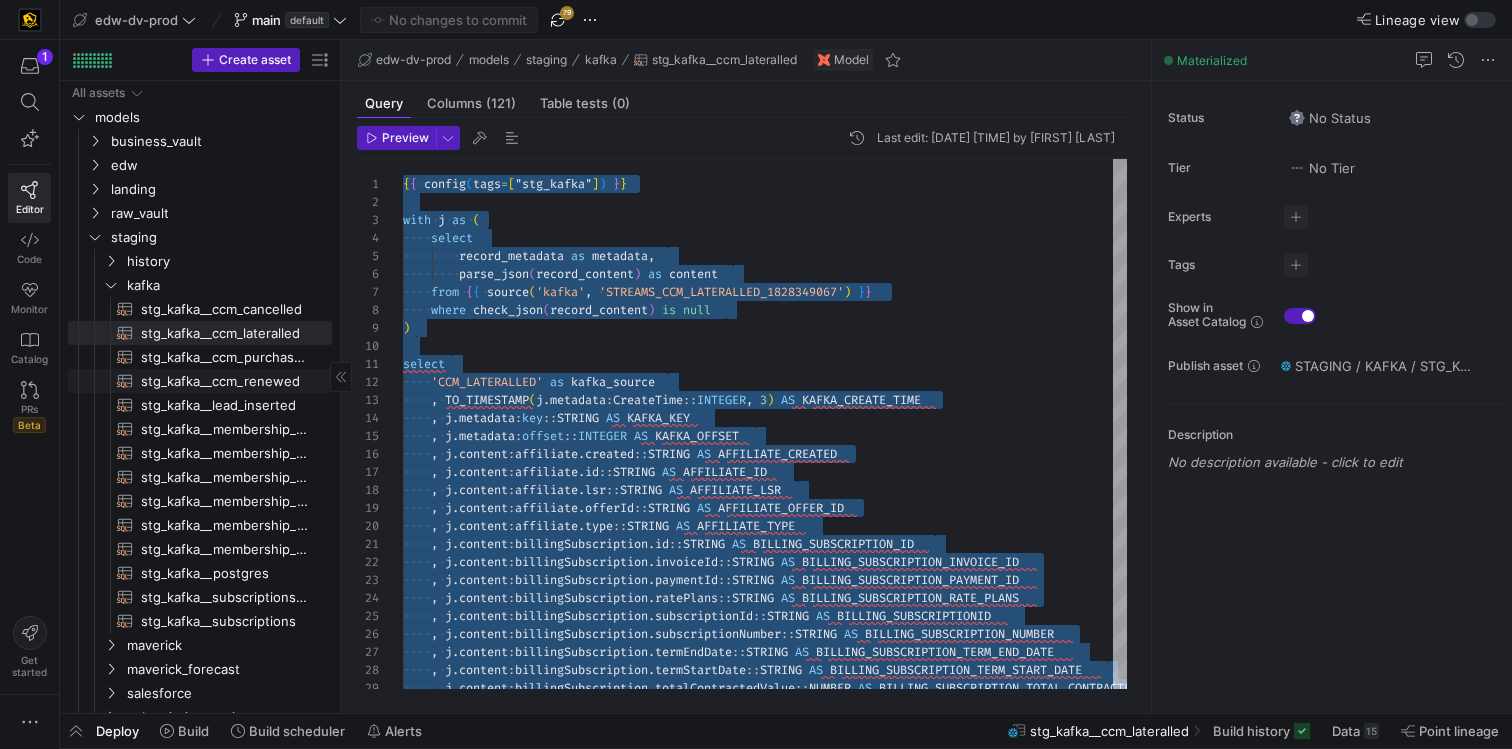 click on "stg_kafka__ccm_renewed​​​​​​​​​​" 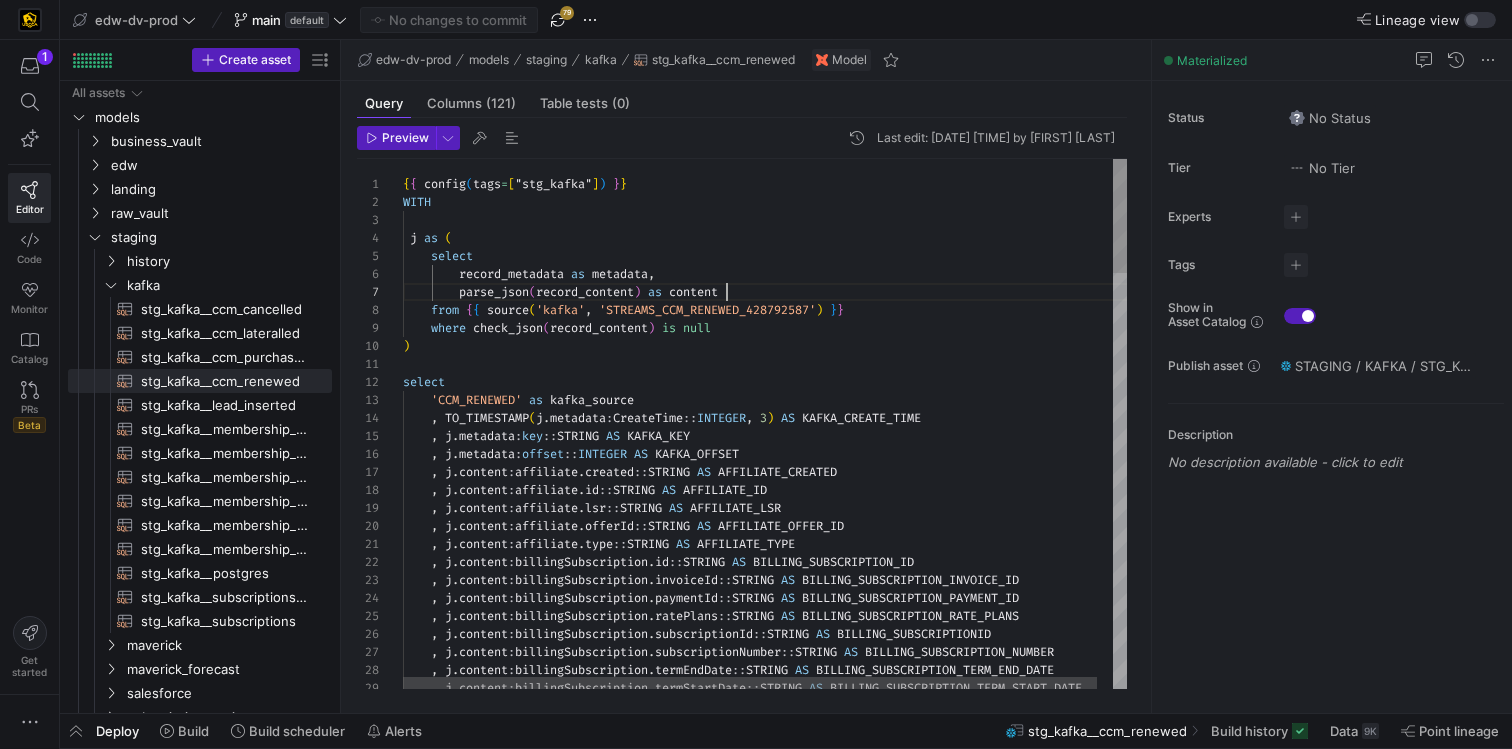 click on "{ {   config ( tags = [ "stg_kafka" ] )   } } WITH   j   as   (      select          record_metadata   as   metadata ,          parse_json ( record_content )   as   content      from   { {   source ( 'kafka' ,   'STREAMS_CCM_RENEWED_428792587' )   } }      where   check_json ( record_content )   is   null ) select      'CCM_RENEWED'   as   kafka_source      ,   TO_TIMESTAMP ( j . metadata : CreateTime :: INTEGER ,   3 )   AS   KAFKA_CREATE_TIME      ,   j . metadata : key :: STRING   AS   KAFKA_KEY      ,   j . metadata : offset :: INTEGER   AS   KAFKA_OFFSET      ,   j . content : affiliate . created :: STRING   AS   AFFILIATE_CREATED      ,   j . content : affiliate . id :: STRING   AS   AFFILIATE_ID      ,   j . content : affiliate . lsr :: STRING   AS   AFFILIATE_LSR      ,   j . content : affiliate . offerId :: STRING   AS   AFFILIATE_OFFER_ID      ,   j . content : affiliate . type :: STRING   AS" at bounding box center (773, 1388) 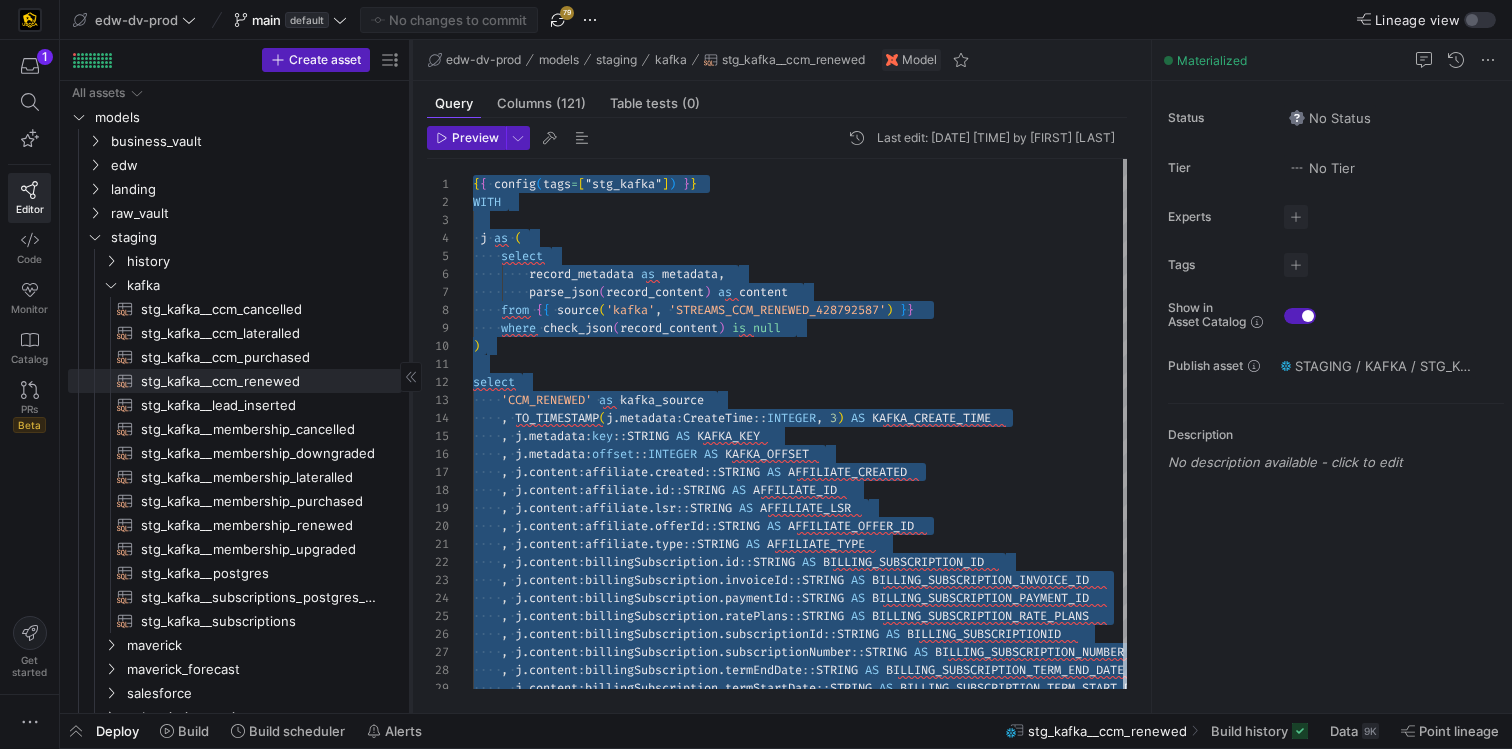 drag, startPoint x: 340, startPoint y: 433, endPoint x: 410, endPoint y: 457, distance: 74 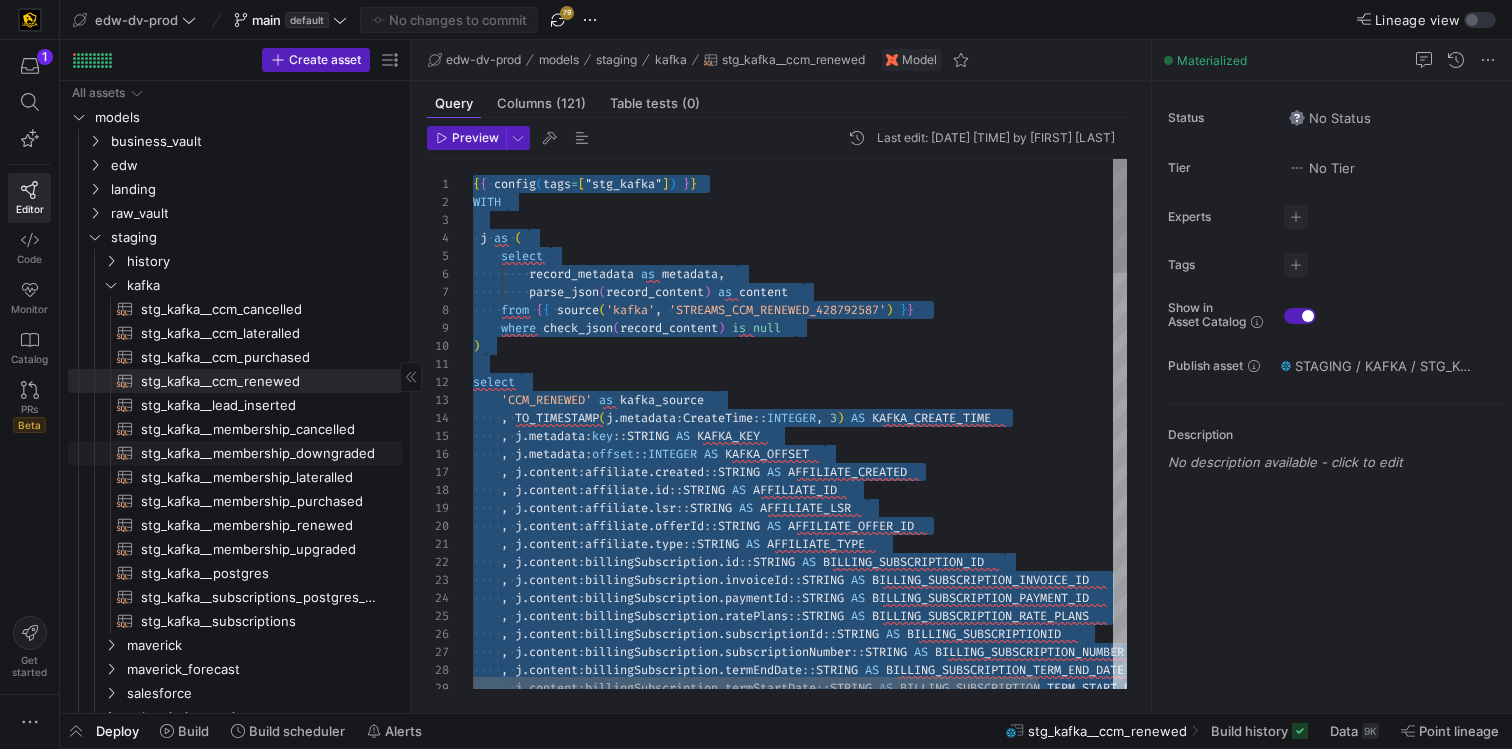 click on "stg_kafka__membership_downgraded​​​​​​​​​​" 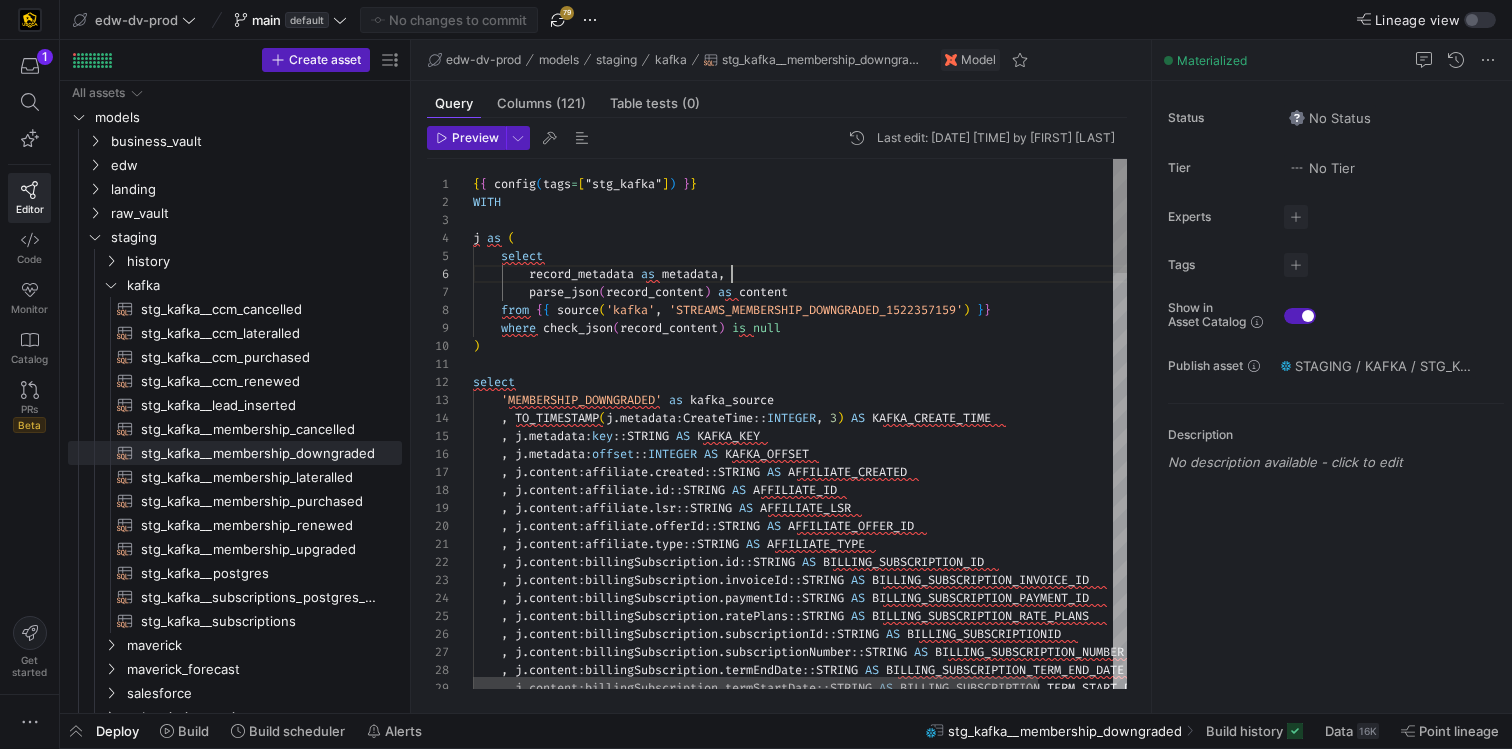 click on "{ {   config ( tags = [ "stg_kafka" ] )   } } WITH j   as   (      select          record_metadata   as   metadata ,          parse_json ( record_content )   as   content      from   { {   source ( 'kafka' ,   'STREAMS_MEMBERSHIP_DOWNGRADED_1522357159' )   } }      where   check_json ( record_content )   is   null ) select      'MEMBERSHIP_DOWNGRADED'   as   kafka_source      ,   TO_TIMESTAMP ( j . metadata : CreateTime :: INTEGER ,   3 )   AS   KAFKA_CREATE_TIME      ,   j . metadata : key :: STRING   AS   KAFKA_KEY      ,   j . metadata : offset :: INTEGER   AS   KAFKA_OFFSET      ,   j . content : affiliate . created :: STRING   AS   AFFILIATE_CREATED      ,   j . content : affiliate . id :: STRING   AS   AFFILIATE_ID      ,   j . content : affiliate . lsr :: STRING   AS   AFFILIATE_LSR      ,   j . content : affiliate . offerId :: STRING   AS   AFFILIATE_OFFER_ID      ,   j . content : affiliate . type" at bounding box center (843, 1388) 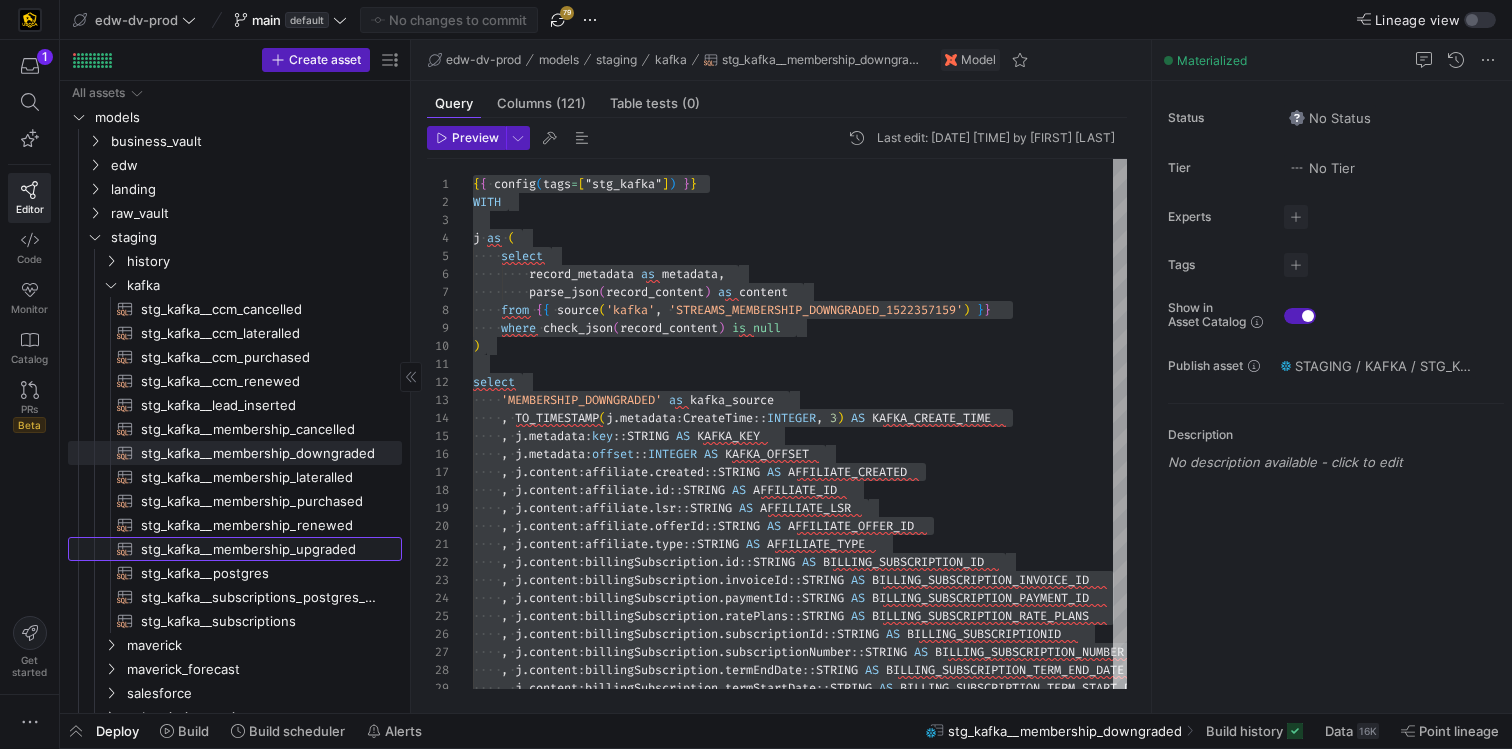 click on "stg_kafka__membership_upgraded​​​​​​​​​​" 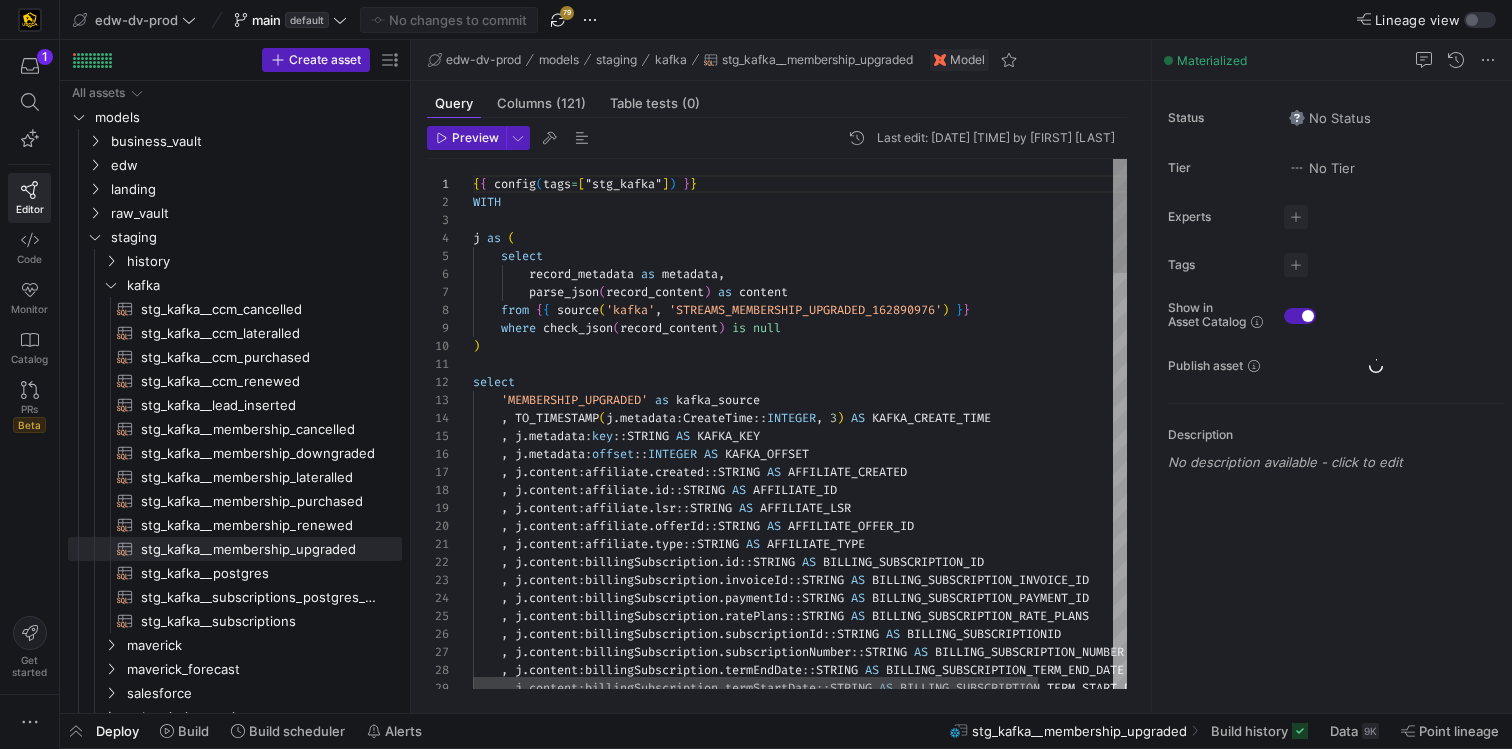 click on "{ {   config ( tags = [ "stg_kafka" ] )   } } WITH j   as   (      select          record_metadata   as   metadata ,          parse_json ( record_content )   as   content      from   { {   source ( 'kafka' ,   'STREAMS_MEMBERSHIP_UPGRADED_162890976' )   } }      where   check_json ( record_content )   is   null ) select      'MEMBERSHIP_UPGRADED'   as   kafka_source      ,   TO_TIMESTAMP ( j . metadata : CreateTime :: INTEGER ,   3 )   AS   KAFKA_CREATE_TIME      ,   j . metadata : key :: STRING   AS   KAFKA_KEY      ,   j . metadata : offset :: INTEGER   AS   KAFKA_OFFSET      ,   j . content : affiliate . created :: STRING   AS   AFFILIATE_CREATED      ,   j . content : affiliate . id :: STRING   AS   AFFILIATE_ID      ,   j . content : affiliate . lsr :: STRING   AS   AFFILIATE_LSR      ,   j . content : affiliate . offerId :: STRING   AS   AFFILIATE_OFFER_ID      ,   j . content : affiliate . type ::" at bounding box center [843, 1388] 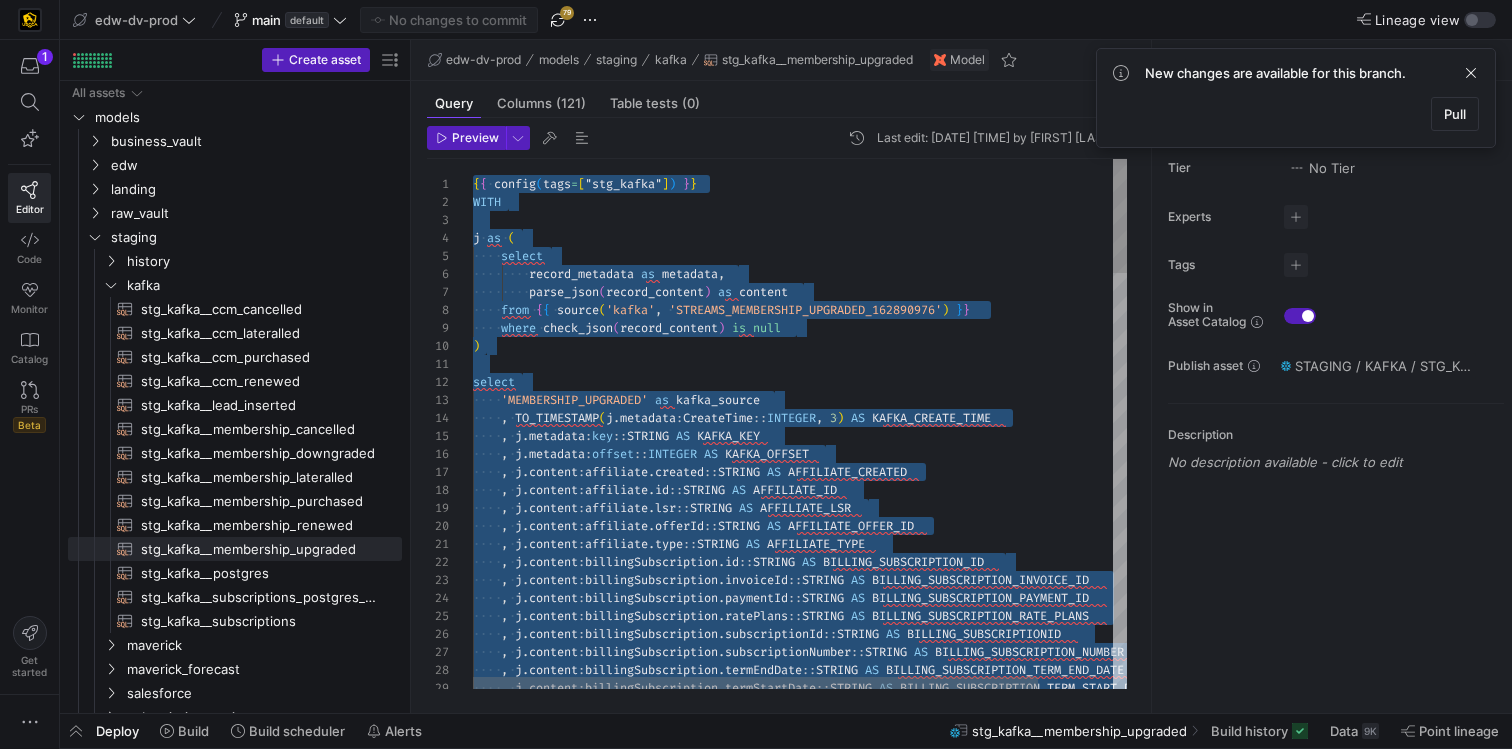 type on "{{ config(tags=["stg_kafka"]) }}
WITH
j as (
select
record_metadata as metadata,
parse_json(record_content) as content
from {{ source('kafka', 'STREAMS_MEMBERSHIP_UPGRADED_162890976') }}
where check_json(record_content) is null
)" 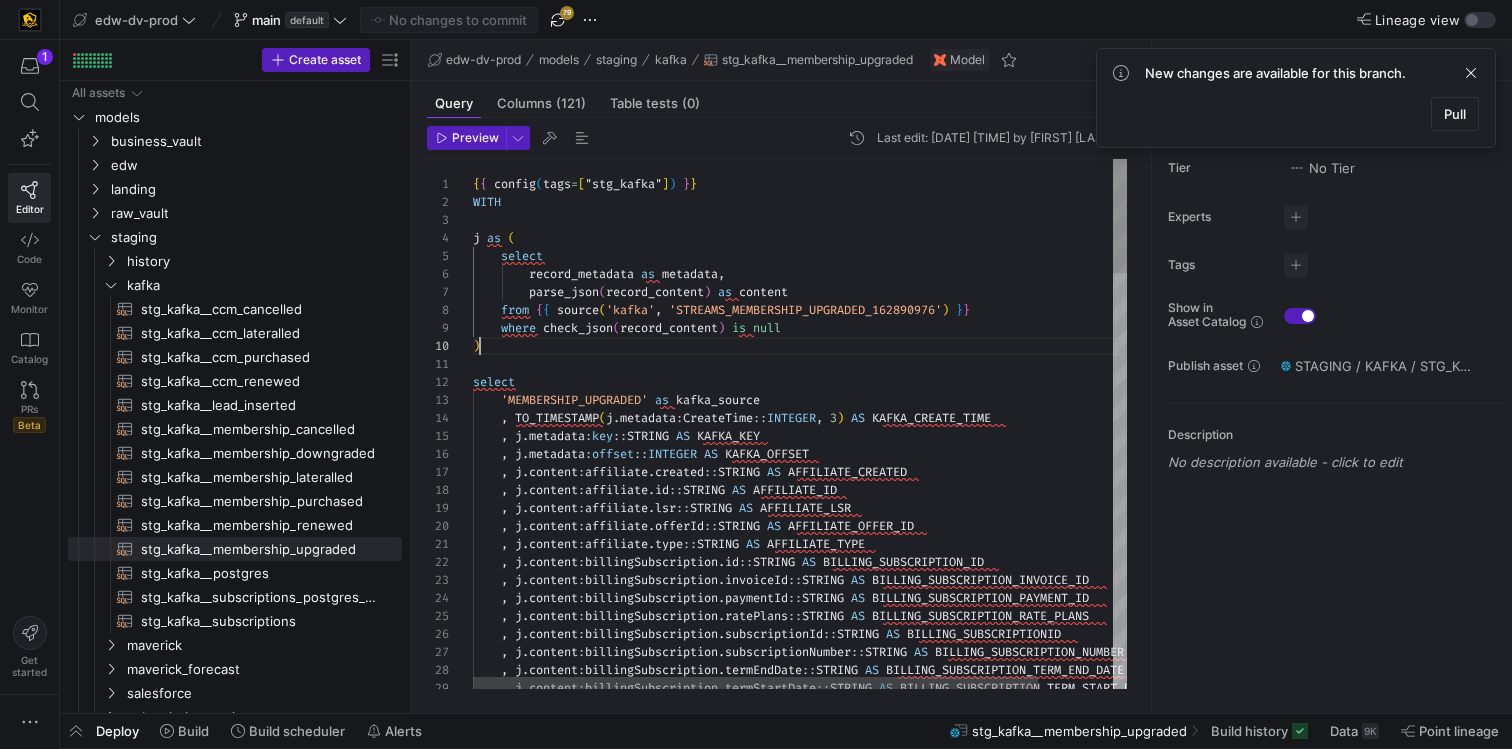 click on "{ {   config ( tags = [ "stg_kafka" ] )   } } WITH j   as   (      select          record_metadata   as   metadata ,          parse_json ( record_content )   as   content      from   { {   source ( 'kafka' ,   'STREAMS_MEMBERSHIP_UPGRADED_162890976' )   } }      where   check_json ( record_content )   is   null ) select      'MEMBERSHIP_UPGRADED'   as   kafka_source      ,   TO_TIMESTAMP ( j . metadata : CreateTime :: INTEGER ,   3 )   AS   KAFKA_CREATE_TIME      ,   j . metadata : key :: STRING   AS   KAFKA_KEY      ,   j . metadata : offset :: INTEGER   AS   KAFKA_OFFSET      ,   j . content : affiliate . created :: STRING   AS   AFFILIATE_CREATED      ,   j . content : affiliate . id :: STRING   AS   AFFILIATE_ID      ,   j . content : affiliate . lsr :: STRING   AS   AFFILIATE_LSR      ,   j . content : affiliate . offerId :: STRING   AS   AFFILIATE_OFFER_ID      ,   j . content : affiliate . type ::" at bounding box center (843, 1388) 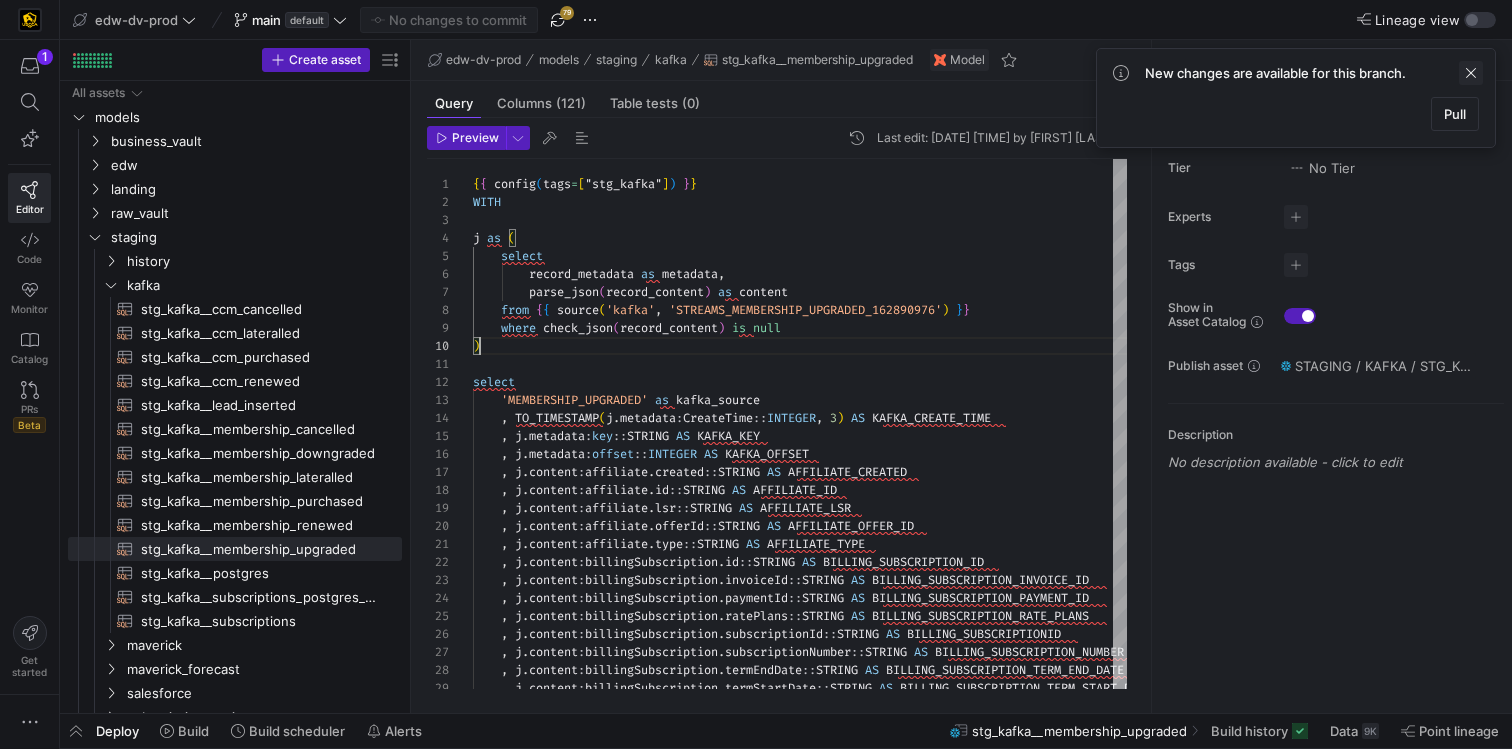 click 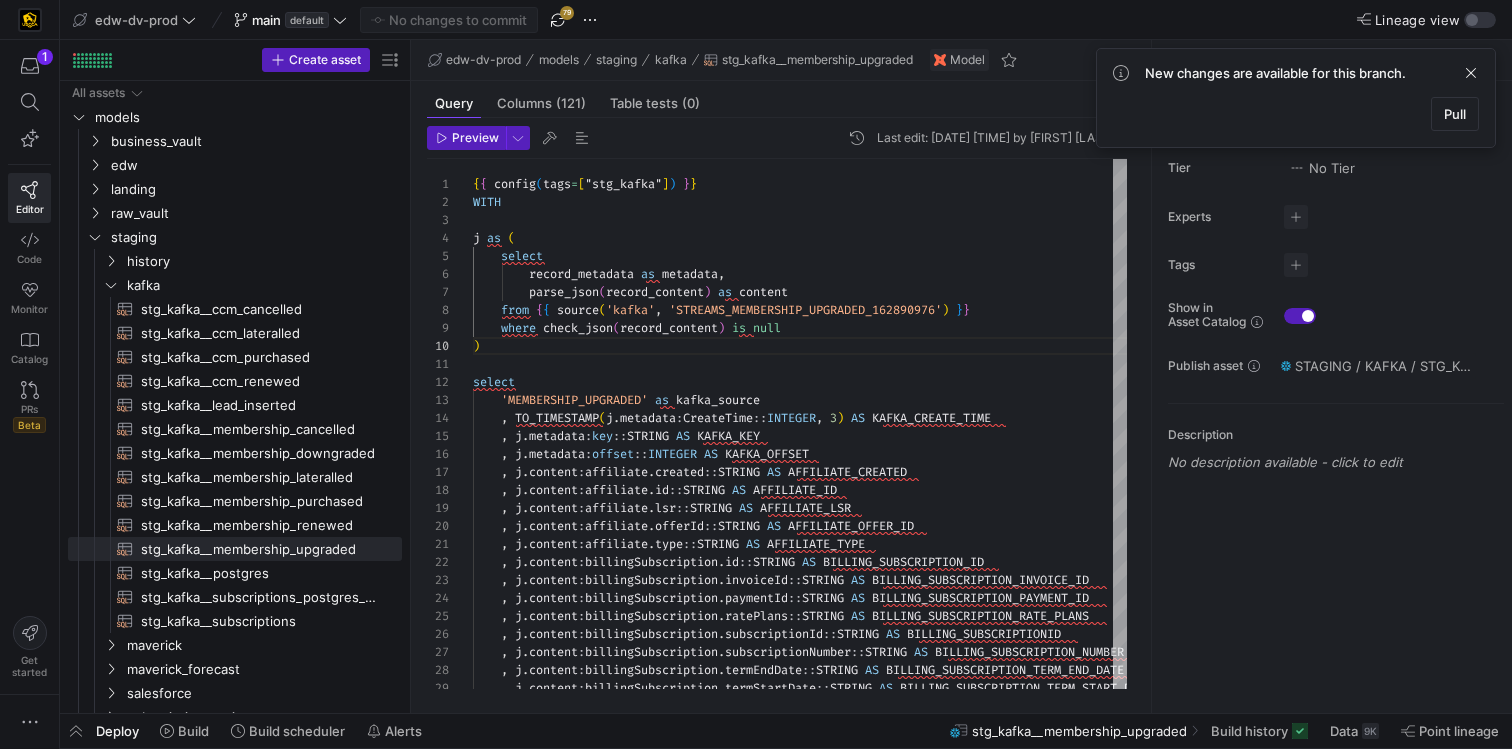 scroll, scrollTop: 162, scrollLeft: 7, axis: both 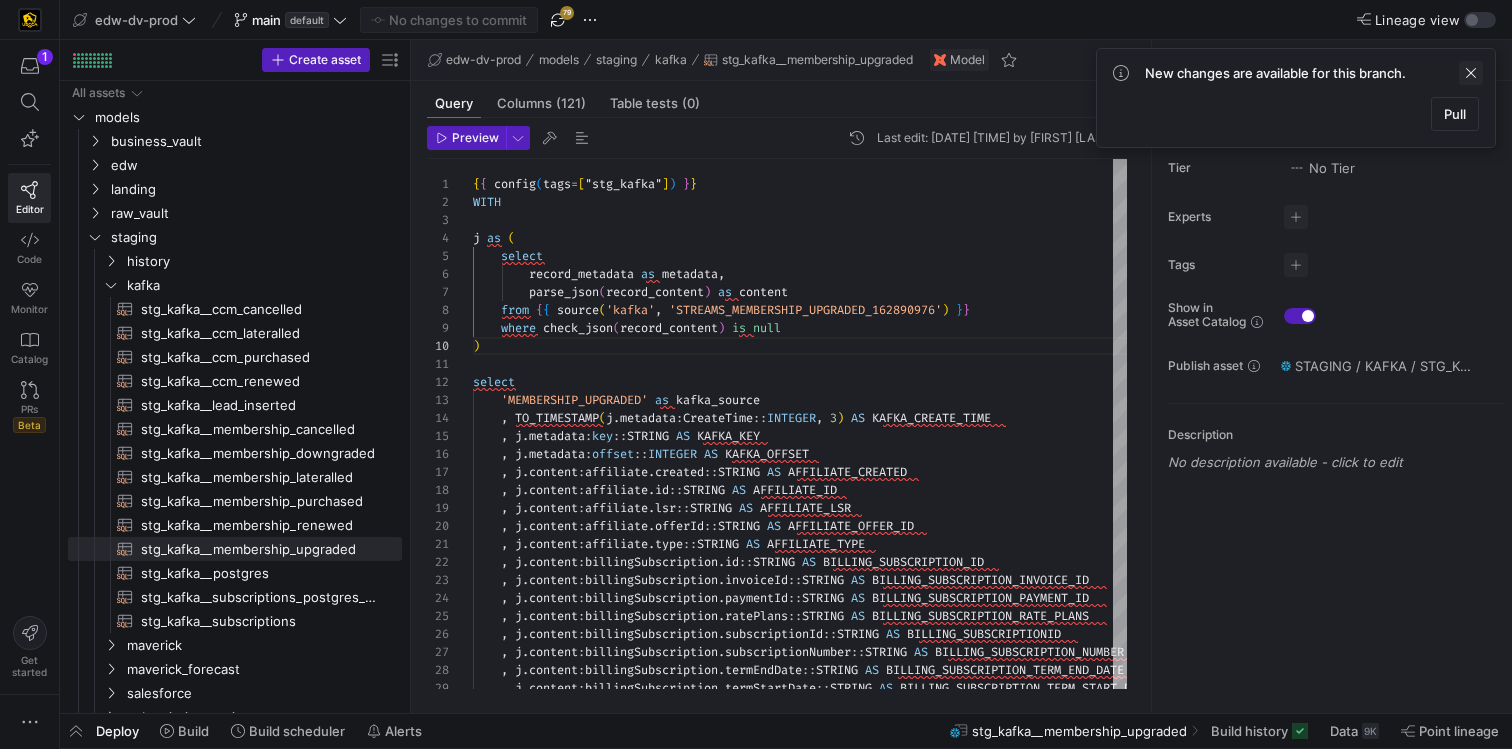 click 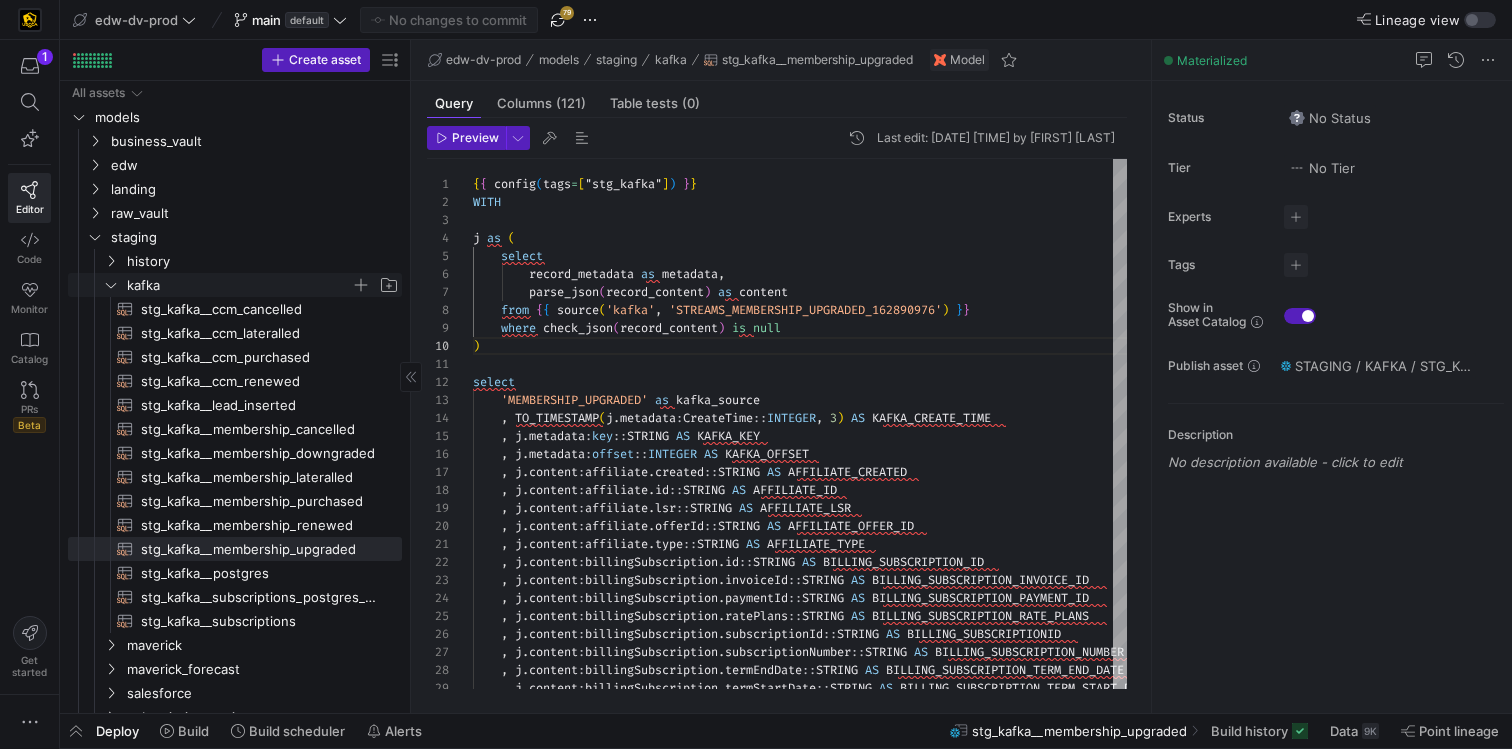 click on "kafka" 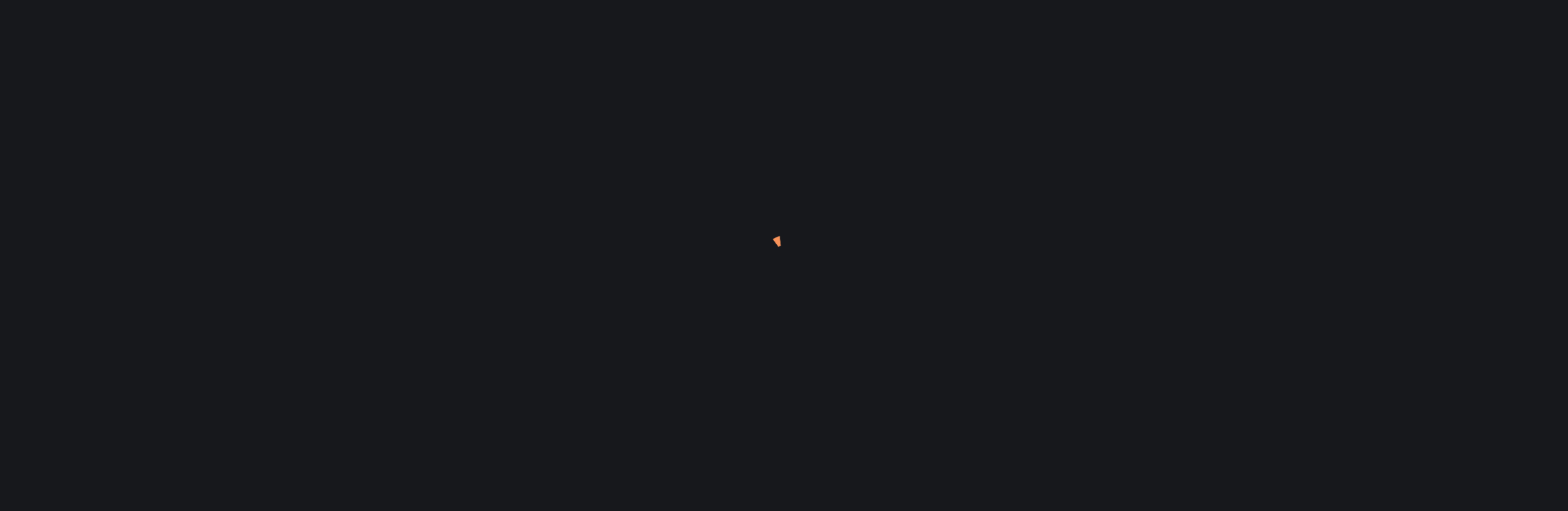 scroll, scrollTop: 0, scrollLeft: 0, axis: both 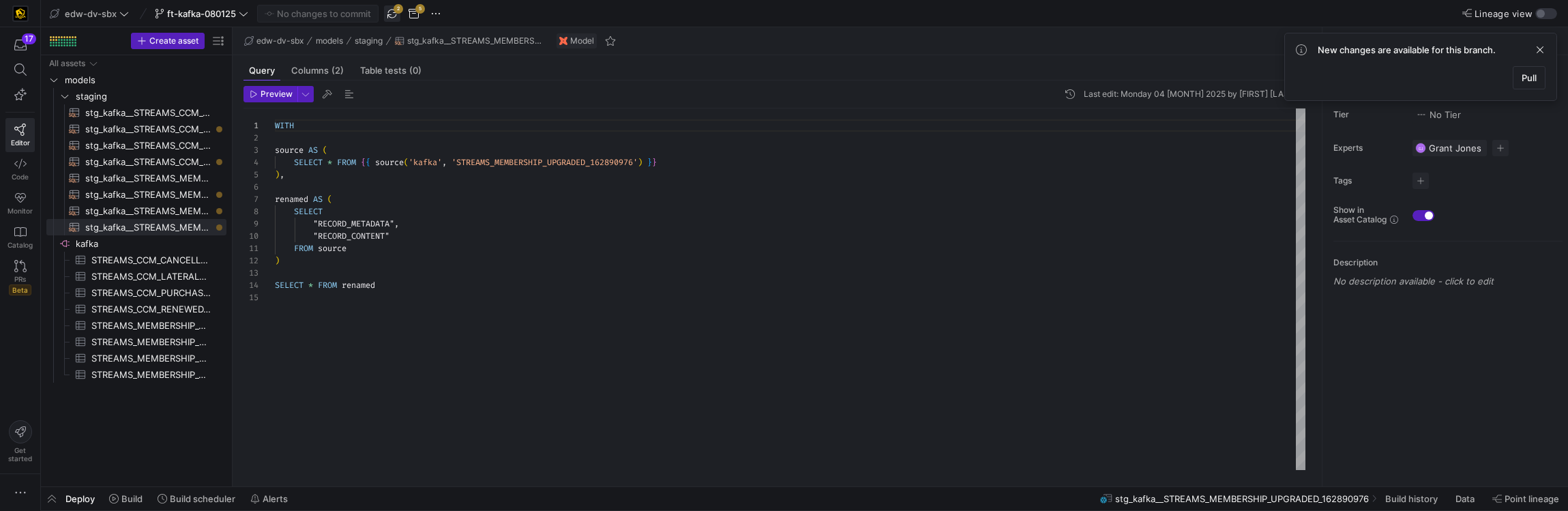 click 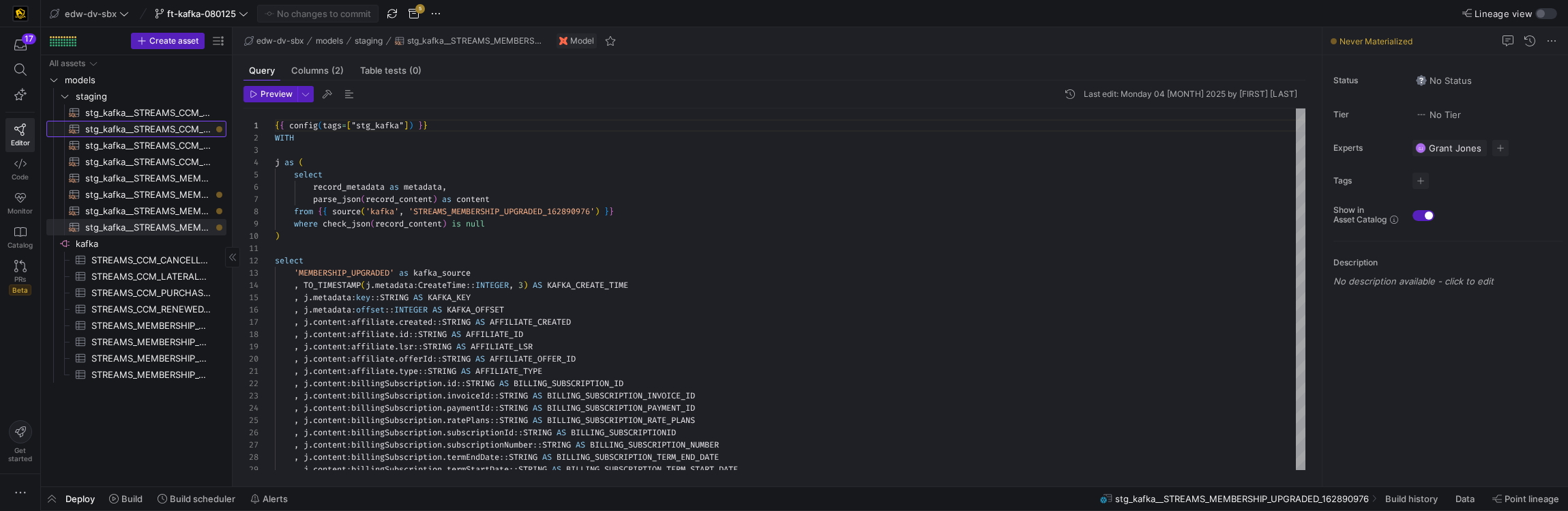 click on "stg_kafka__STREAMS_CCM_LATERALLED_1828349067​​​​​​​​​​" 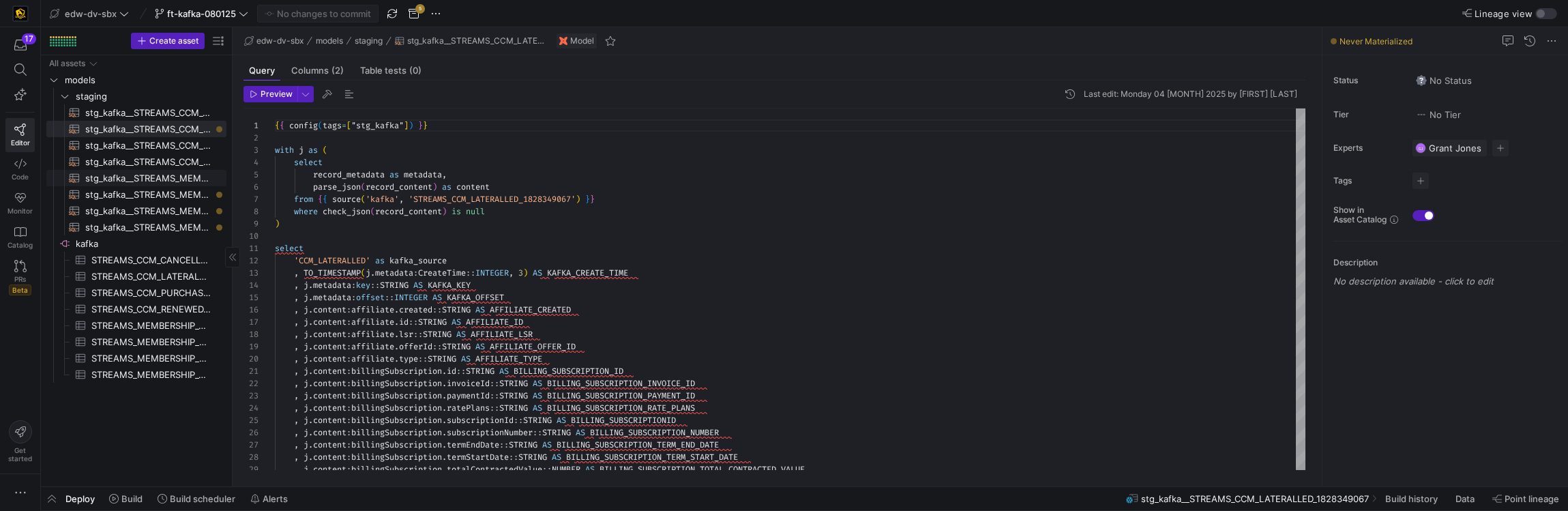 click on "stg_kafka__STREAMS_MEMBERSHIP_CANCELLED_48804153​​​​​​​​​​" 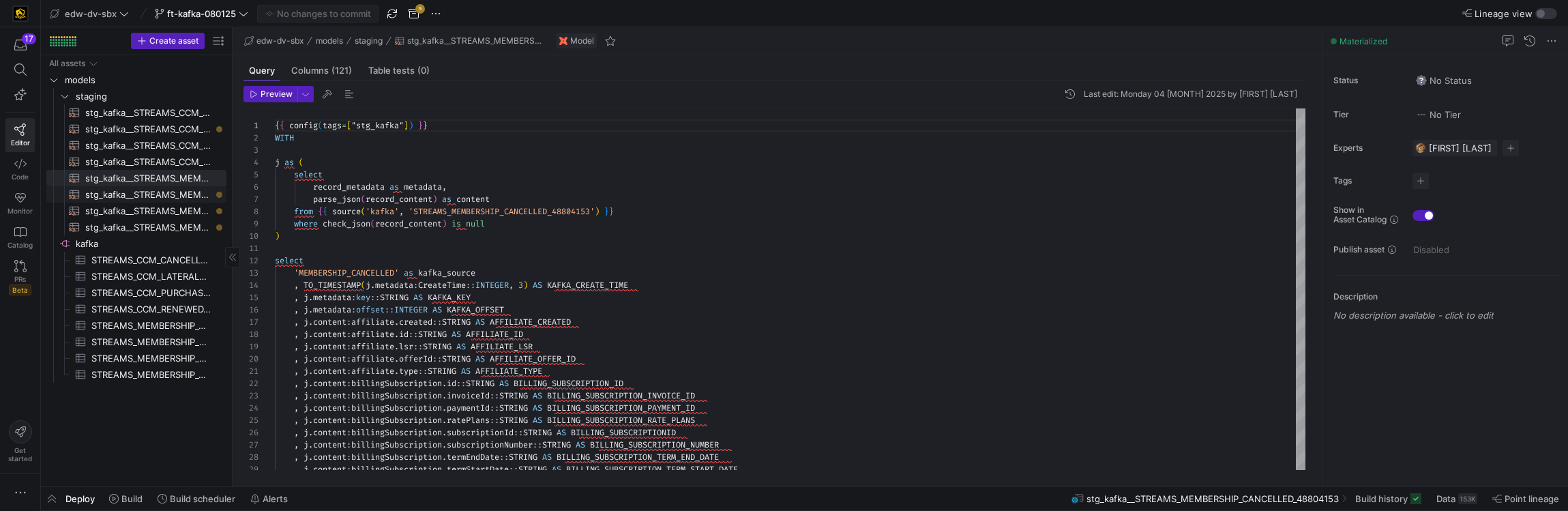 click on "stg_kafka__STREAMS_MEMBERSHIP_DOWNGRADED_1522357159​​​​​​​​​​" 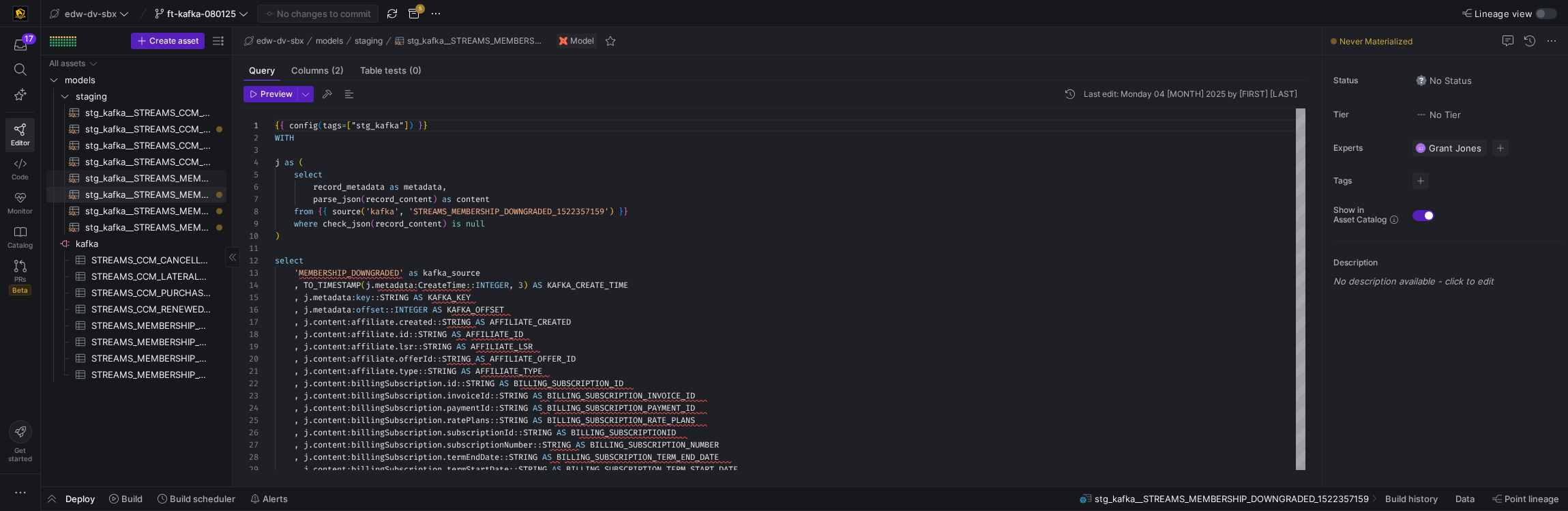 click on "stg_kafka__STREAMS_MEMBERSHIP_CANCELLED_48804153​​​​​​​​​​" 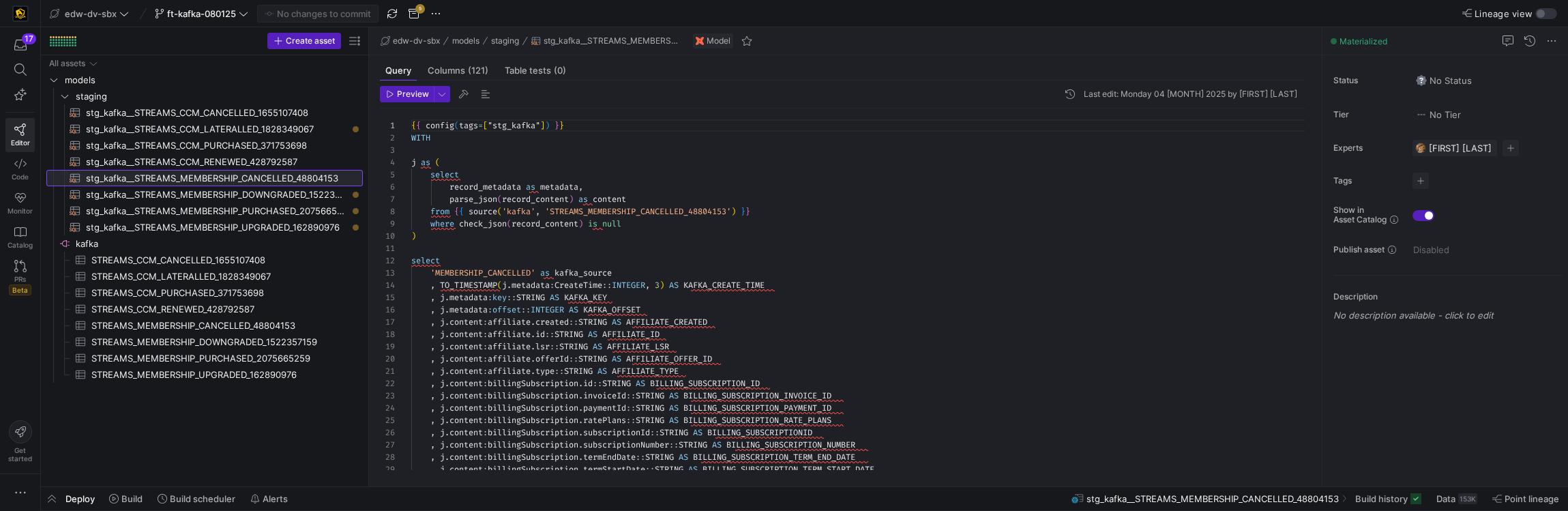 drag, startPoint x: 231, startPoint y: 175, endPoint x: 527, endPoint y: 148, distance: 297.2289 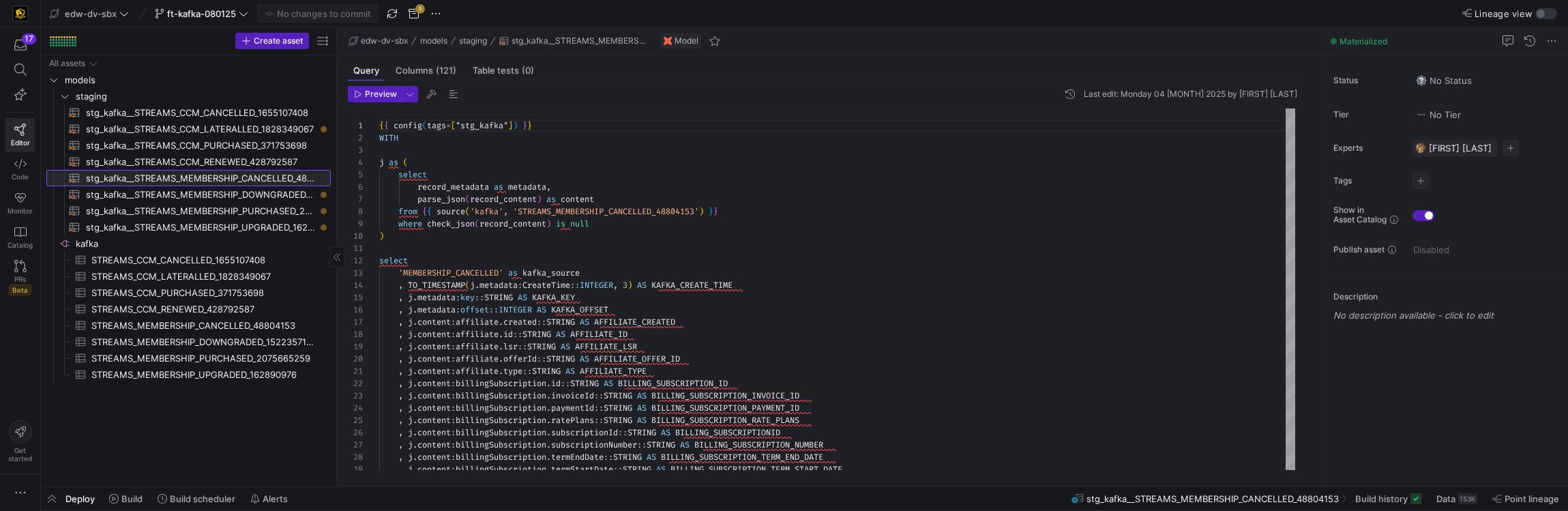 drag, startPoint x: 367, startPoint y: 158, endPoint x: 335, endPoint y: 157, distance: 32.015621 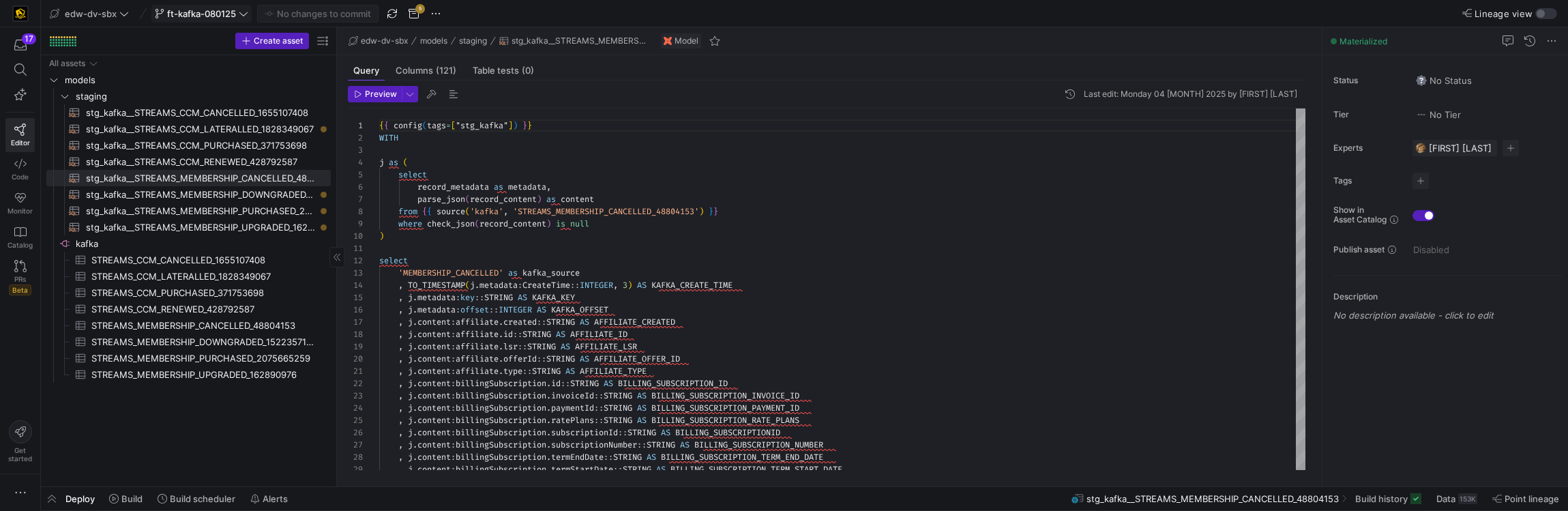 click on "ft-kafka-080125" 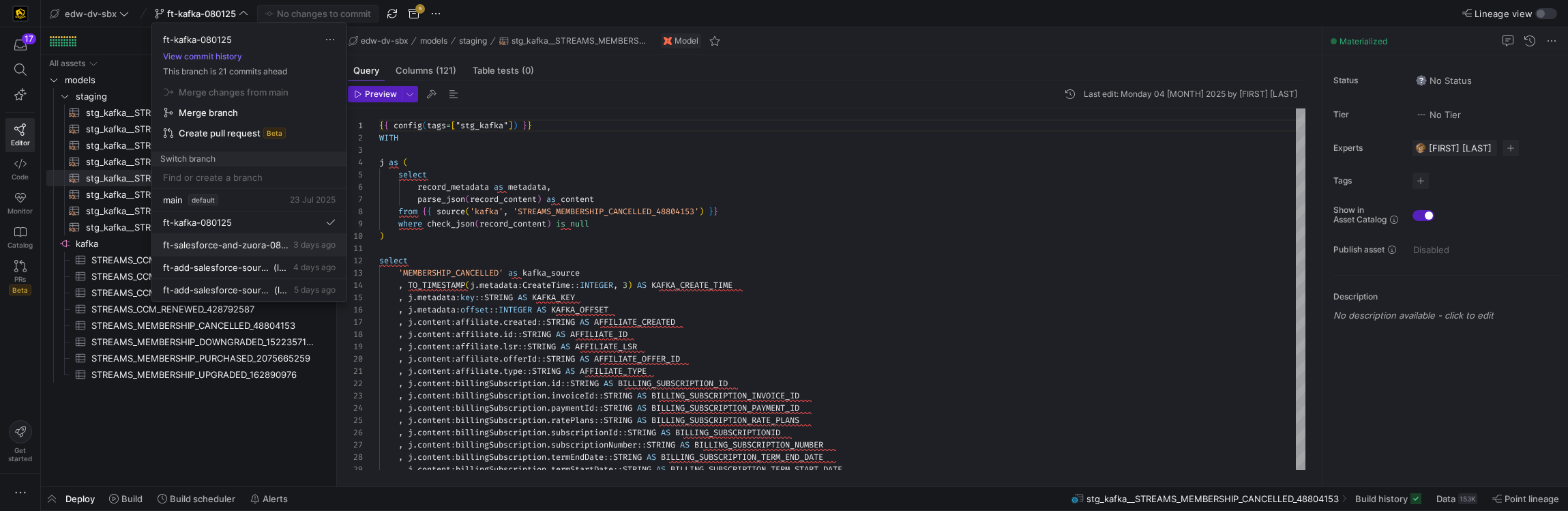 click on "ft-salesforce-and-zuora-[DATE] [NUMBER] days ago" at bounding box center (249, 245) 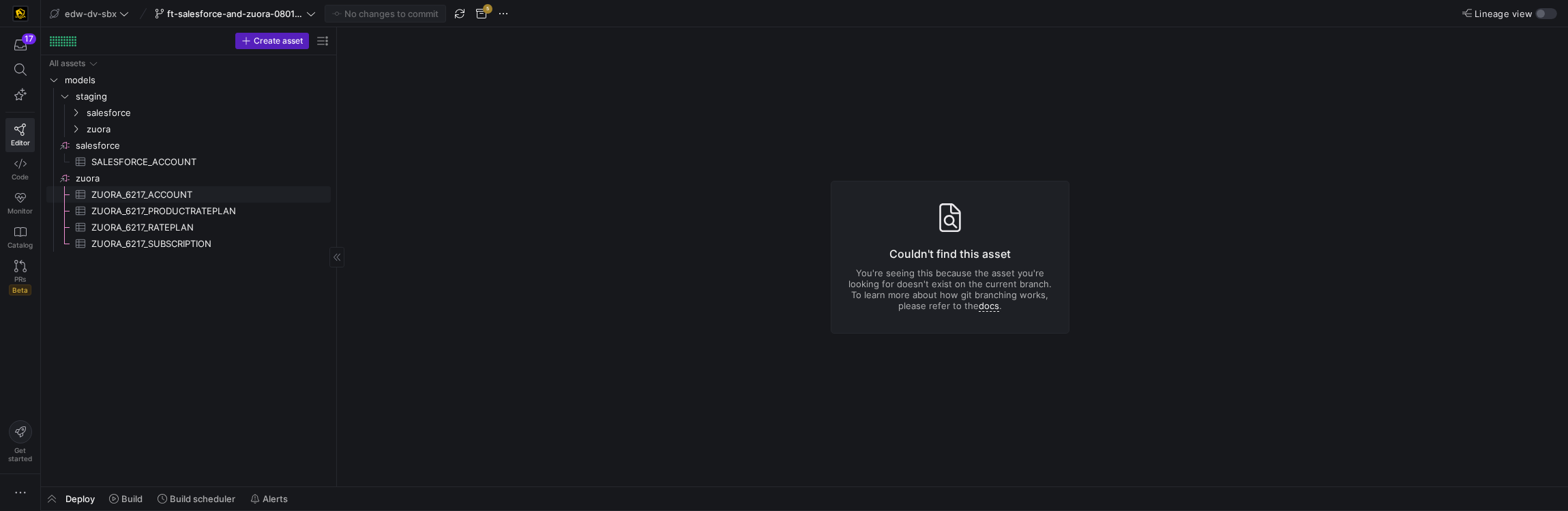 click on "ZUORA_6217_ACCOUNT​​​​​​​​​" 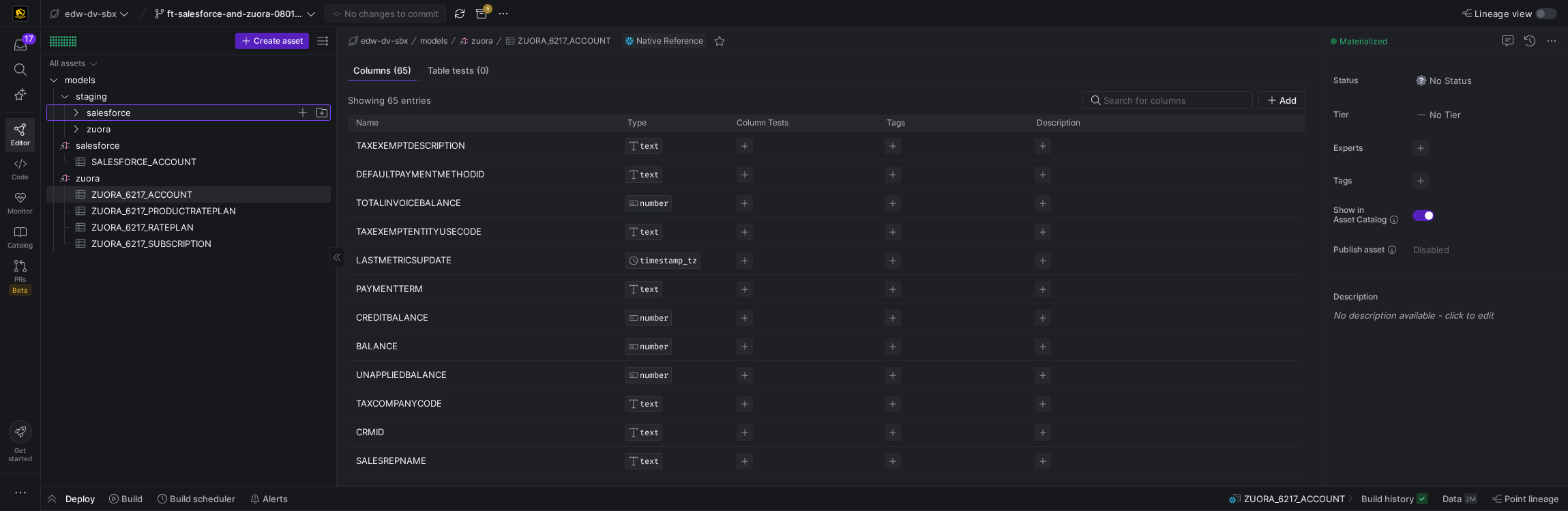 click on "salesforce" 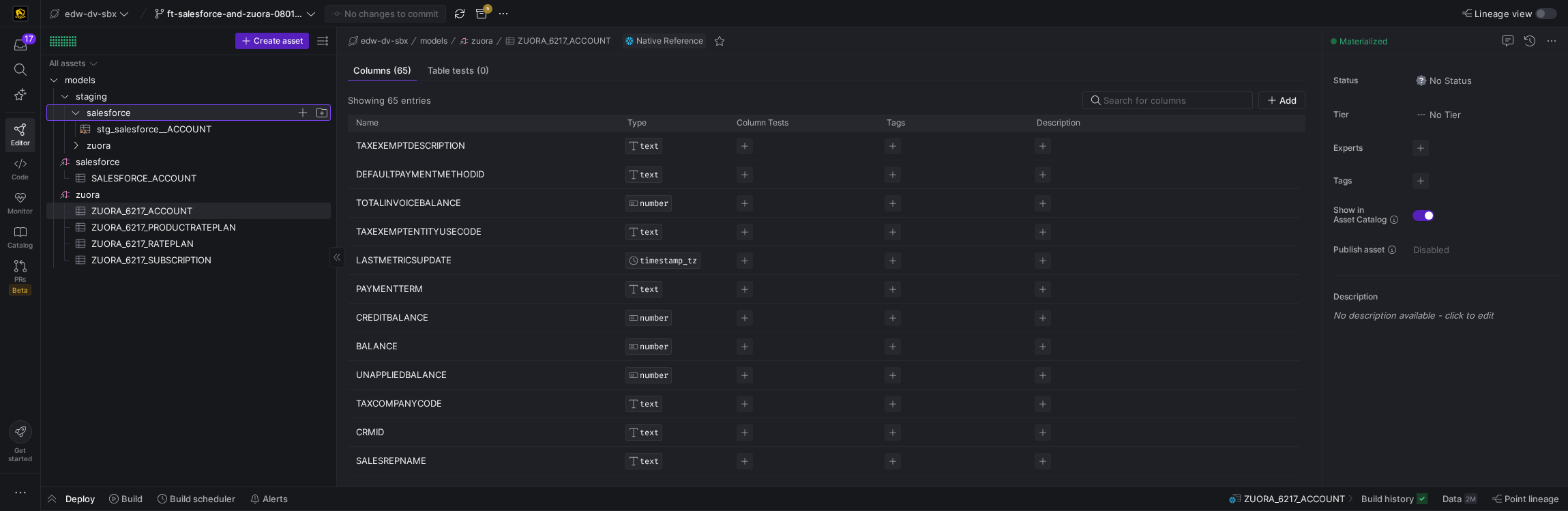 click on "salesforce" 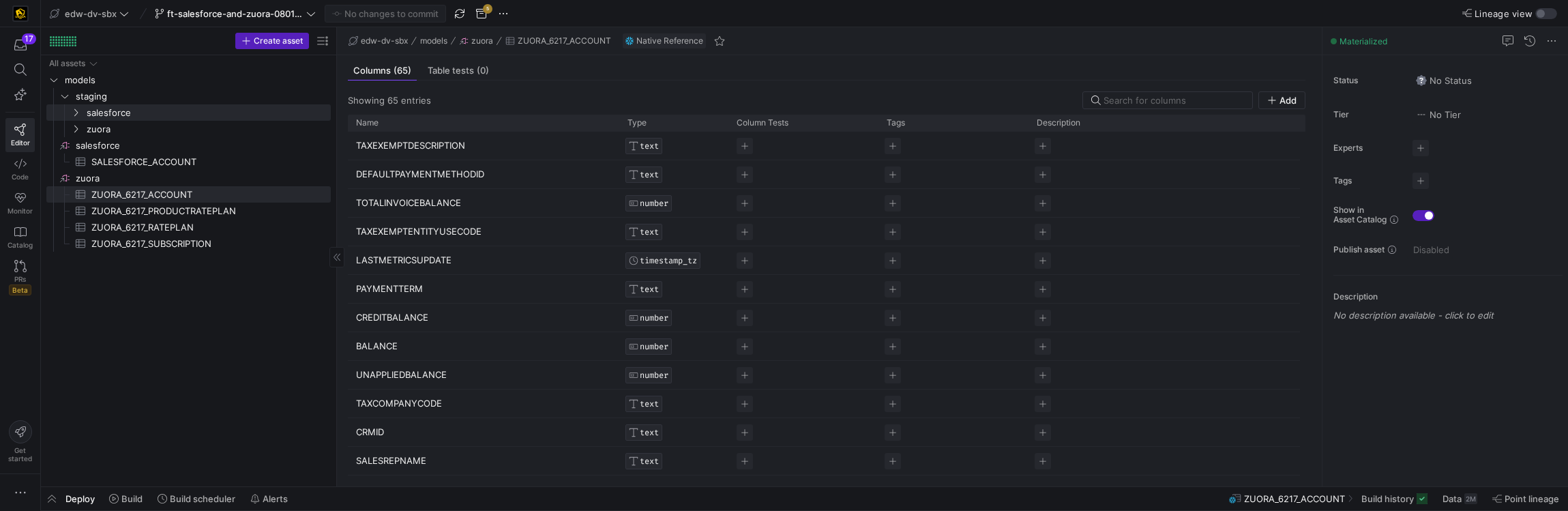 click on "stg_salesforce__ACCOUNT​​​​​​​​​​" 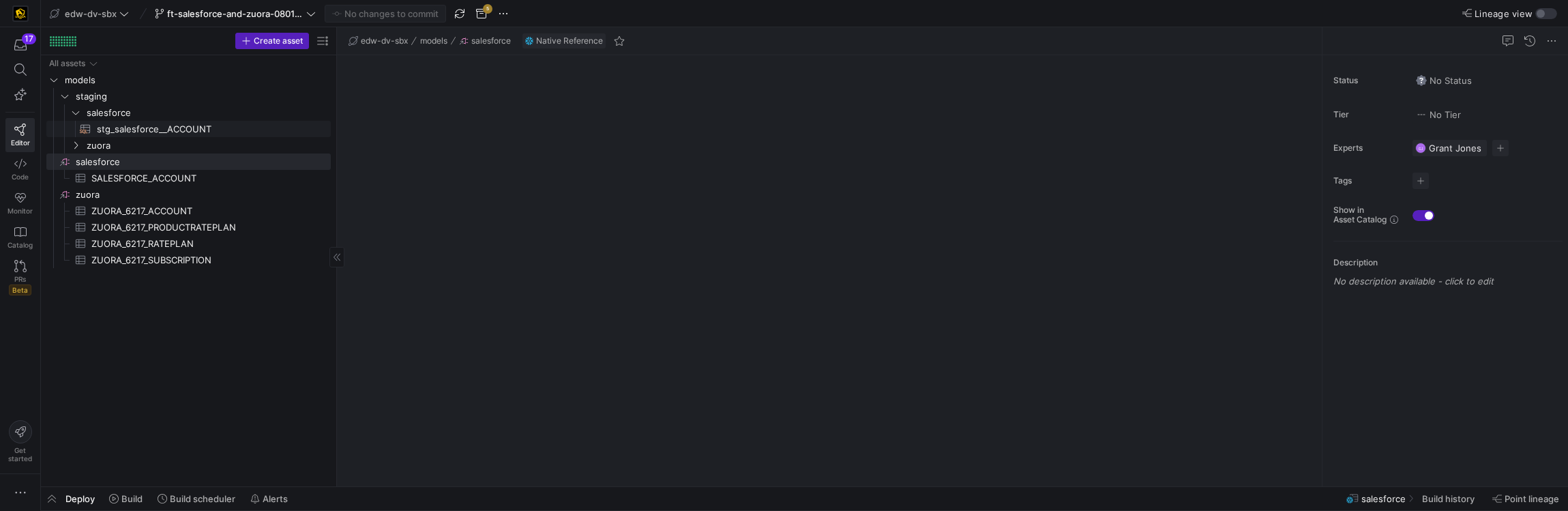 click on "stg_salesforce__ACCOUNT​​​​​​​​​​" 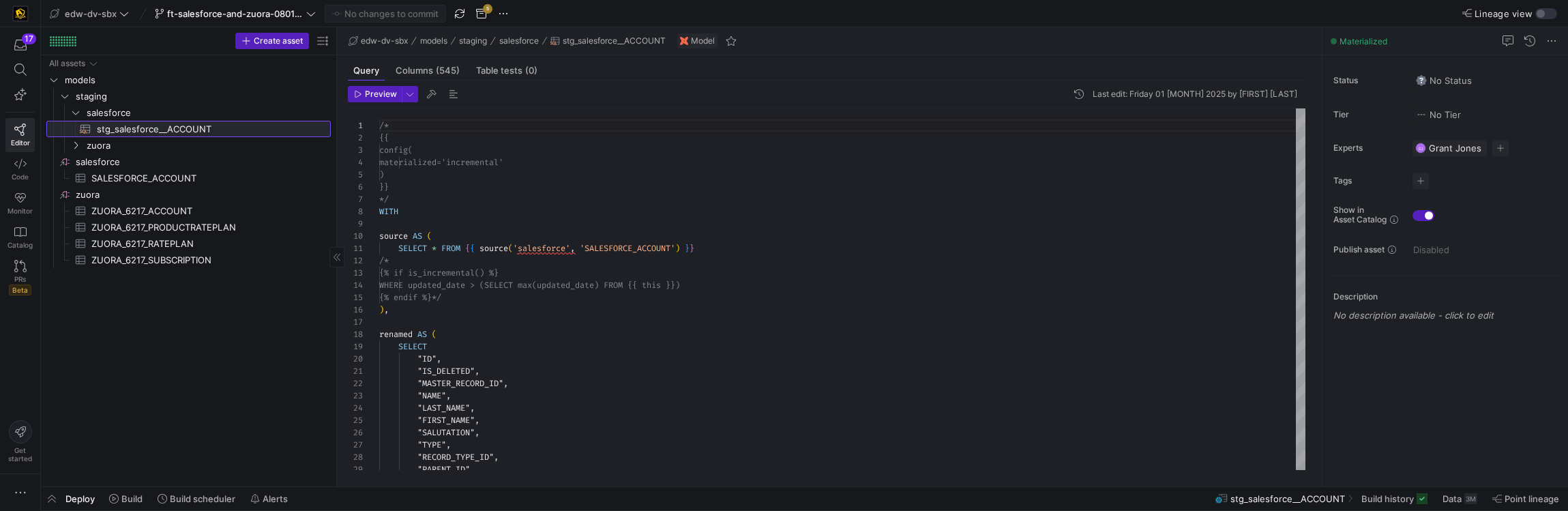 scroll, scrollTop: 123, scrollLeft: 0, axis: vertical 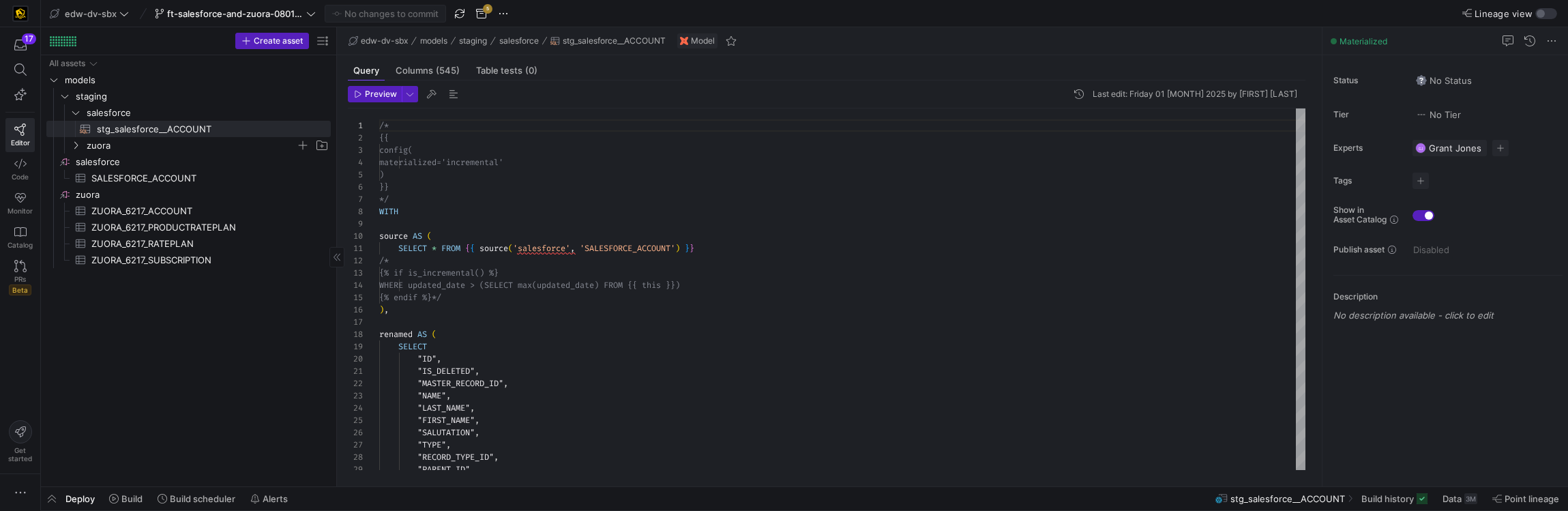 click on "zuora" 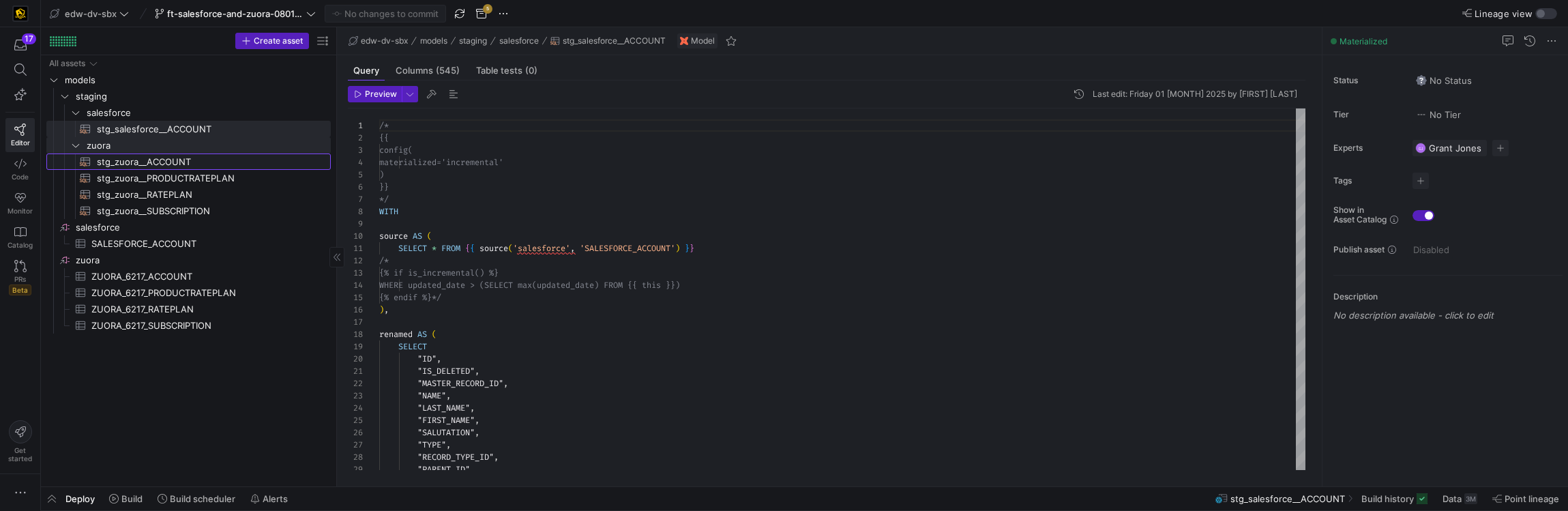 click on "stg_zuora__ACCOUNT​​​​​​​​​​" 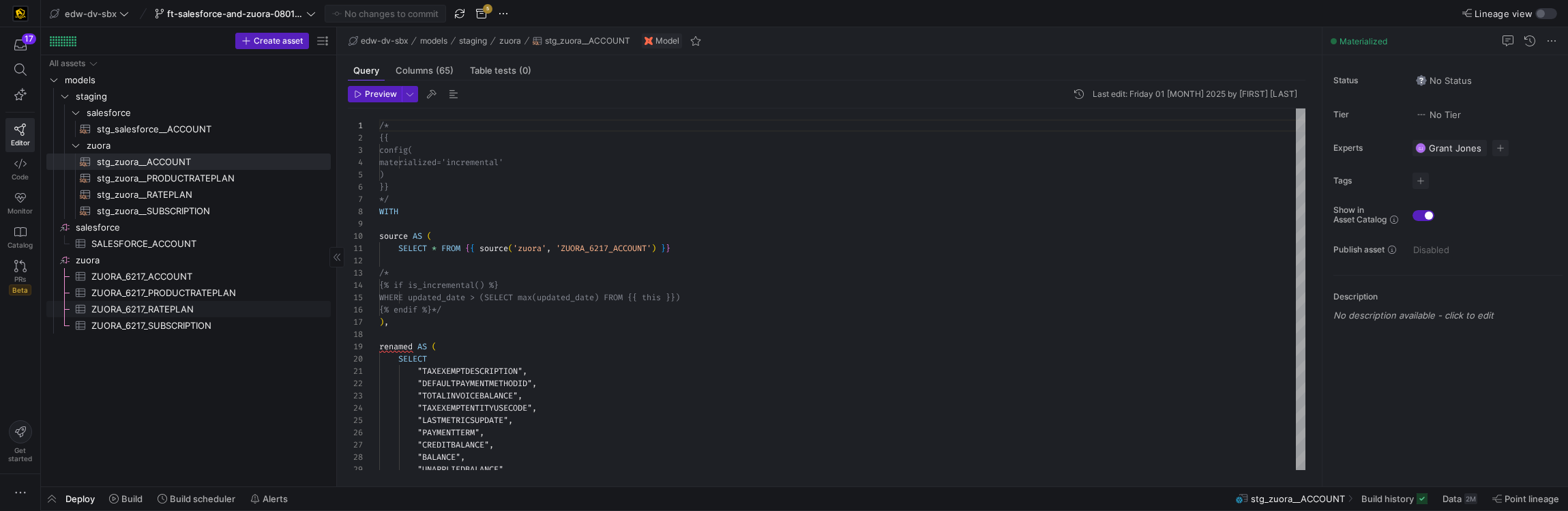 click on "ZUORA_6217_RATEPLAN​​​​​​​​​" 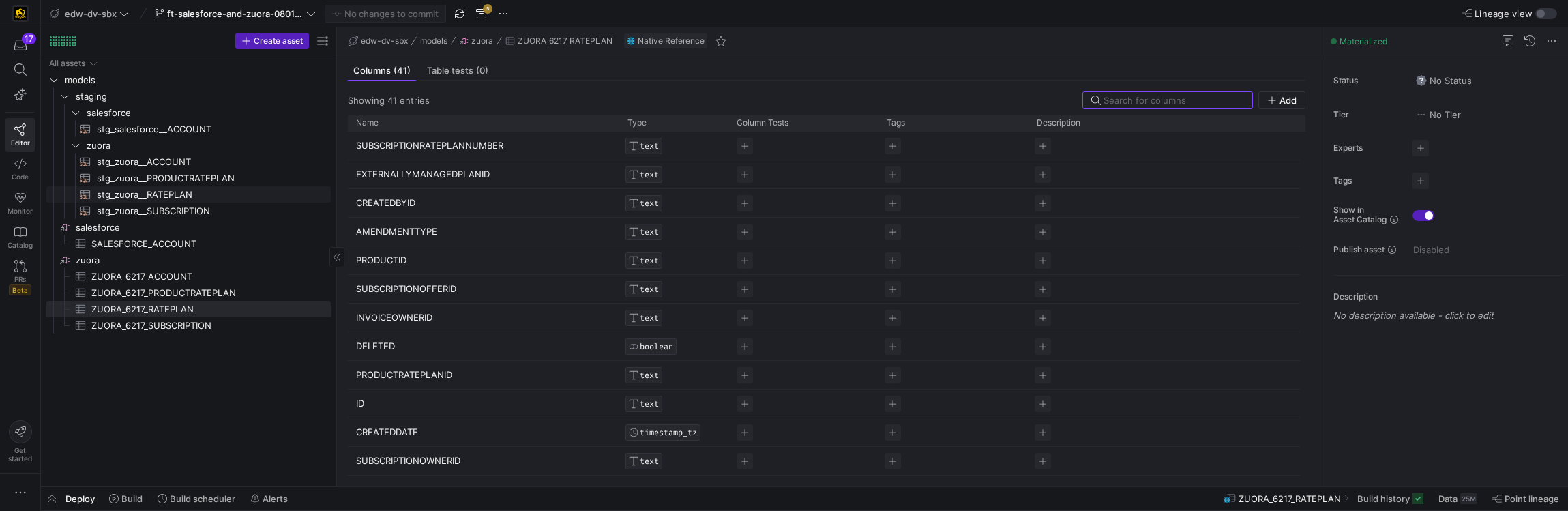 click on "stg_zuora__RATEPLAN​​​​​​​​​​" 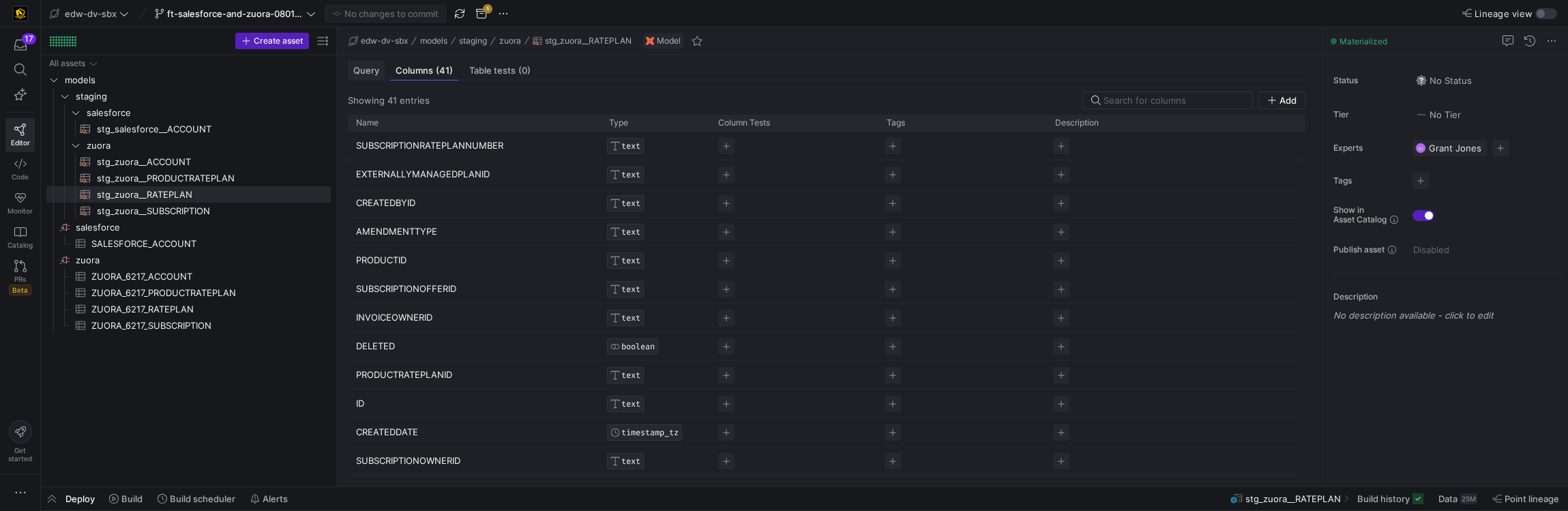 click on "Query" at bounding box center [366, 70] 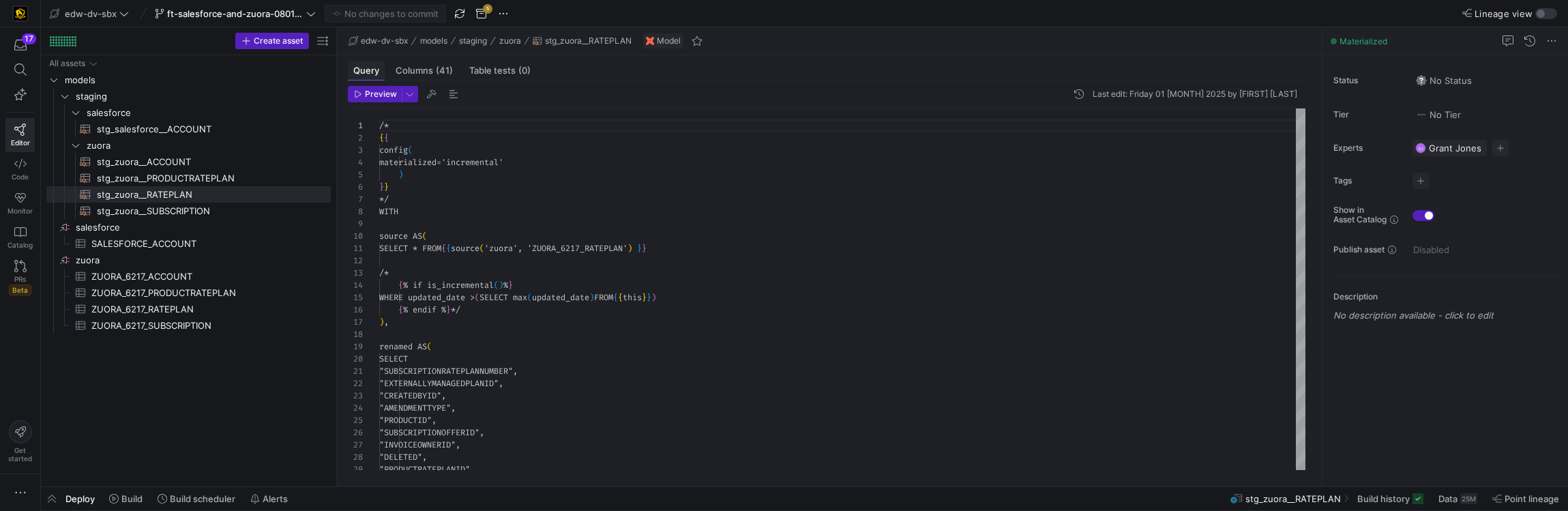 scroll, scrollTop: 123, scrollLeft: 0, axis: vertical 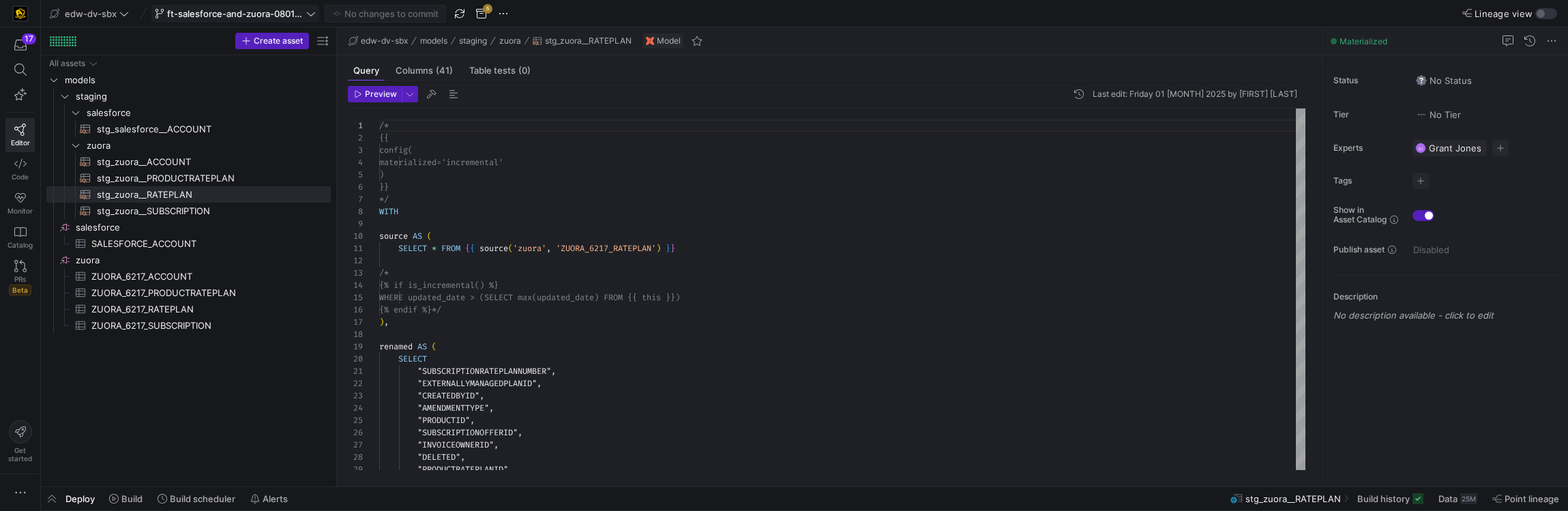 click on "ft-salesforce-and-zuora-08012025" 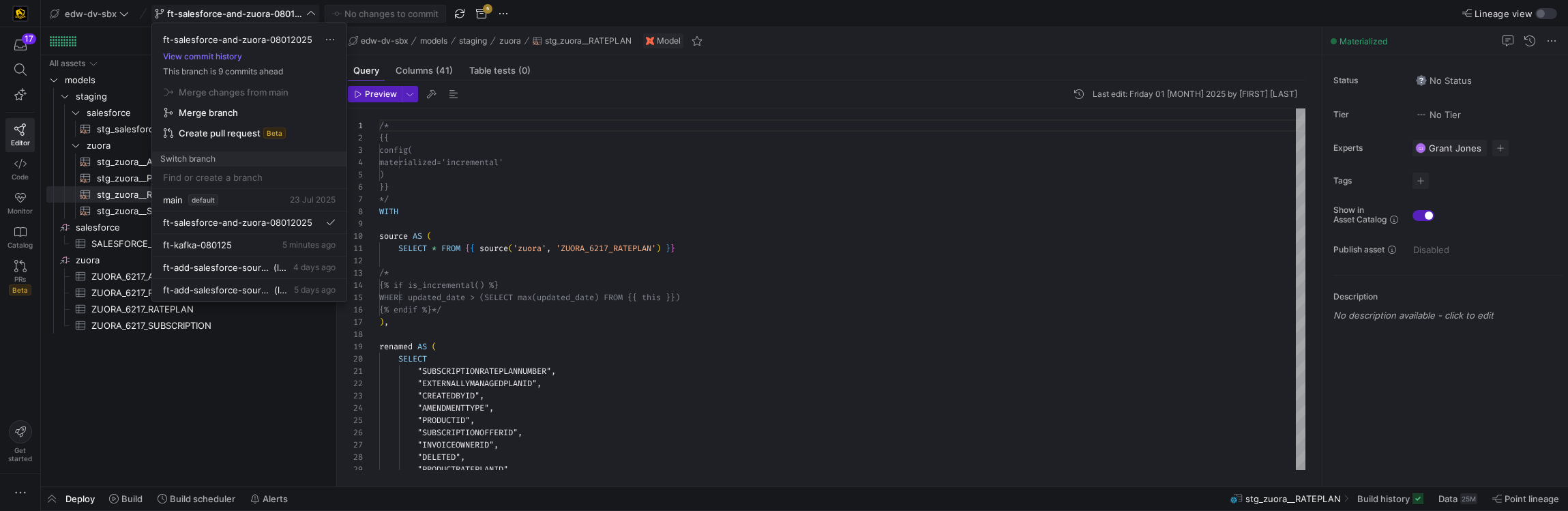 click on "17   Editor   Code   Monitor   Catalog   PRs   Beta
Get   started  edw-dv-sbx  ft-salesforce-and-zuora-08012025  No changes to commit 5 Lineage view Create asset
Drag here to set row groups Drag here to set column labels
Group
1
All assets" at bounding box center (784, 255) 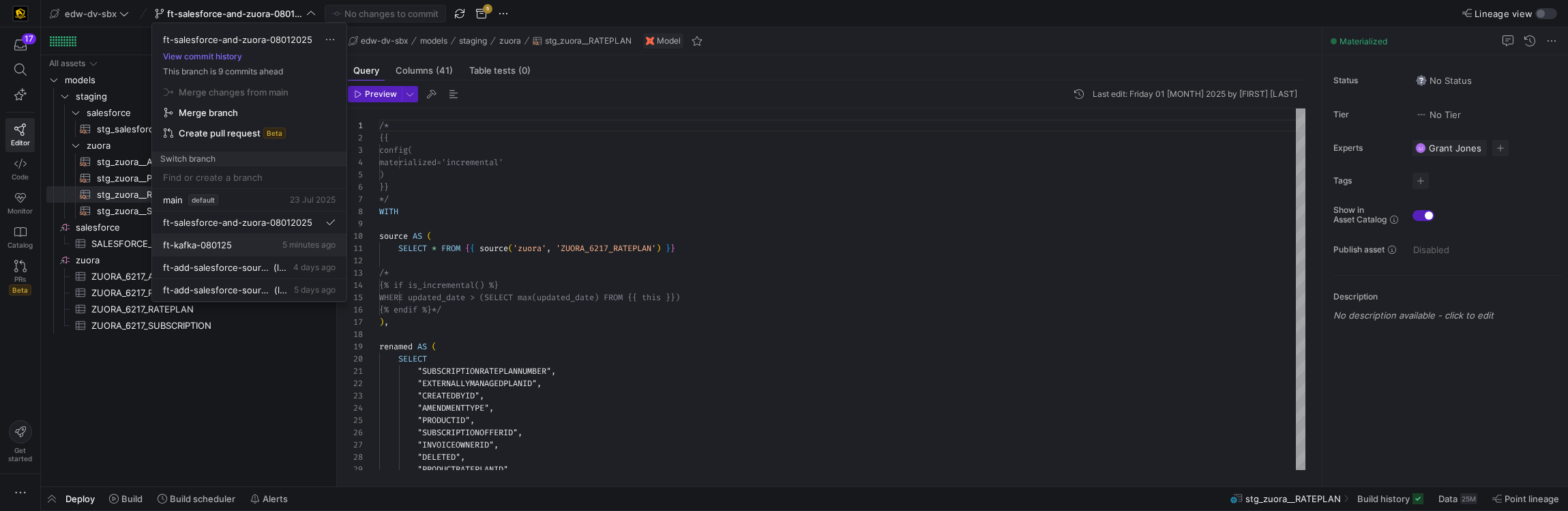 click on "ft-kafka-080125 5 minutes ago" at bounding box center [249, 245] 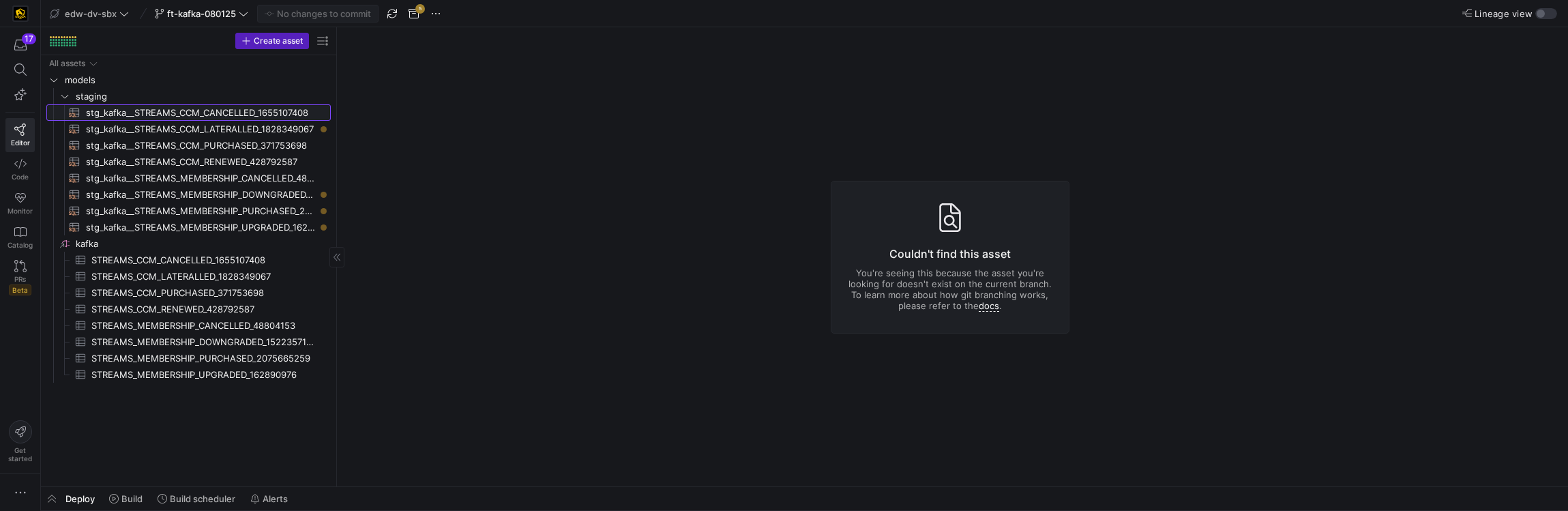 click on "stg_kafka__STREAMS_CCM_CANCELLED_1655107408​​​​​​​​​​" 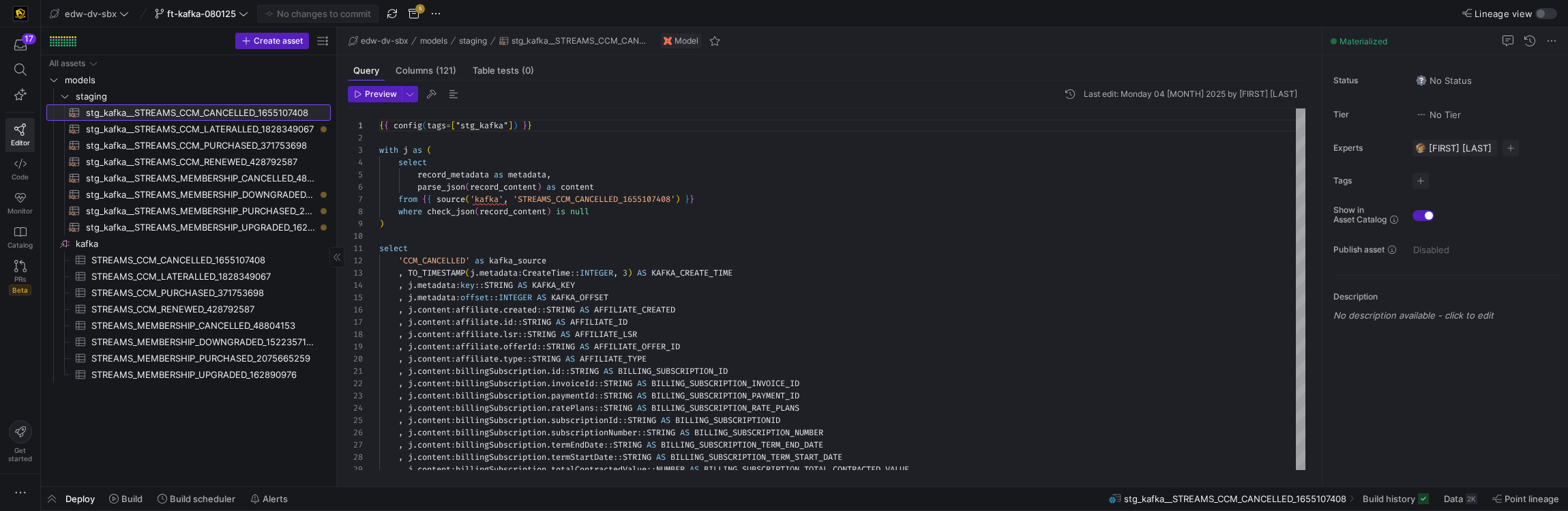 scroll, scrollTop: 123, scrollLeft: 0, axis: vertical 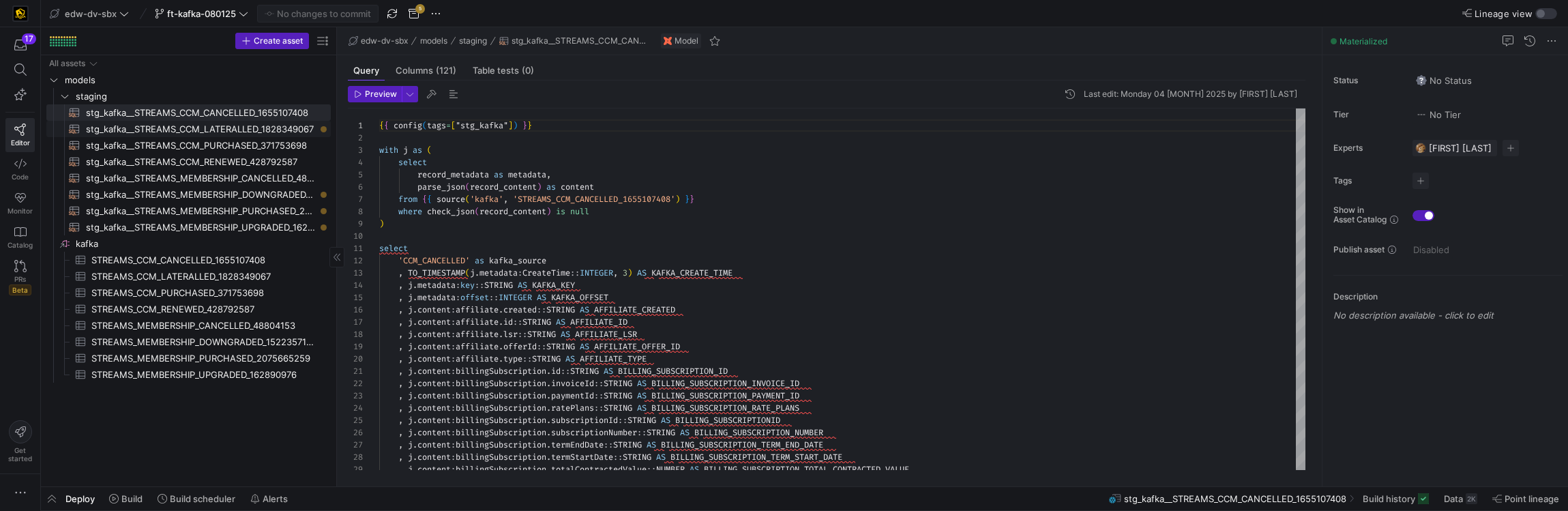 click on "stg_kafka__STREAMS_CCM_PURCHASED_371753698​​​​​​​​​​" 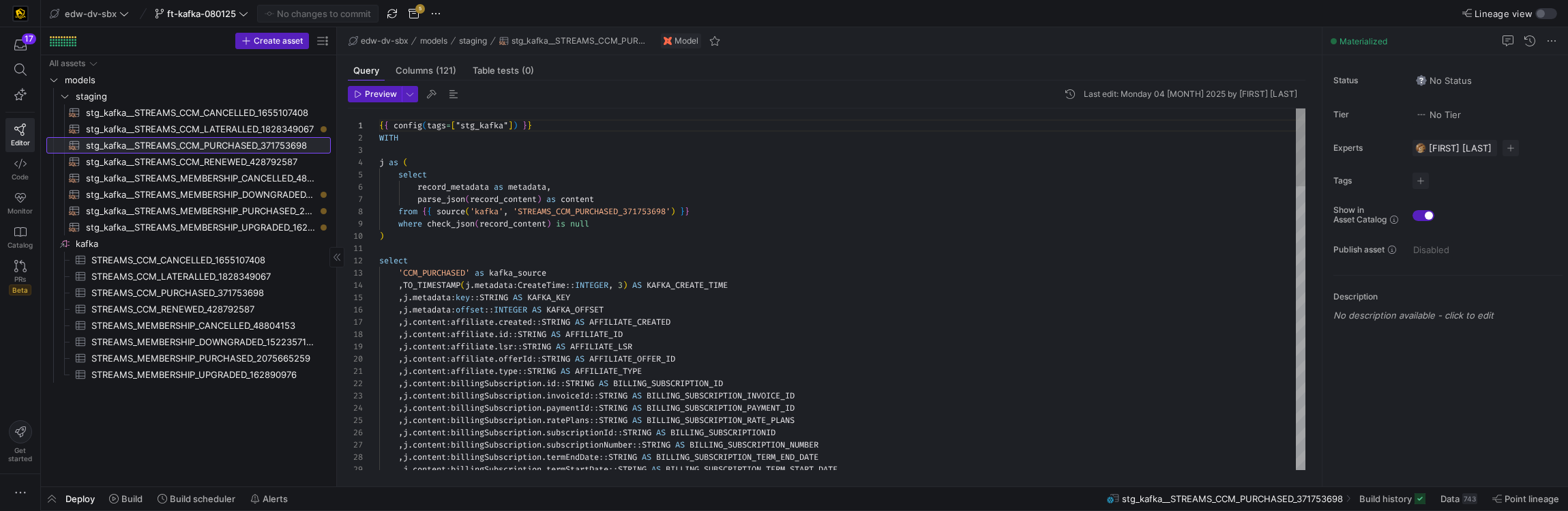click on "stg_kafka__STREAMS_CCM_PURCHASED_371753698​​​​​​​​​​" 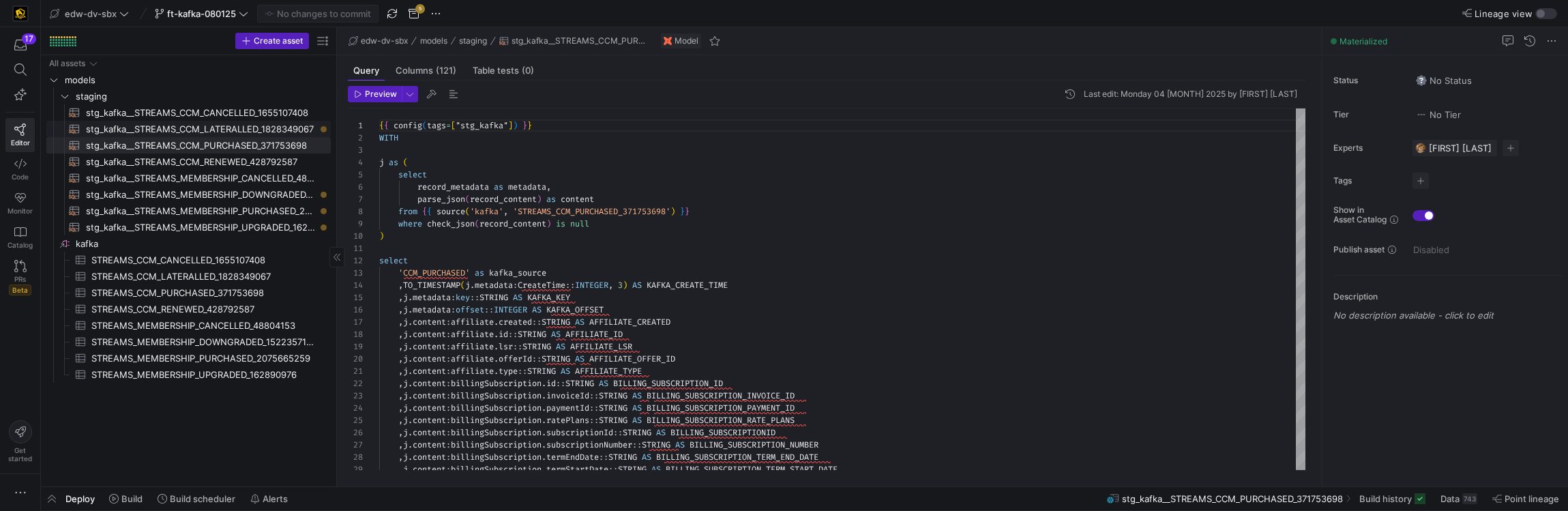 click on "stg_kafka__STREAMS_CCM_LATERALLED_1828349067​​​​​​​​​​" 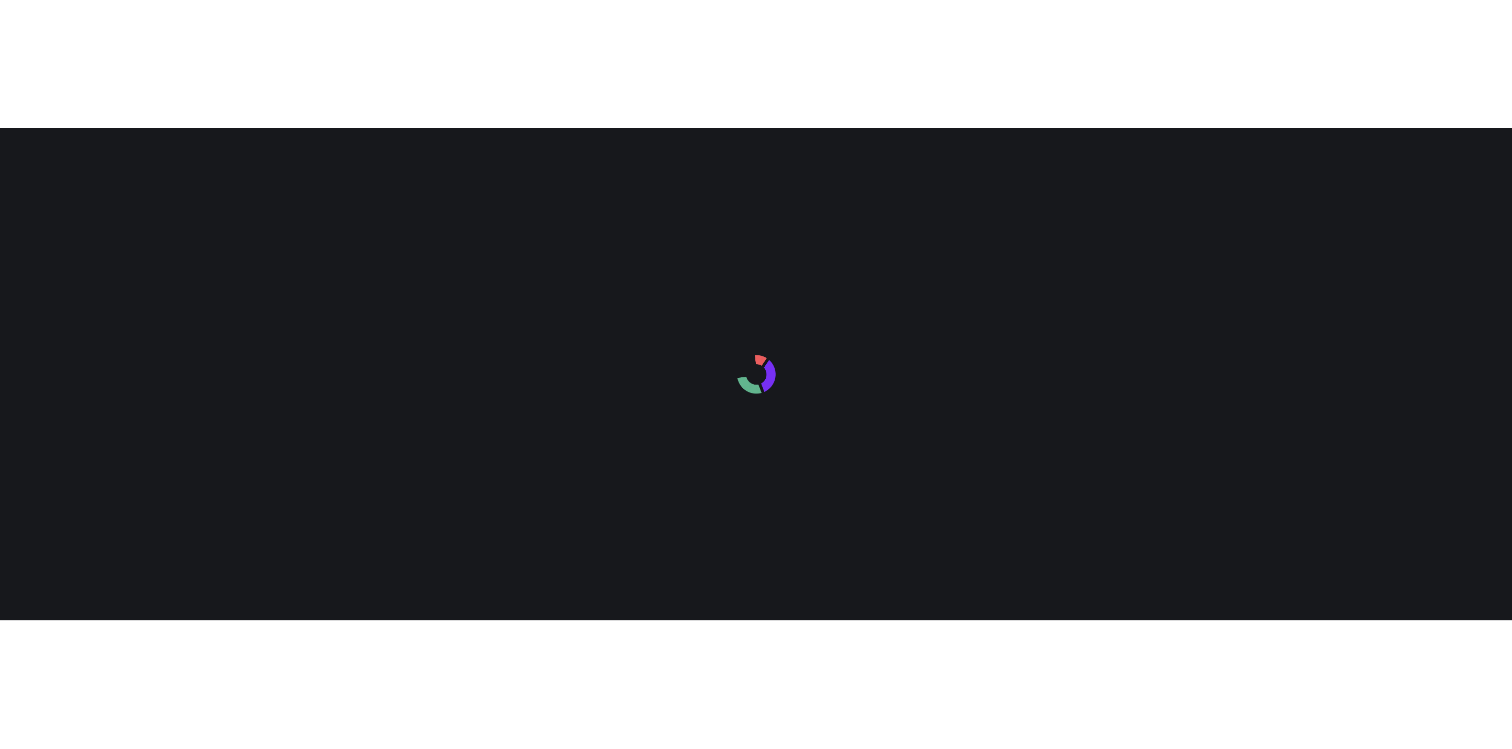 scroll, scrollTop: 0, scrollLeft: 0, axis: both 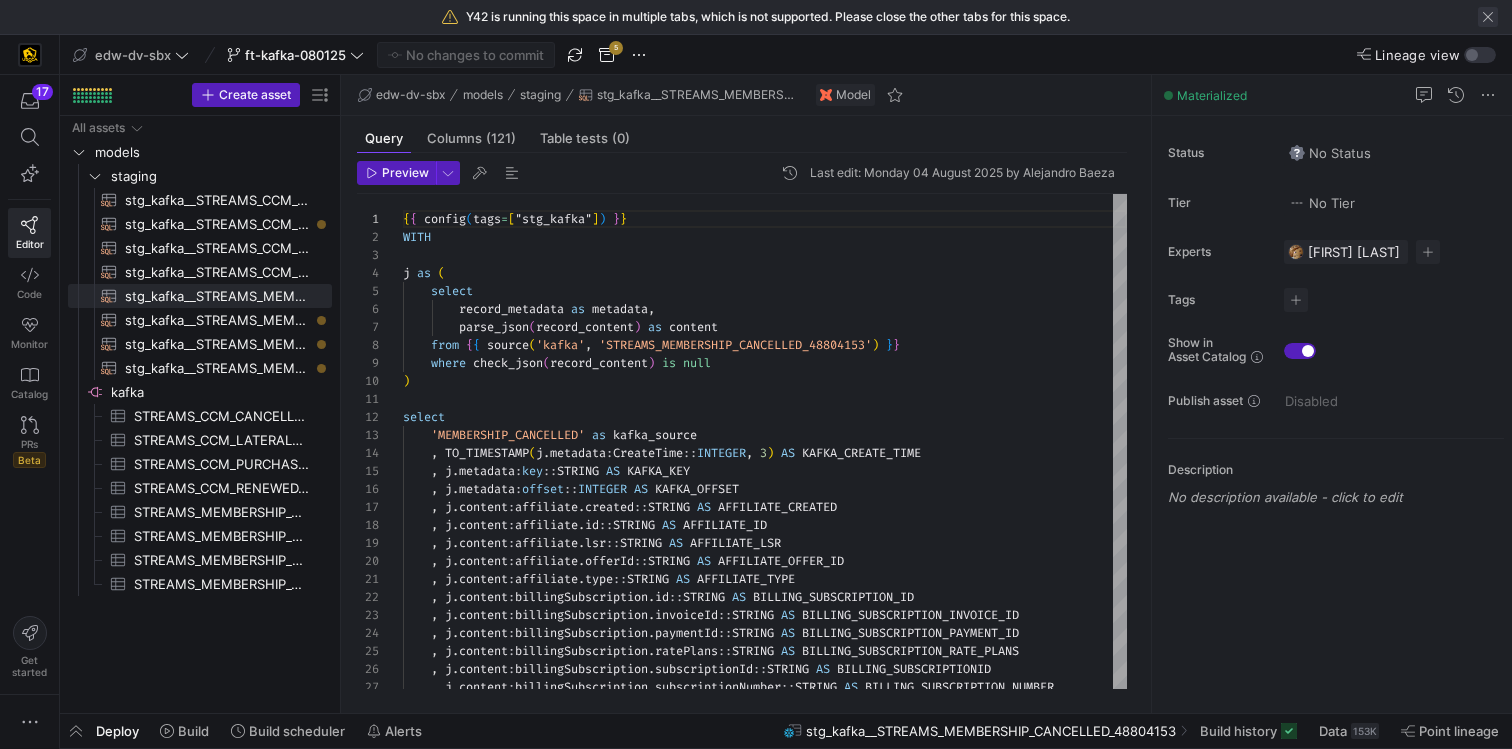 click 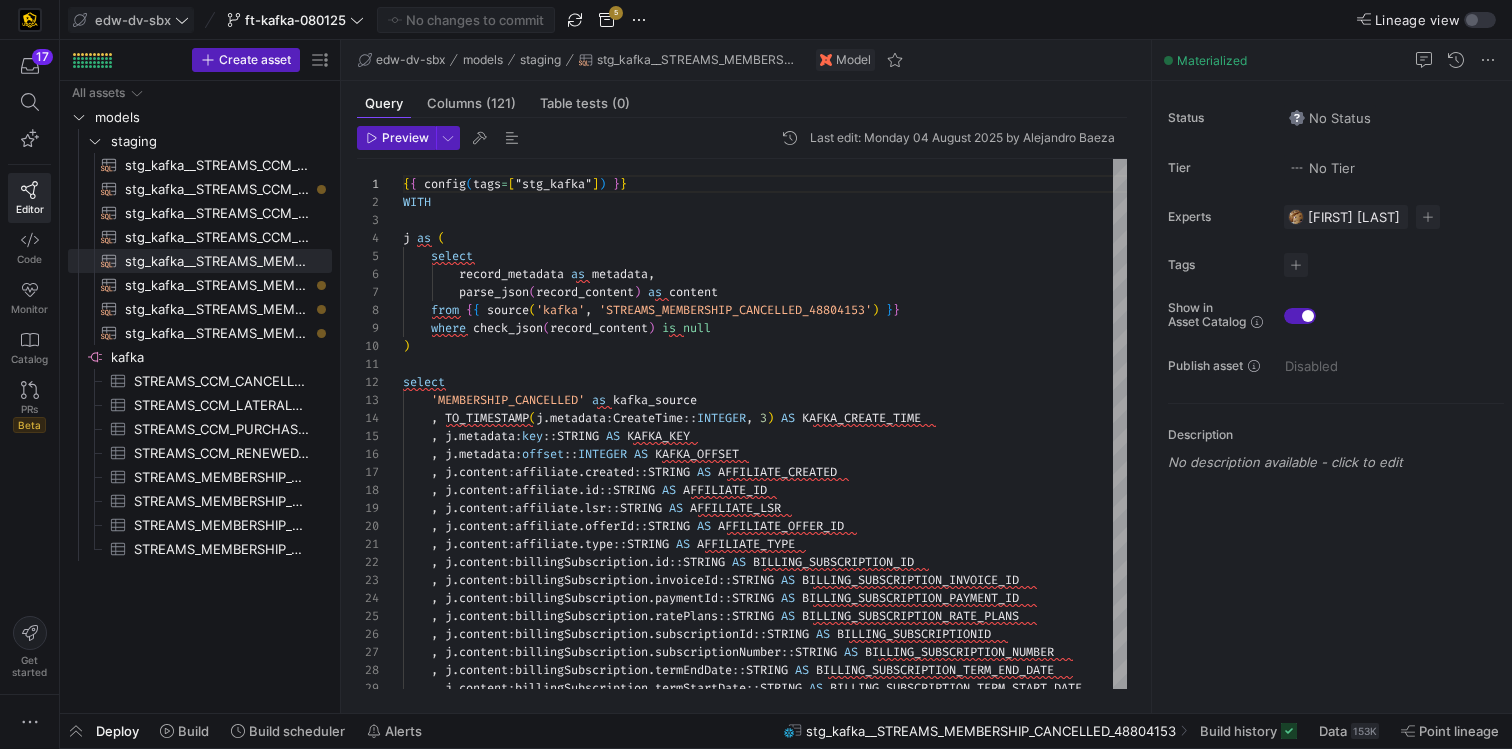 click 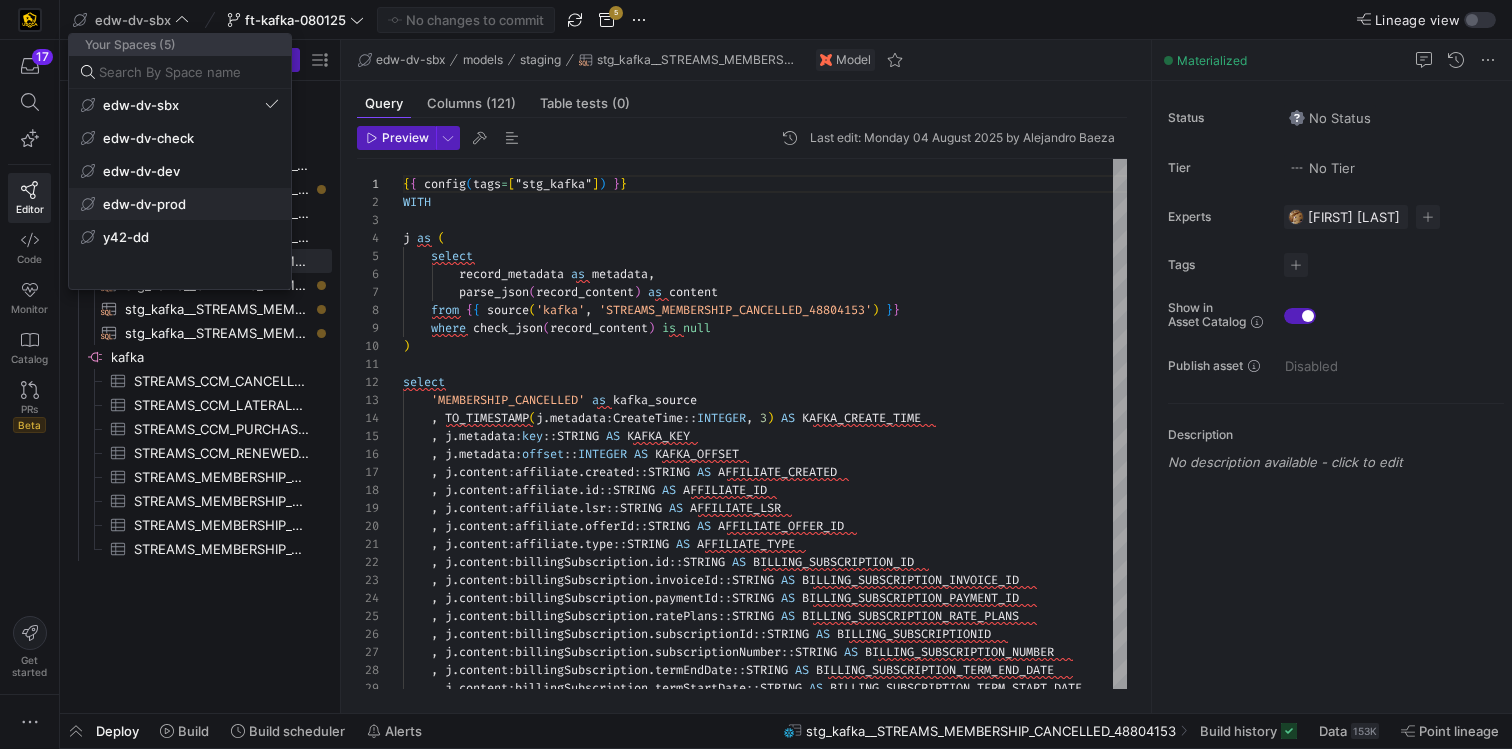 click on "edw-dv-prod" at bounding box center (144, 204) 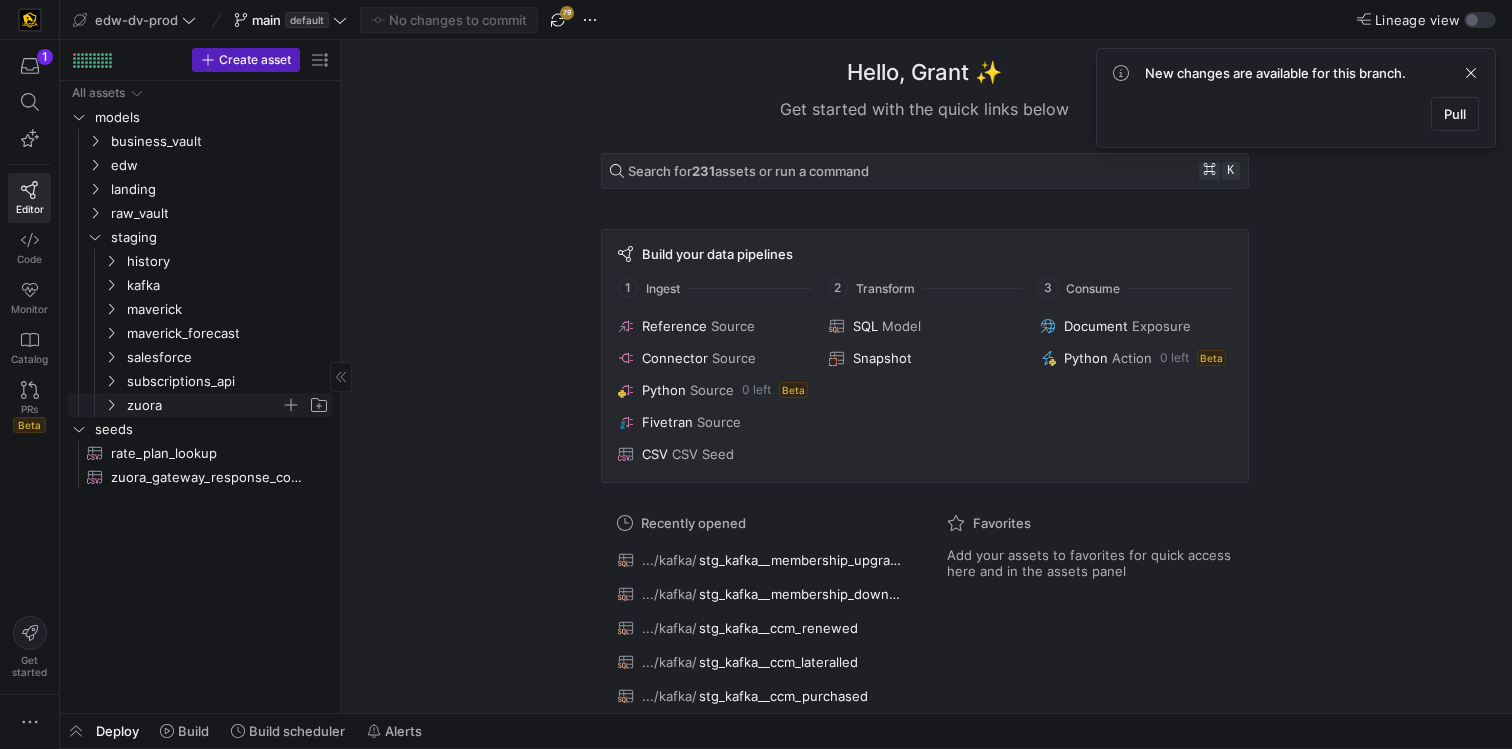 click on "zuora" 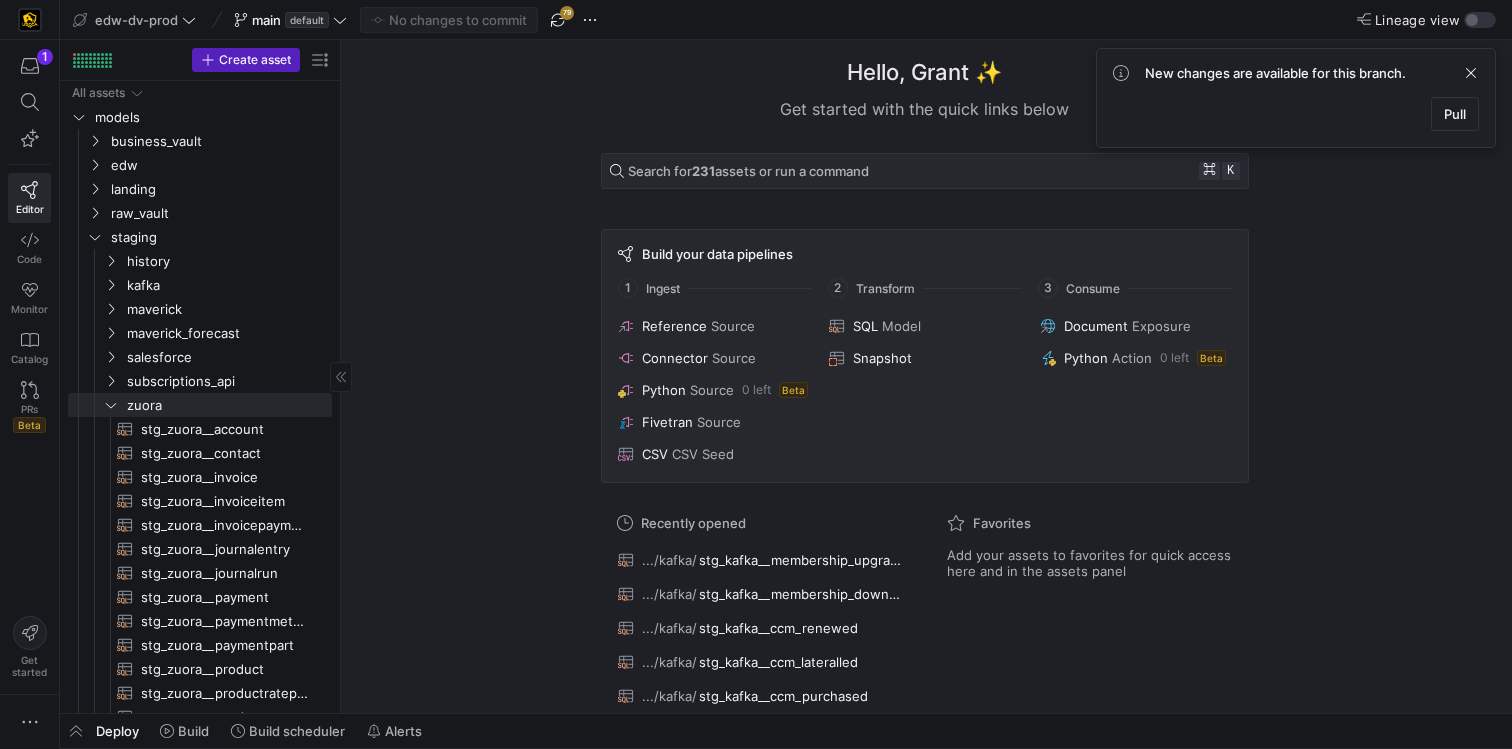 click on "stg_zuora__account​​​​​​​​​​" 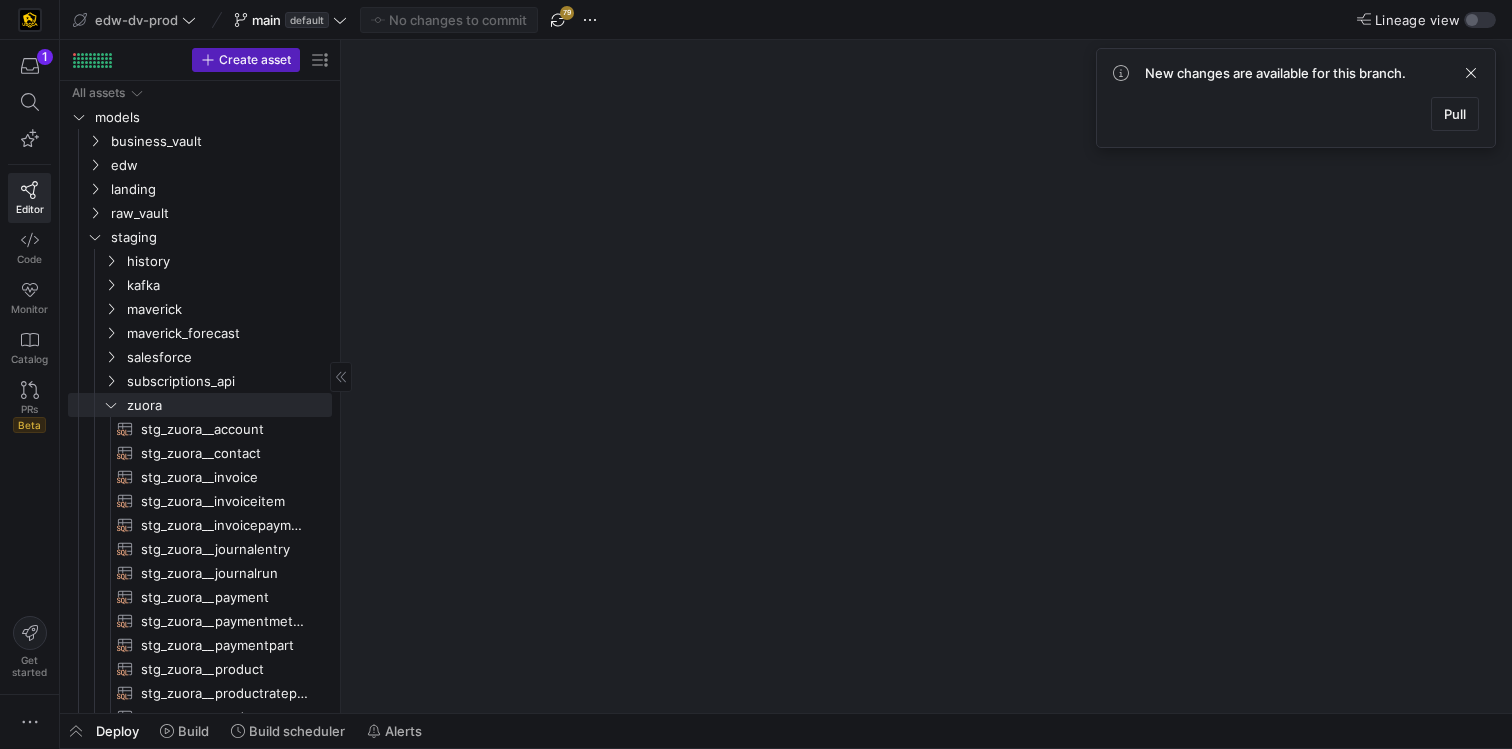 click on "stg_zuora__account​​​​​​​​​​" 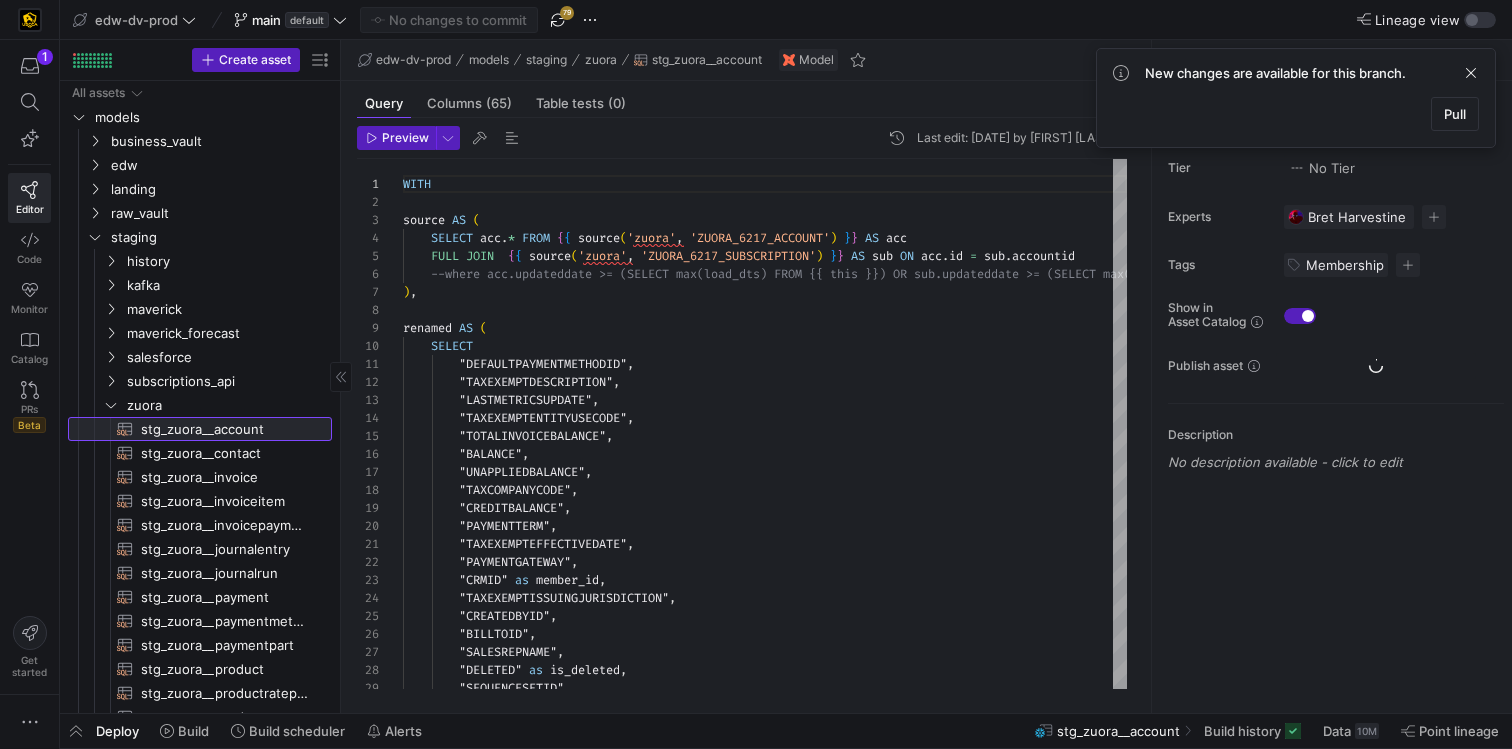 scroll, scrollTop: 180, scrollLeft: 0, axis: vertical 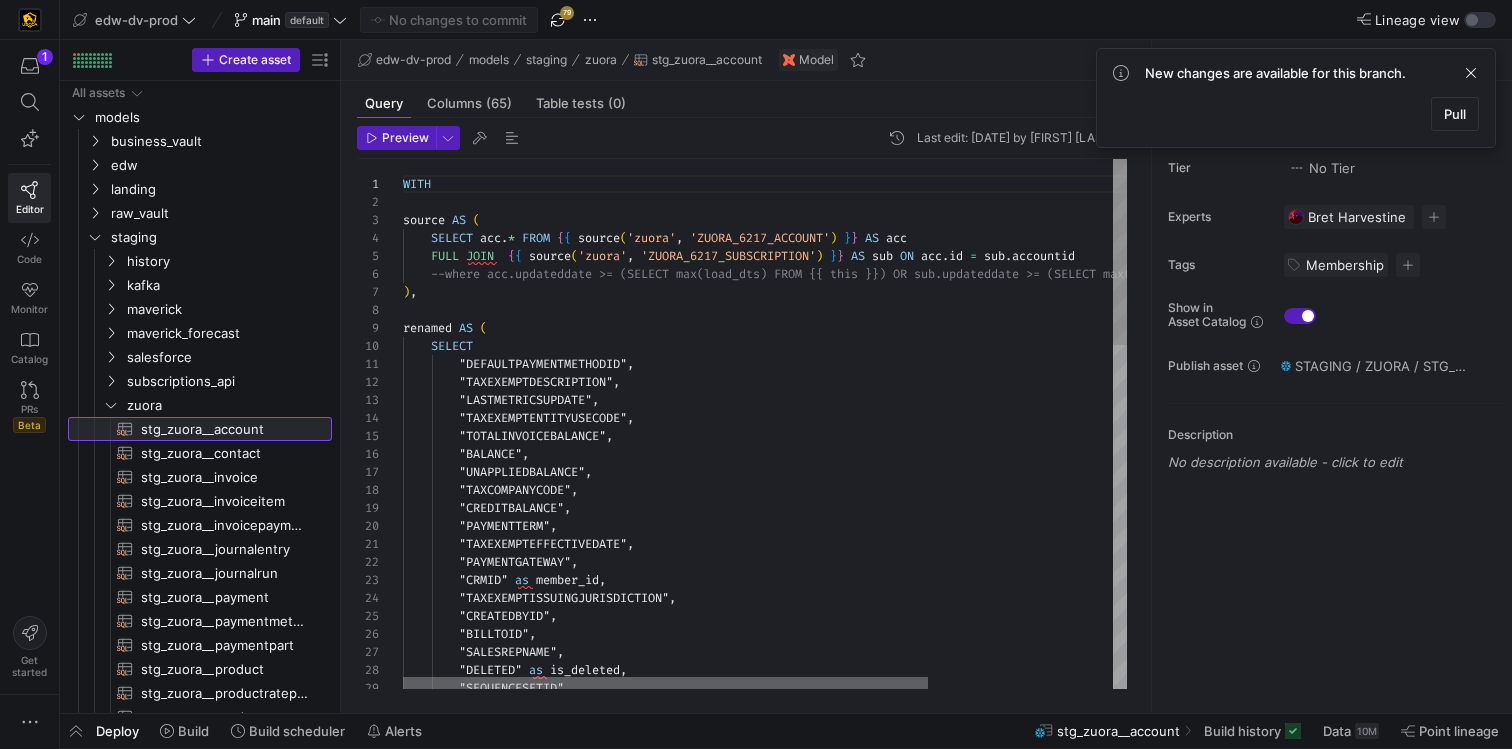 click at bounding box center [665, 683] 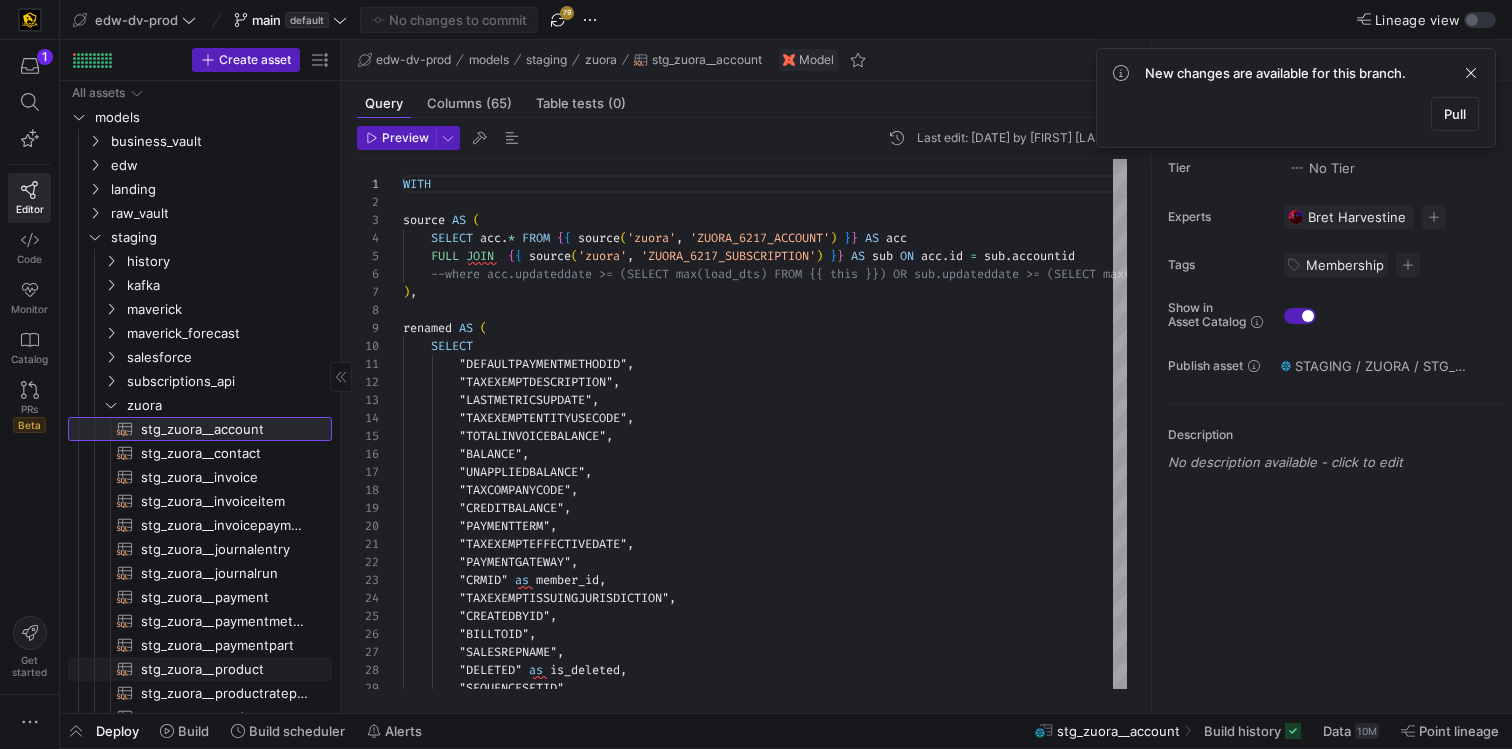 scroll, scrollTop: 58, scrollLeft: 0, axis: vertical 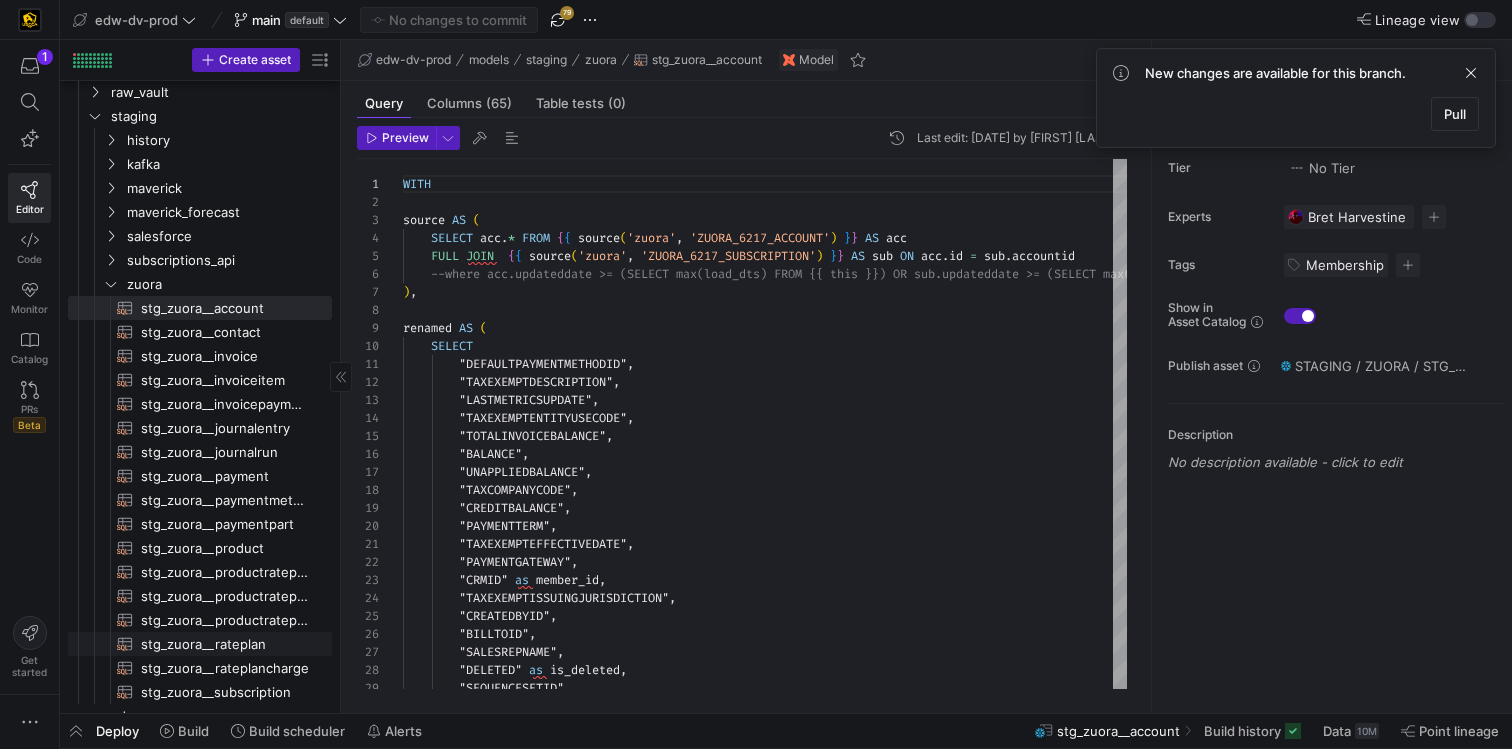 click on "stg_zuora__rateplan​​​​​​​​​​" 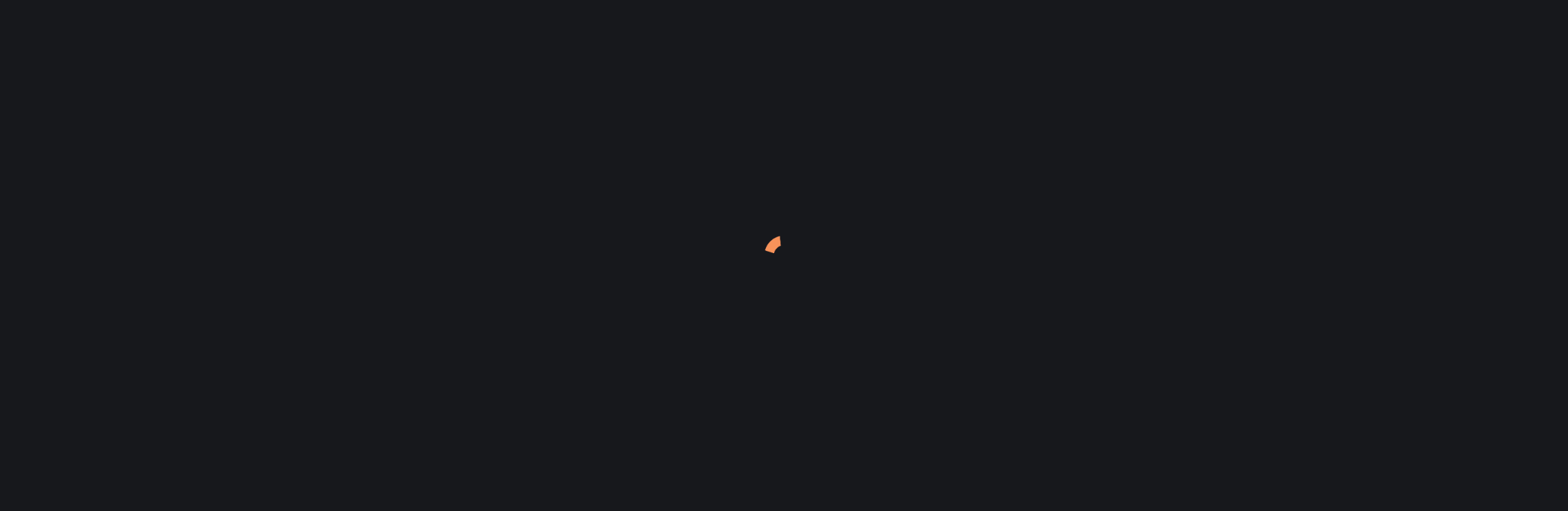 scroll, scrollTop: 0, scrollLeft: 0, axis: both 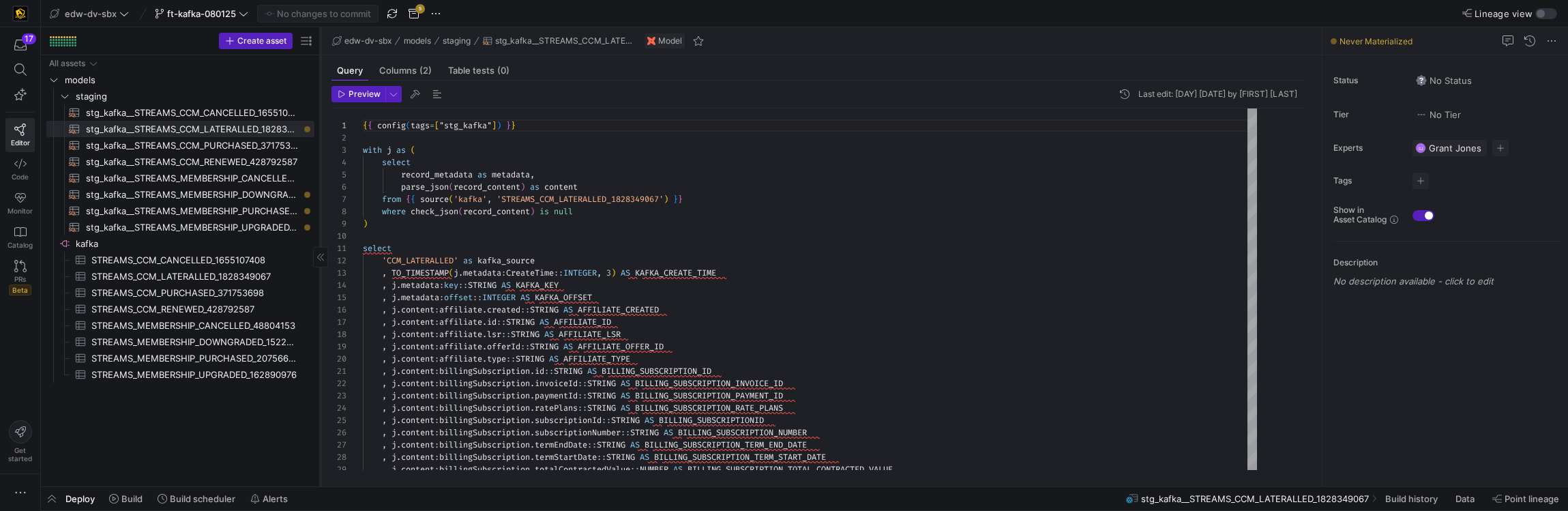 drag, startPoint x: 231, startPoint y: 158, endPoint x: 319, endPoint y: 165, distance: 88.27797 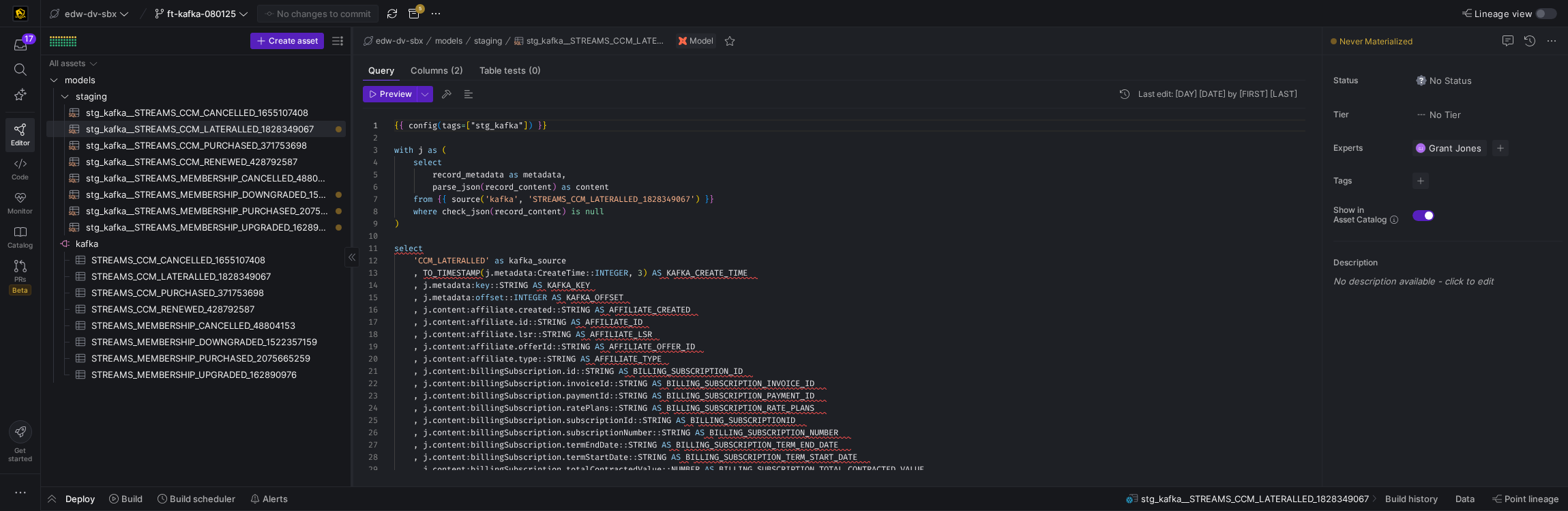 drag, startPoint x: 319, startPoint y: 165, endPoint x: 351, endPoint y: 168, distance: 32.140317 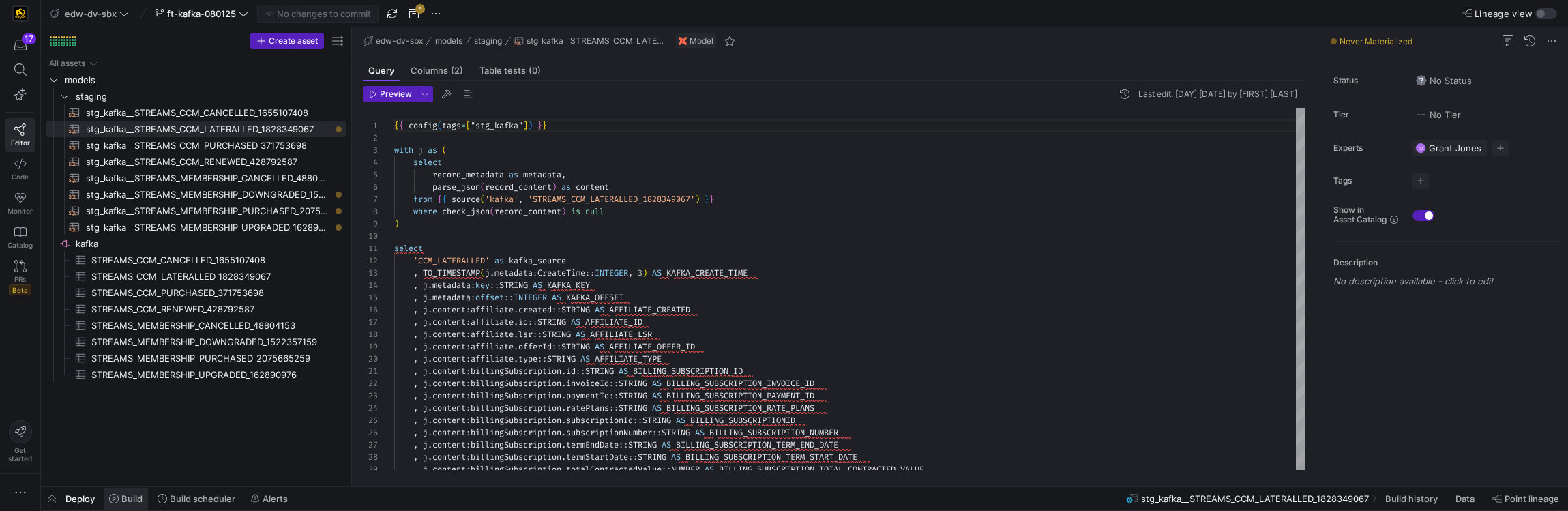 click 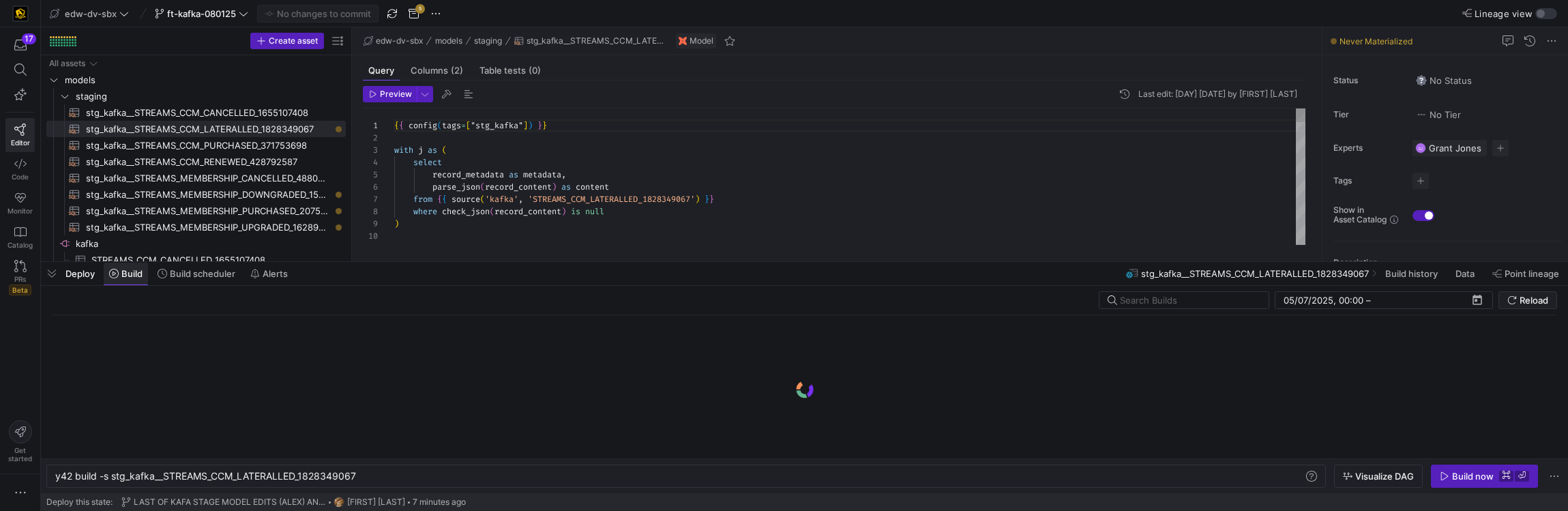 scroll, scrollTop: 0, scrollLeft: 304, axis: horizontal 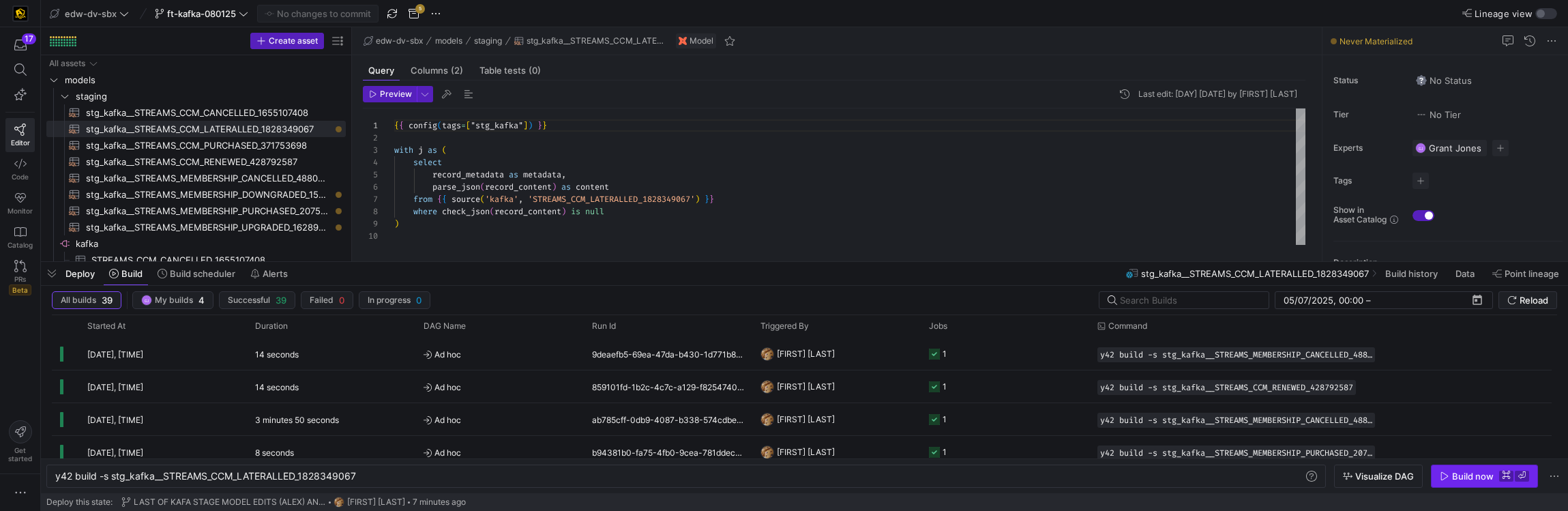 click on "⌘" 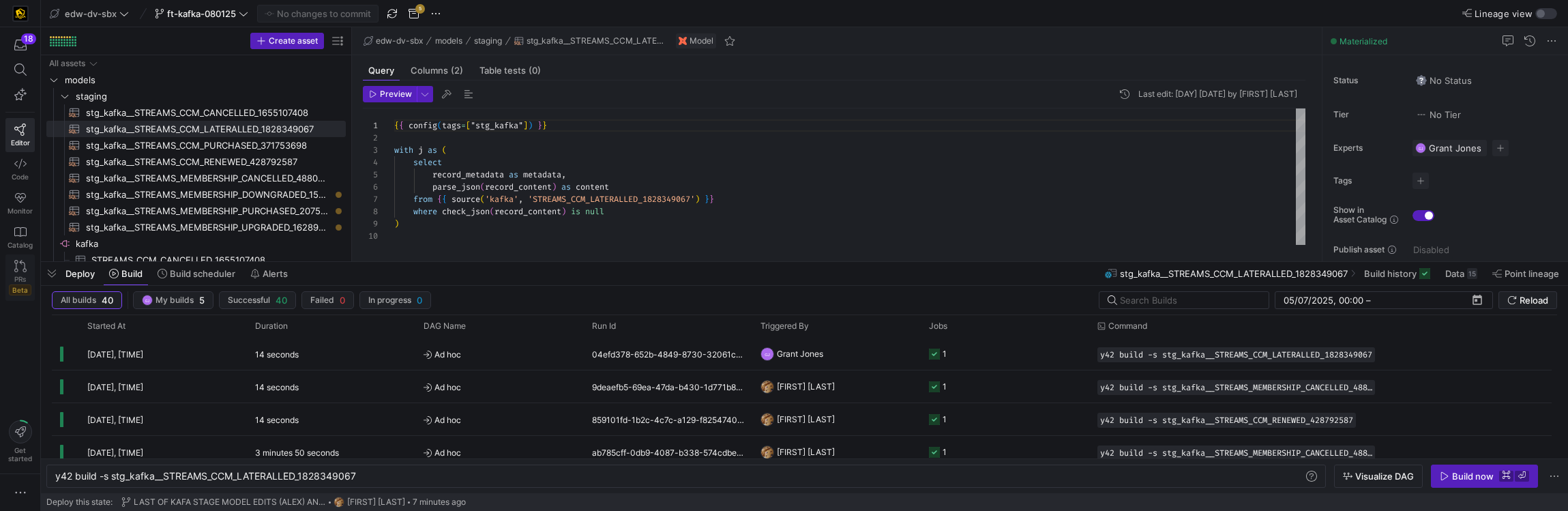 click 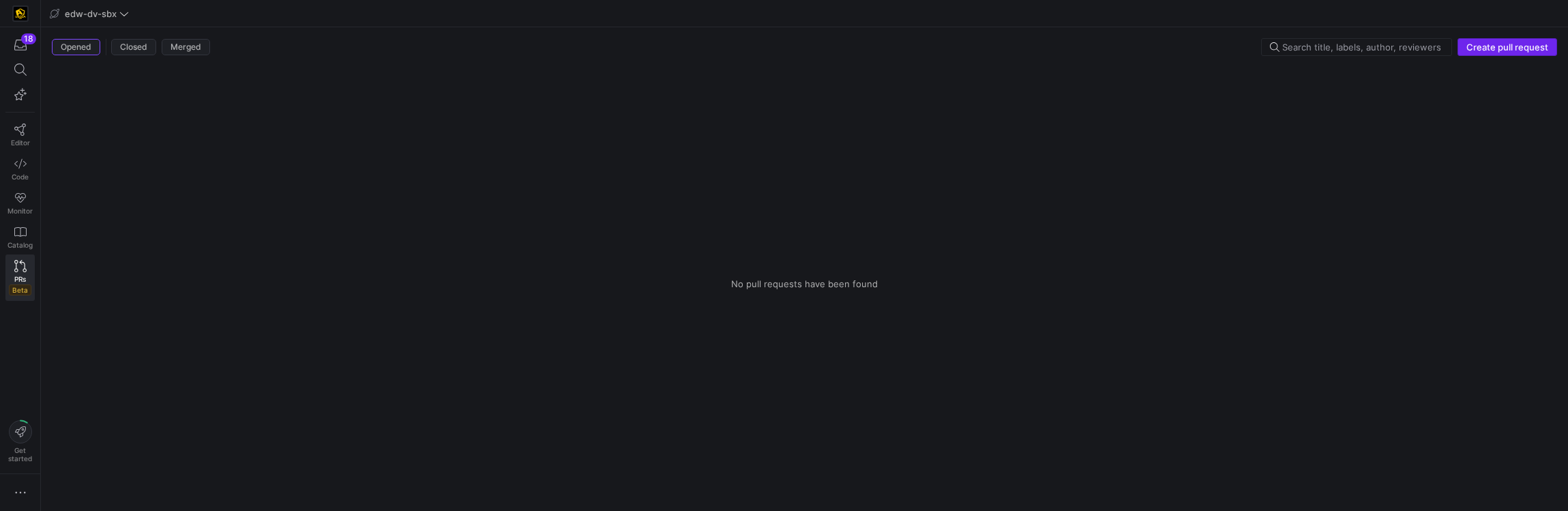 click on "Create pull request" at bounding box center (1507, 47) 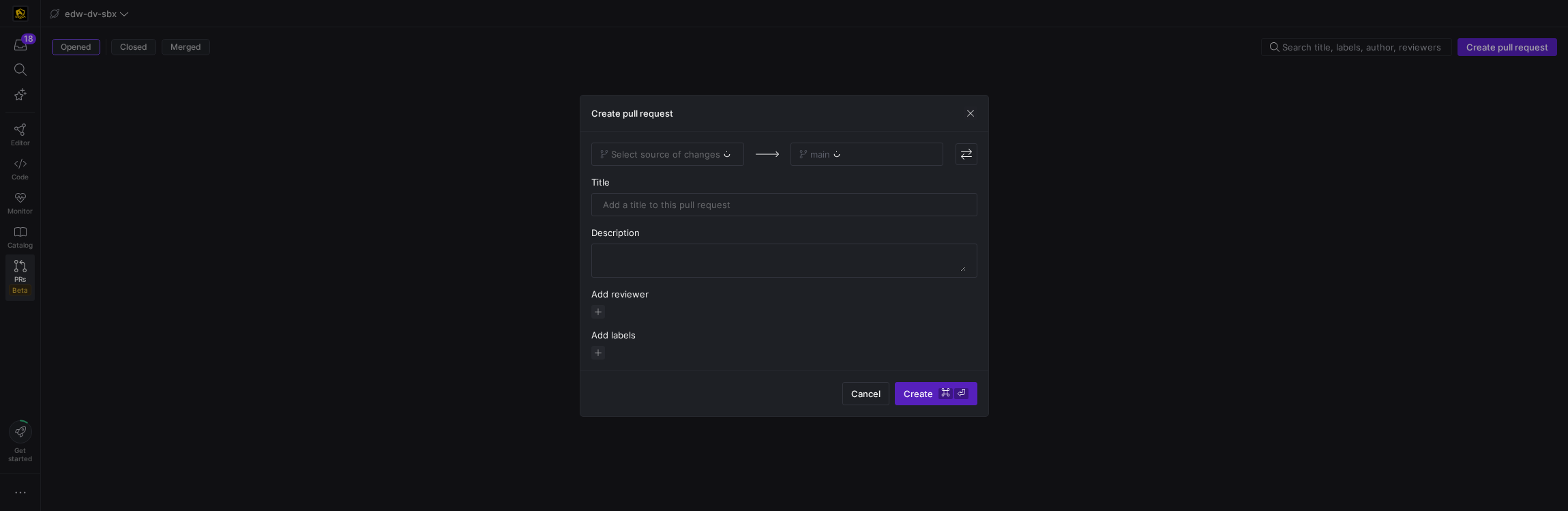 click on "Select source of changes" at bounding box center (668, 154) 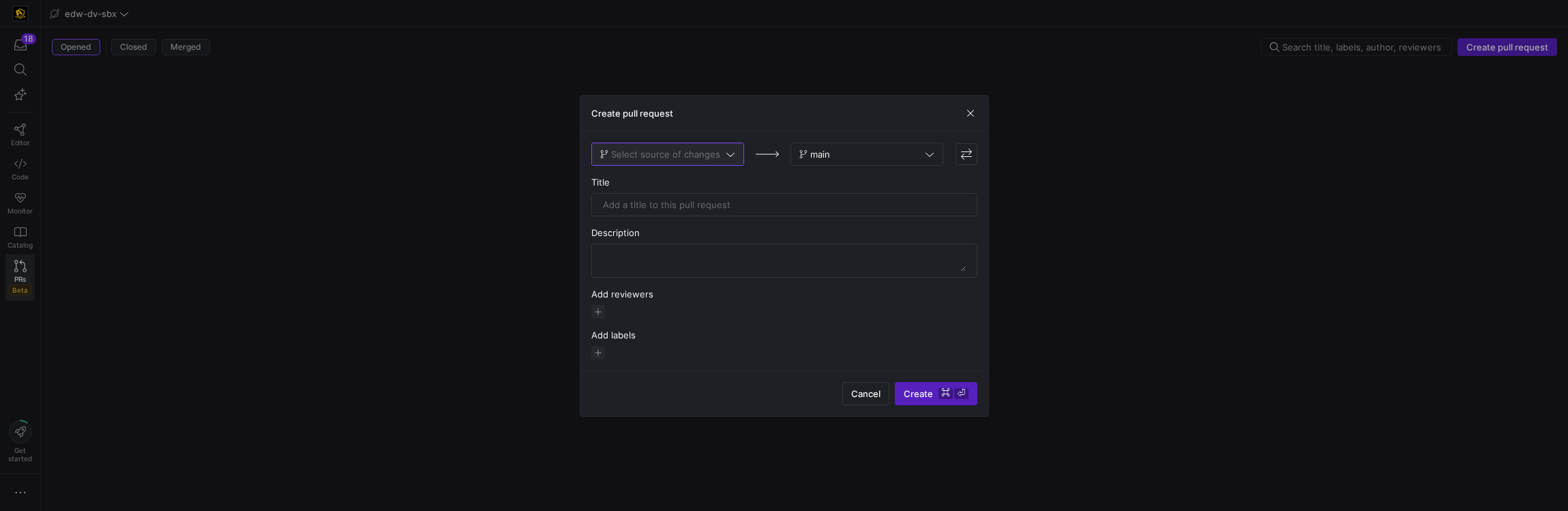 click on "Select source of changes" at bounding box center [666, 154] 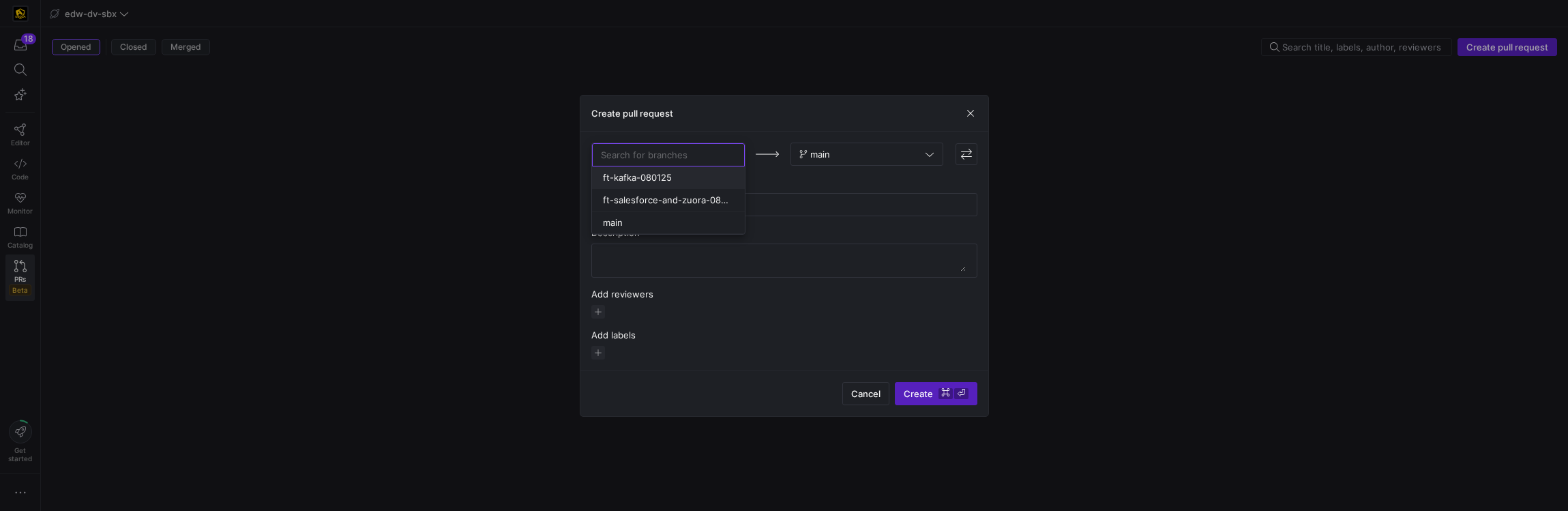scroll, scrollTop: 1, scrollLeft: 0, axis: vertical 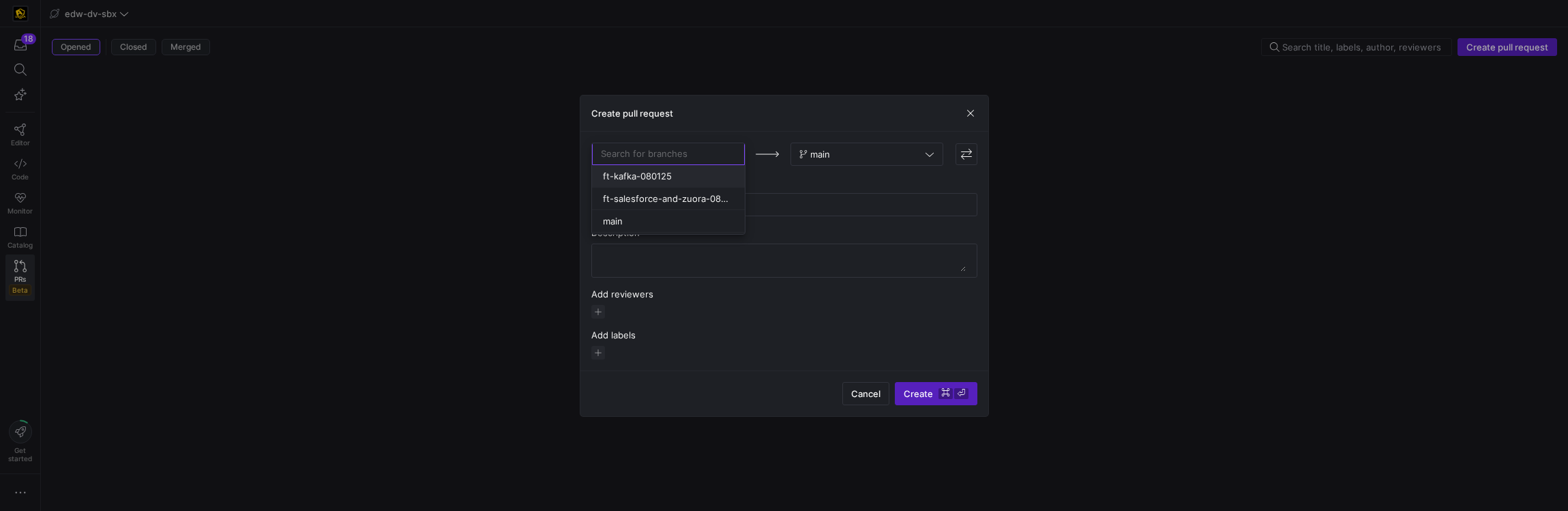 click on "ft-kafka-080125" at bounding box center (668, 176) 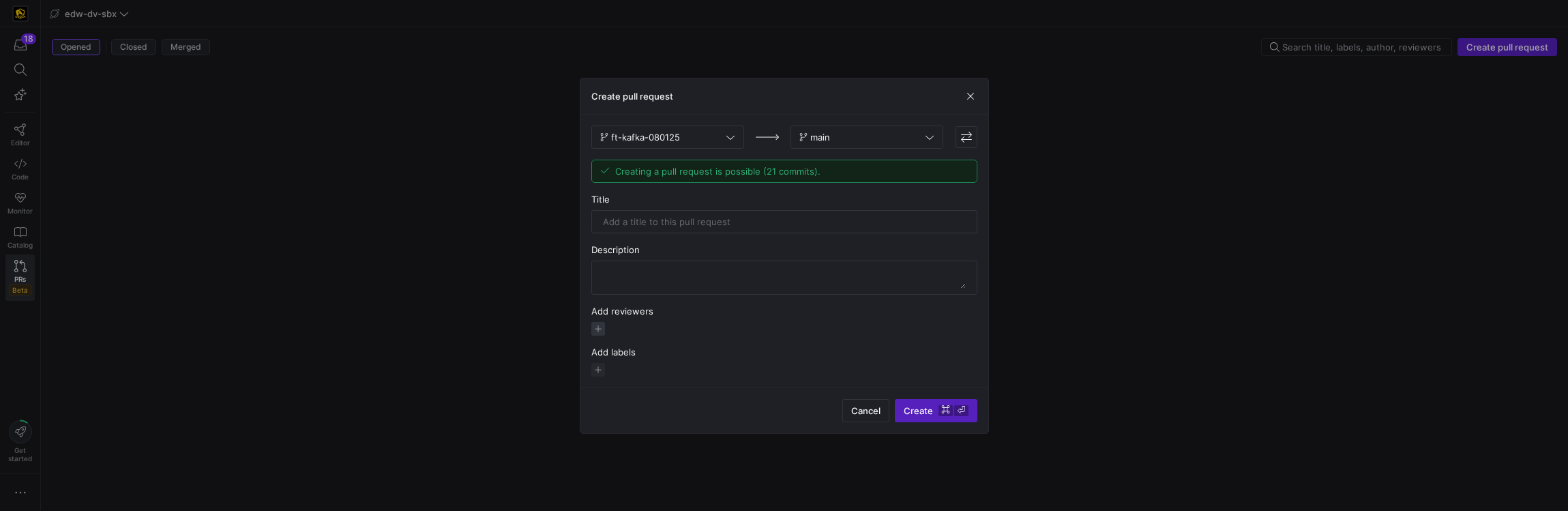 click at bounding box center [598, 329] 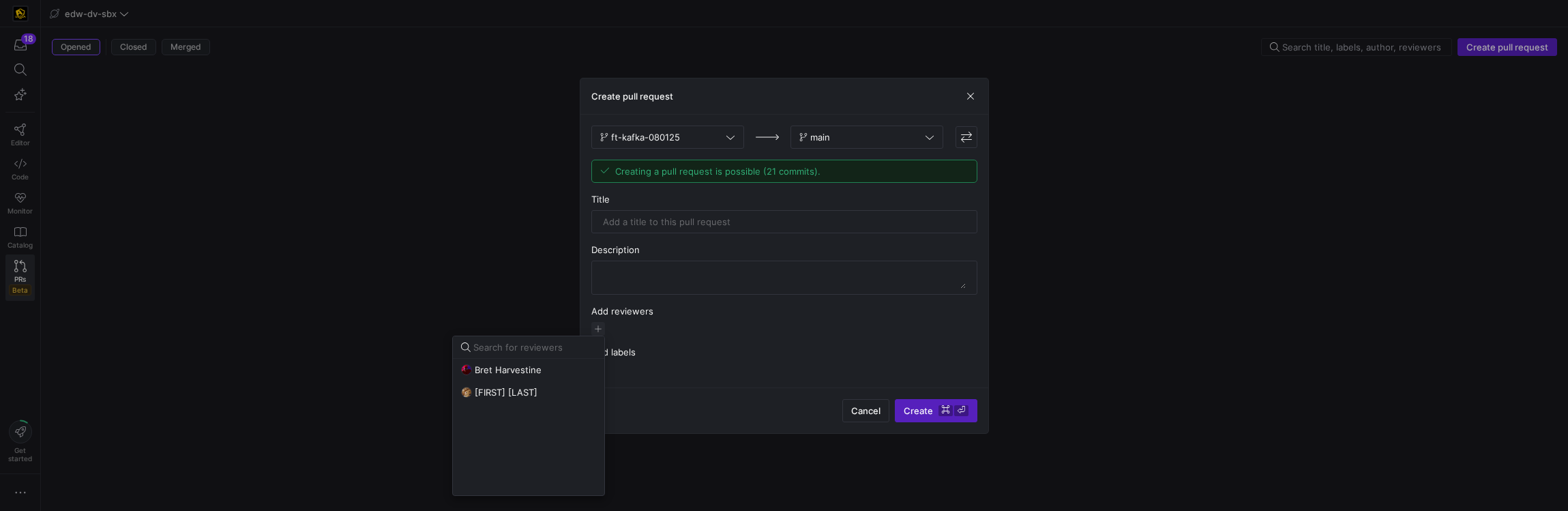 click on "Bret Harvestine Alejandro Baeza" at bounding box center (529, 415) 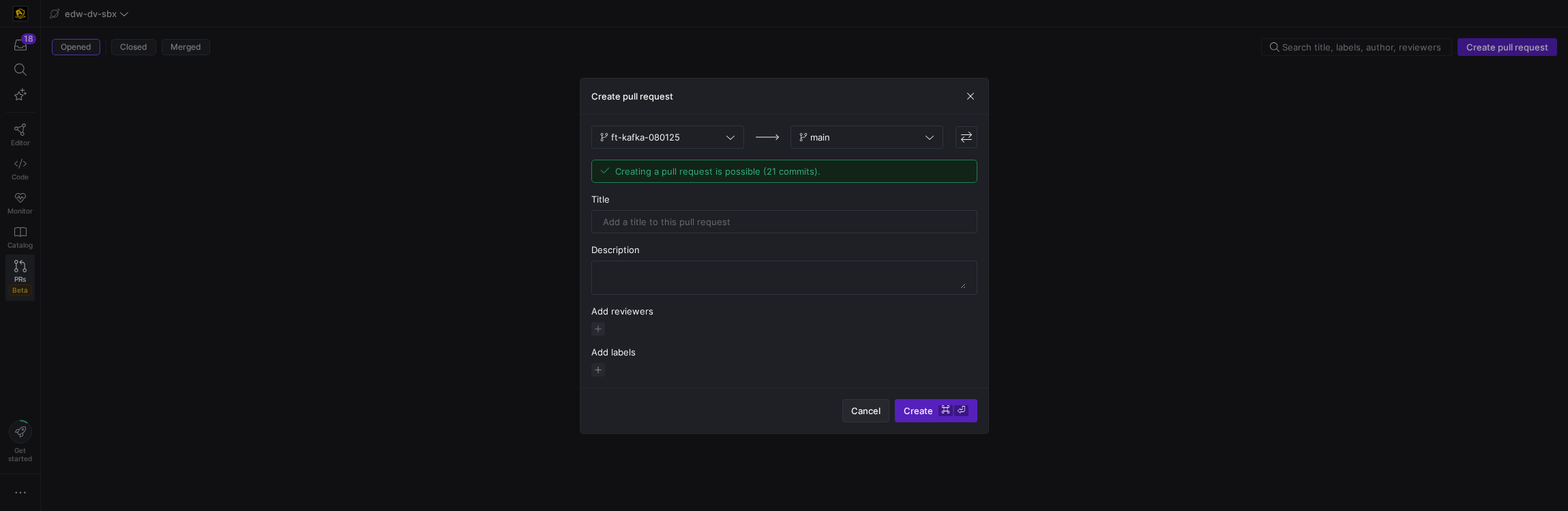click on "Cancel" at bounding box center [866, 411] 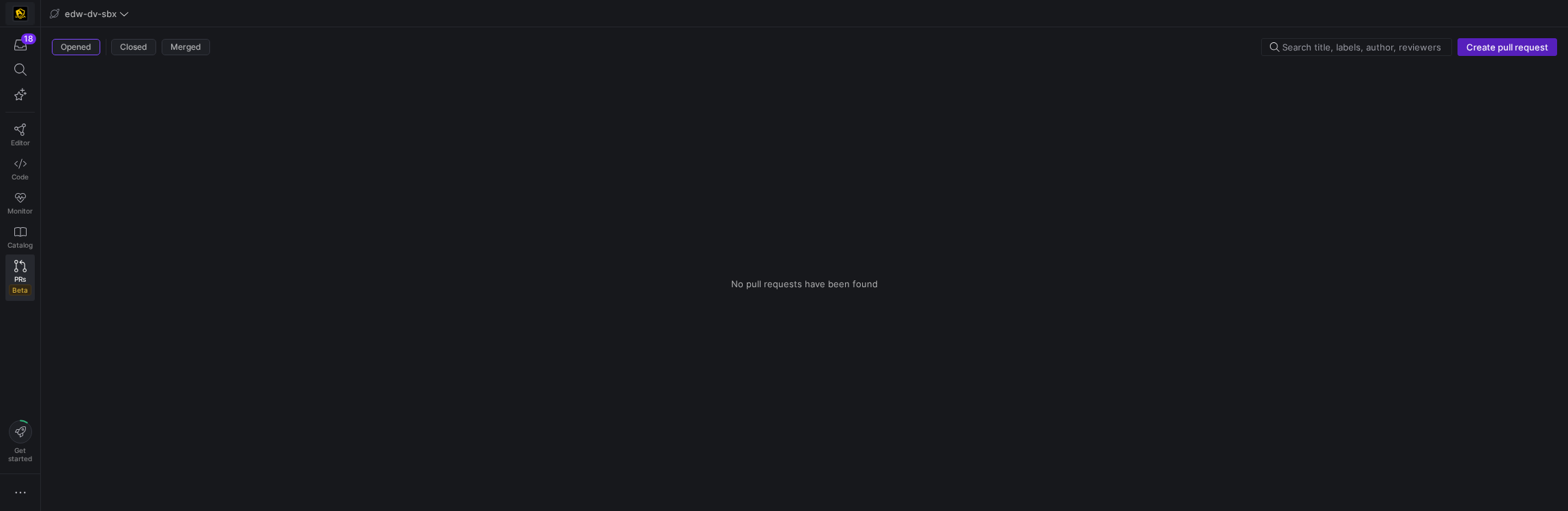 click 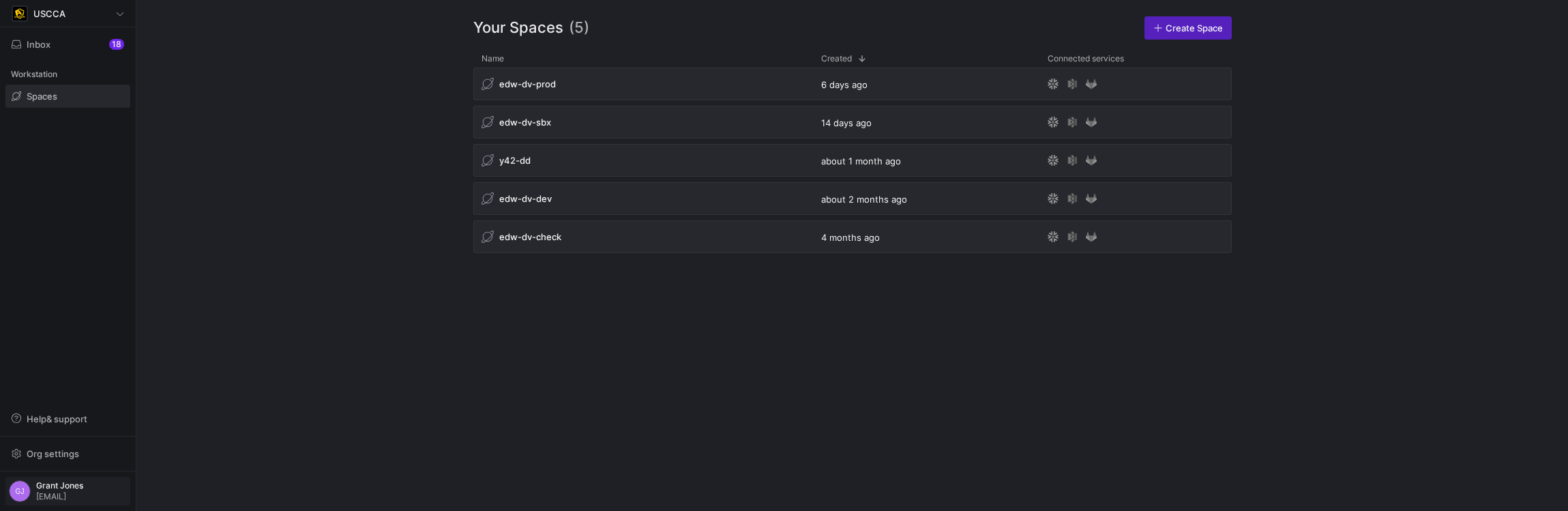 click on "matthew.jones@uscca.com" at bounding box center (59, 497) 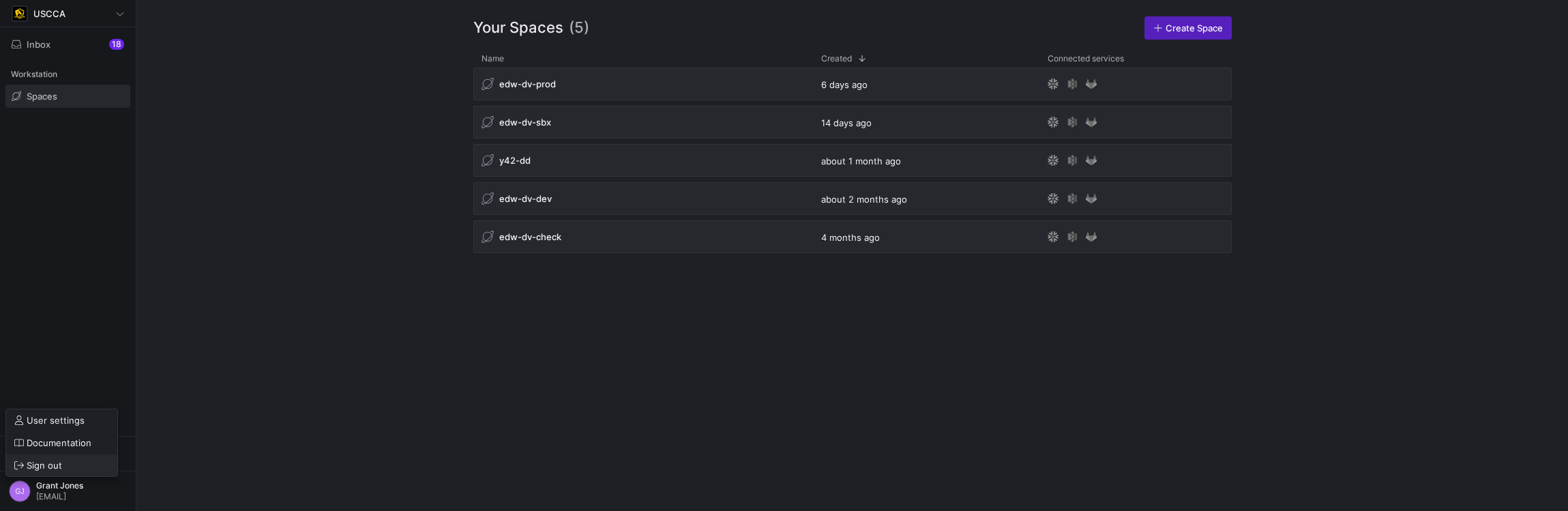 click on "Sign out" at bounding box center (44, 465) 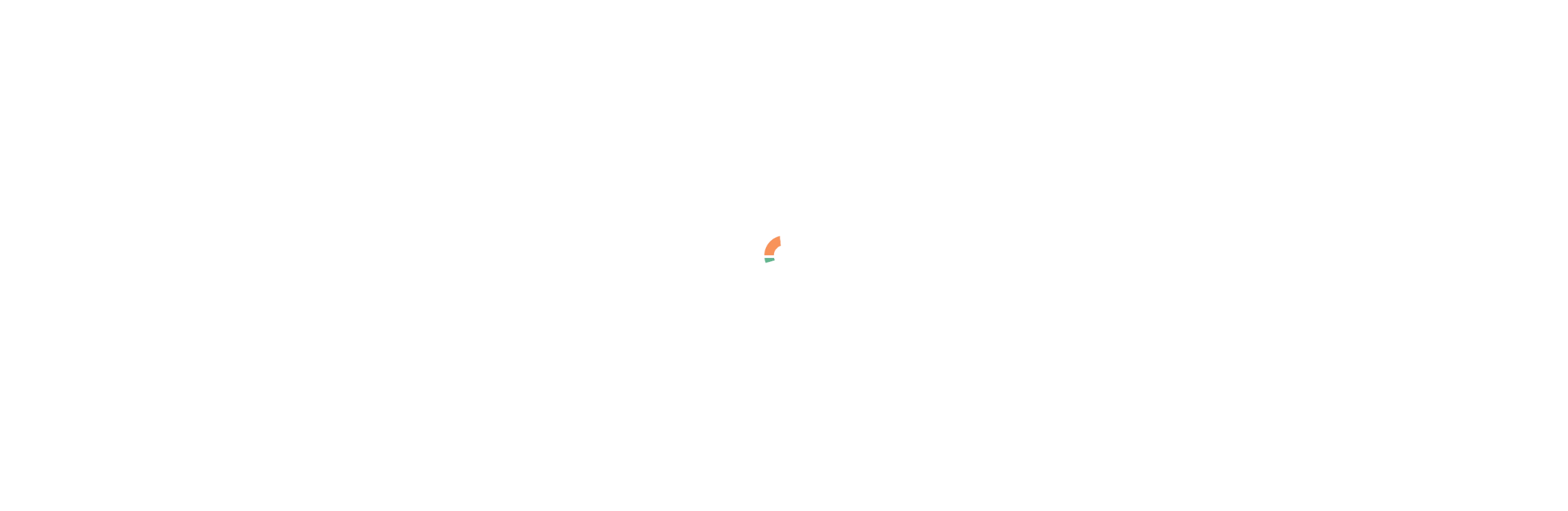 scroll, scrollTop: 0, scrollLeft: 0, axis: both 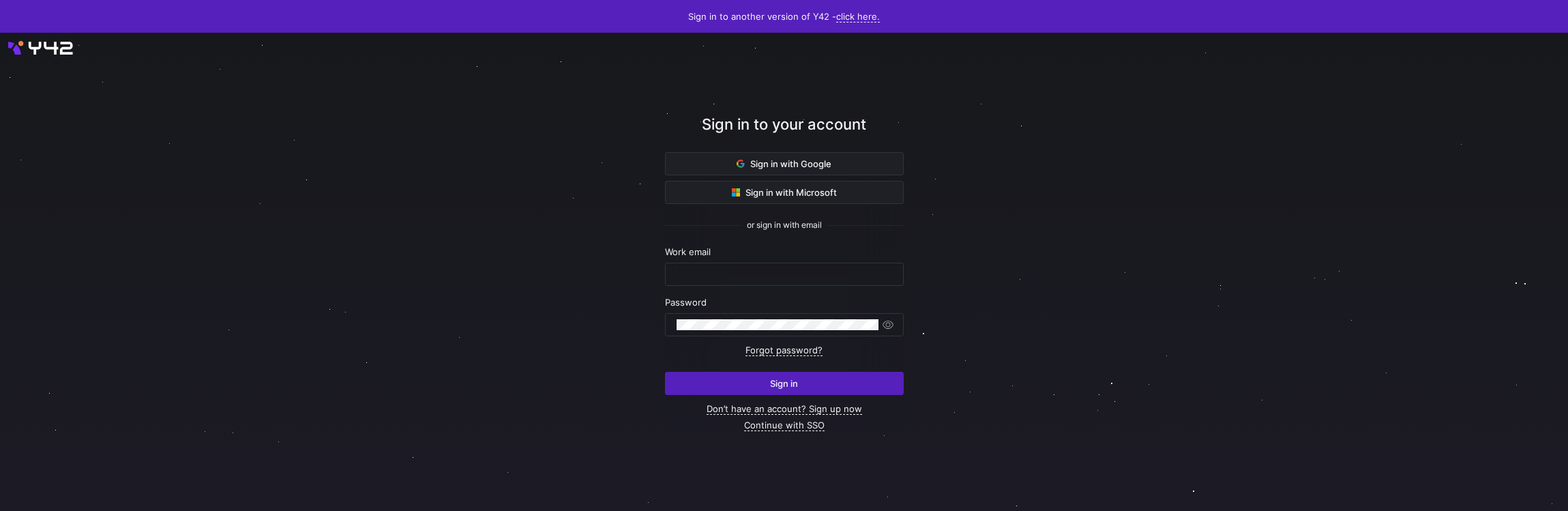 click on "Sign in to your account
Sign in with Google   Sign in with Microsoft   or sign in with email  Work email Password  Forgot password?   Sign in   Don’t have an account? Sign up now  Continue with SSO" 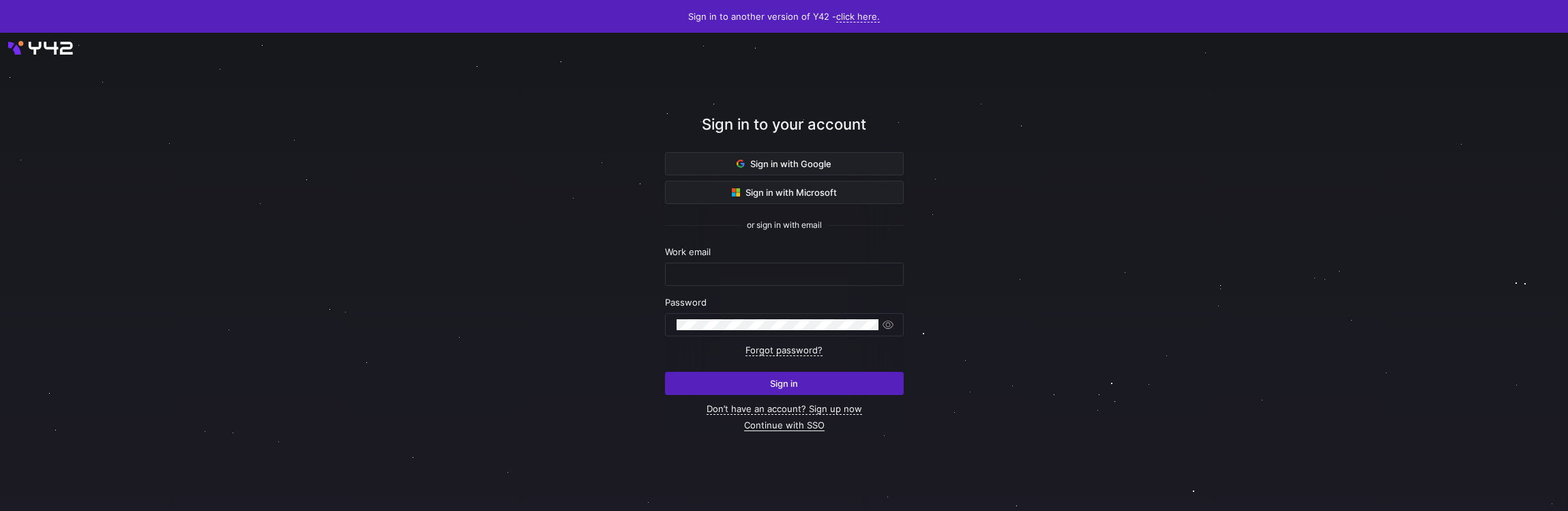 click on "Continue with SSO" 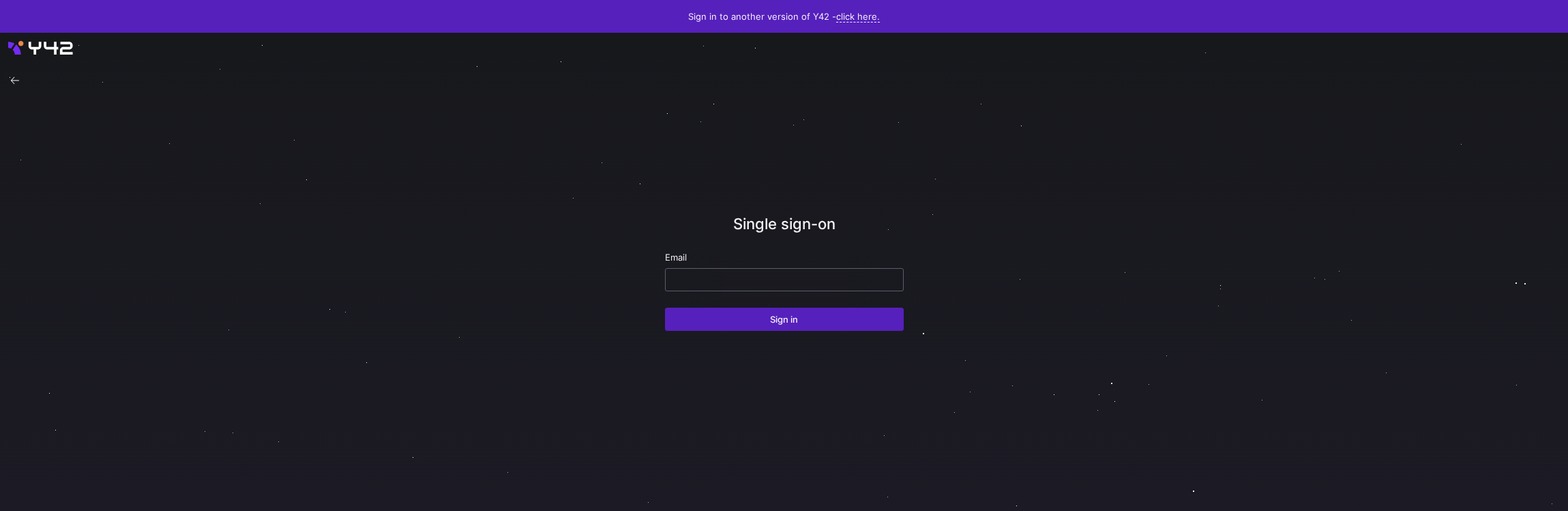 click at bounding box center [784, 280] 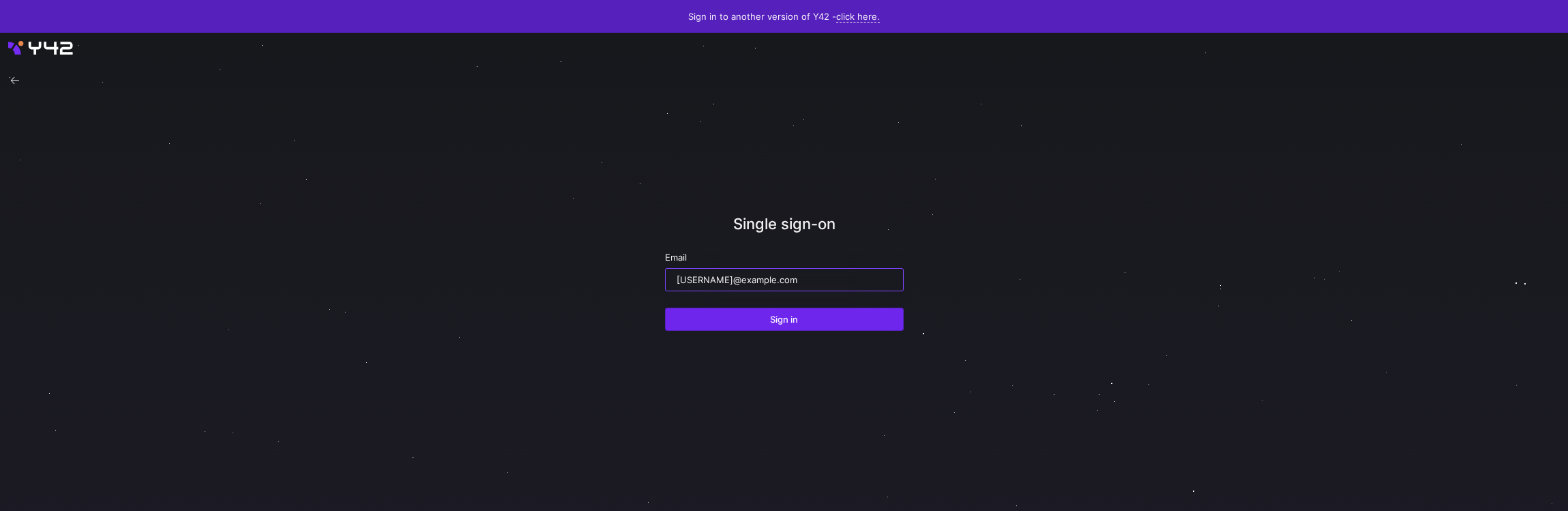 type on "[USERNAME]@example.com" 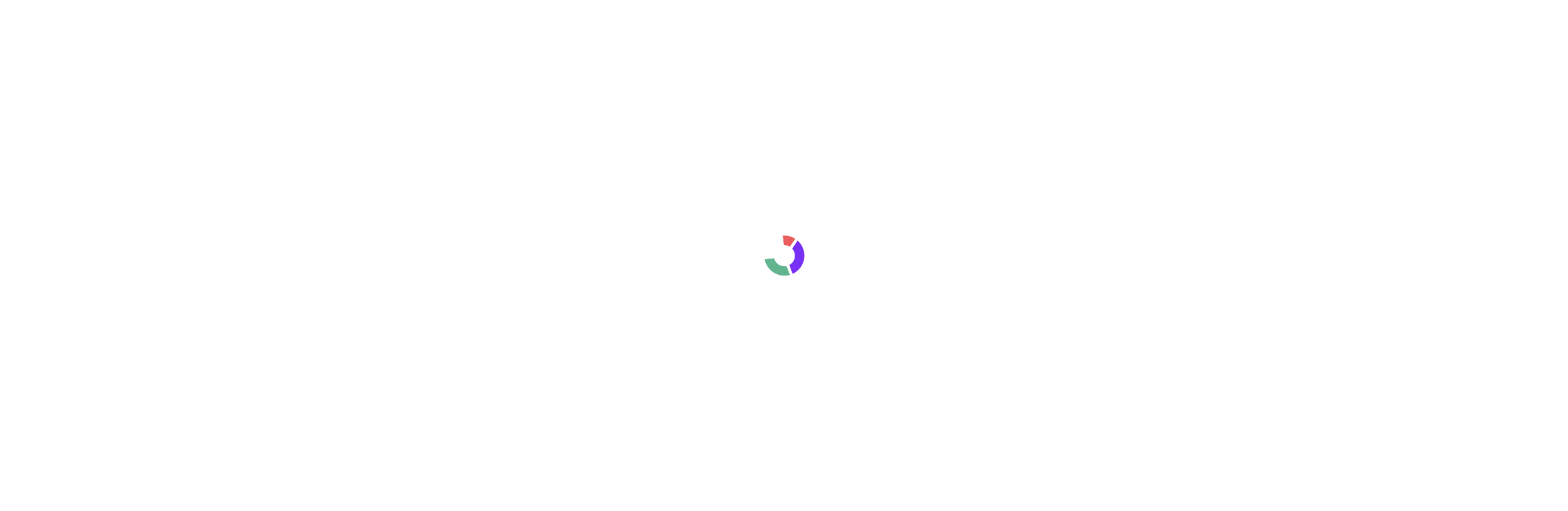 scroll, scrollTop: 0, scrollLeft: 0, axis: both 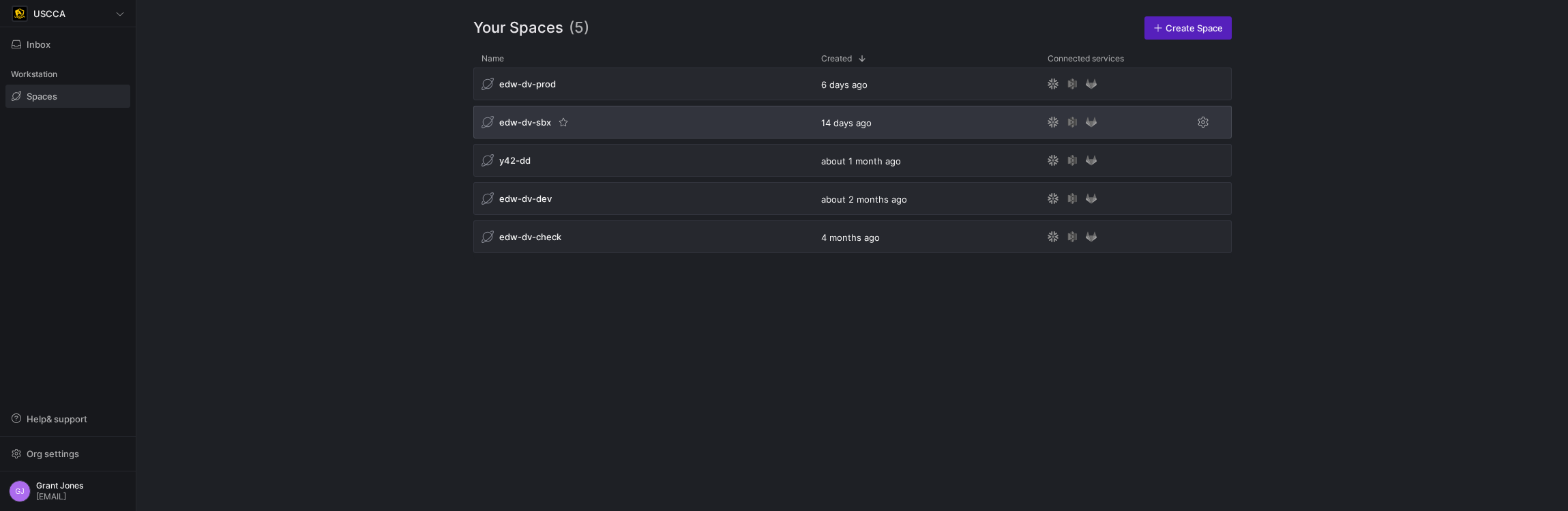 click on "edw-dv-sbx" 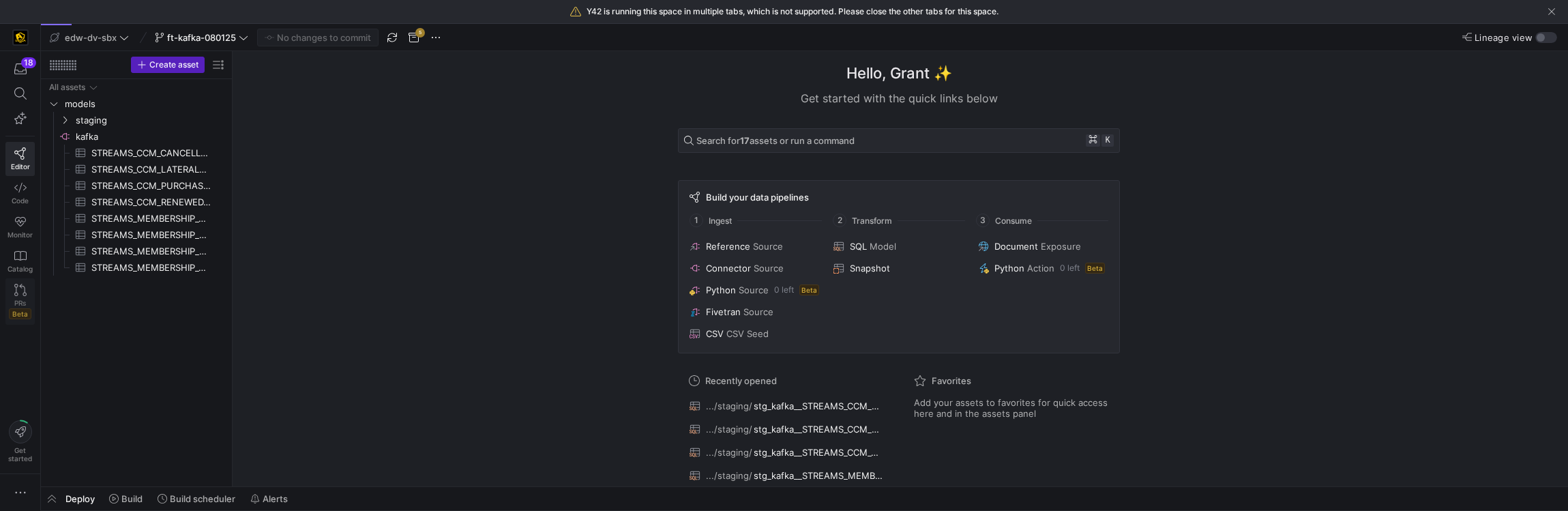click on "PRs" 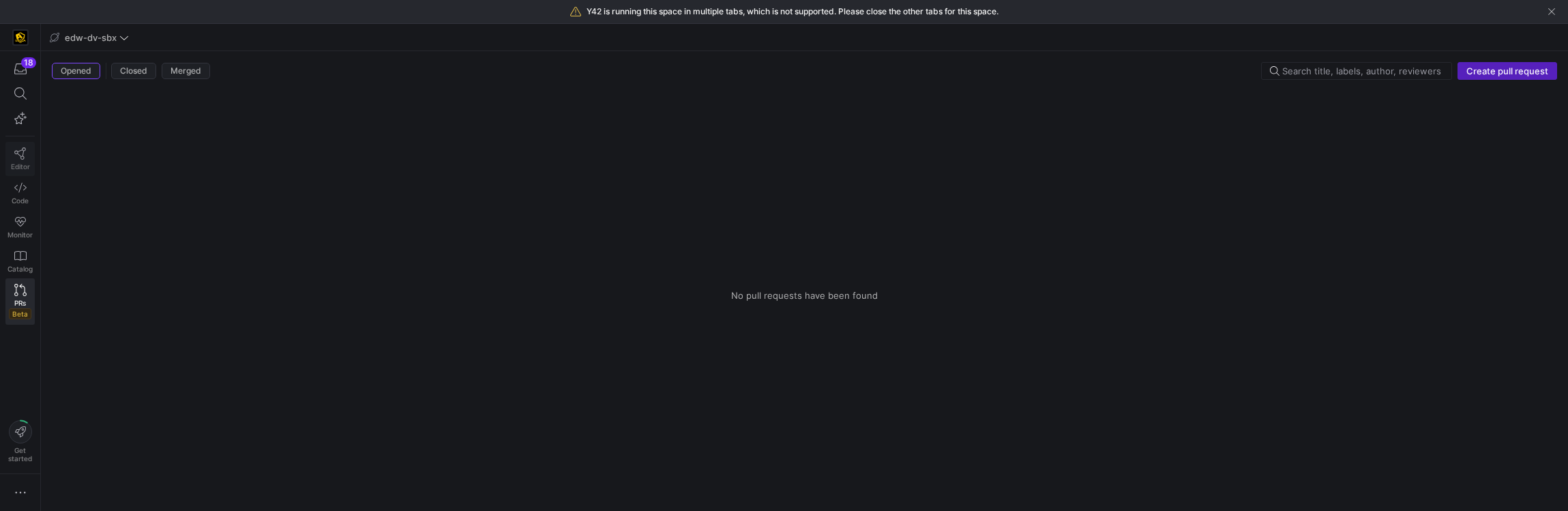 click 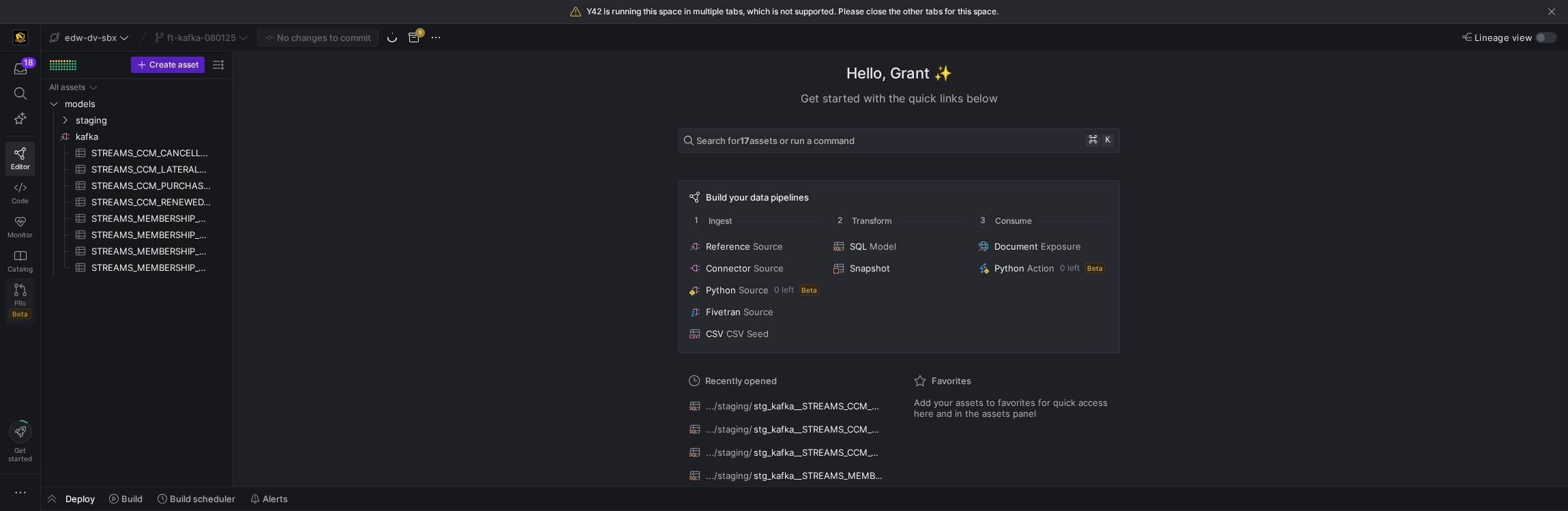 click on "PRs   Beta" 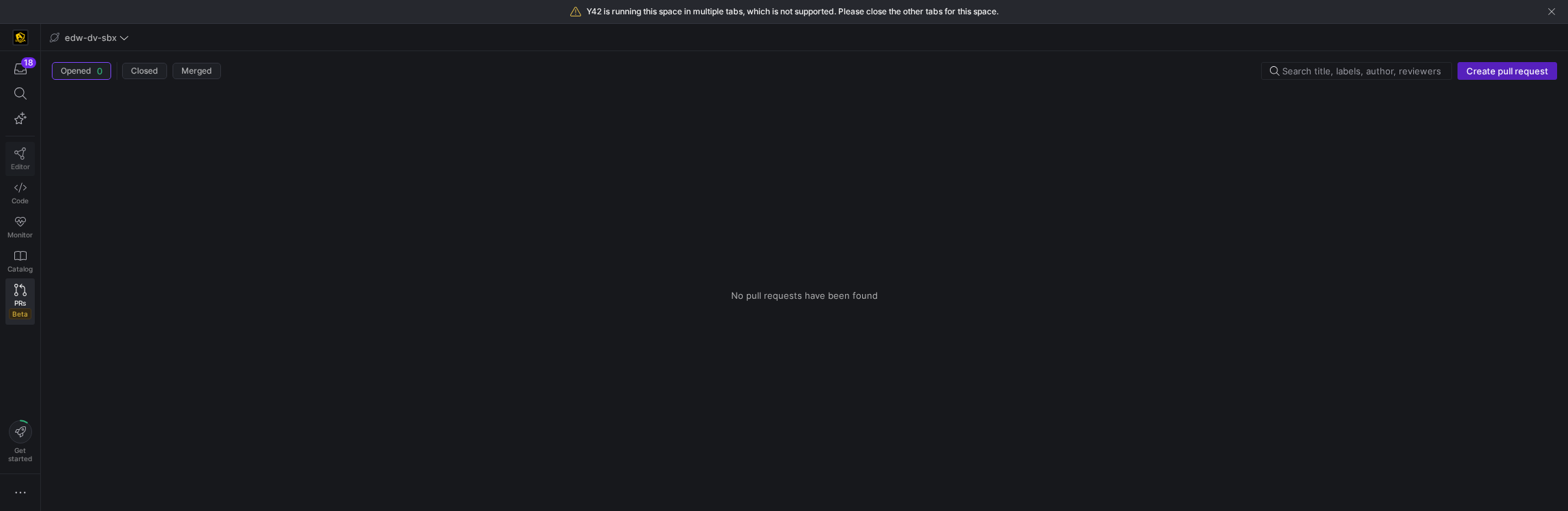 click 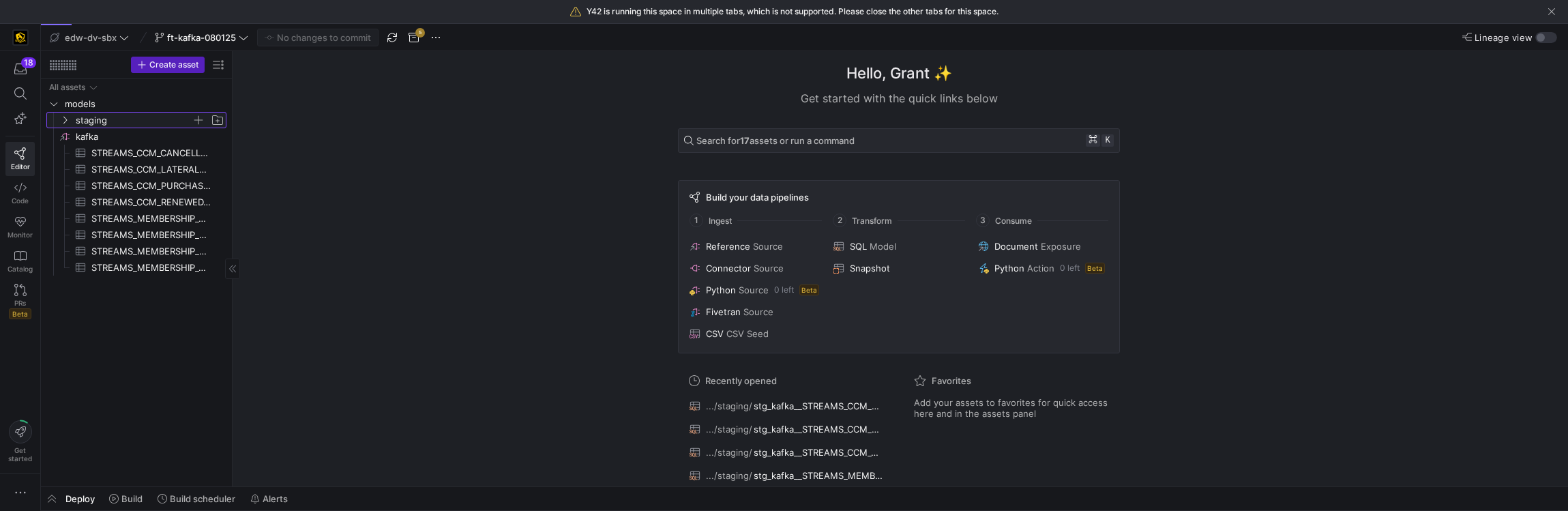 click on "staging" 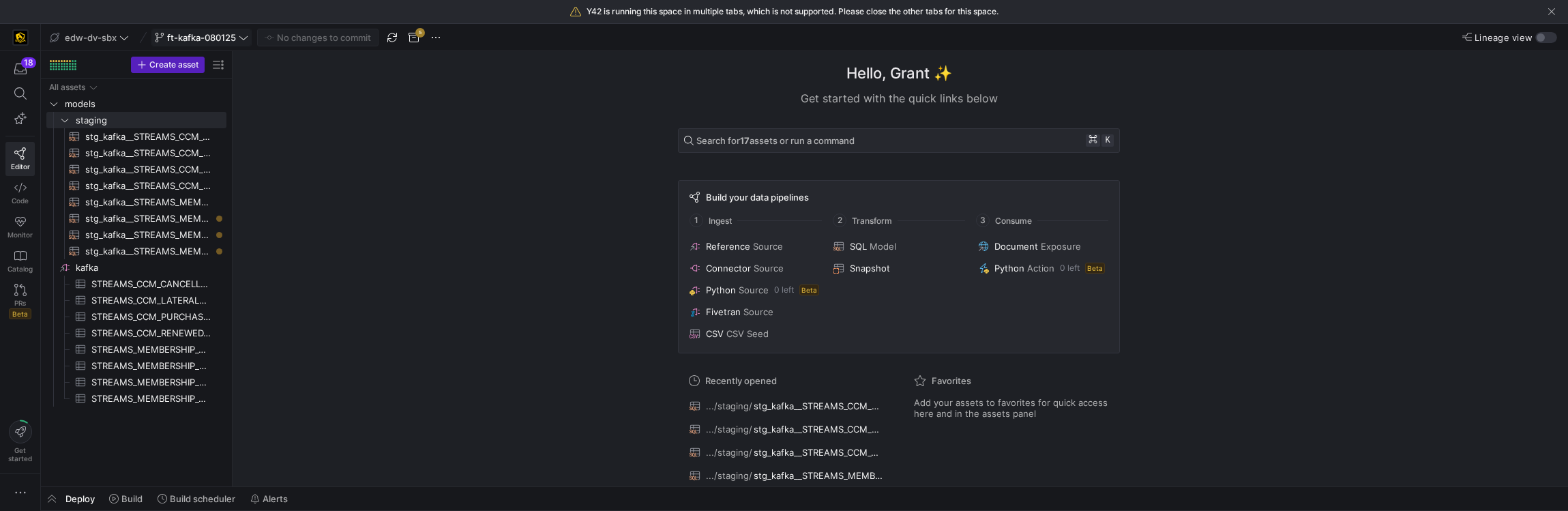 click on "ft-kafka-080125" 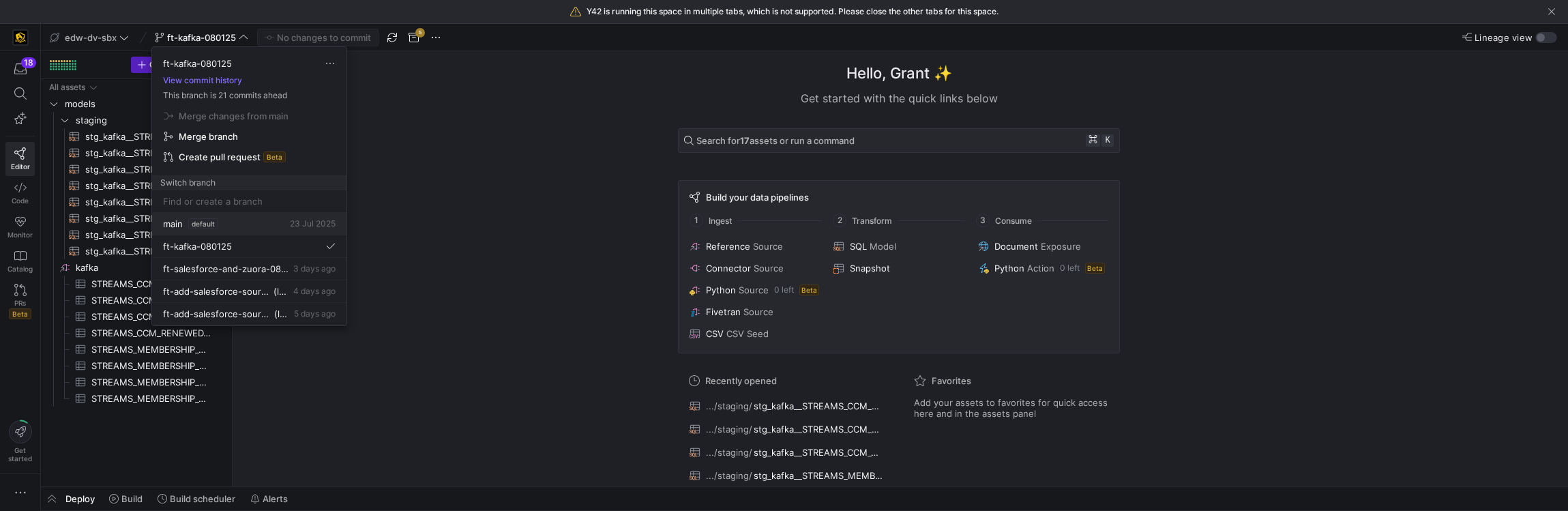 click on "default" at bounding box center (203, 224) 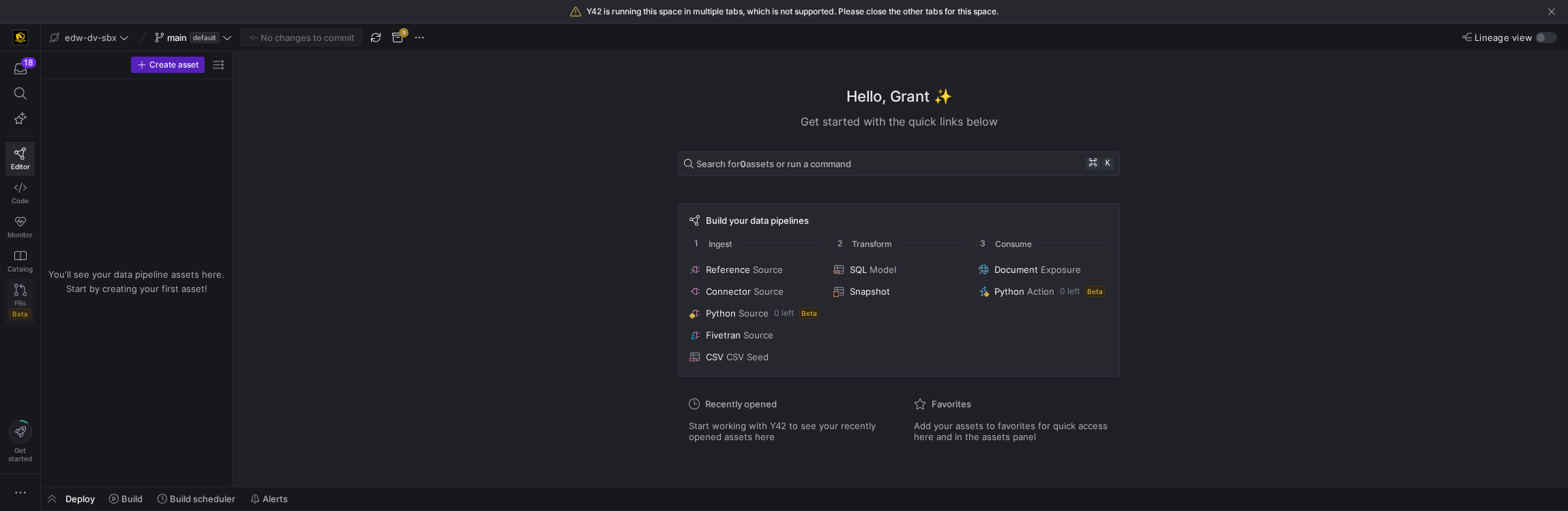 click on "PRs   Beta" 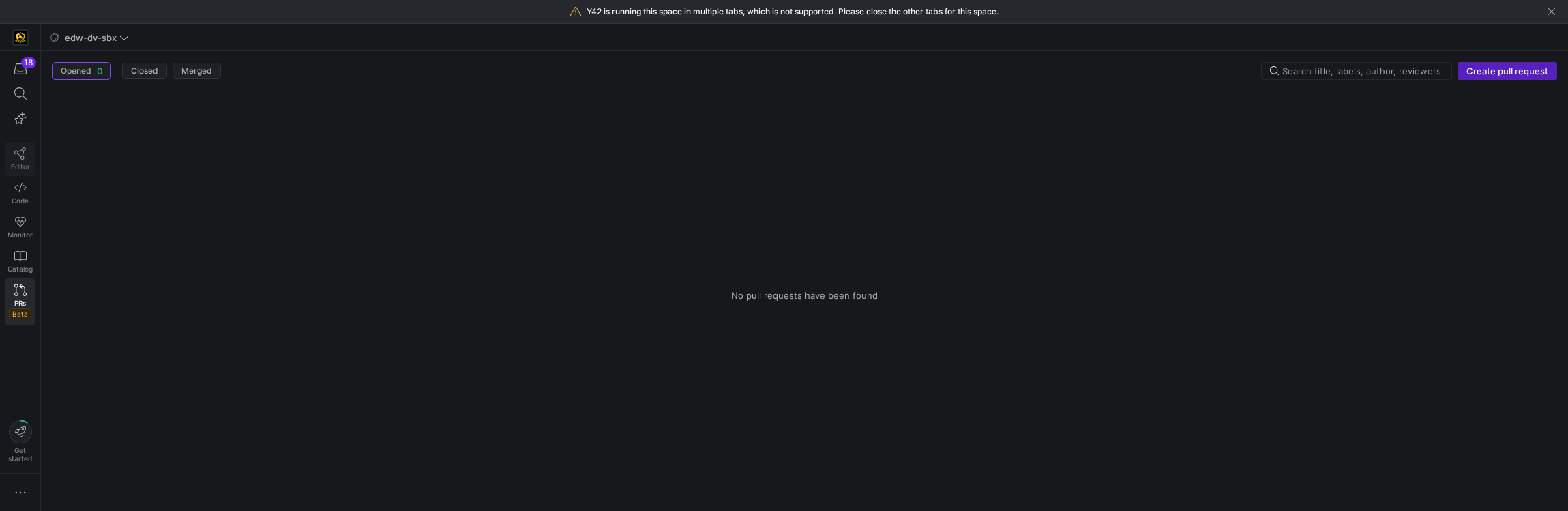 click on "Editor" 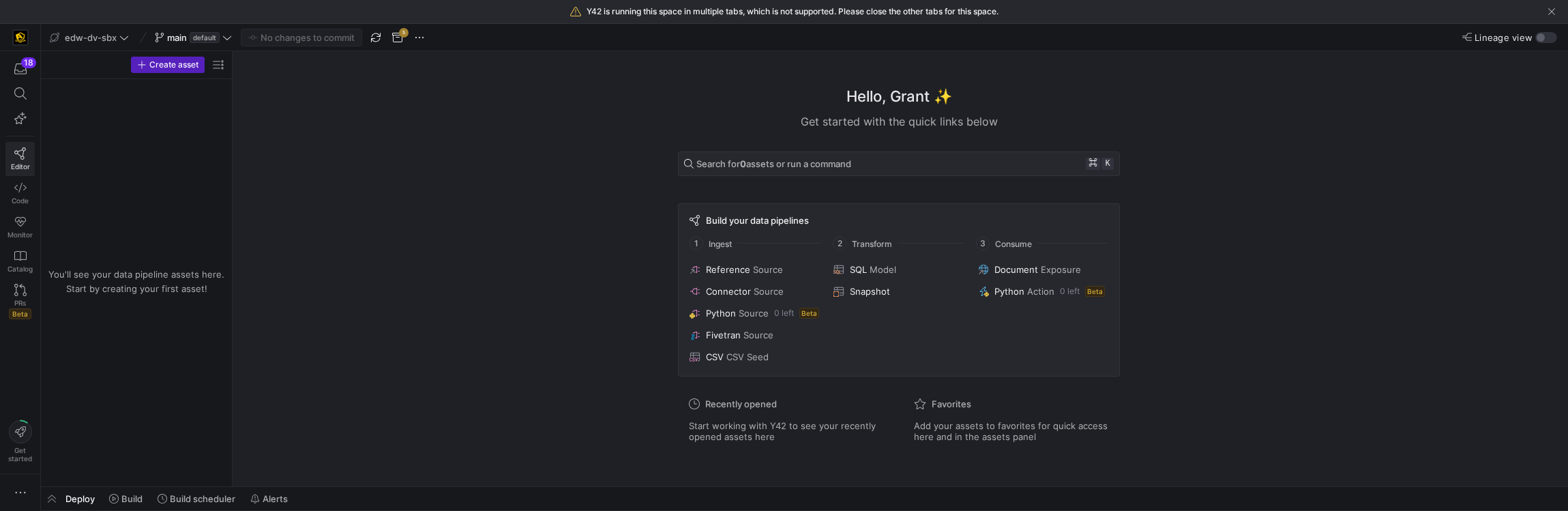click 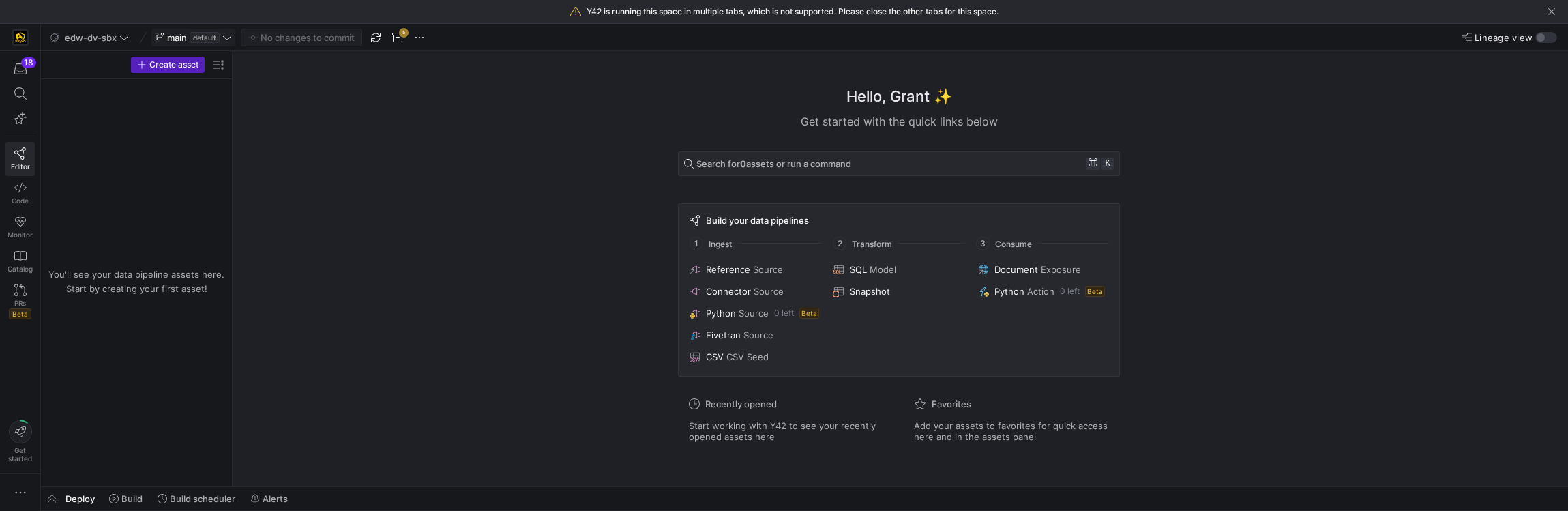 click on "default" 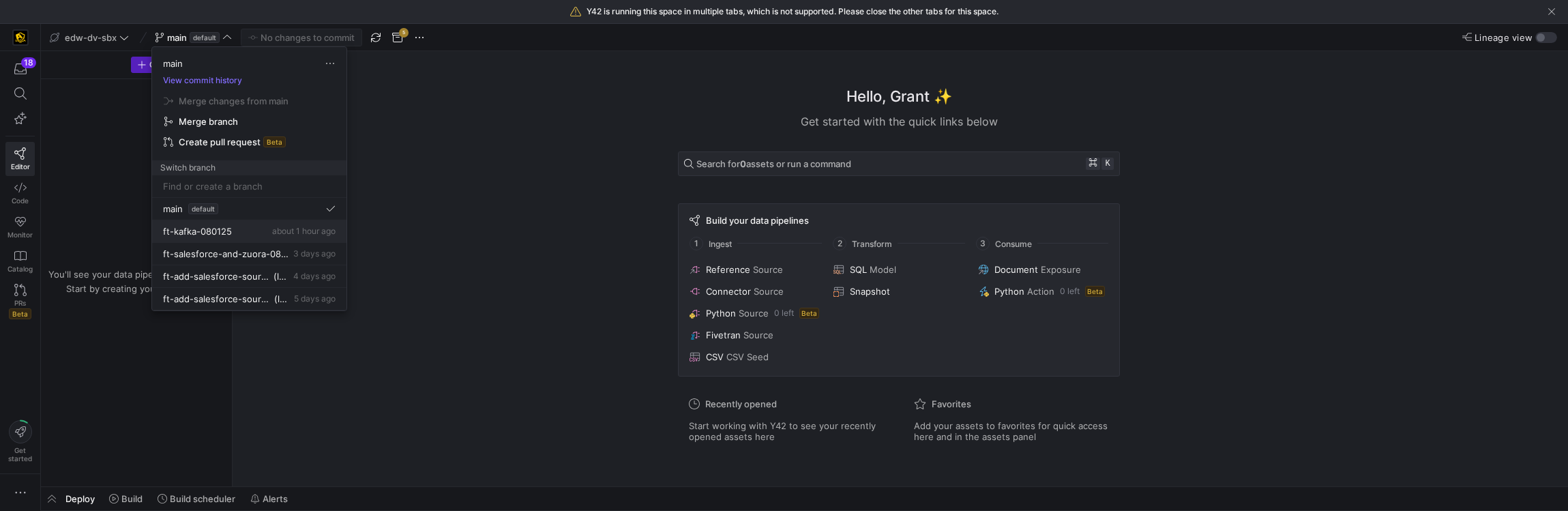 click on "ft-kafka-080125" at bounding box center (197, 231) 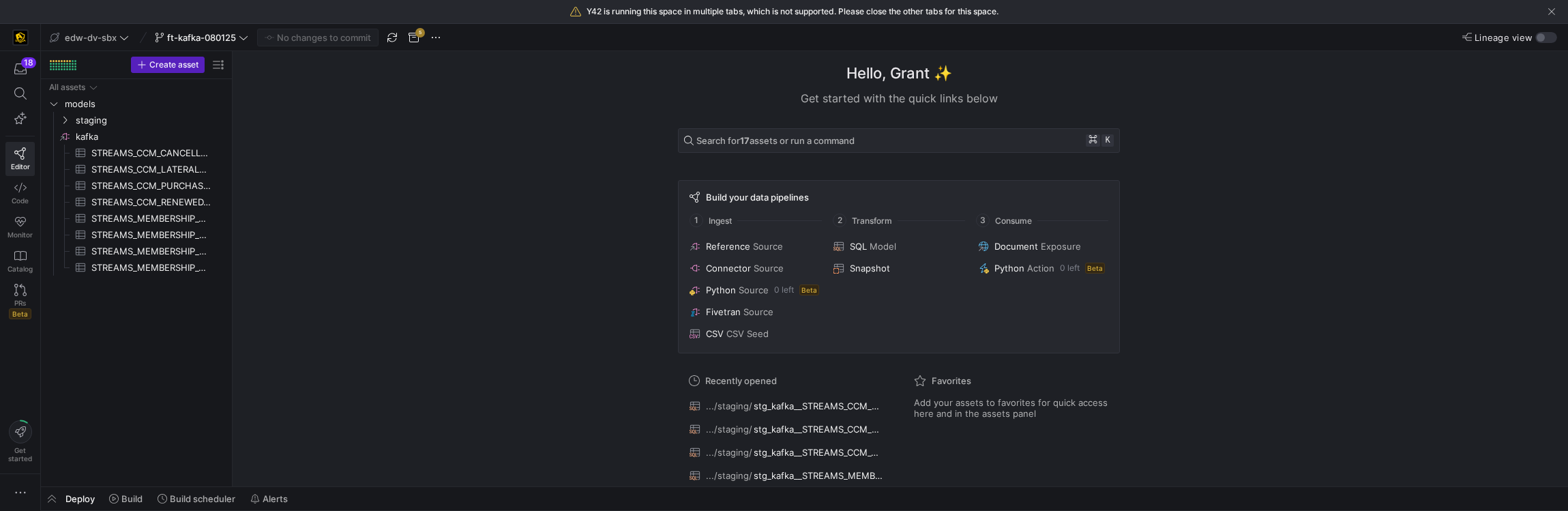 click on "Hello, [FIRST] ✨  Get started with the quick links below  Search for  17  assets or run a command ⌘ k  Build your data pipelines  1 Ingest 2 Transform 3 Consume
Reference Source
Connector Source
Python Source 0 left   Beta
Fivetran Source
CSV CSV Seed
SQL Model
Snapshot
Document Exposure
Python Action 0 left   Beta
Recently opened
.../staging/ stg_kafka__STREAMS_CCM_LATERALLED_1828349067
.../staging/ stg_kafka__STREAMS_CCM_PURCHASED_371753698
.../staging/ stg_kafka__STREAMS_CCM_CANCELLED_1655107408
.../staging/ stg_kafka__STREAMS_MEMBERSHIP_CANCELLED_48804153" 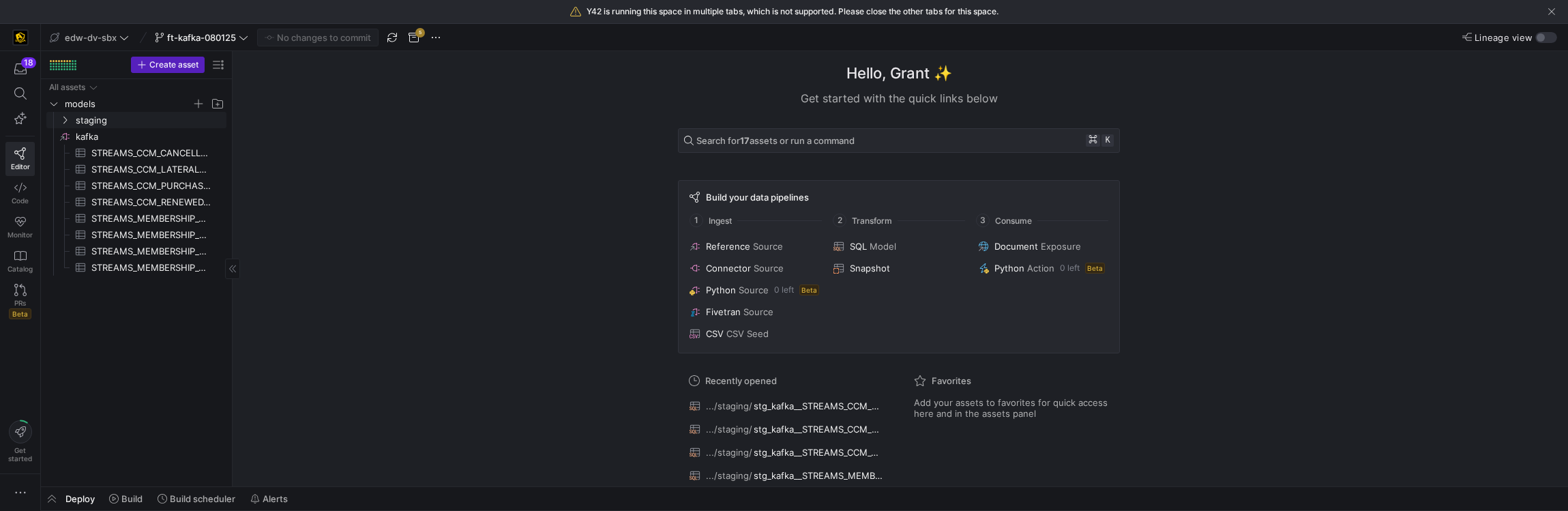 click on "models" 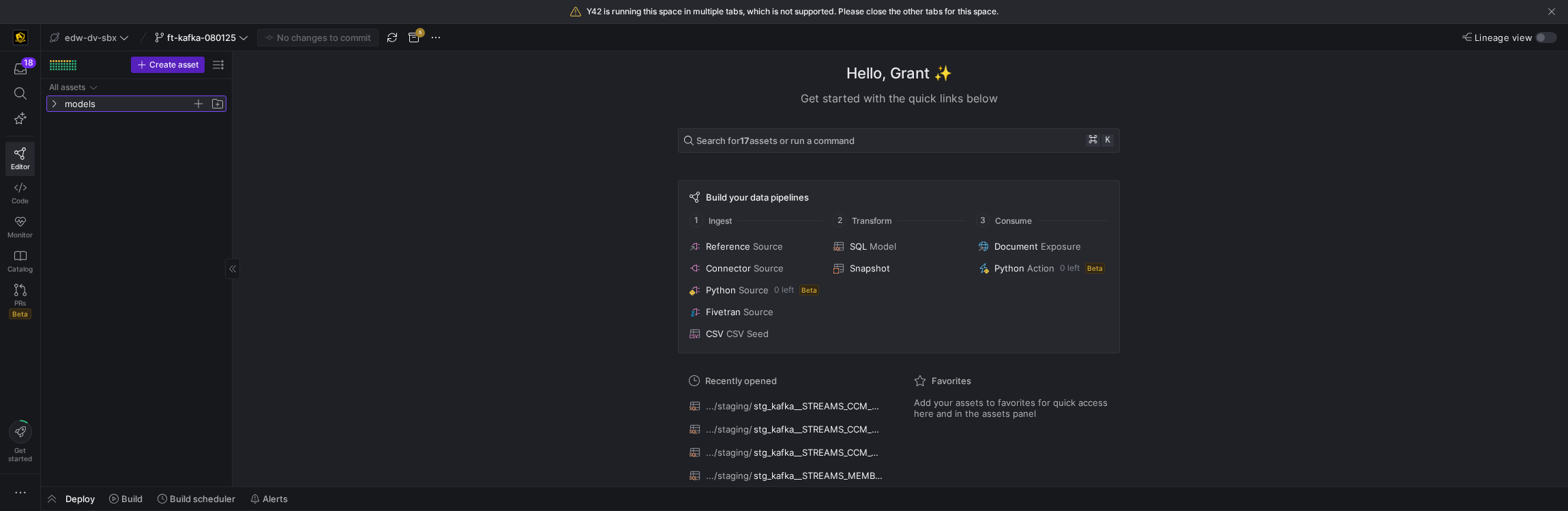 click on "models" 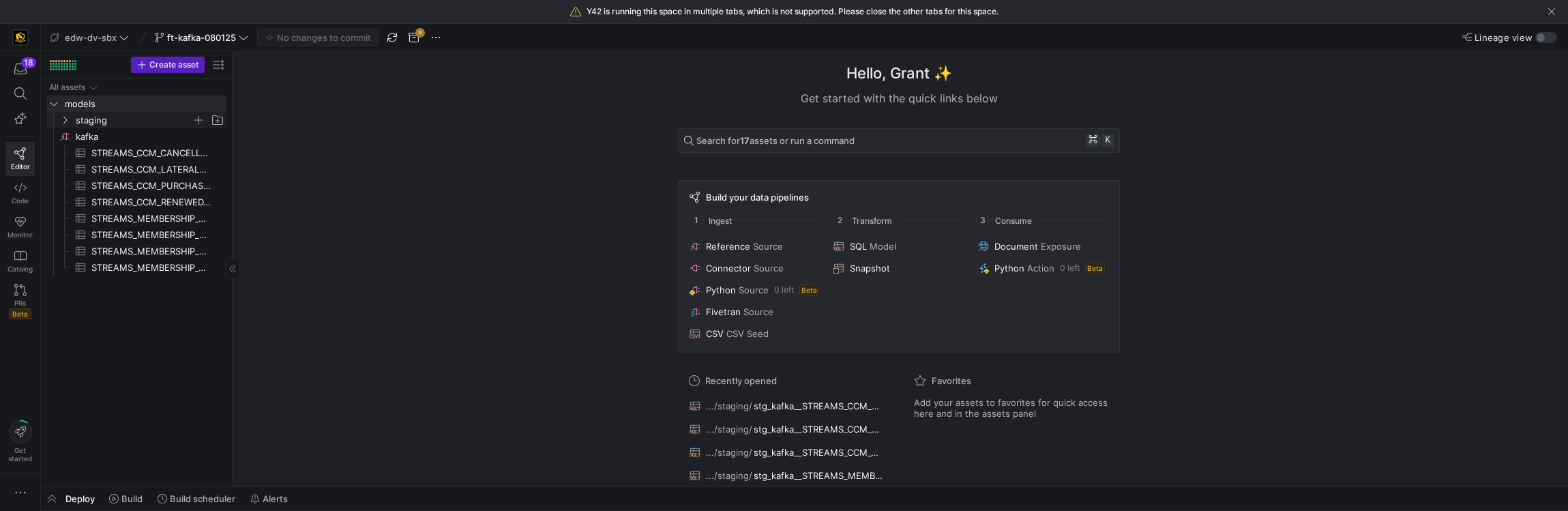 click on "staging" 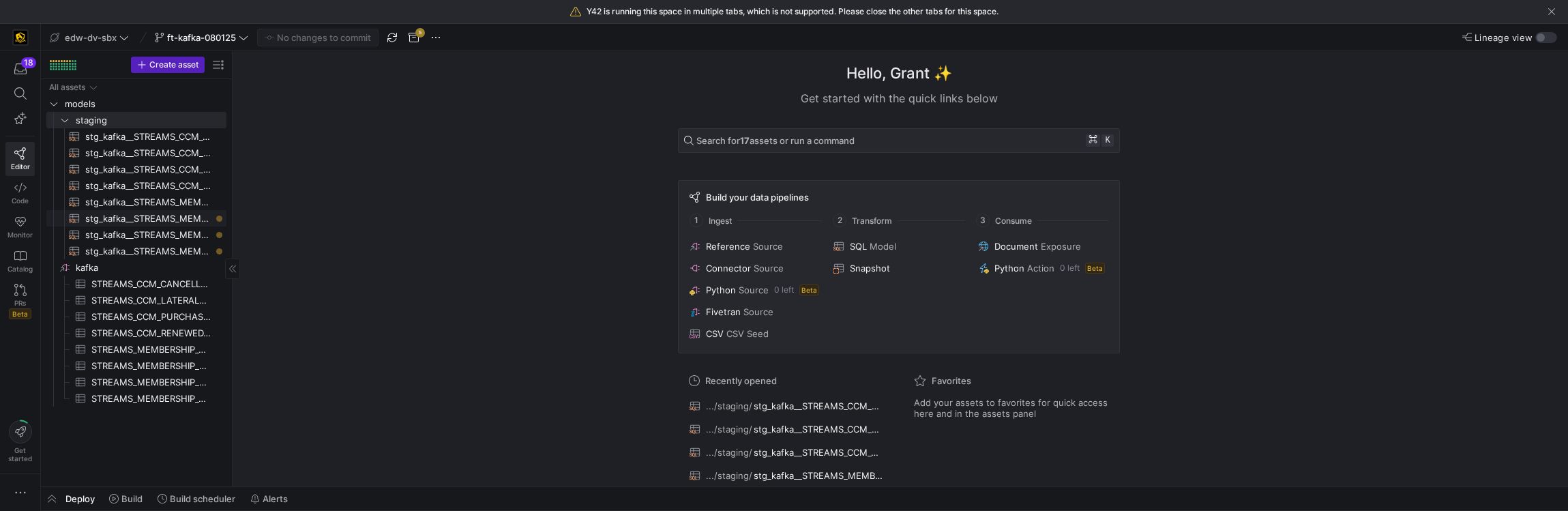 click on "stg_kafka__STREAMS_MEMBERSHIP_DOWNGRADED_1522357159​​​​​​​​​​" 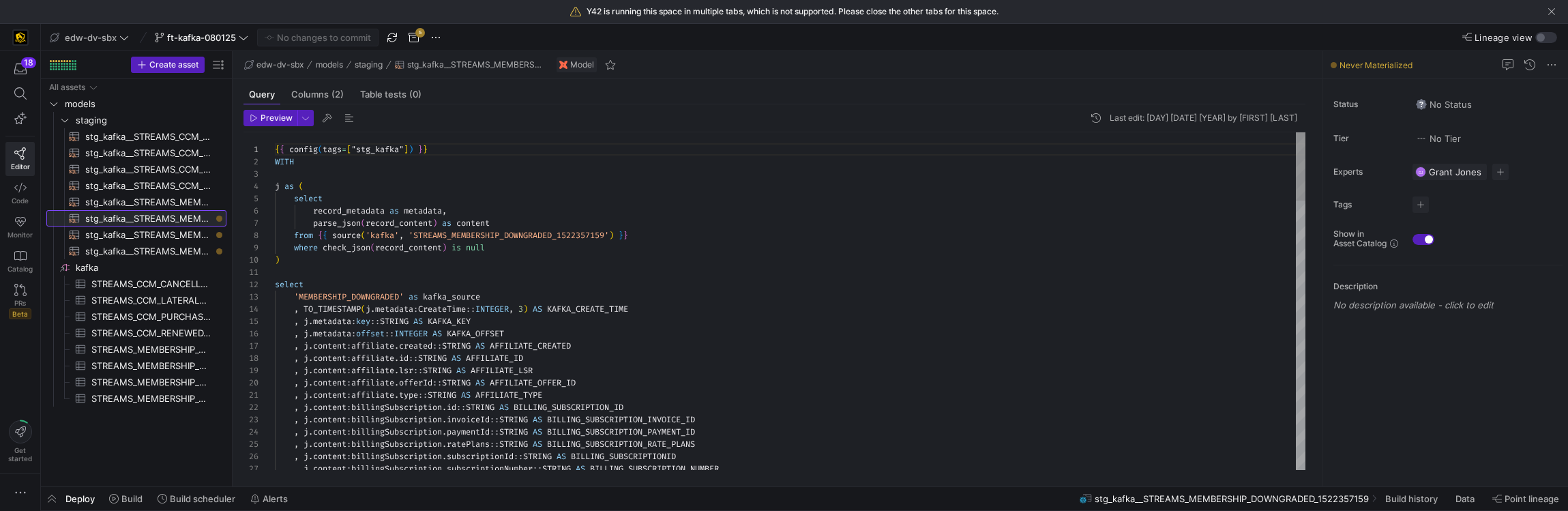 scroll, scrollTop: 123, scrollLeft: 0, axis: vertical 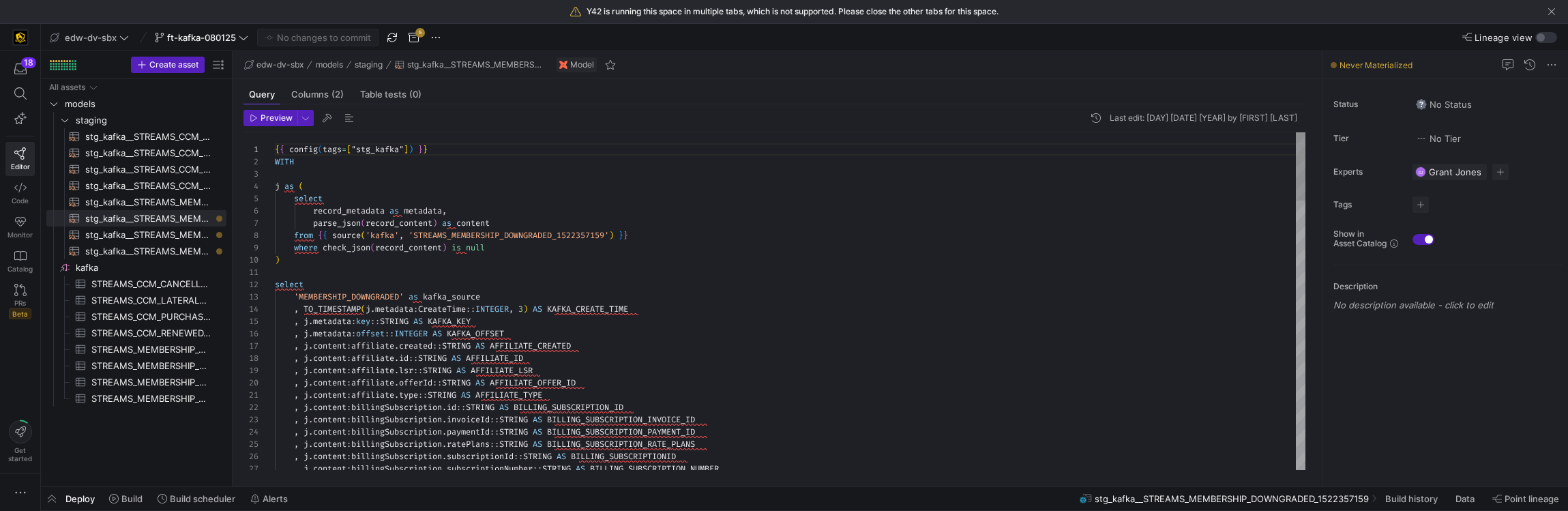 click on "{ {   config ( tags = [ "stg_kafka" ] )   } } WITH j   as   (      select          record_metadata   as   metadata ,          parse_json ( record_content )   as   content      from   { {   source ( 'kafka' ,   'STREAMS_MEMBERSHIP_DOWNGRADED_1522357159' )   } }      where   check_json ( record_content )   is   null ) select      'MEMBERSHIP_DOWNGRADED'   as   kafka_source      ,   TO_TIMESTAMP ( j . metadata : CreateTime :: INTEGER ,   3 )   AS   KAFKA_CREATE_TIME      ,   j . metadata : key :: STRING   AS   KAFKA_KEY      ,   j . metadata : offset :: INTEGER   AS   KAFKA_OFFSET      ,   j . content : affiliate . created :: STRING   AS   AFFILIATE_CREATED      ,   j . content : affiliate . id :: STRING   AS   AFFILIATE_ID      ,   j . content : affiliate . lsr :: STRING   AS   AFFILIATE_LSR      ,   j . content : affiliate . offerId :: STRING   AS   AFFILIATE_OFFER_ID      ,   j . content : affiliate . type" at bounding box center [790, 967] 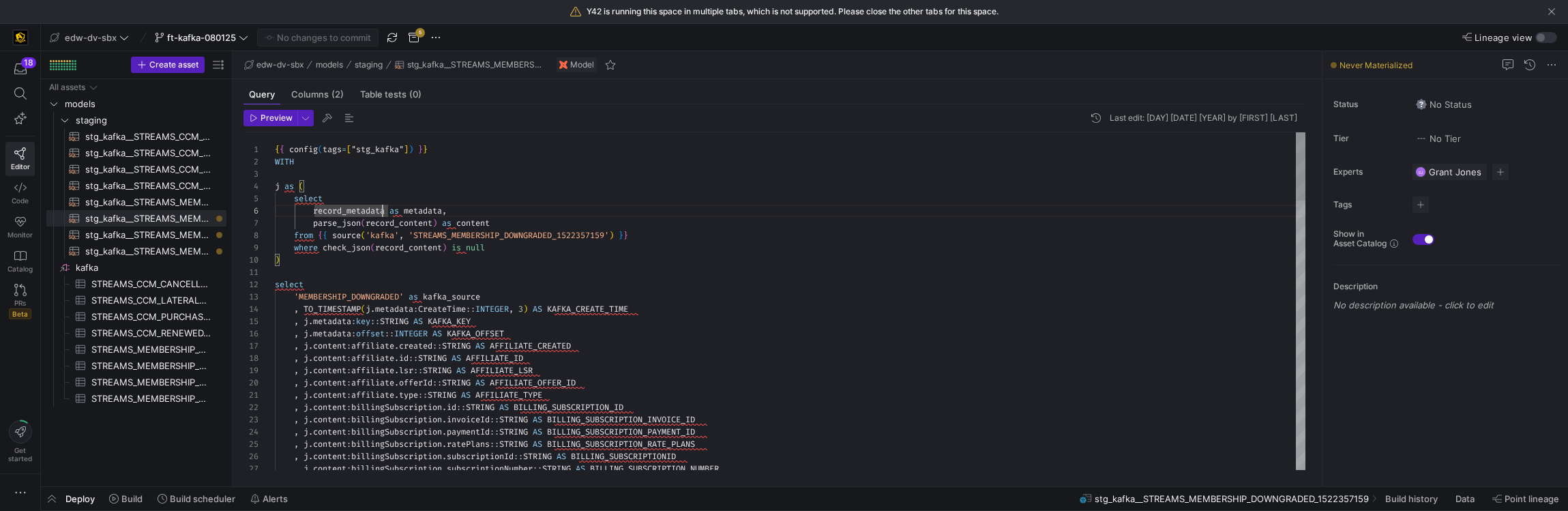 click on "{ {   config ( tags = [ "stg_kafka" ] )   } } WITH j   as   (      select          record_metadata   as   metadata ,          parse_json ( record_content )   as   content      from   { {   source ( 'kafka' ,   'STREAMS_MEMBERSHIP_DOWNGRADED_1522357159' )   } }      where   check_json ( record_content )   is   null ) select      'MEMBERSHIP_DOWNGRADED'   as   kafka_source      ,   TO_TIMESTAMP ( j . metadata : CreateTime :: INTEGER ,   3 )   AS   KAFKA_CREATE_TIME      ,   j . metadata : key :: STRING   AS   KAFKA_KEY      ,   j . metadata : offset :: INTEGER   AS   KAFKA_OFFSET      ,   j . content : affiliate . created :: STRING   AS   AFFILIATE_CREATED      ,   j . content : affiliate . id :: STRING   AS   AFFILIATE_ID      ,   j . content : affiliate . lsr :: STRING   AS   AFFILIATE_LSR      ,   j . content : affiliate . offerId :: STRING   AS   AFFILIATE_OFFER_ID      ,   j . content : affiliate . type" at bounding box center [790, 967] 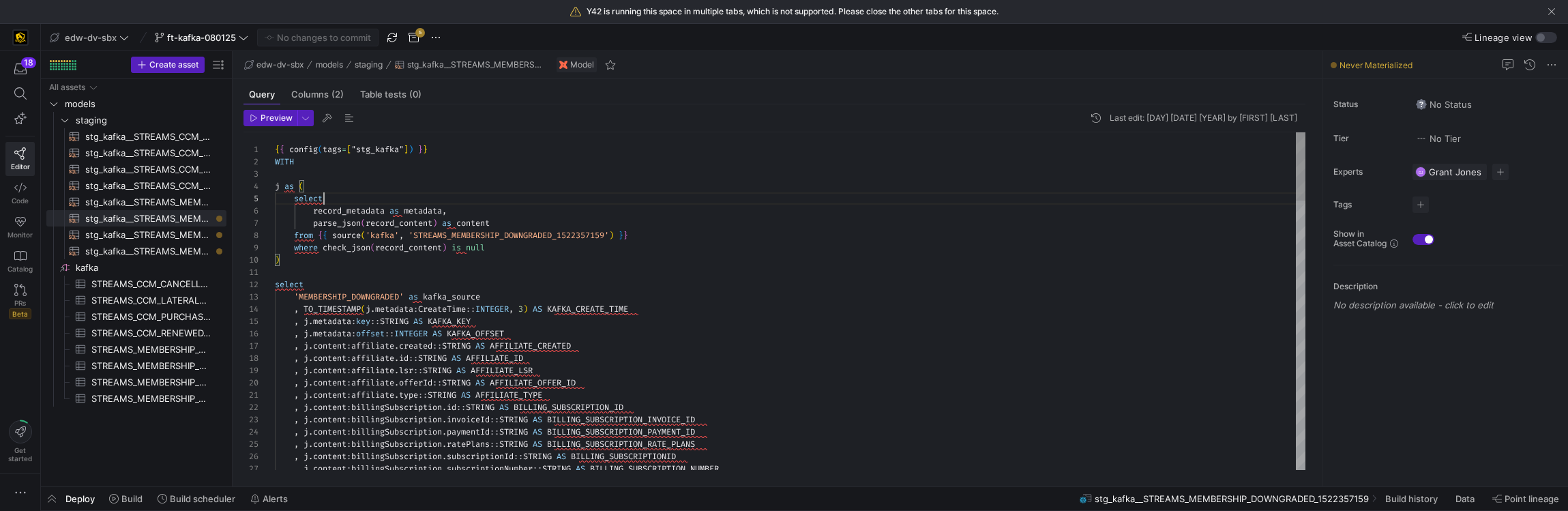 click on "{ {   config ( tags = [ "stg_kafka" ] )   } } WITH j   as   (      select          record_metadata   as   metadata ,          parse_json ( record_content )   as   content      from   { {   source ( 'kafka' ,   'STREAMS_MEMBERSHIP_DOWNGRADED_1522357159' )   } }      where   check_json ( record_content )   is   null ) select      'MEMBERSHIP_DOWNGRADED'   as   kafka_source      ,   TO_TIMESTAMP ( j . metadata : CreateTime :: INTEGER ,   3 )   AS   KAFKA_CREATE_TIME      ,   j . metadata : key :: STRING   AS   KAFKA_KEY      ,   j . metadata : offset :: INTEGER   AS   KAFKA_OFFSET      ,   j . content : affiliate . created :: STRING   AS   AFFILIATE_CREATED      ,   j . content : affiliate . id :: STRING   AS   AFFILIATE_ID      ,   j . content : affiliate . lsr :: STRING   AS   AFFILIATE_LSR      ,   j . content : affiliate . offerId :: STRING   AS   AFFILIATE_OFFER_ID      ,   j . content : affiliate . type" at bounding box center [790, 967] 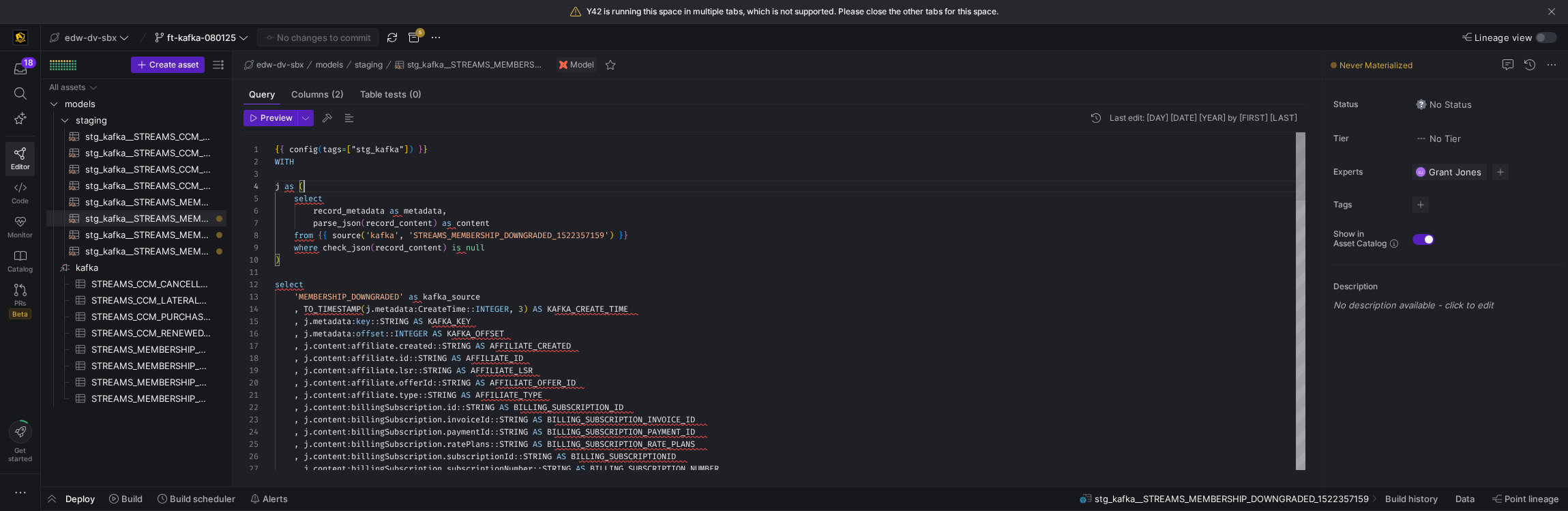 scroll, scrollTop: 37, scrollLeft: 29, axis: both 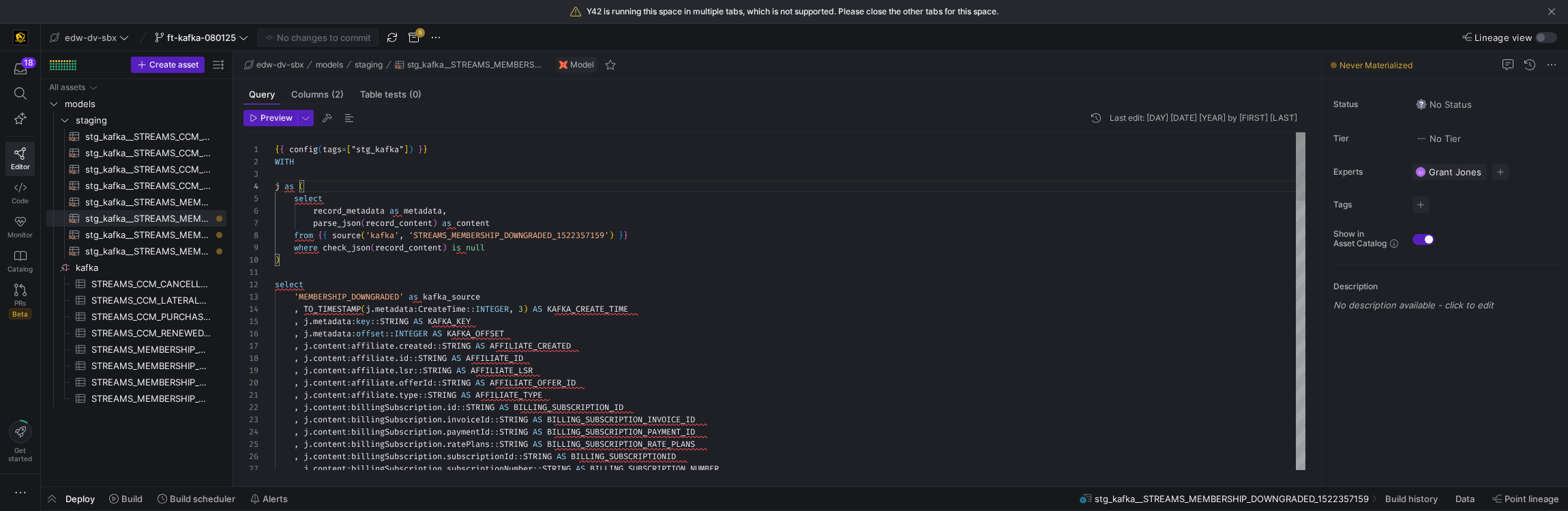click on "{ {   config ( tags = [ "stg_kafka" ] )   } } WITH j   as   (      select          record_metadata   as   metadata ,          parse_json ( record_content )   as   content      from   { {   source ( 'kafka' ,   'STREAMS_MEMBERSHIP_DOWNGRADED_1522357159' )   } }      where   check_json ( record_content )   is   null ) select      'MEMBERSHIP_DOWNGRADED'   as   kafka_source      ,   TO_TIMESTAMP ( j . metadata : CreateTime :: INTEGER ,   3 )   AS   KAFKA_CREATE_TIME      ,   j . metadata : key :: STRING   AS   KAFKA_KEY      ,   j . metadata : offset :: INTEGER   AS   KAFKA_OFFSET      ,   j . content : affiliate . created :: STRING   AS   AFFILIATE_CREATED      ,   j . content : affiliate . id :: STRING   AS   AFFILIATE_ID      ,   j . content : affiliate . lsr :: STRING   AS   AFFILIATE_LSR      ,   j . content : affiliate . offerId :: STRING   AS   AFFILIATE_OFFER_ID      ,   j . content : affiliate . type" at bounding box center (790, 967) 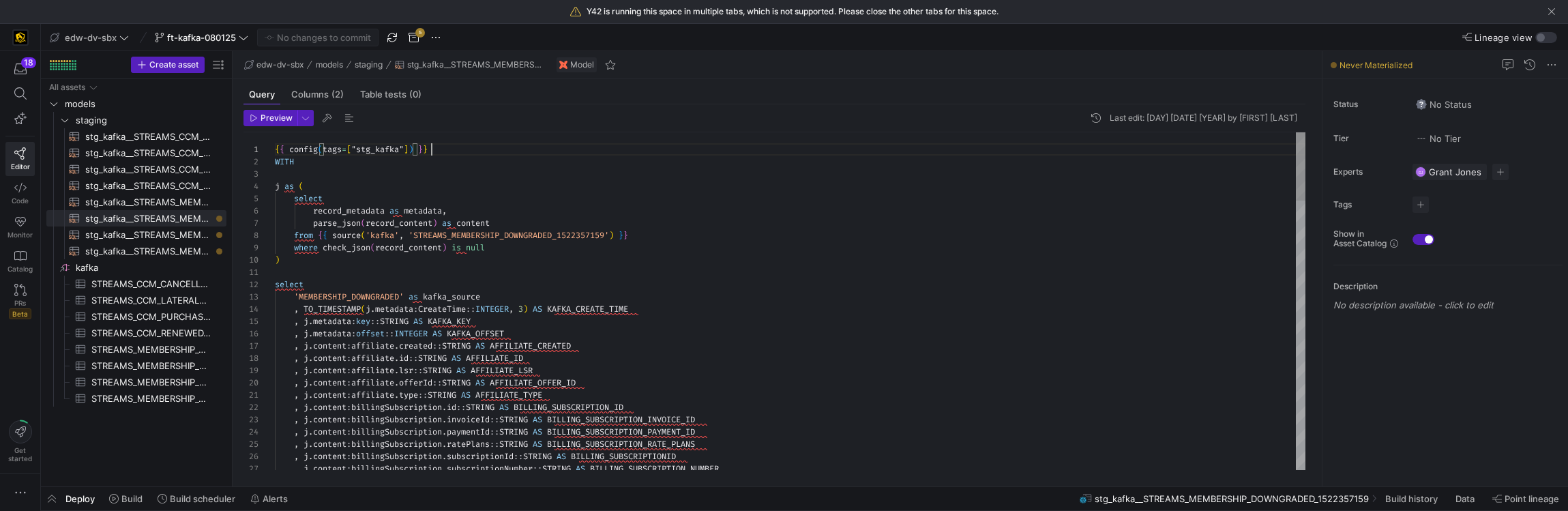 click on "{ {   config ( tags = [ "stg_kafka" ] )   } } WITH j   as   (      select          record_metadata   as   metadata ,          parse_json ( record_content )   as   content      from   { {   source ( 'kafka' ,   'STREAMS_MEMBERSHIP_DOWNGRADED_1522357159' )   } }      where   check_json ( record_content )   is   null ) select      'MEMBERSHIP_DOWNGRADED'   as   kafka_source      ,   TO_TIMESTAMP ( j . metadata : CreateTime :: INTEGER ,   3 )   AS   KAFKA_CREATE_TIME      ,   j . metadata : key :: STRING   AS   KAFKA_KEY      ,   j . metadata : offset :: INTEGER   AS   KAFKA_OFFSET      ,   j . content : affiliate . created :: STRING   AS   AFFILIATE_CREATED      ,   j . content : affiliate . id :: STRING   AS   AFFILIATE_ID      ,   j . content : affiliate . lsr :: STRING   AS   AFFILIATE_LSR      ,   j . content : affiliate . offerId :: STRING   AS   AFFILIATE_OFFER_ID      ,   j . content : affiliate . type" at bounding box center [790, 967] 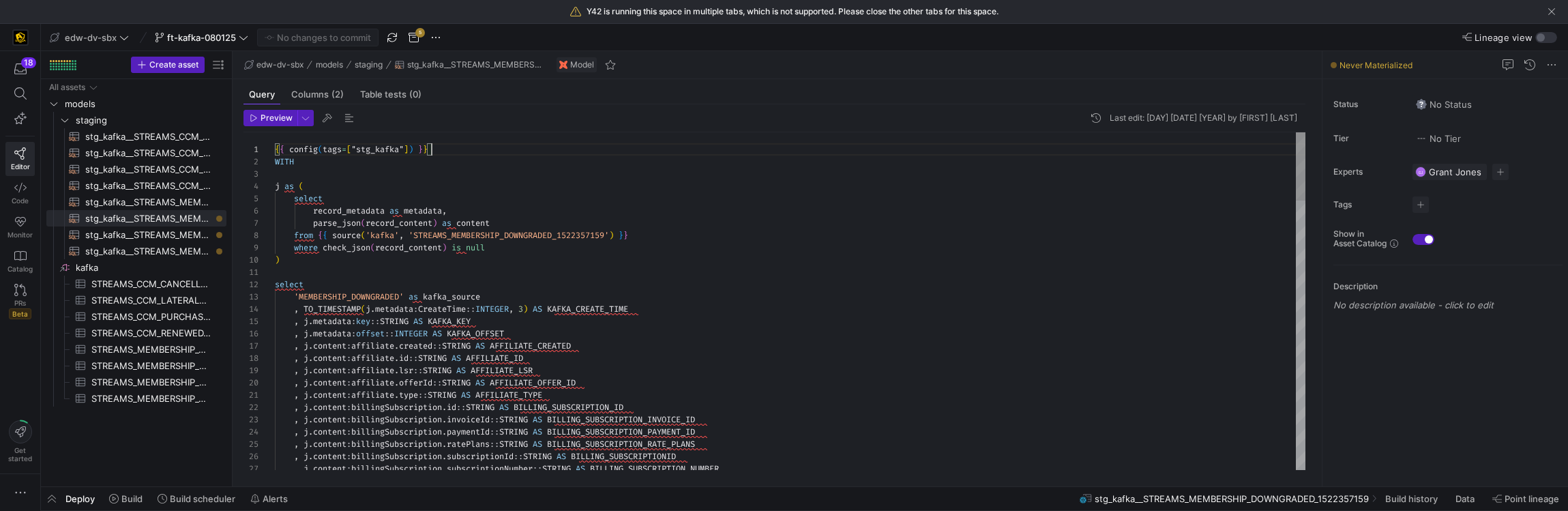 scroll, scrollTop: 25, scrollLeft: 0, axis: vertical 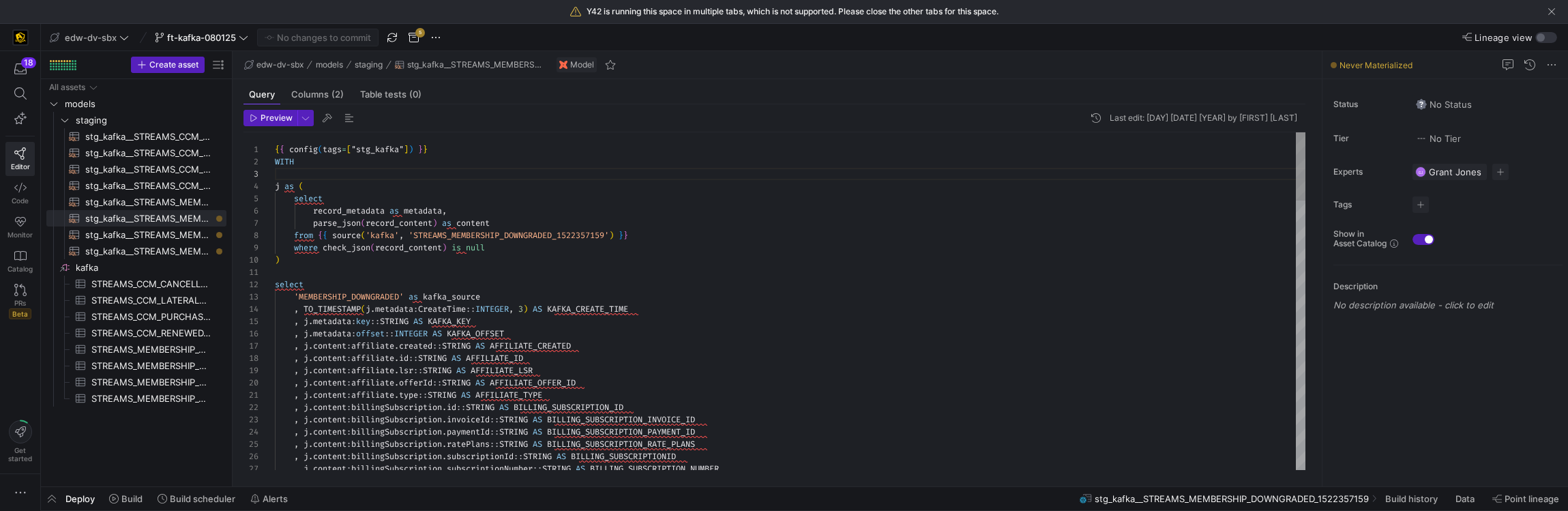 click on "{ {   config ( tags = [ "stg_kafka" ] )   } } WITH j   as   (      select          record_metadata   as   metadata ,          parse_json ( record_content )   as   content      from   { {   source ( 'kafka' ,   'STREAMS_MEMBERSHIP_DOWNGRADED_1522357159' )   } }      where   check_json ( record_content )   is   null ) select      'MEMBERSHIP_DOWNGRADED'   as   kafka_source      ,   TO_TIMESTAMP ( j . metadata : CreateTime :: INTEGER ,   3 )   AS   KAFKA_CREATE_TIME      ,   j . metadata : key :: STRING   AS   KAFKA_KEY      ,   j . metadata : offset :: INTEGER   AS   KAFKA_OFFSET      ,   j . content : affiliate . created :: STRING   AS   AFFILIATE_CREATED      ,   j . content : affiliate . id :: STRING   AS   AFFILIATE_ID      ,   j . content : affiliate . lsr :: STRING   AS   AFFILIATE_LSR      ,   j . content : affiliate . offerId :: STRING   AS   AFFILIATE_OFFER_ID      ,   j . content : affiliate . type" at bounding box center (790, 967) 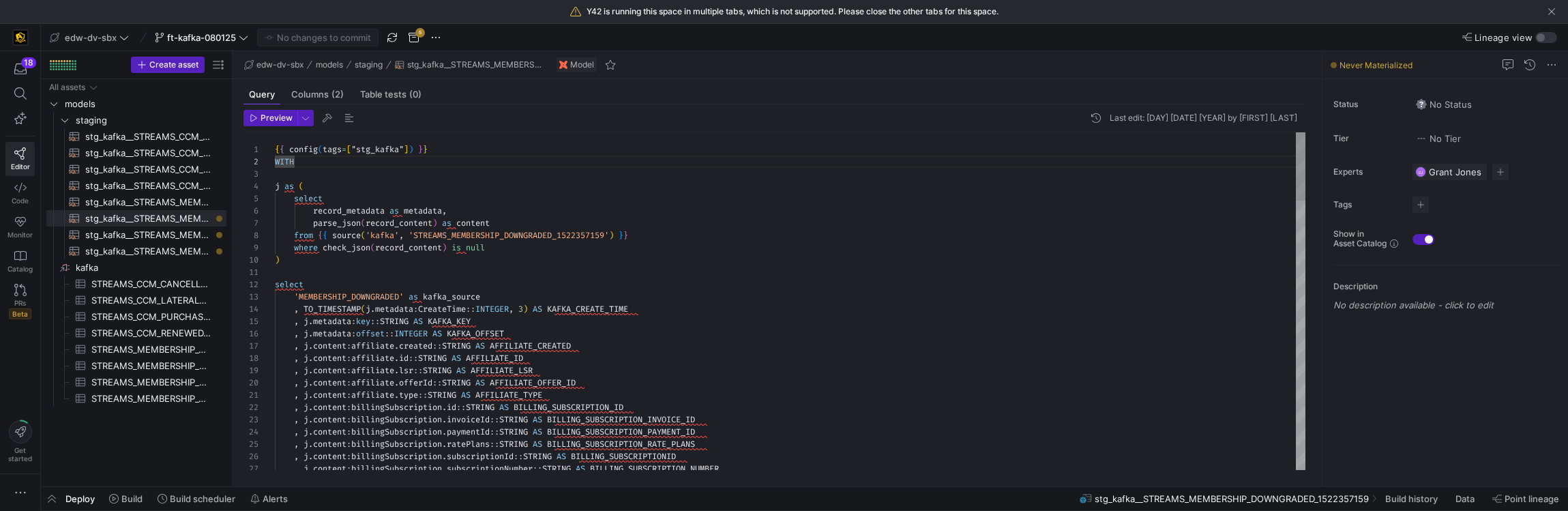 click on "{ {   config ( tags = [ "stg_kafka" ] )   } } WITH j   as   (      select          record_metadata   as   metadata ,          parse_json ( record_content )   as   content      from   { {   source ( 'kafka' ,   'STREAMS_MEMBERSHIP_DOWNGRADED_1522357159' )   } }      where   check_json ( record_content )   is   null ) select      'MEMBERSHIP_DOWNGRADED'   as   kafka_source      ,   TO_TIMESTAMP ( j . metadata : CreateTime :: INTEGER ,   3 )   AS   KAFKA_CREATE_TIME      ,   j . metadata : key :: STRING   AS   KAFKA_KEY      ,   j . metadata : offset :: INTEGER   AS   KAFKA_OFFSET      ,   j . content : affiliate . created :: STRING   AS   AFFILIATE_CREATED      ,   j . content : affiliate . id :: STRING   AS   AFFILIATE_ID      ,   j . content : affiliate . lsr :: STRING   AS   AFFILIATE_LSR      ,   j . content : affiliate . offerId :: STRING   AS   AFFILIATE_OFFER_ID      ,   j . content : affiliate . type" at bounding box center (790, 967) 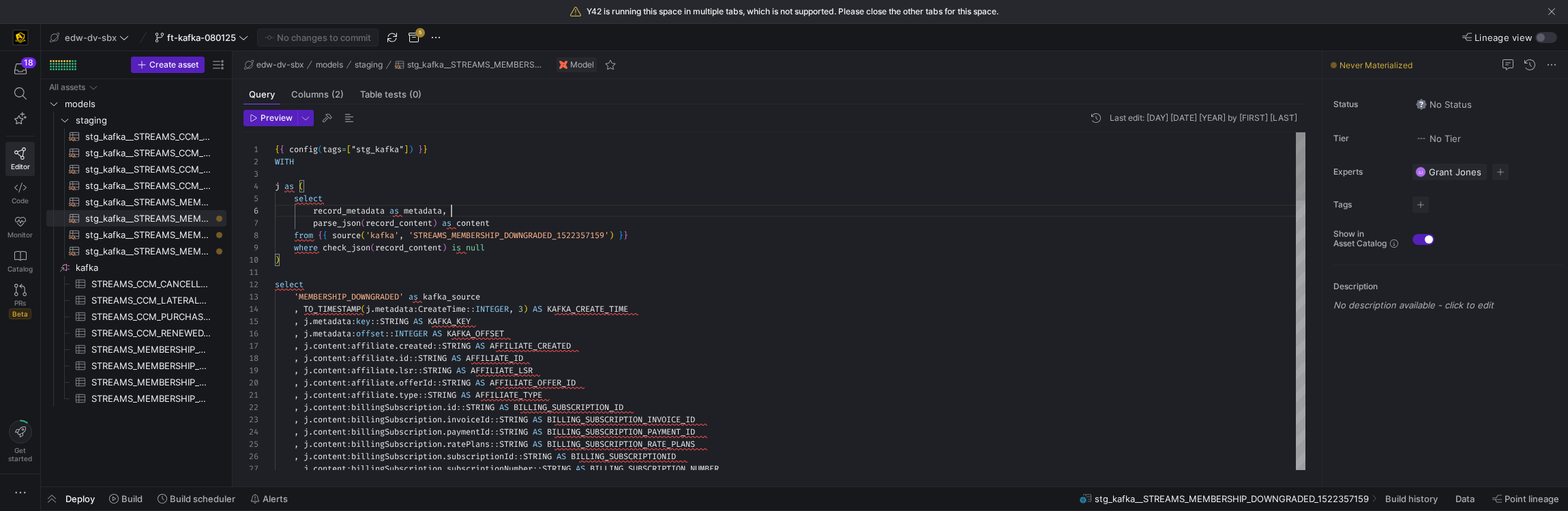 click on "{ {   config ( tags = [ "stg_kafka" ] )   } } WITH j   as   (      select          record_metadata   as   metadata ,          parse_json ( record_content )   as   content      from   { {   source ( 'kafka' ,   'STREAMS_MEMBERSHIP_DOWNGRADED_1522357159' )   } }      where   check_json ( record_content )   is   null ) select      'MEMBERSHIP_DOWNGRADED'   as   kafka_source      ,   TO_TIMESTAMP ( j . metadata : CreateTime :: INTEGER ,   3 )   AS   KAFKA_CREATE_TIME      ,   j . metadata : key :: STRING   AS   KAFKA_KEY      ,   j . metadata : offset :: INTEGER   AS   KAFKA_OFFSET      ,   j . content : affiliate . created :: STRING   AS   AFFILIATE_CREATED      ,   j . content : affiliate . id :: STRING   AS   AFFILIATE_ID      ,   j . content : affiliate . lsr :: STRING   AS   AFFILIATE_LSR      ,   j . content : affiliate . offerId :: STRING   AS   AFFILIATE_OFFER_ID      ,   j . content : affiliate . type" at bounding box center [790, 967] 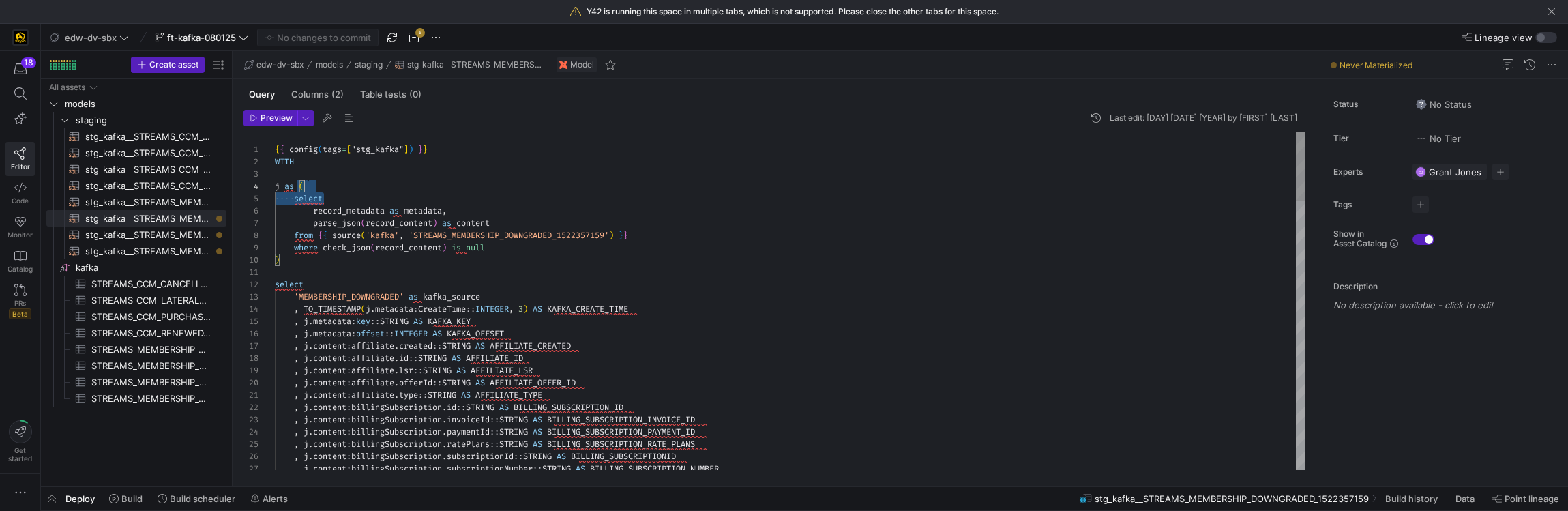 click on "{ {   config ( tags = [ "stg_kafka" ] )   } } WITH j   as   (      select          record_metadata   as   metadata ,          parse_json ( record_content )   as   content      from   { {   source ( 'kafka' ,   'STREAMS_MEMBERSHIP_DOWNGRADED_1522357159' )   } }      where   check_json ( record_content )   is   null ) select      'MEMBERSHIP_DOWNGRADED'   as   kafka_source      ,   TO_TIMESTAMP ( j . metadata : CreateTime :: INTEGER ,   3 )   AS   KAFKA_CREATE_TIME      ,   j . metadata : key :: STRING   AS   KAFKA_KEY      ,   j . metadata : offset :: INTEGER   AS   KAFKA_OFFSET      ,   j . content : affiliate . created :: STRING   AS   AFFILIATE_CREATED      ,   j . content : affiliate . id :: STRING   AS   AFFILIATE_ID      ,   j . content : affiliate . lsr :: STRING   AS   AFFILIATE_LSR      ,   j . content : affiliate . offerId :: STRING   AS   AFFILIATE_OFFER_ID      ,   j . content : affiliate . type" at bounding box center [790, 967] 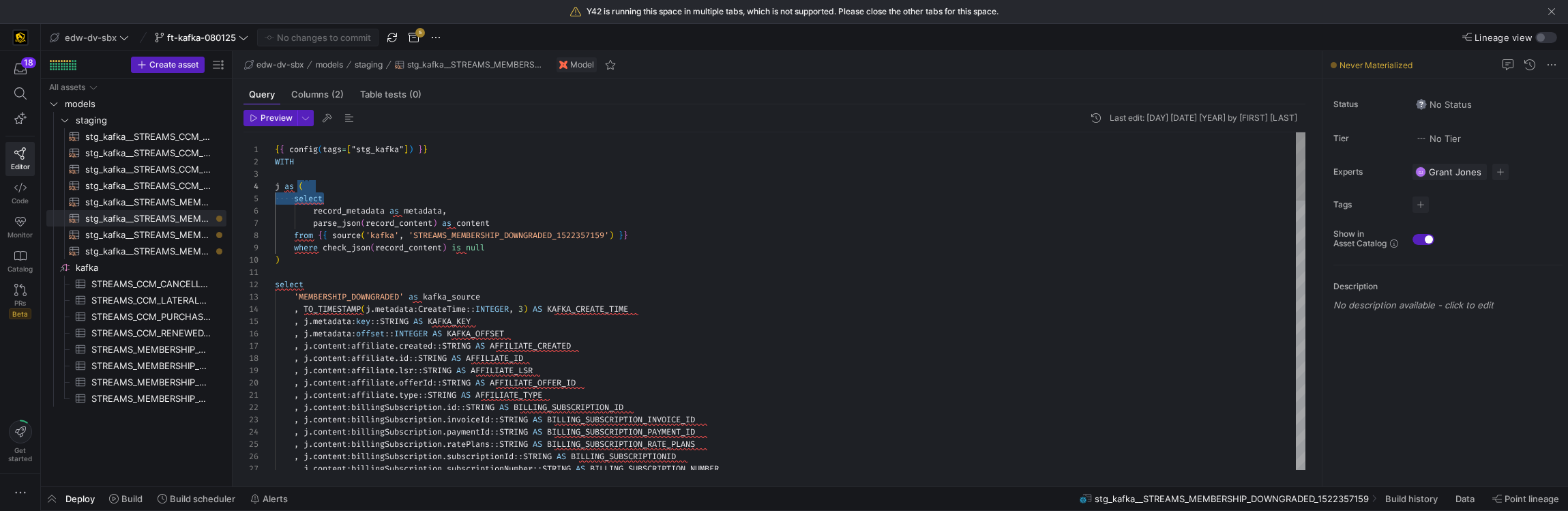 click on "{ {   config ( tags = [ "stg_kafka" ] )   } } WITH j   as   (      select          record_metadata   as   metadata ,          parse_json ( record_content )   as   content      from   { {   source ( 'kafka' ,   'STREAMS_MEMBERSHIP_DOWNGRADED_1522357159' )   } }      where   check_json ( record_content )   is   null ) select      'MEMBERSHIP_DOWNGRADED'   as   kafka_source      ,   TO_TIMESTAMP ( j . metadata : CreateTime :: INTEGER ,   3 )   AS   KAFKA_CREATE_TIME      ,   j . metadata : key :: STRING   AS   KAFKA_KEY      ,   j . metadata : offset :: INTEGER   AS   KAFKA_OFFSET      ,   j . content : affiliate . created :: STRING   AS   AFFILIATE_CREATED      ,   j . content : affiliate . id :: STRING   AS   AFFILIATE_ID      ,   j . content : affiliate . lsr :: STRING   AS   AFFILIATE_LSR      ,   j . content : affiliate . offerId :: STRING   AS   AFFILIATE_OFFER_ID      ,   j . content : affiliate . type" at bounding box center [790, 967] 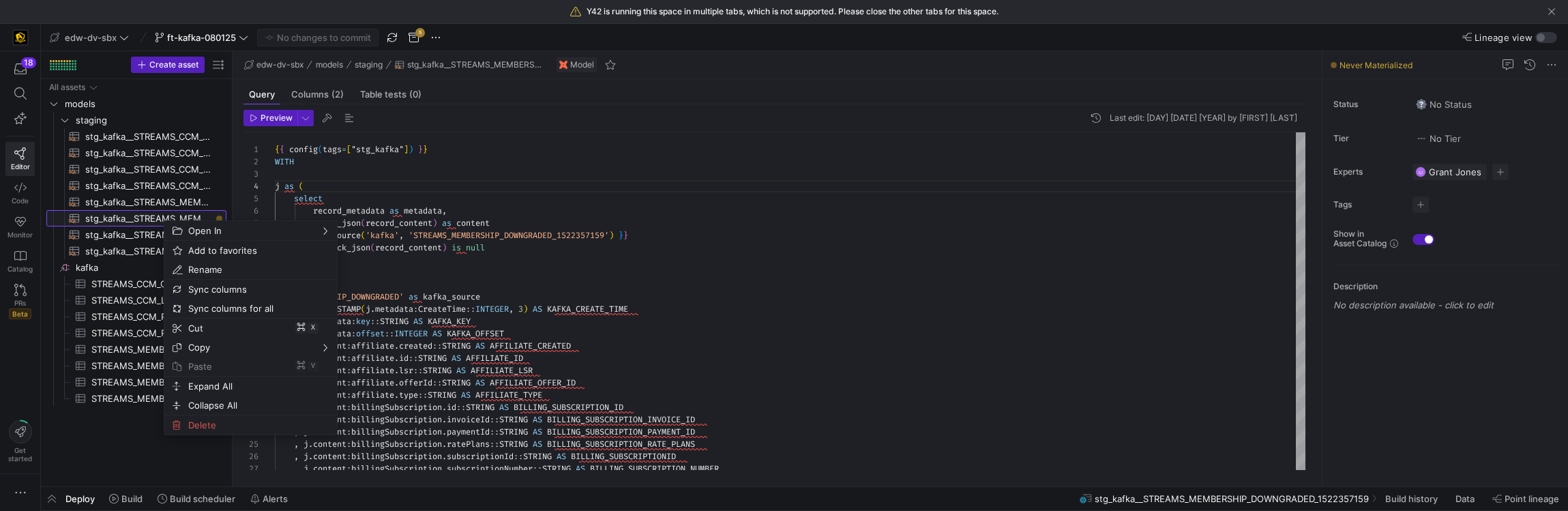 click on "stg_kafka__STREAMS_MEMBERSHIP_DOWNGRADED_1522357159​​​​​​​​​​" 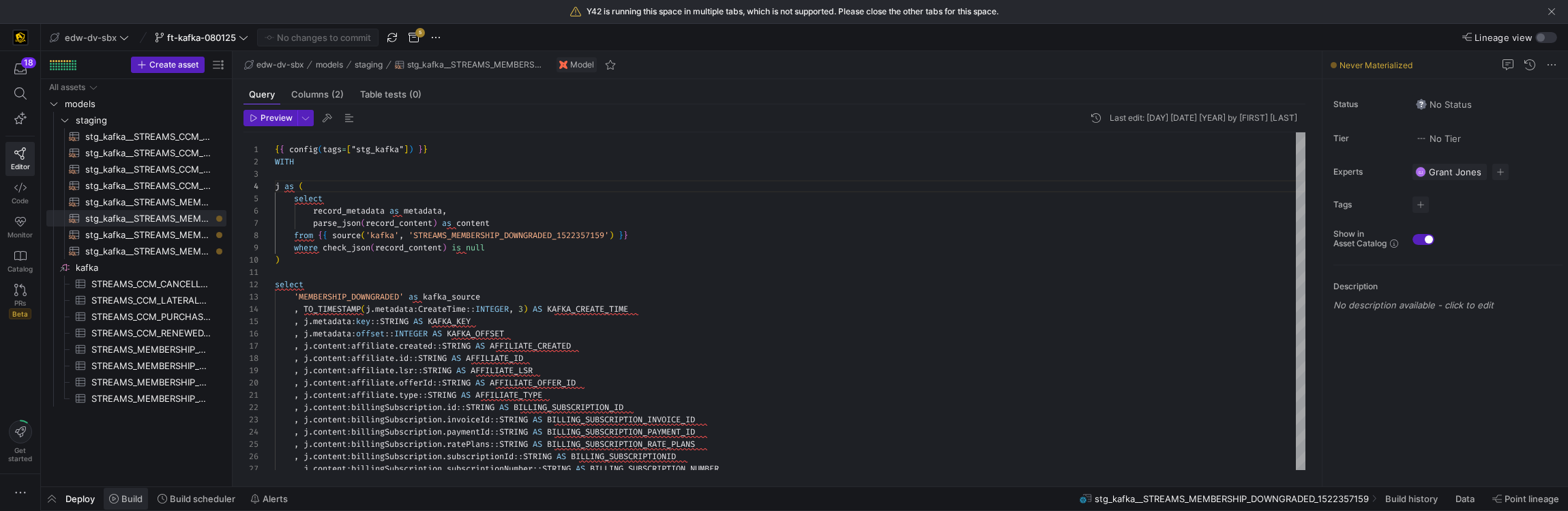 click on "Build" 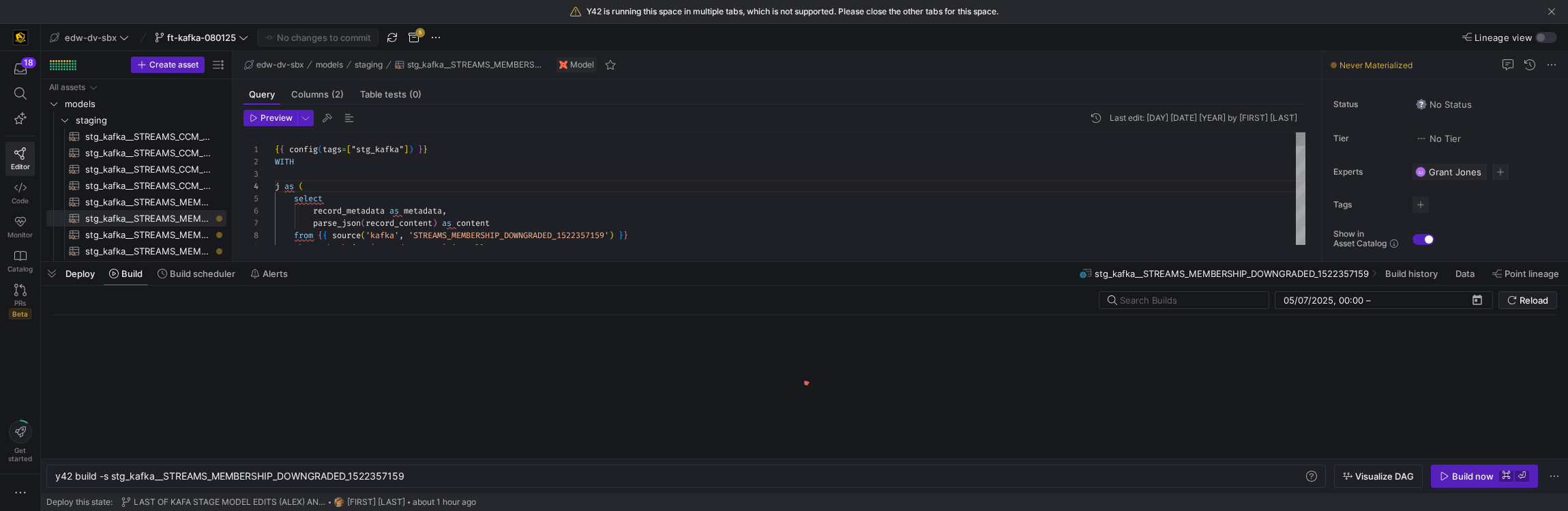 scroll, scrollTop: 0, scrollLeft: 352, axis: horizontal 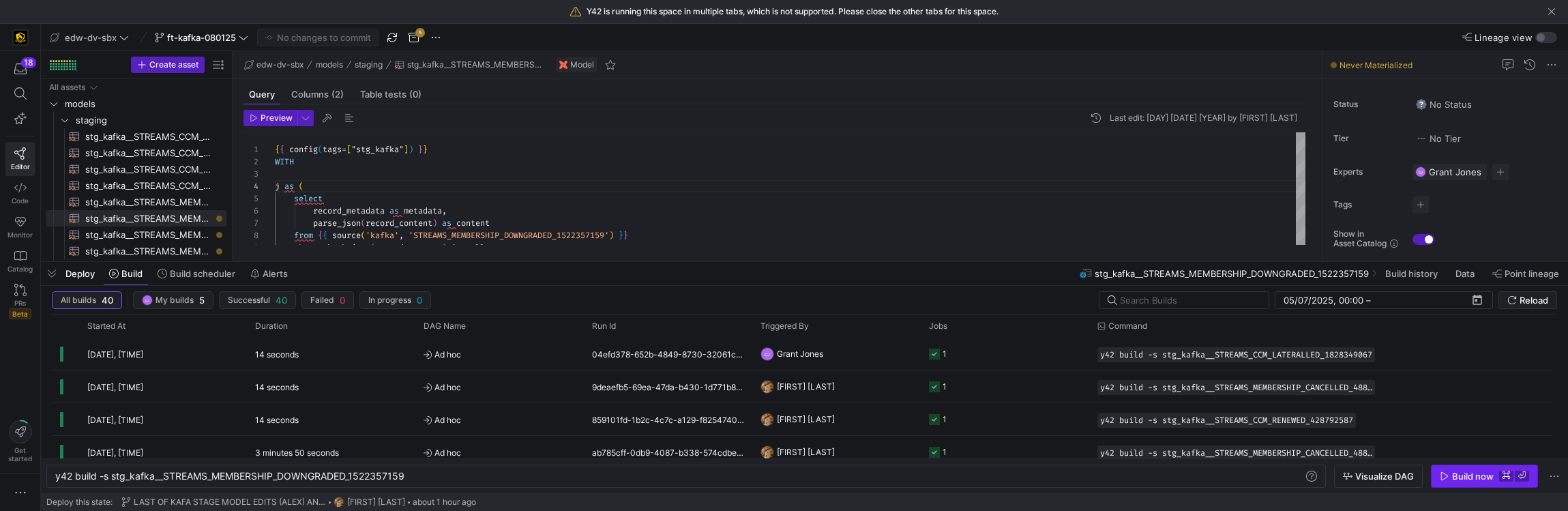 click at bounding box center [1484, 476] 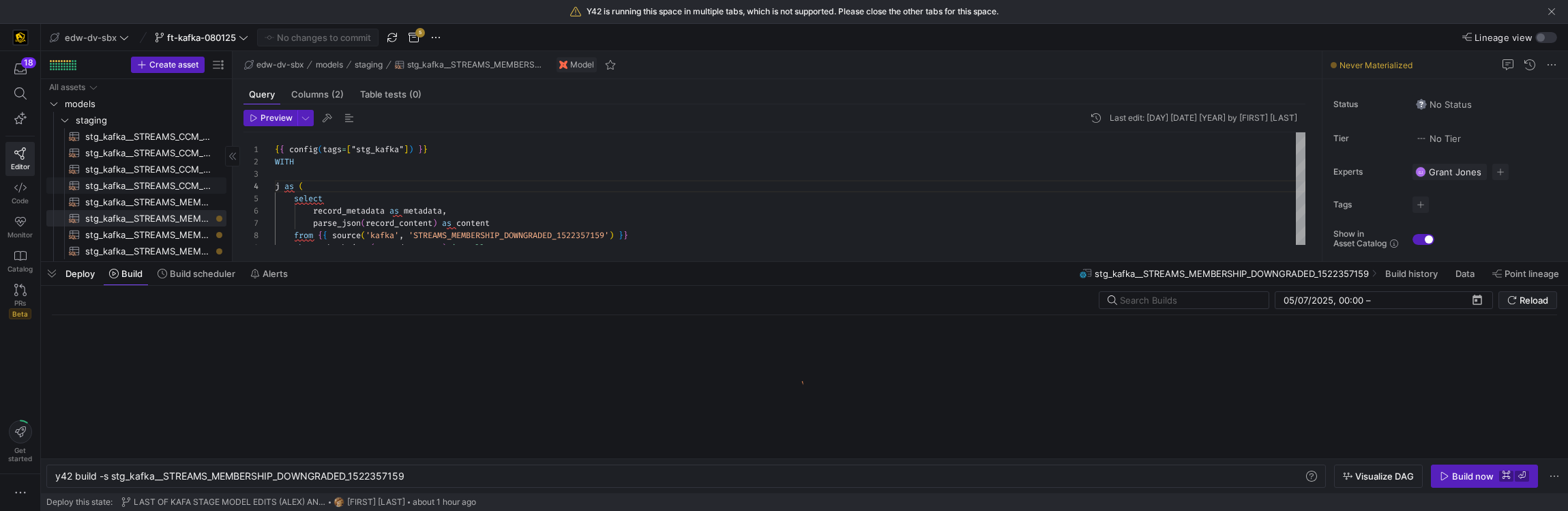 scroll, scrollTop: 9, scrollLeft: 0, axis: vertical 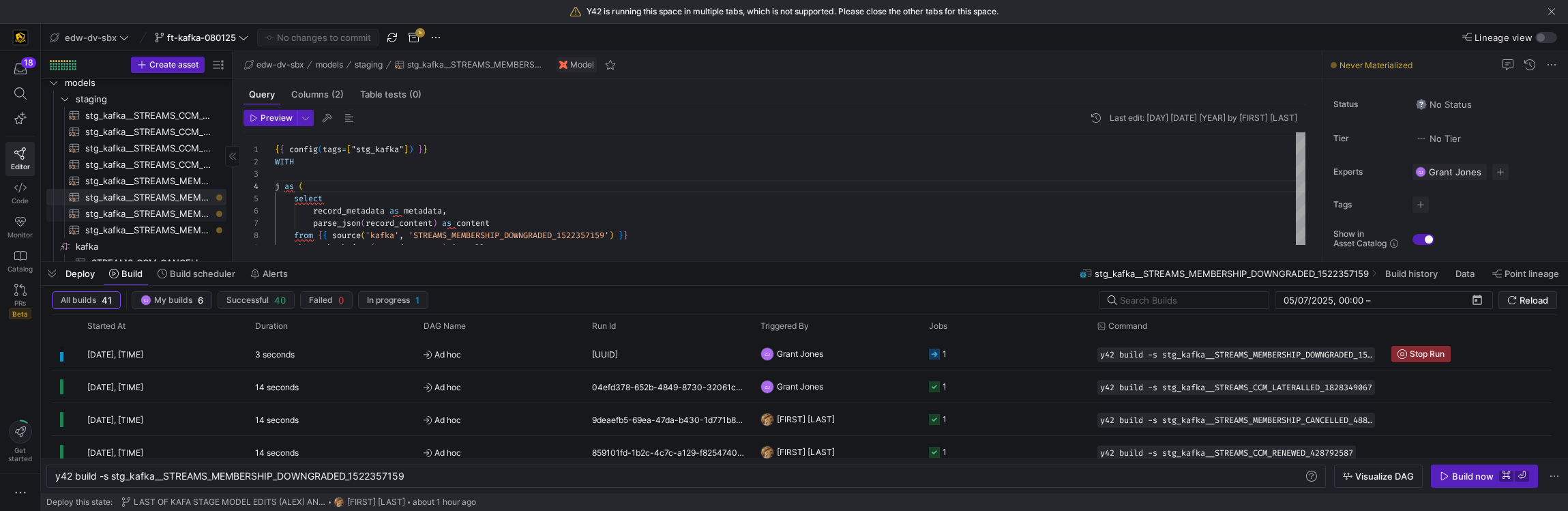 click on "stg_kafka__STREAMS_MEMBERSHIP_PURCHASED_2075665259​​​​​​​​​​" 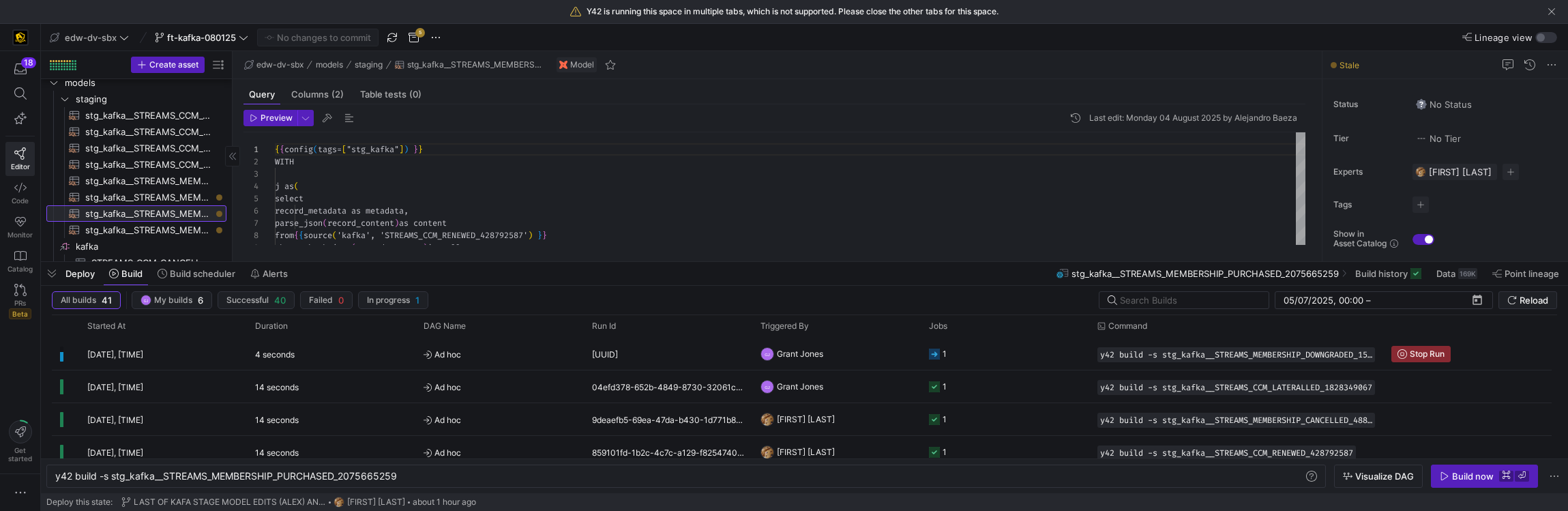 scroll, scrollTop: 0, scrollLeft: 0, axis: both 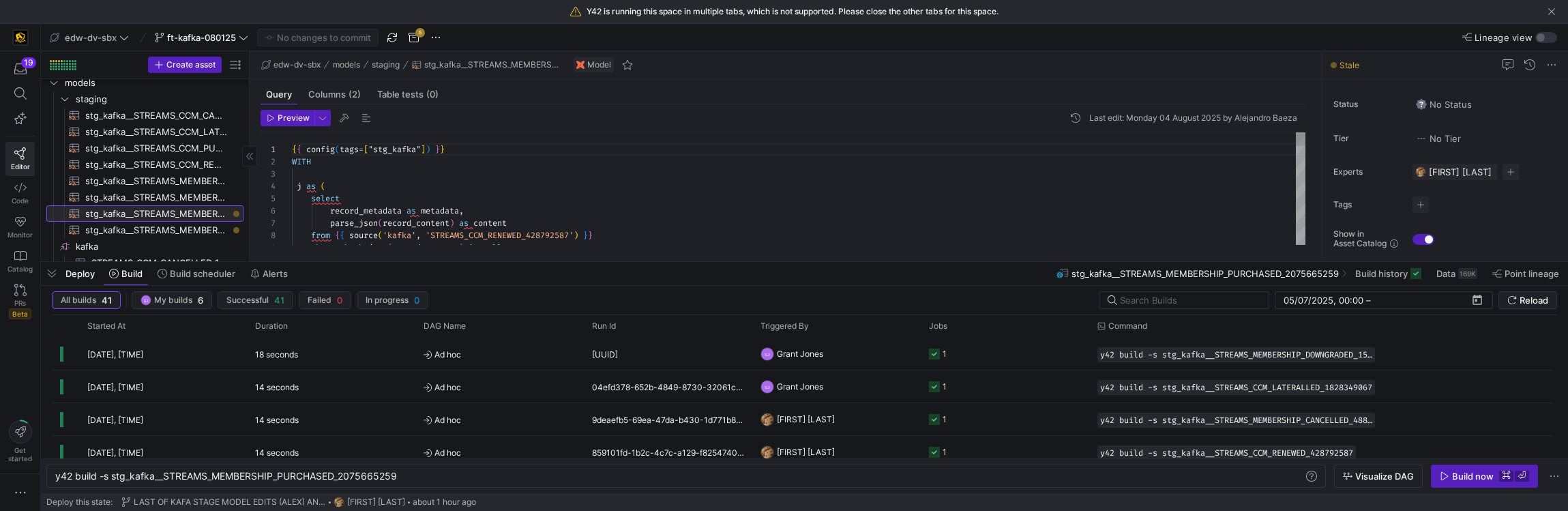 drag, startPoint x: 231, startPoint y: 205, endPoint x: 248, endPoint y: 207, distance: 17.117243 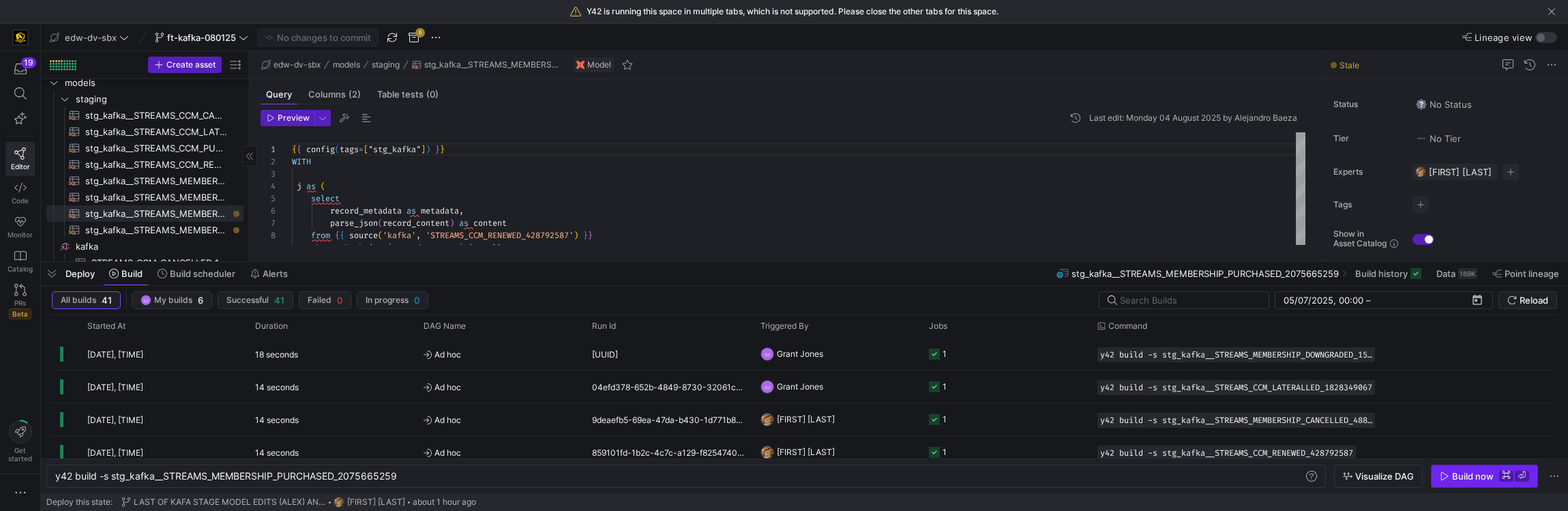 click on "Build now" at bounding box center (1473, 476) 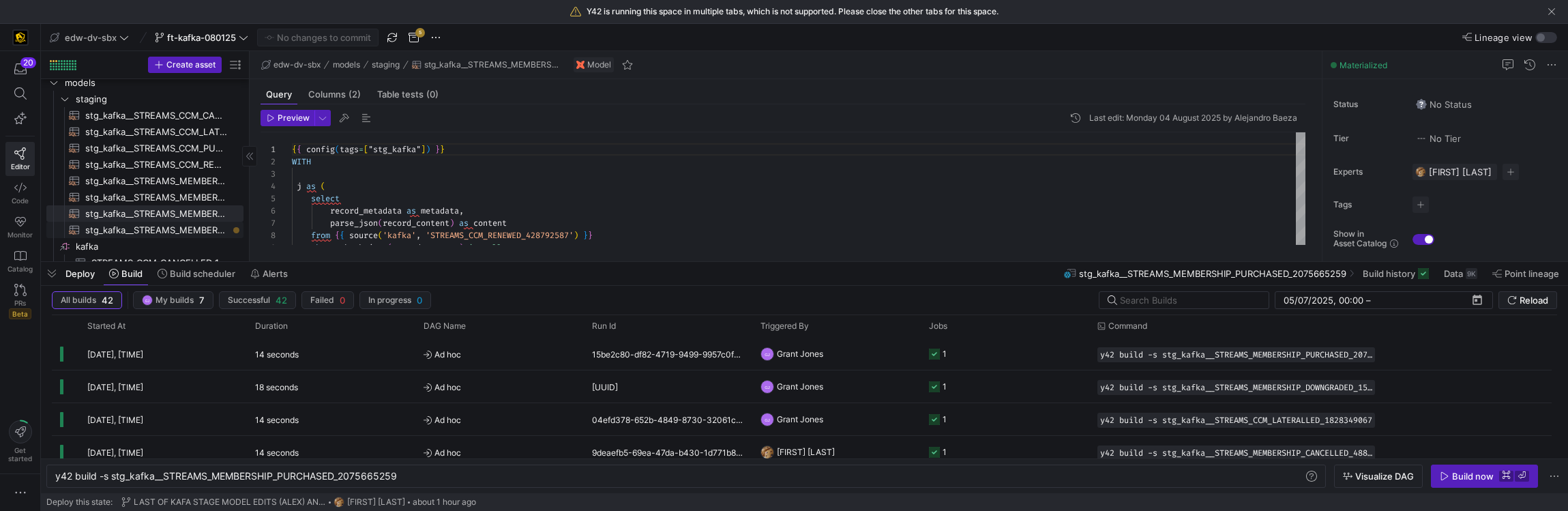 click on "stg_kafka__STREAMS_MEMBERSHIP_UPGRADED_162890976​​​​​​​​​​" 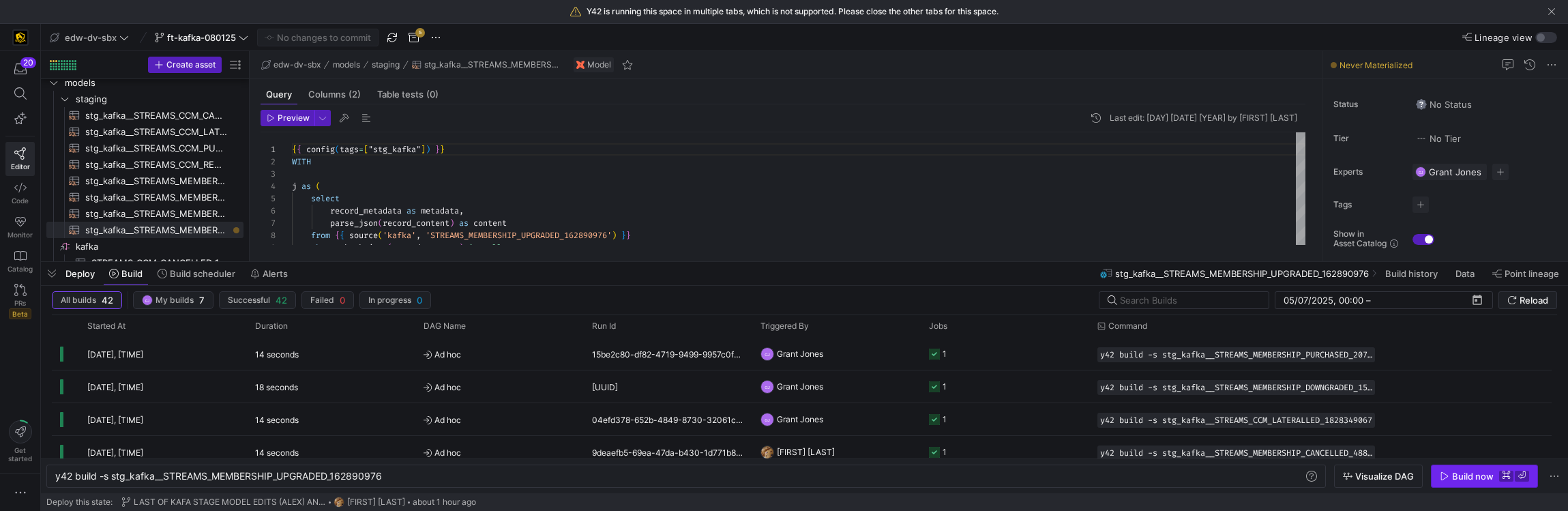 click on "Build now ⌘ ⏎" at bounding box center (1484, 476) 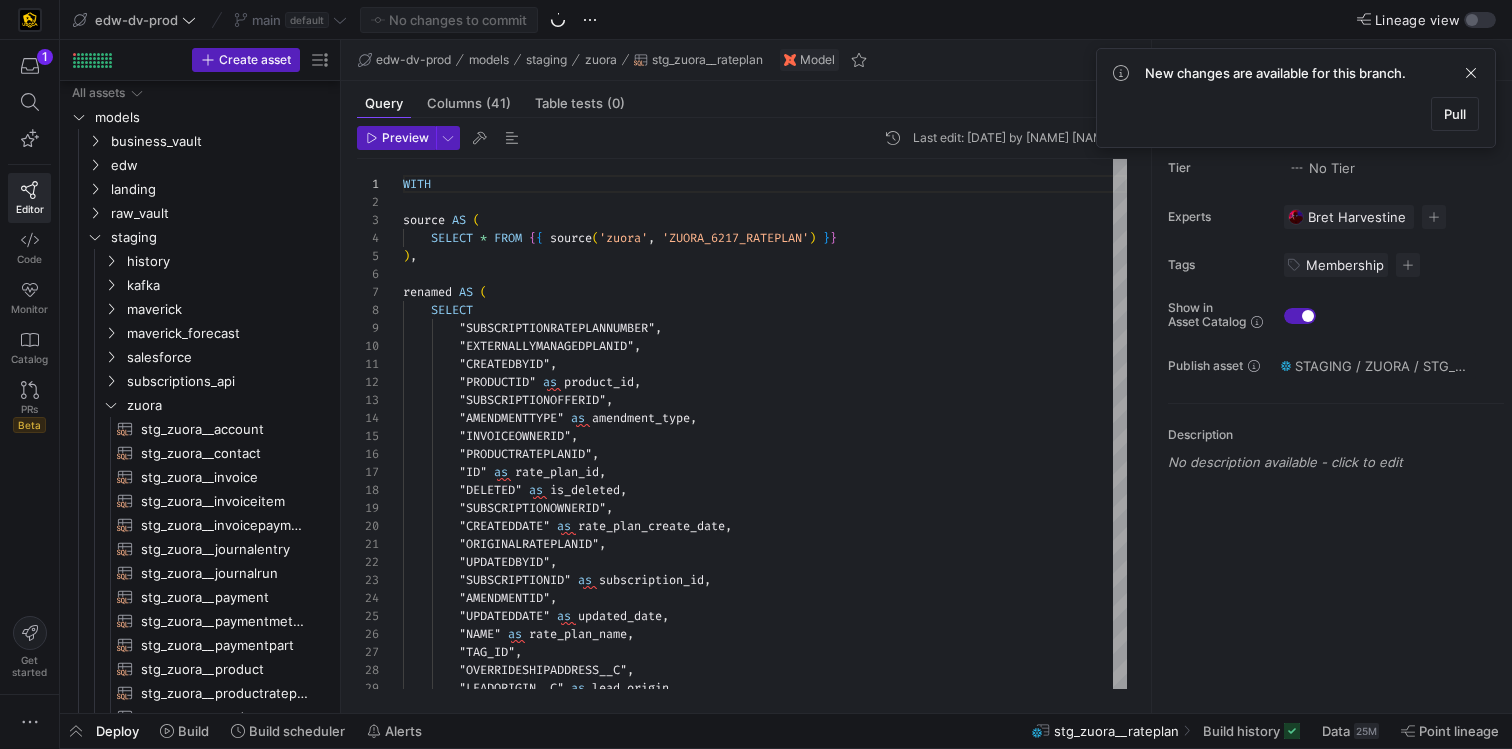 scroll, scrollTop: 0, scrollLeft: 0, axis: both 